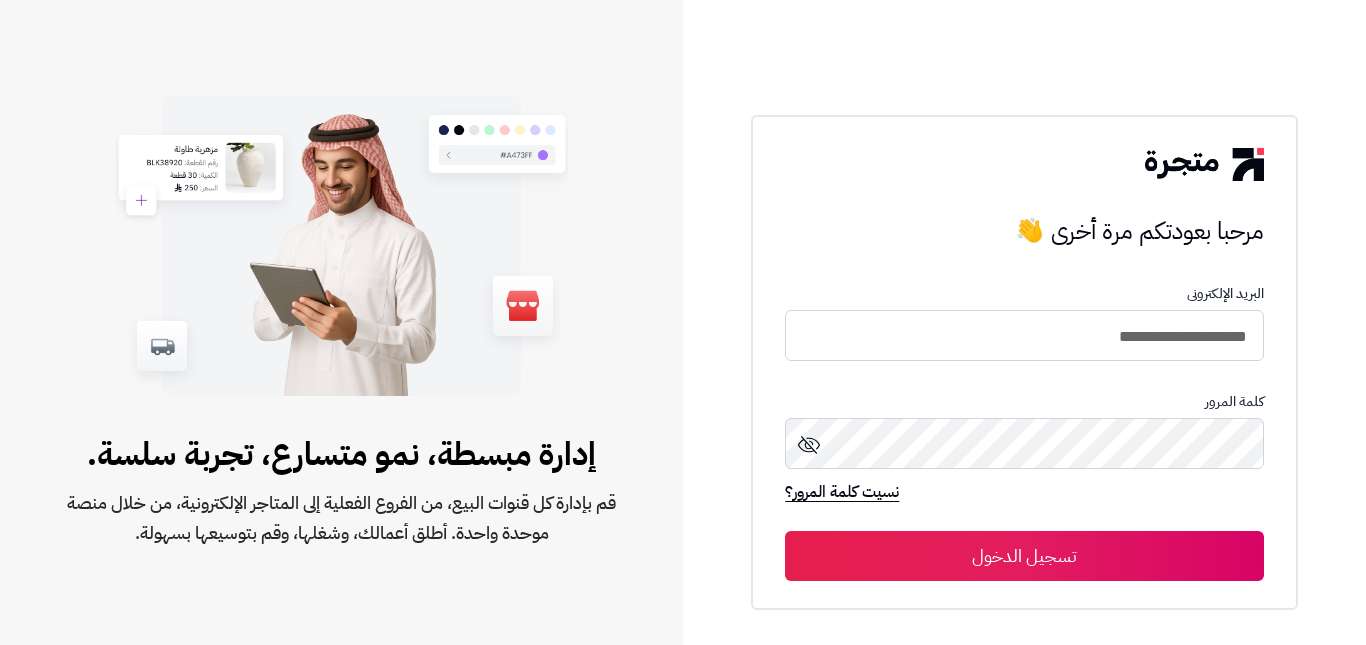 scroll, scrollTop: 0, scrollLeft: 0, axis: both 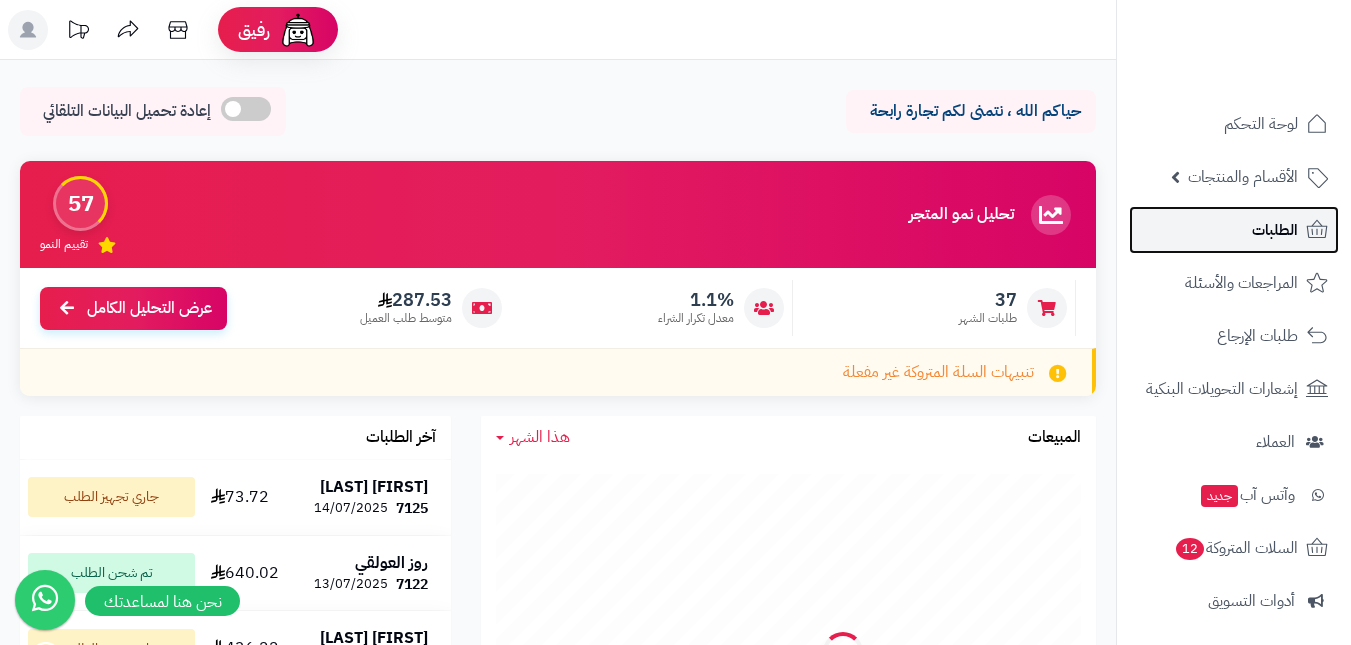 click on "الطلبات" at bounding box center (1234, 230) 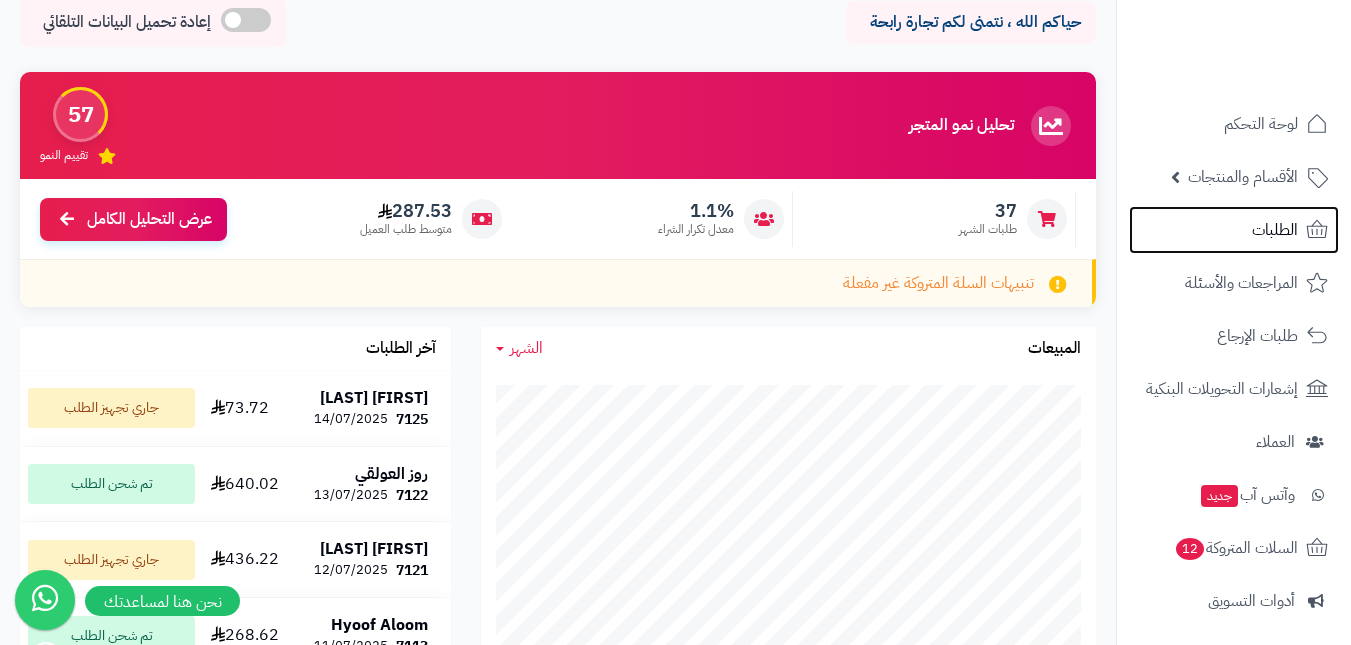 scroll, scrollTop: 400, scrollLeft: 0, axis: vertical 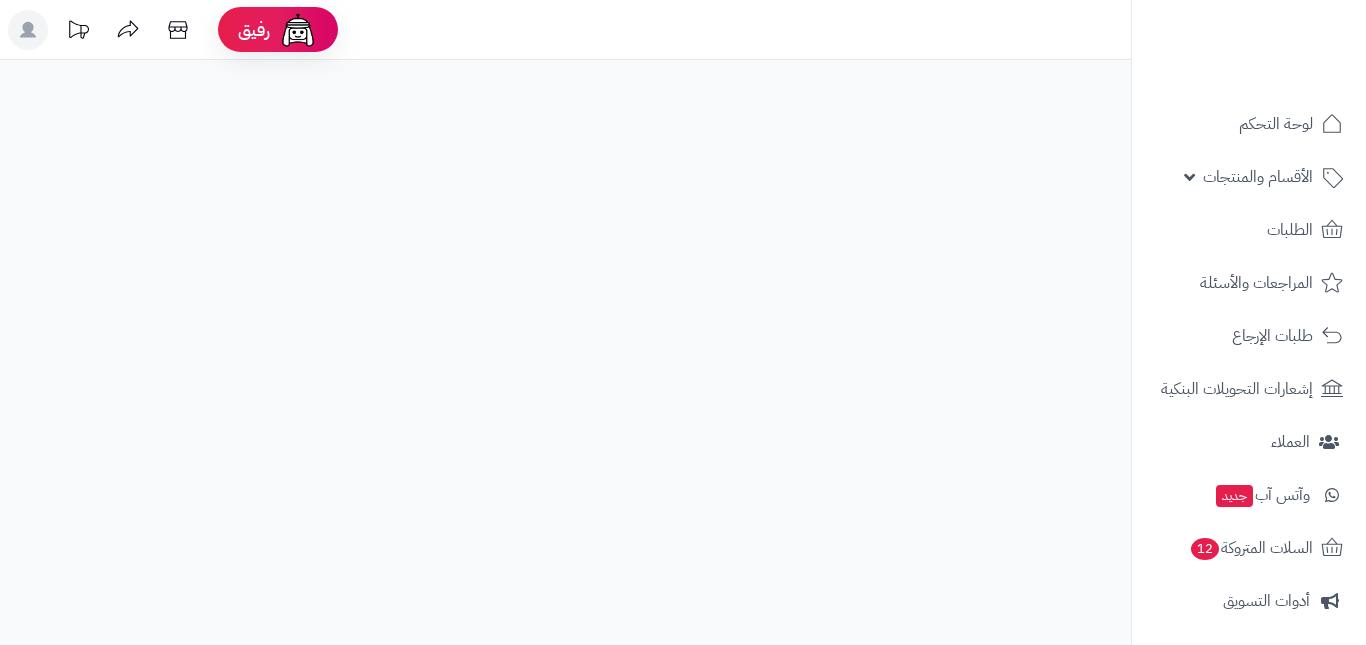 click on "السلات المتروكة  12" at bounding box center (1251, 548) 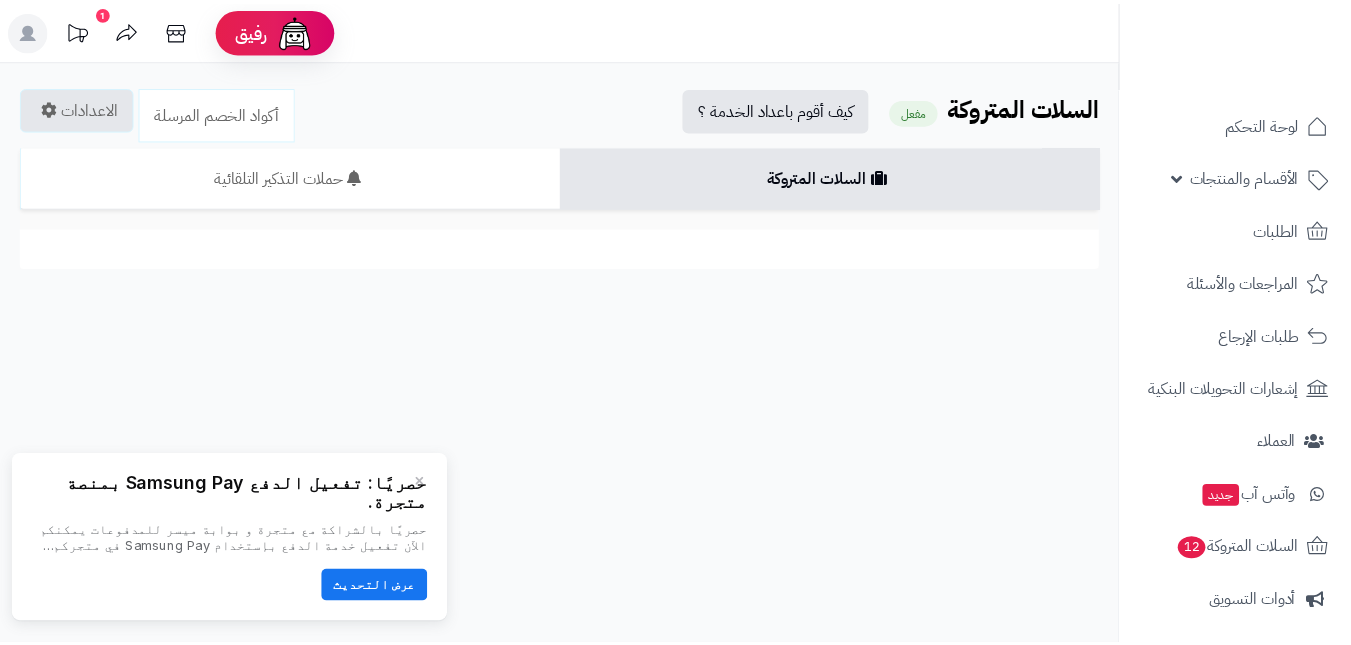 scroll, scrollTop: 0, scrollLeft: 0, axis: both 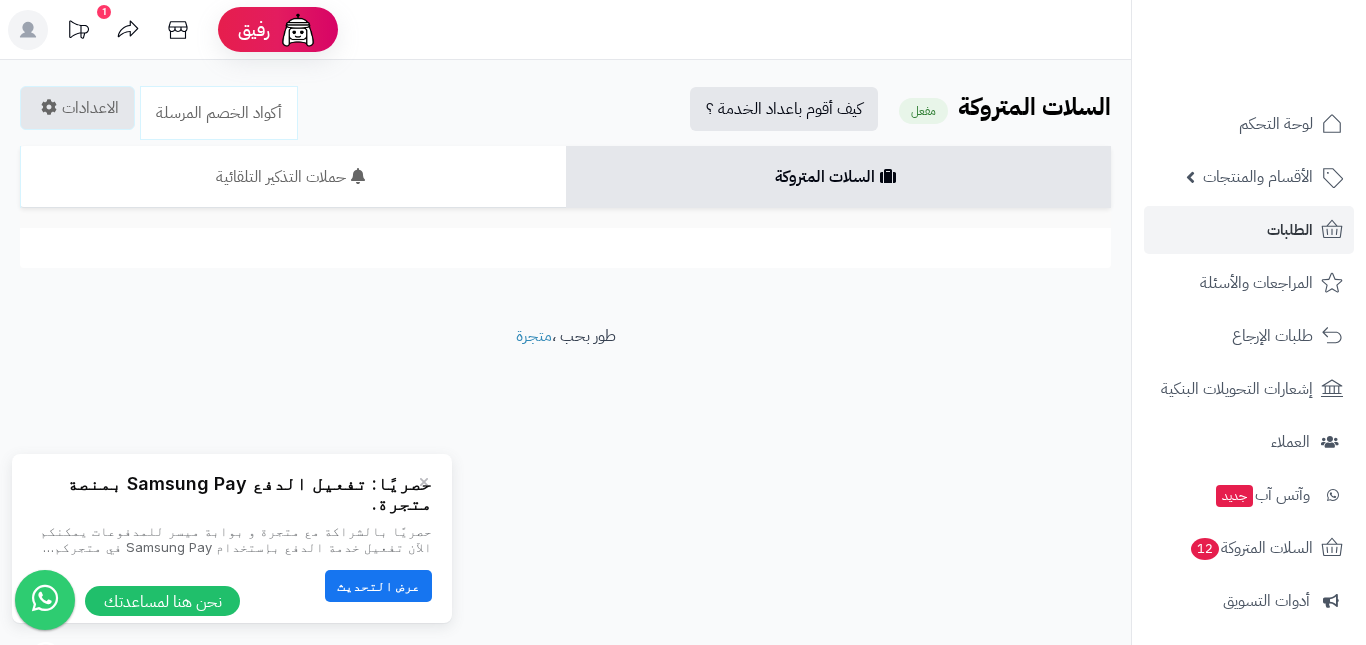click on "عرض التحديث" at bounding box center [378, 586] 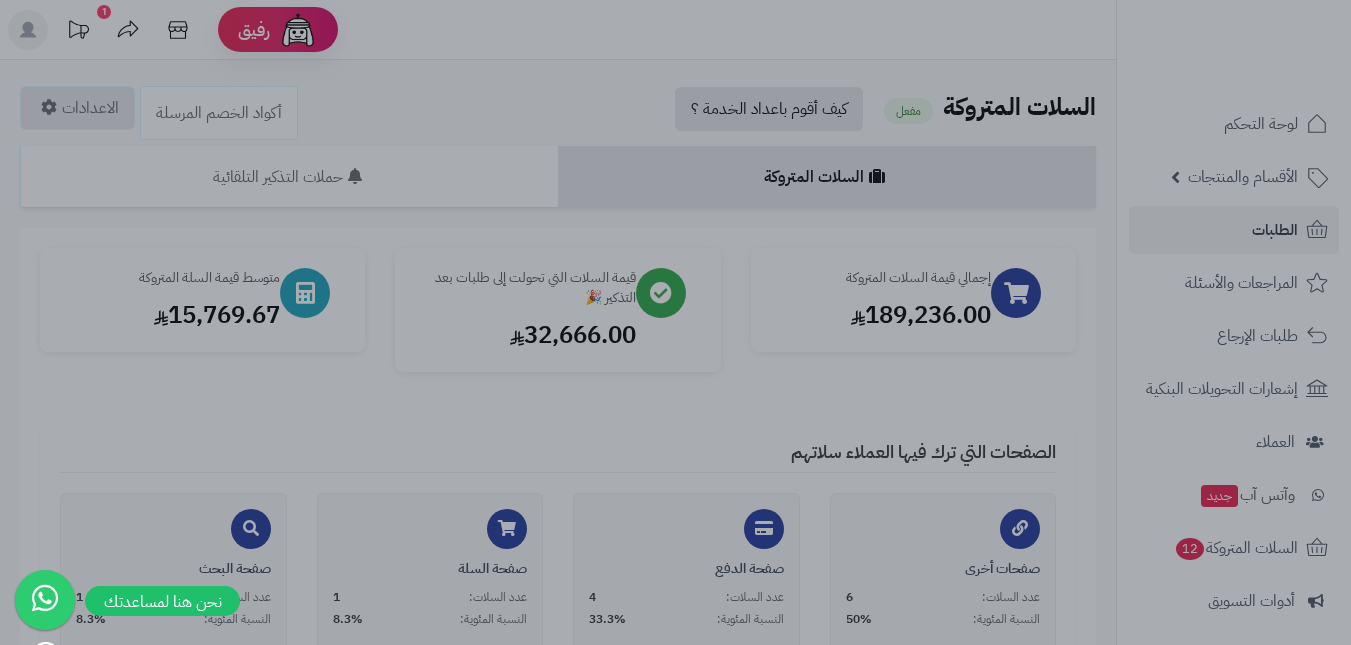 click at bounding box center (675, 322) 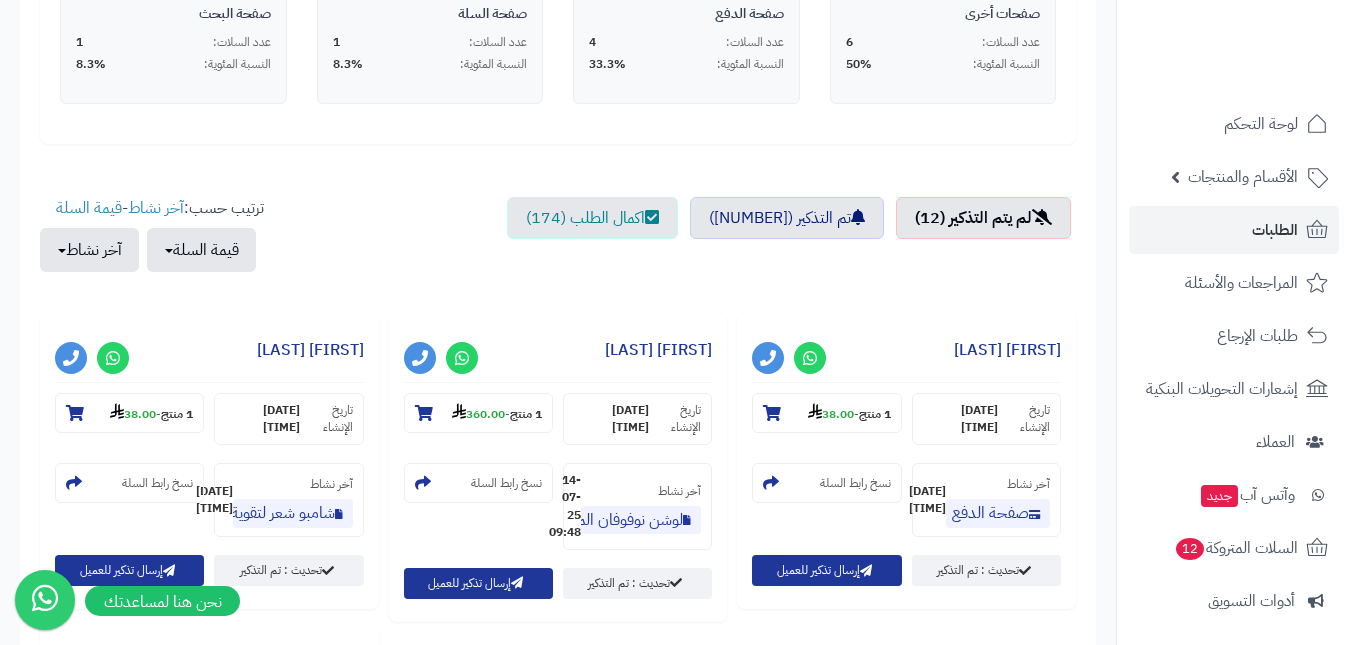 scroll, scrollTop: 800, scrollLeft: 0, axis: vertical 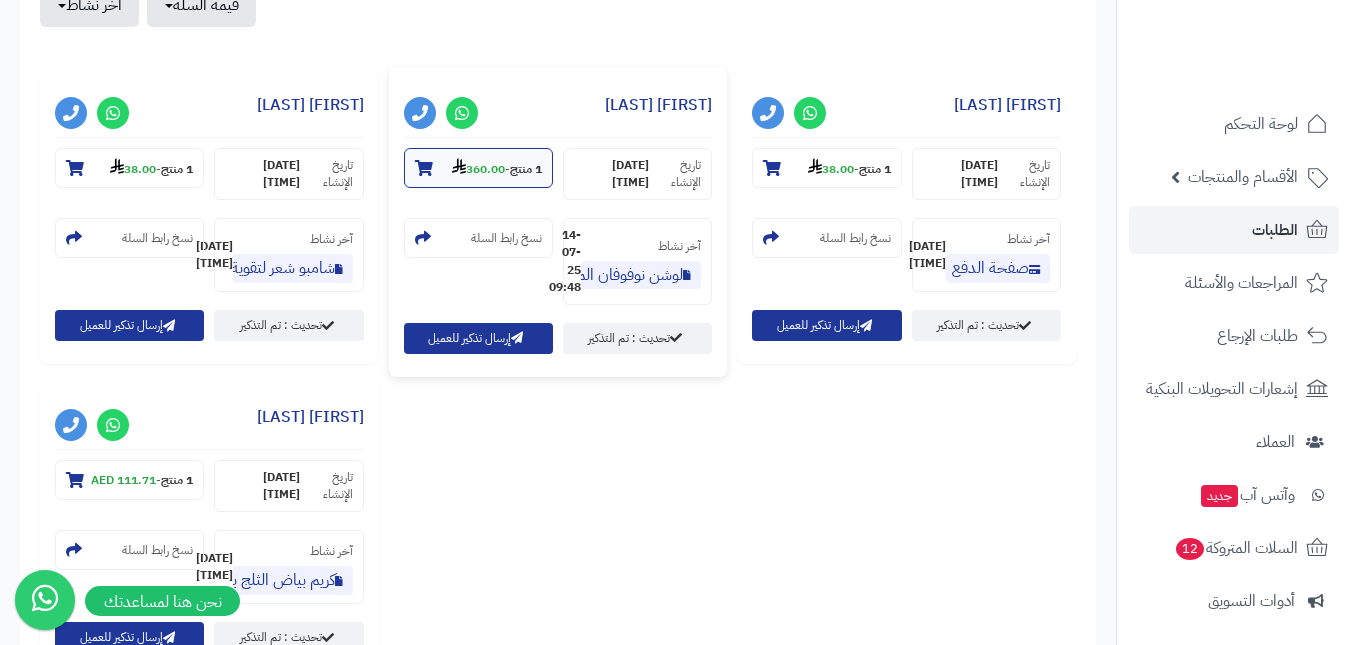 click on "1 منتج" at bounding box center [526, 169] 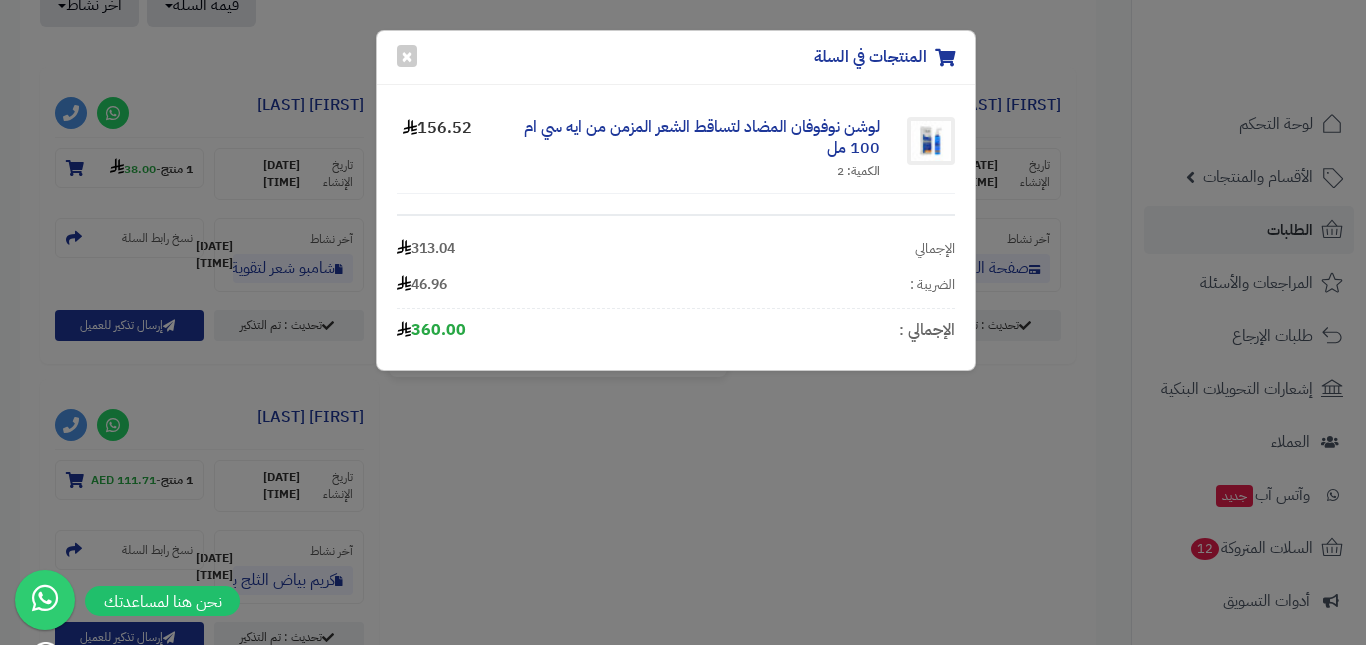 click on "المنتجات في السلة
×" at bounding box center [676, 58] 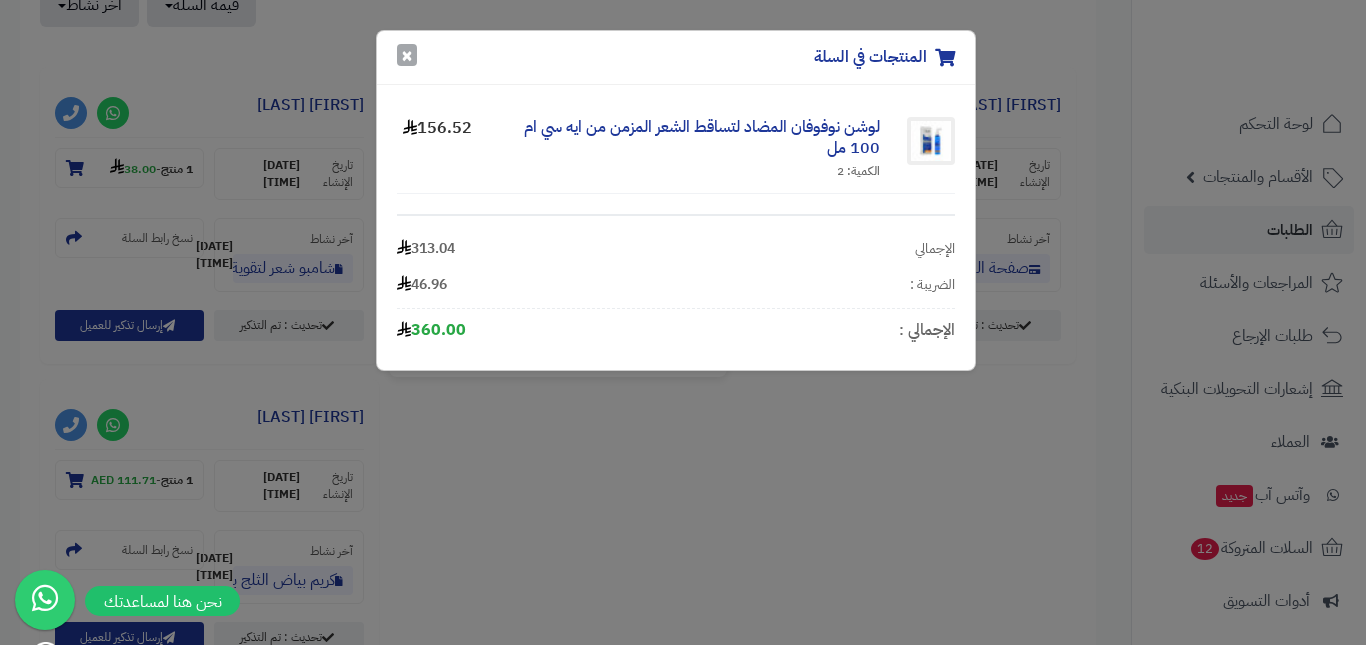 click on "×" at bounding box center (407, 55) 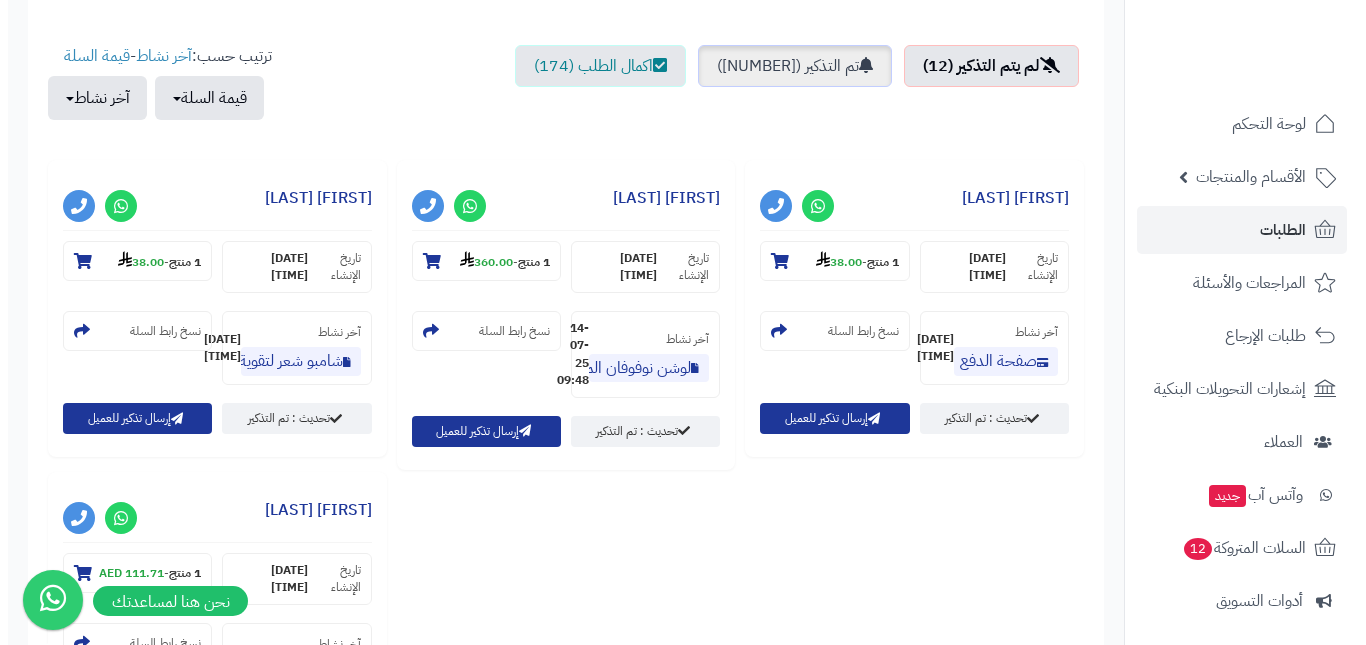 scroll, scrollTop: 800, scrollLeft: 0, axis: vertical 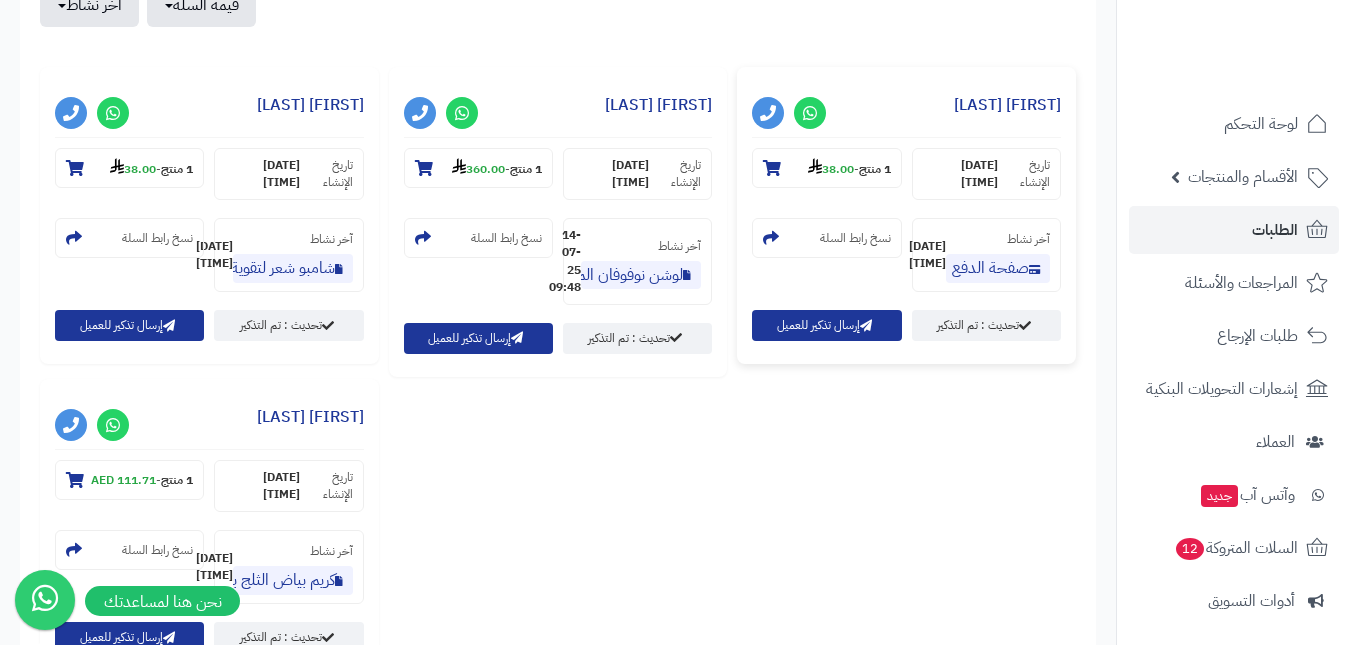 drag, startPoint x: 970, startPoint y: 101, endPoint x: 1063, endPoint y: 101, distance: 93 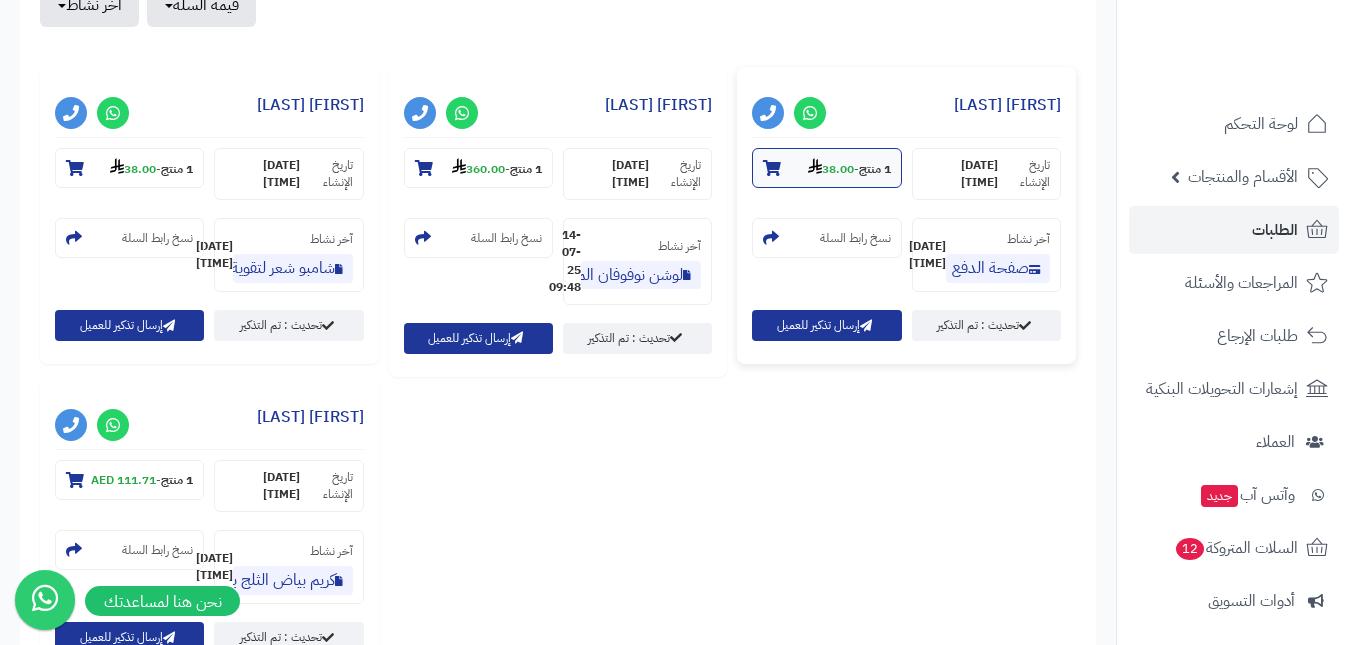 click on "1 منتج" at bounding box center (875, 169) 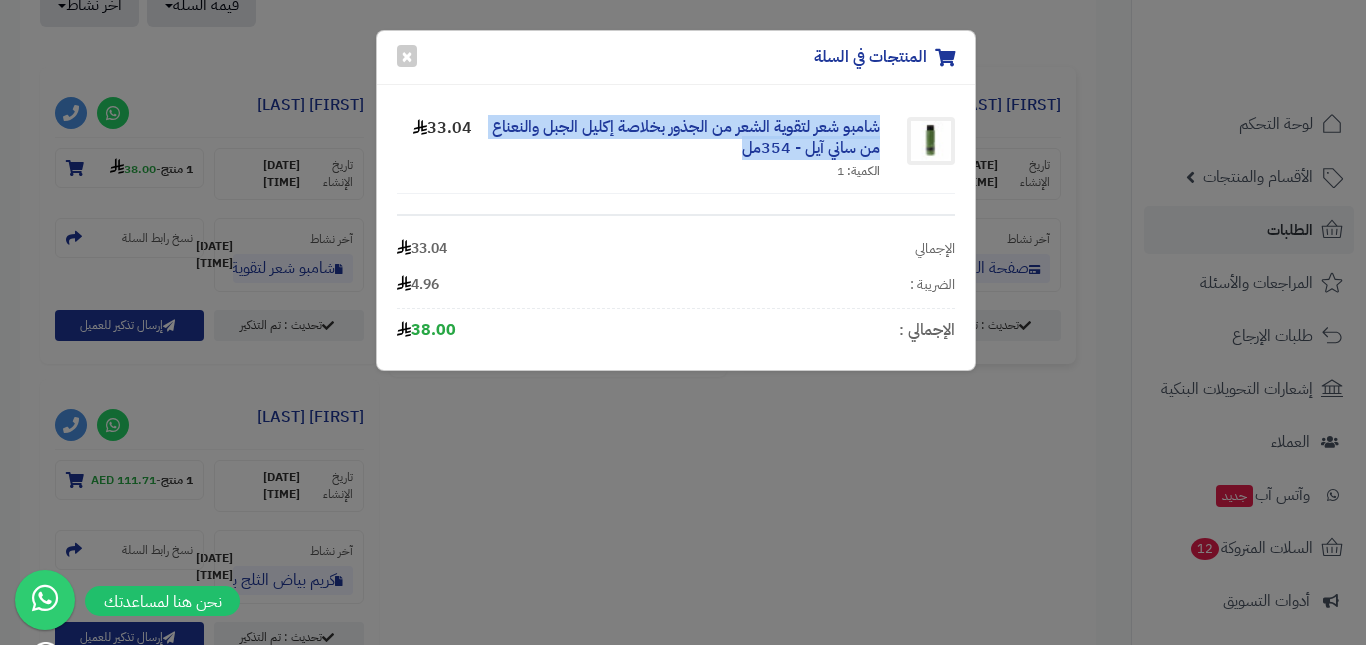 drag, startPoint x: 889, startPoint y: 123, endPoint x: 587, endPoint y: 153, distance: 303.48642 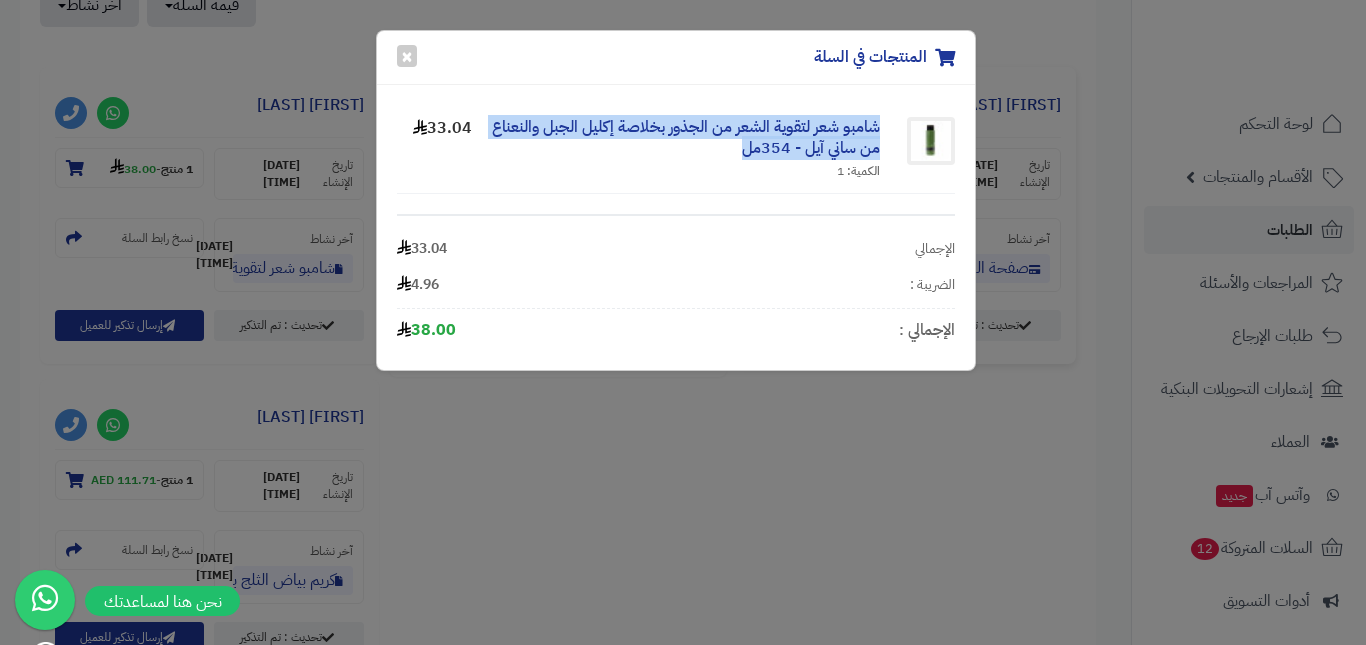 click on "شامبو شعر لتقوية الشعر من الجذور بخلاصة إكليل الجبل والنعناع من ساني آيل - 354مل
الكمية:
1" at bounding box center [686, 149] 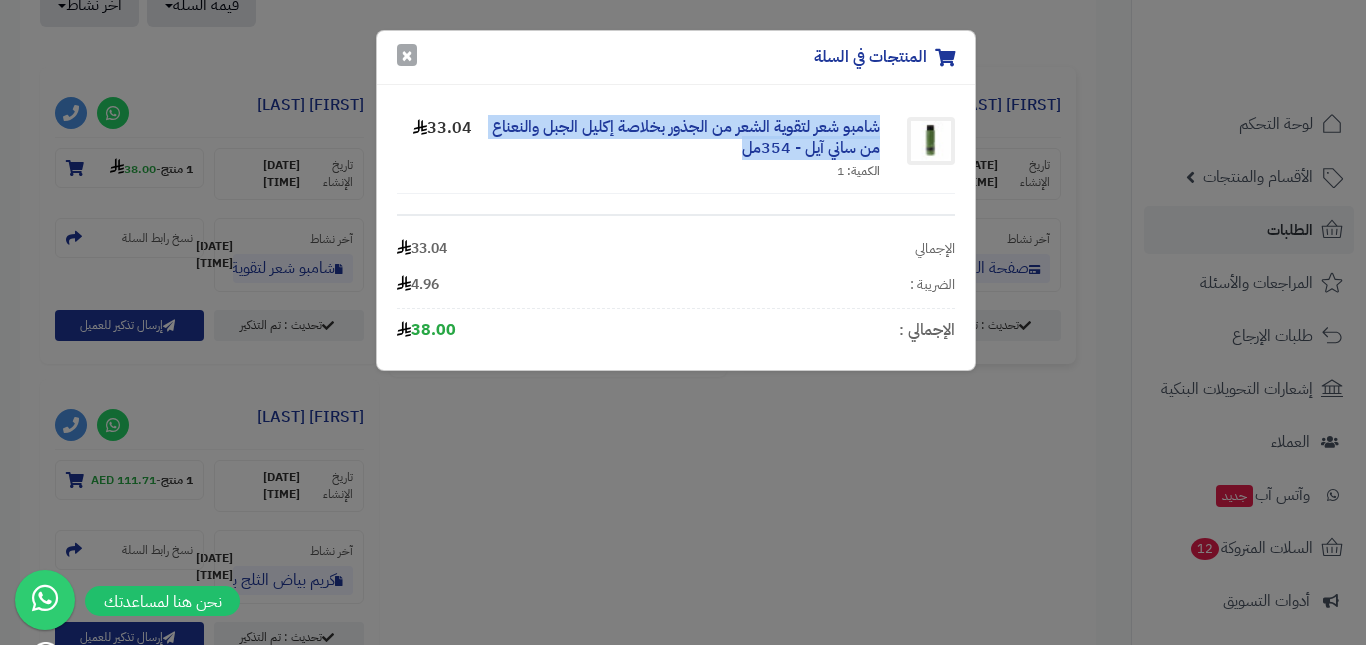 click on "×" at bounding box center [407, 55] 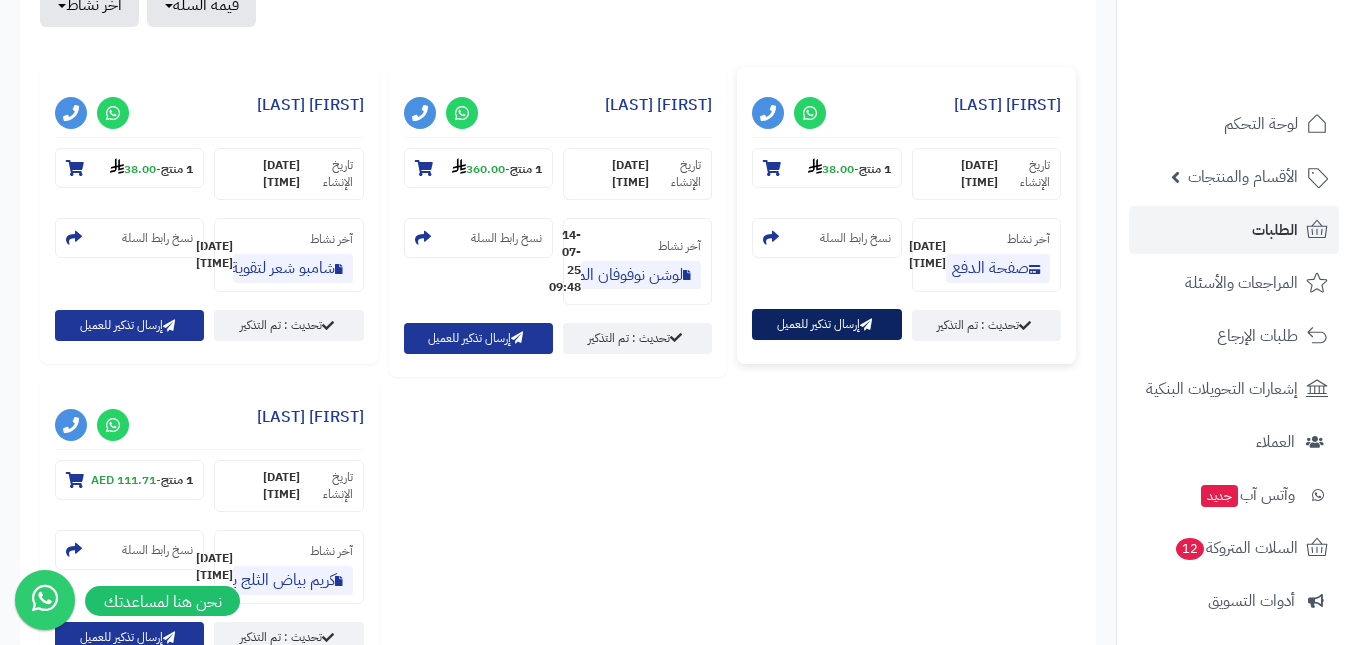 click on "إرسال تذكير للعميل" at bounding box center (826, 324) 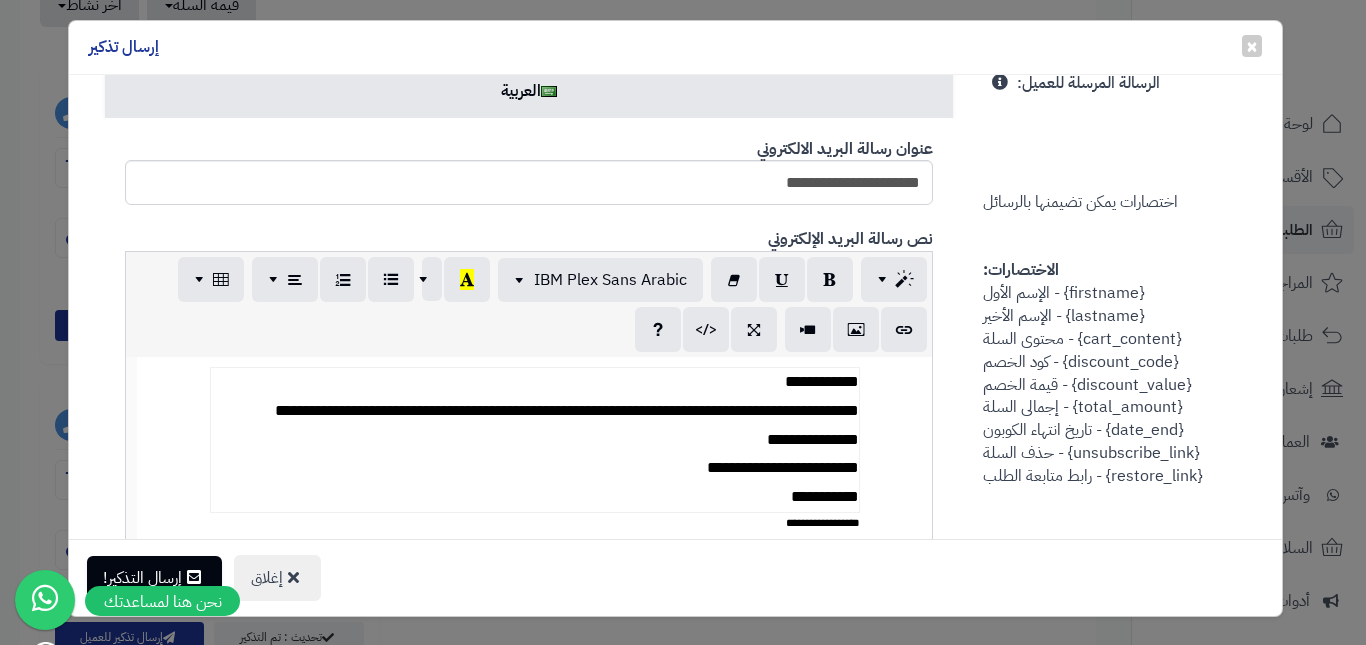 scroll, scrollTop: 900, scrollLeft: 0, axis: vertical 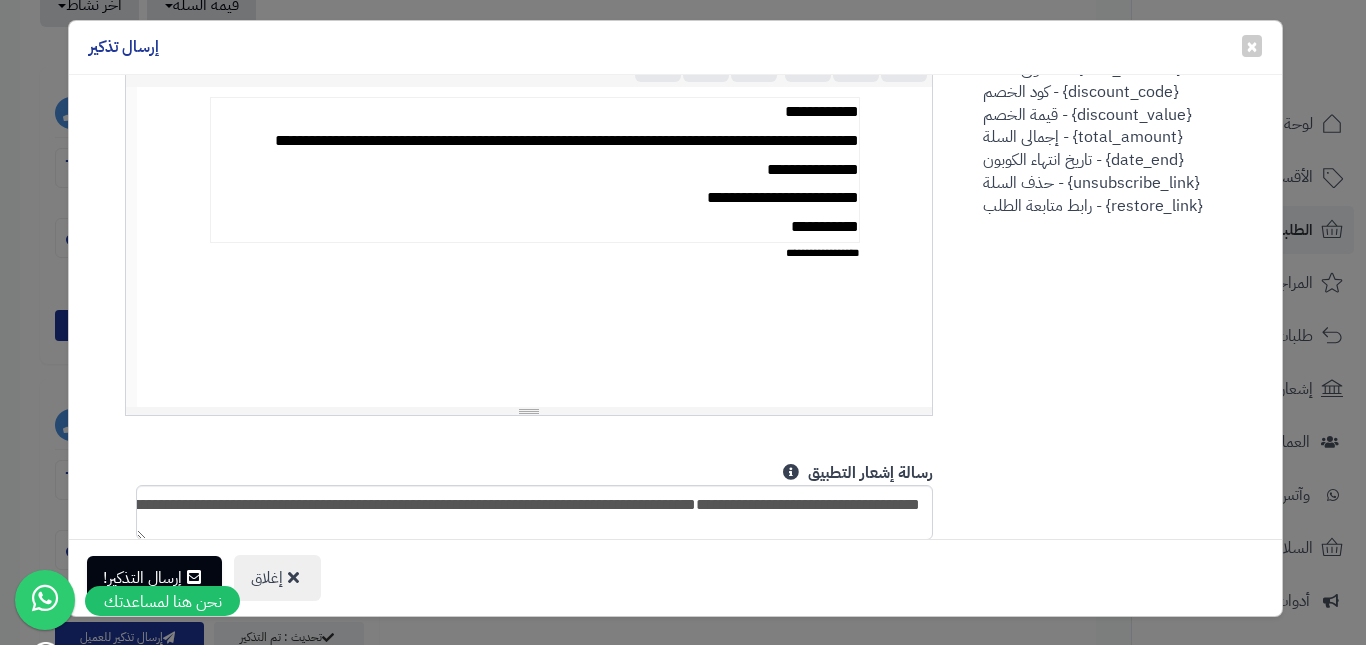 click on "**********" at bounding box center (534, 170) 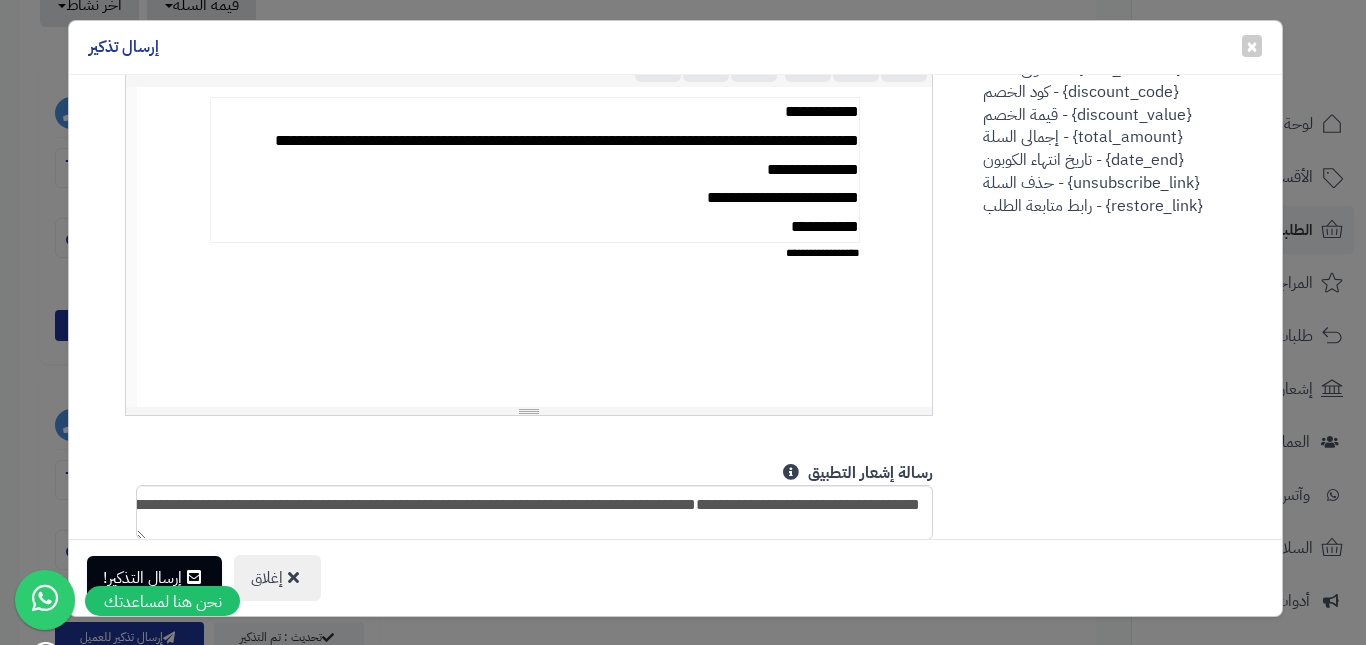 type 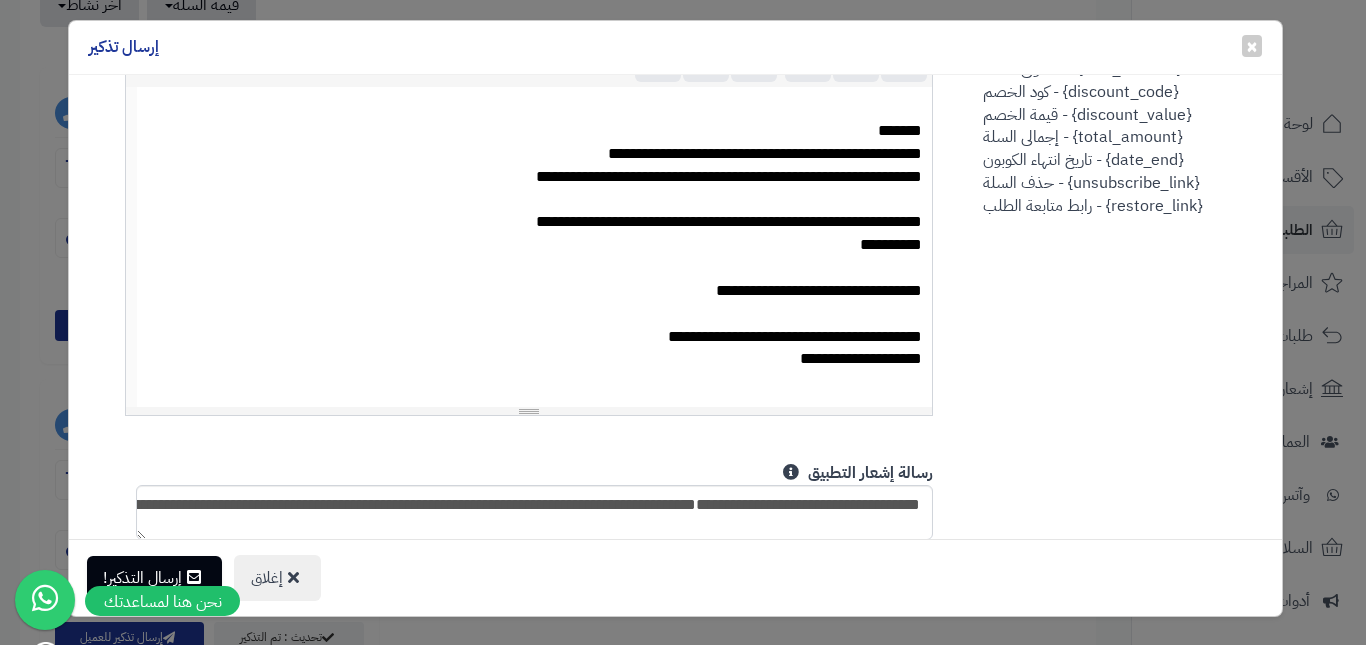 click on "*******" at bounding box center (535, 131) 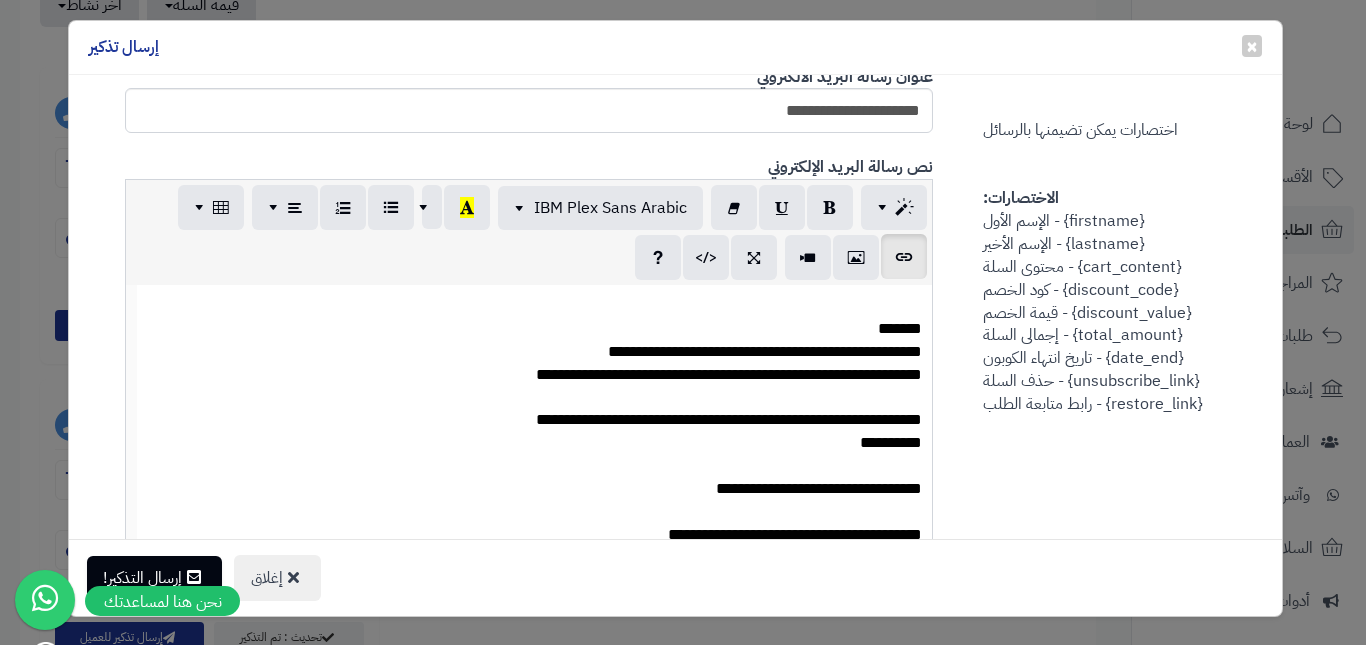 scroll, scrollTop: 700, scrollLeft: 0, axis: vertical 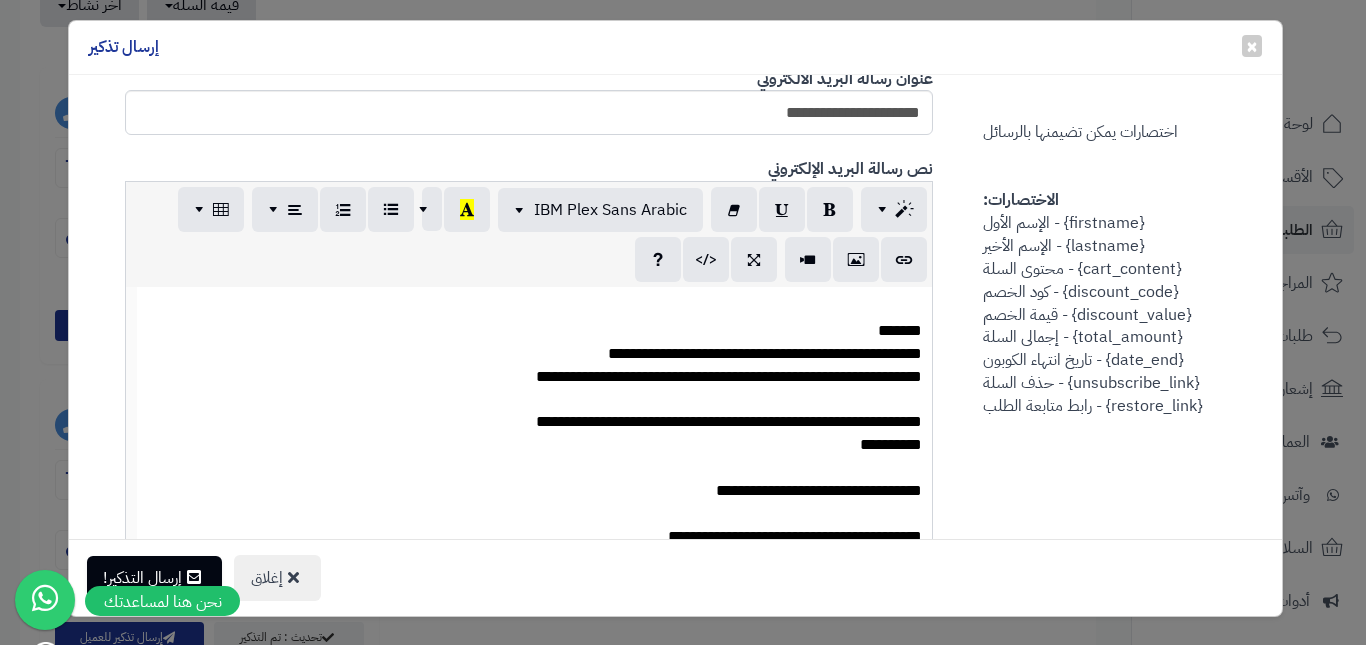 click at bounding box center (535, 308) 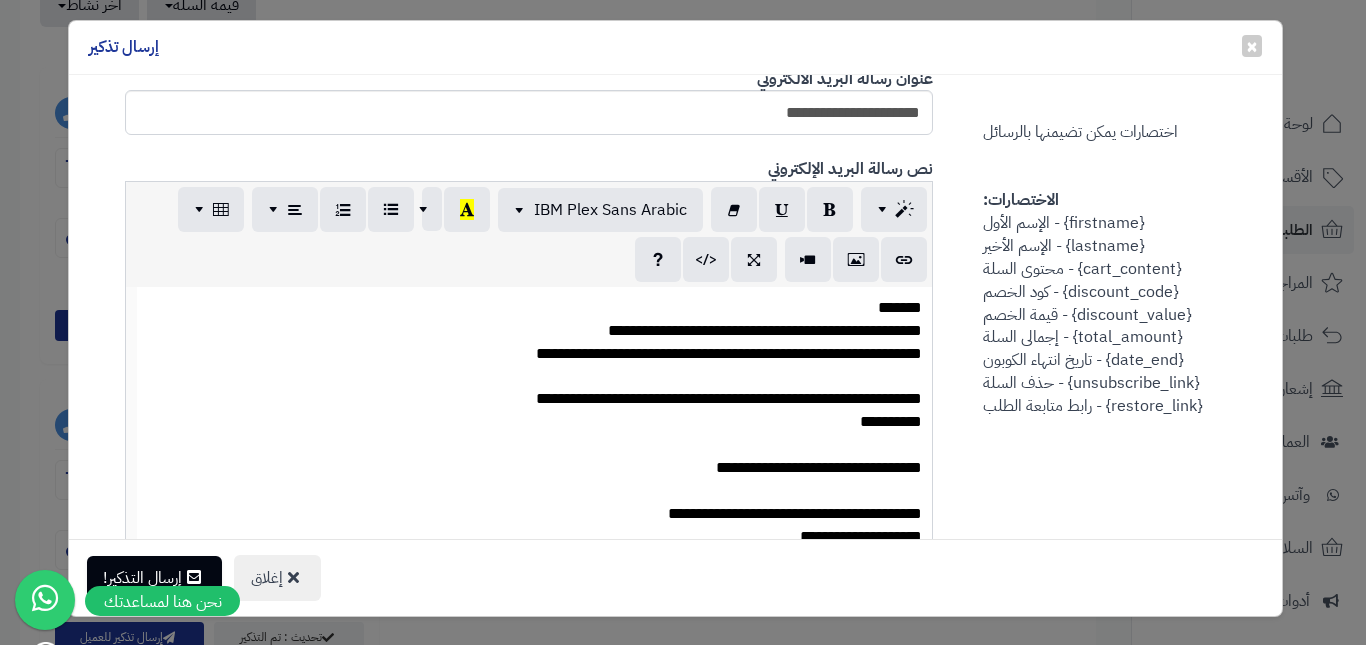 click on "*******" at bounding box center (535, 308) 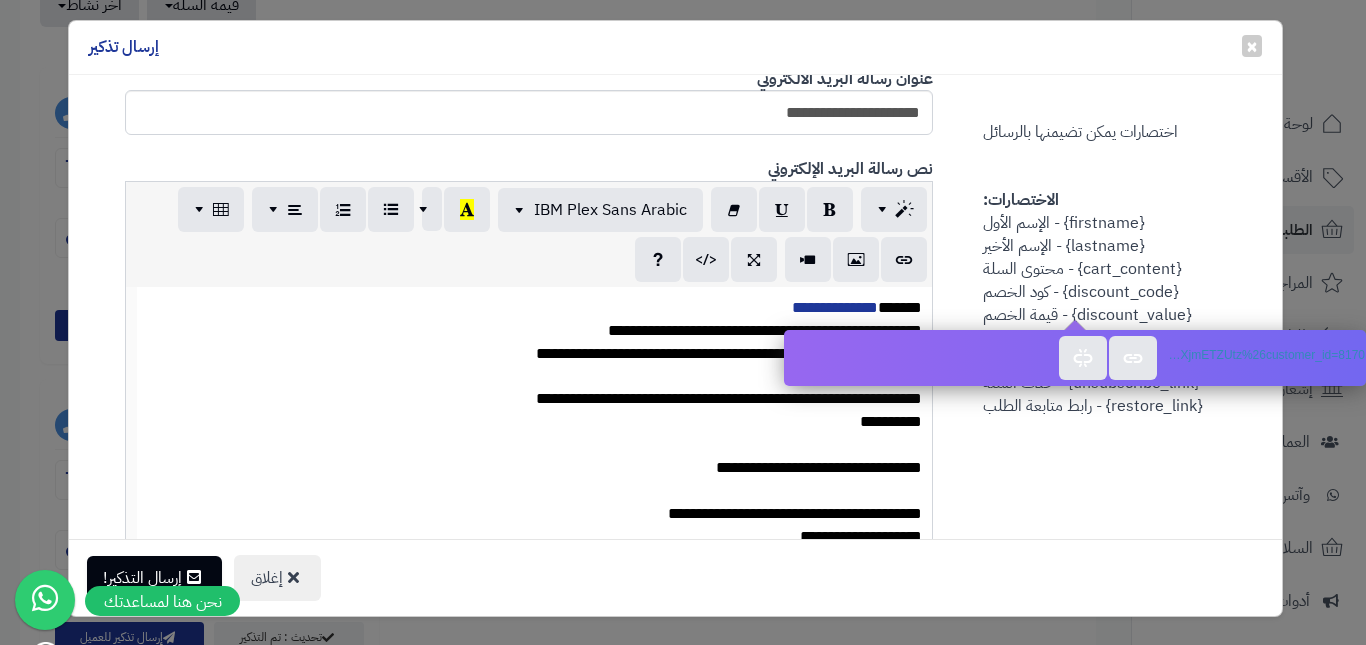 click on "**********" at bounding box center [535, 331] 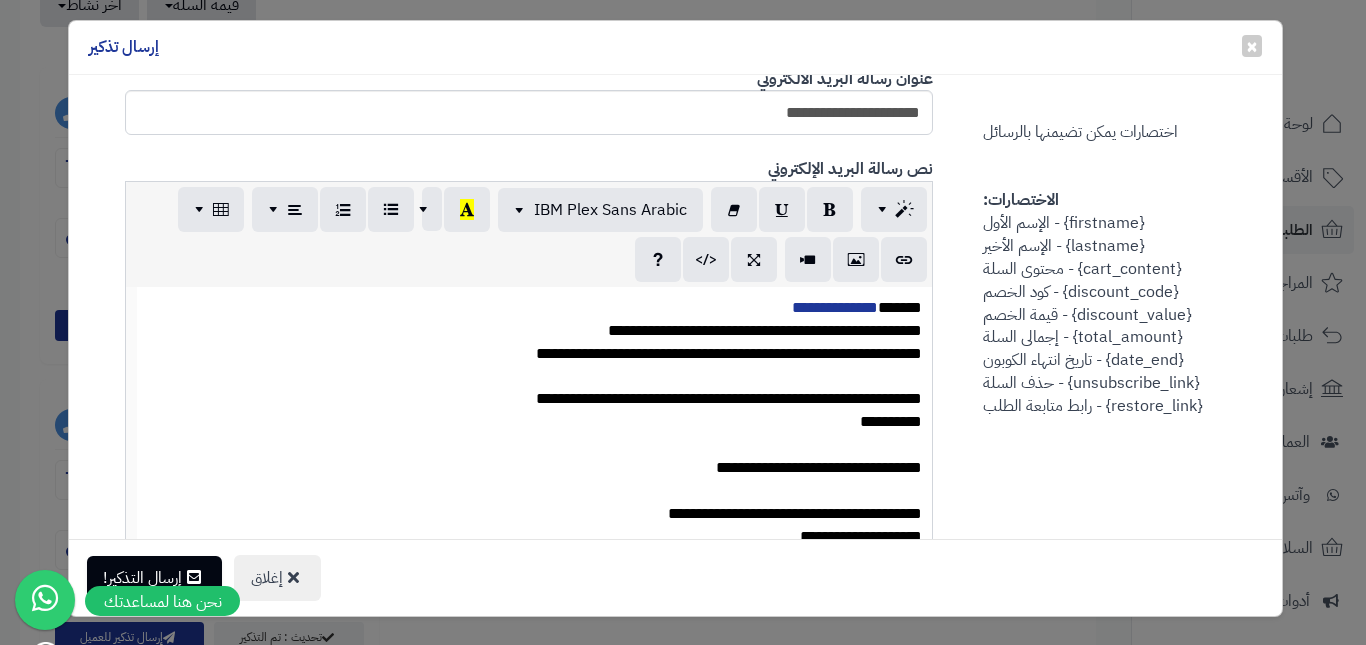 click on "**********" at bounding box center (535, 331) 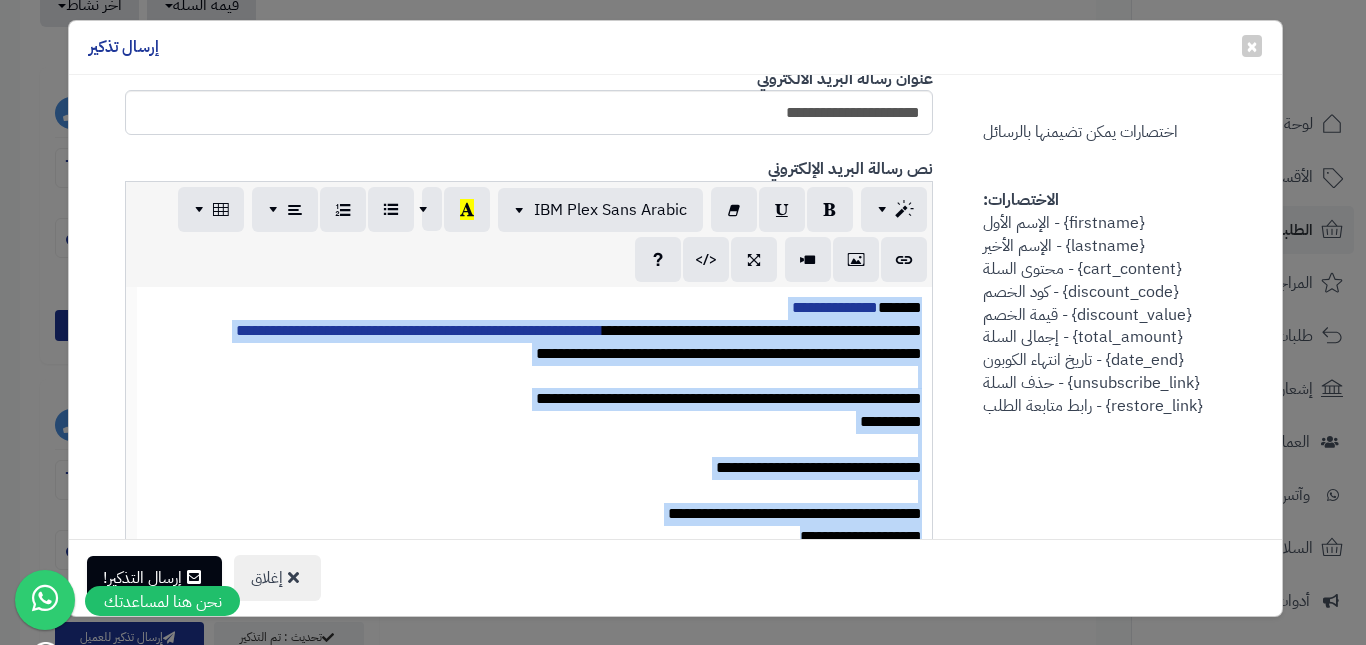 click on "**********" at bounding box center (535, 331) 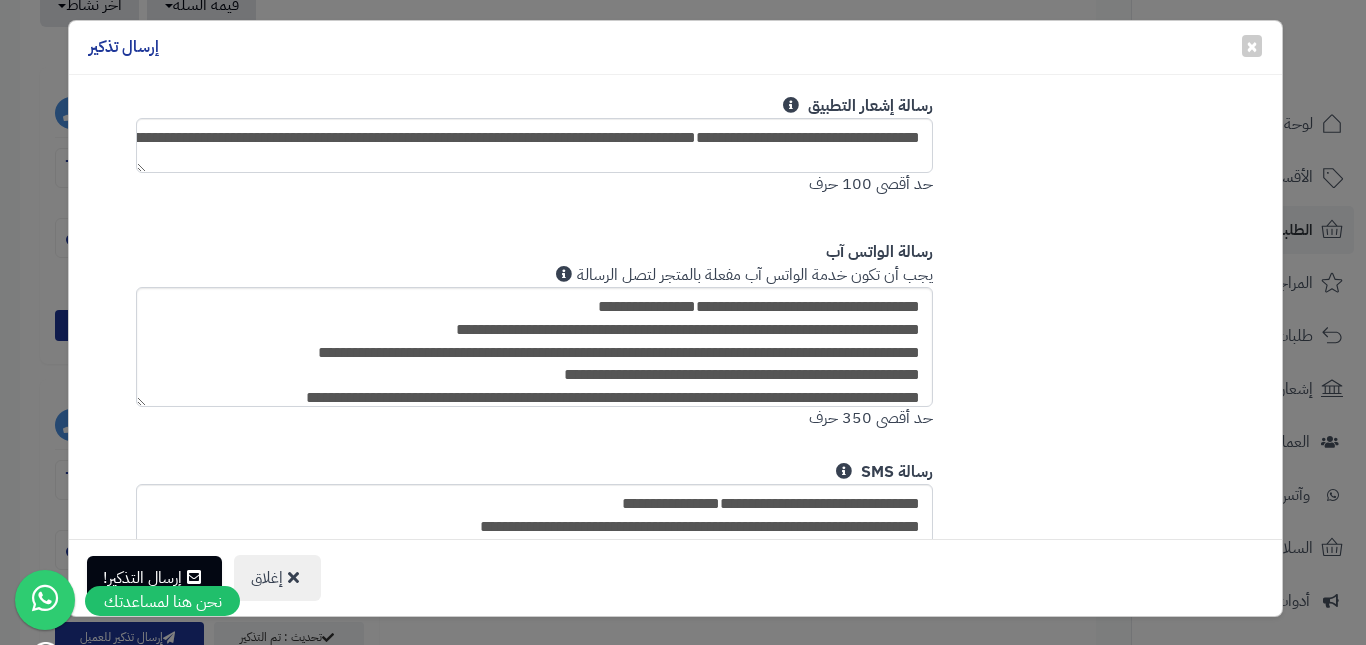 scroll, scrollTop: 1300, scrollLeft: 0, axis: vertical 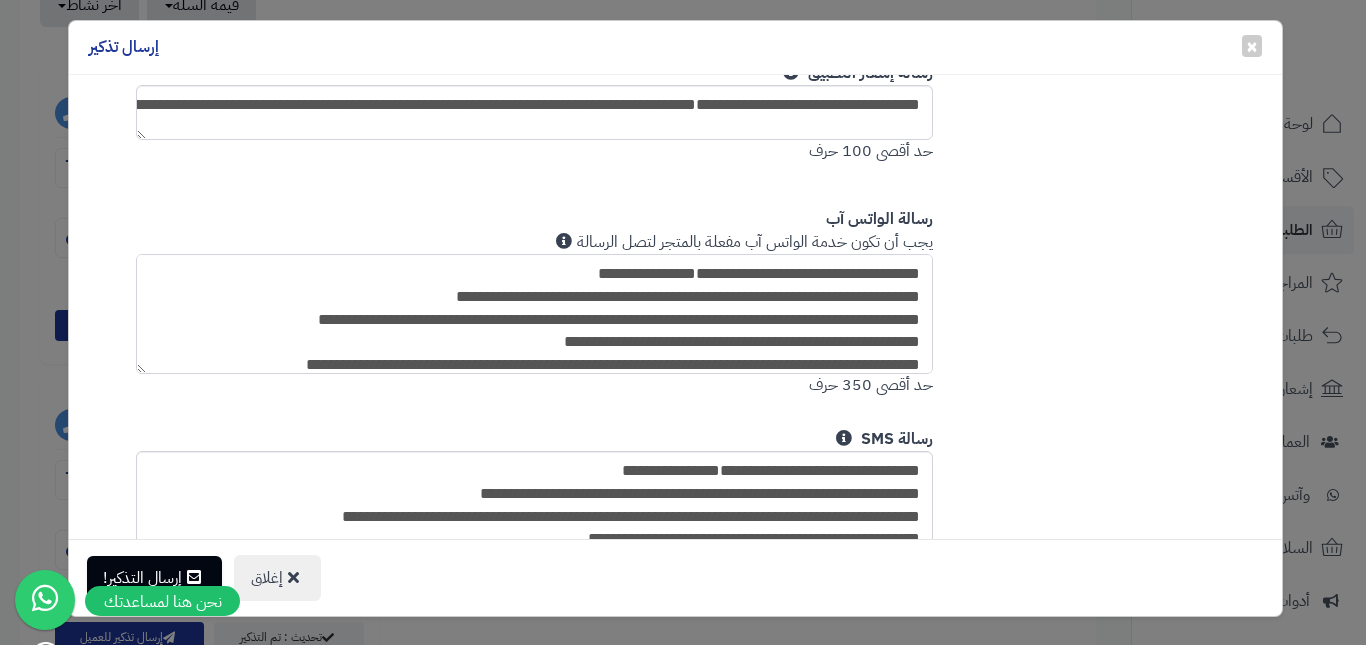 click on "**********" at bounding box center (535, 314) 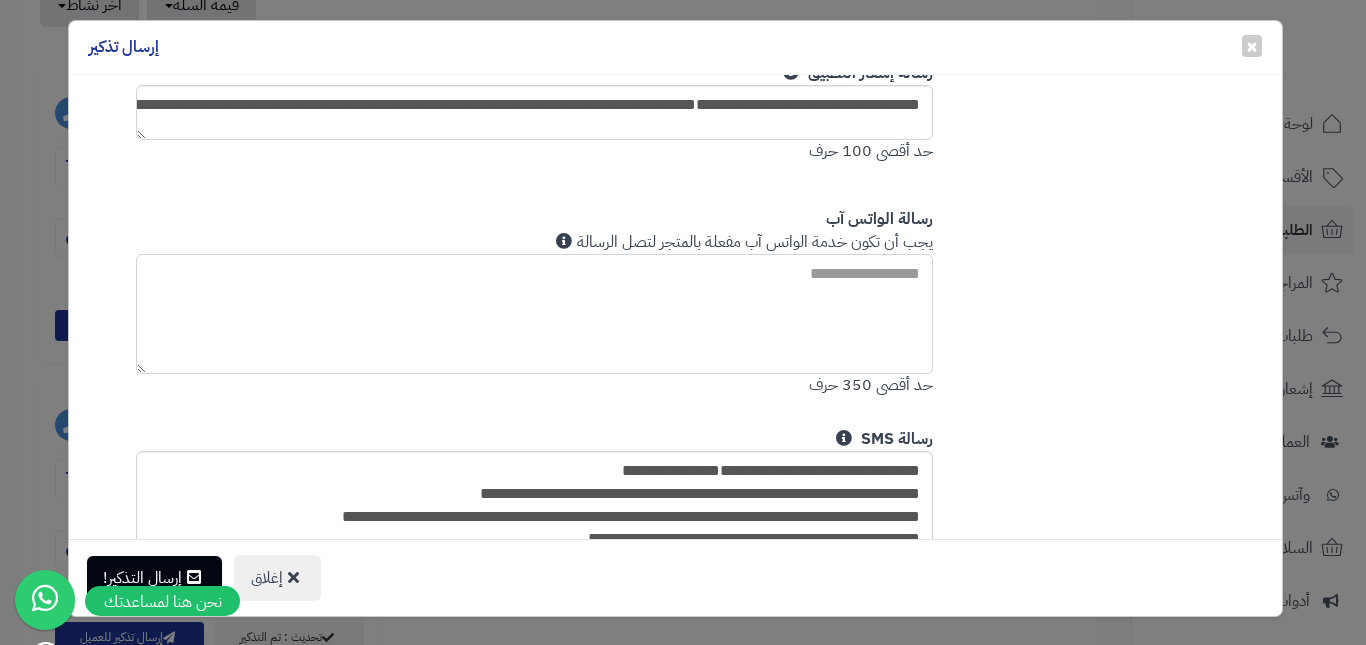paste on "**********" 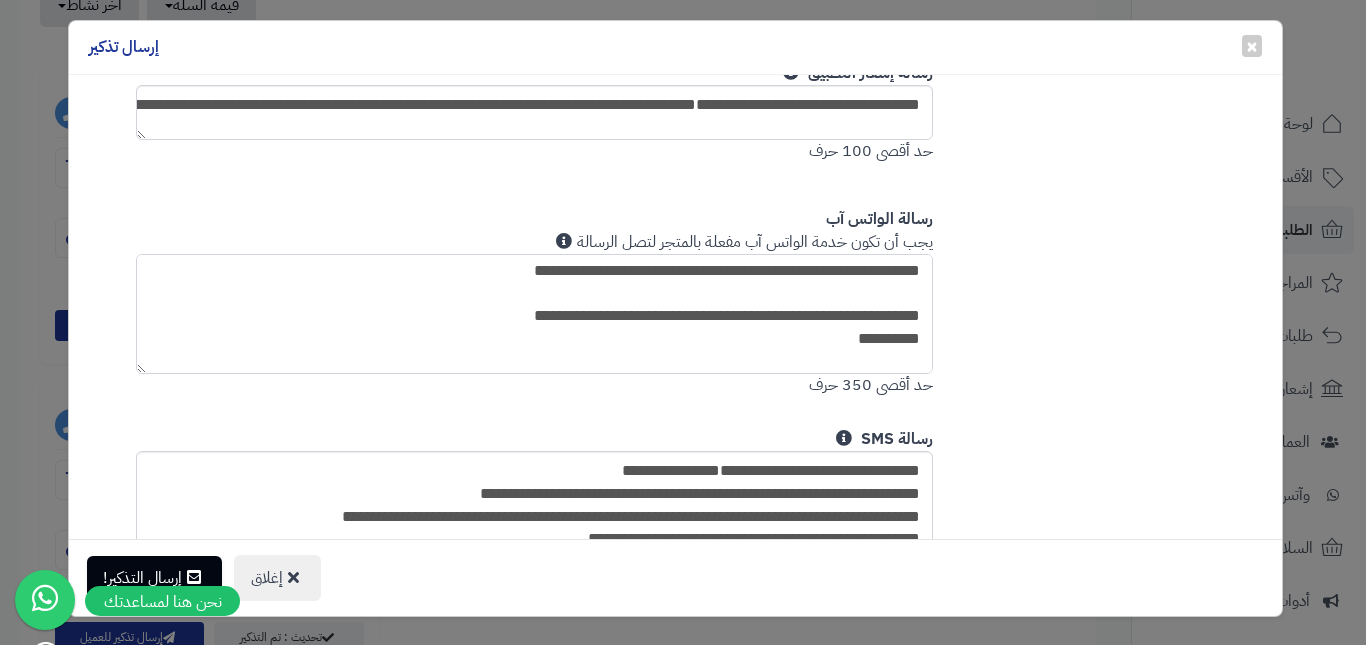 scroll, scrollTop: 126, scrollLeft: 0, axis: vertical 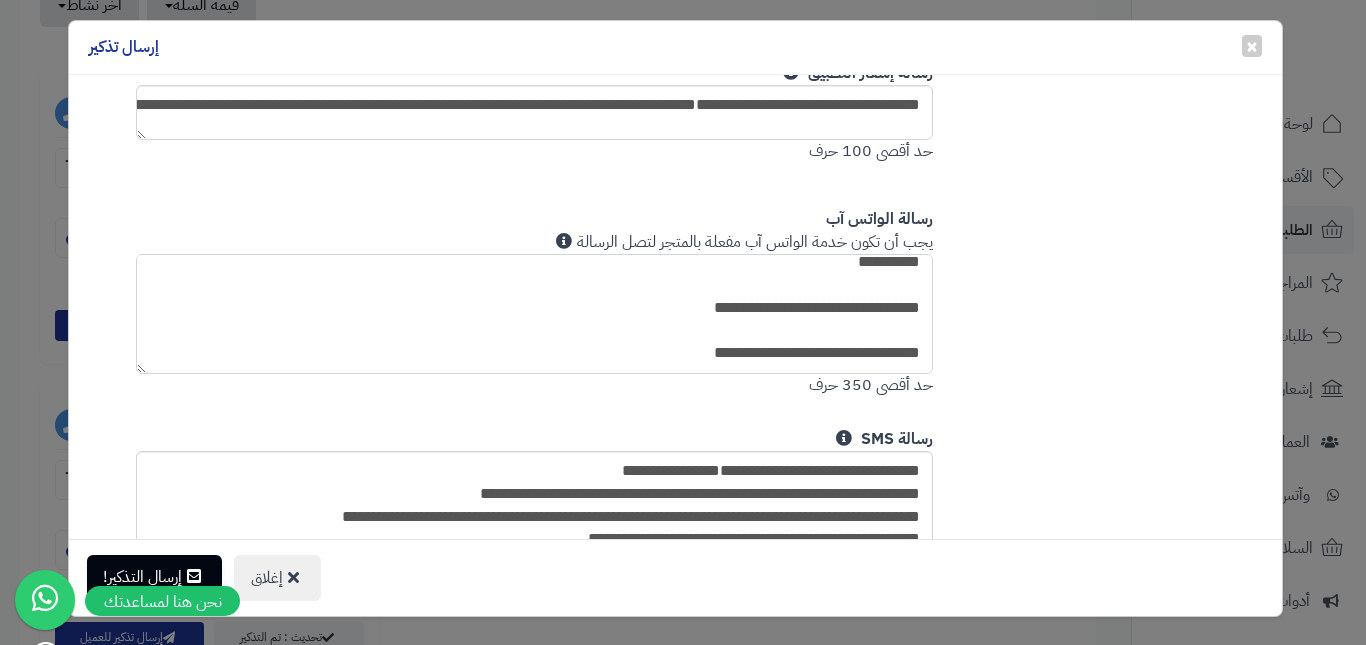 type on "**********" 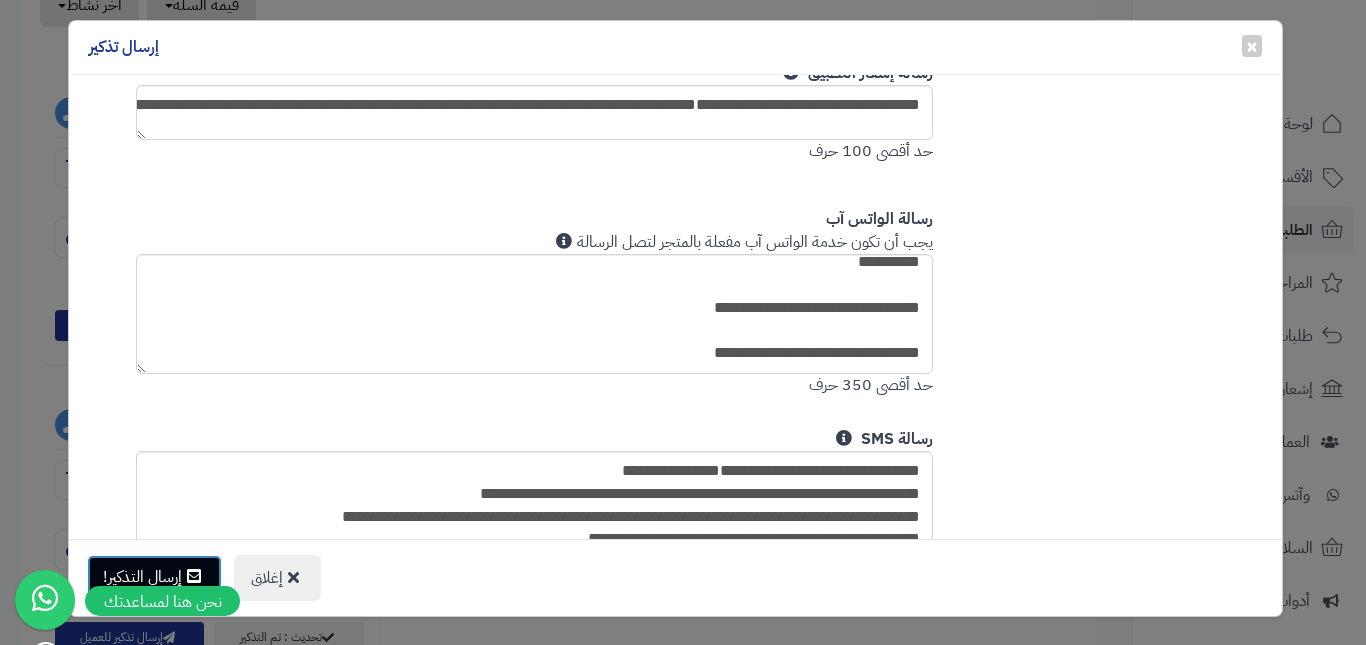 click on "إرسال التذكير!" at bounding box center (154, 577) 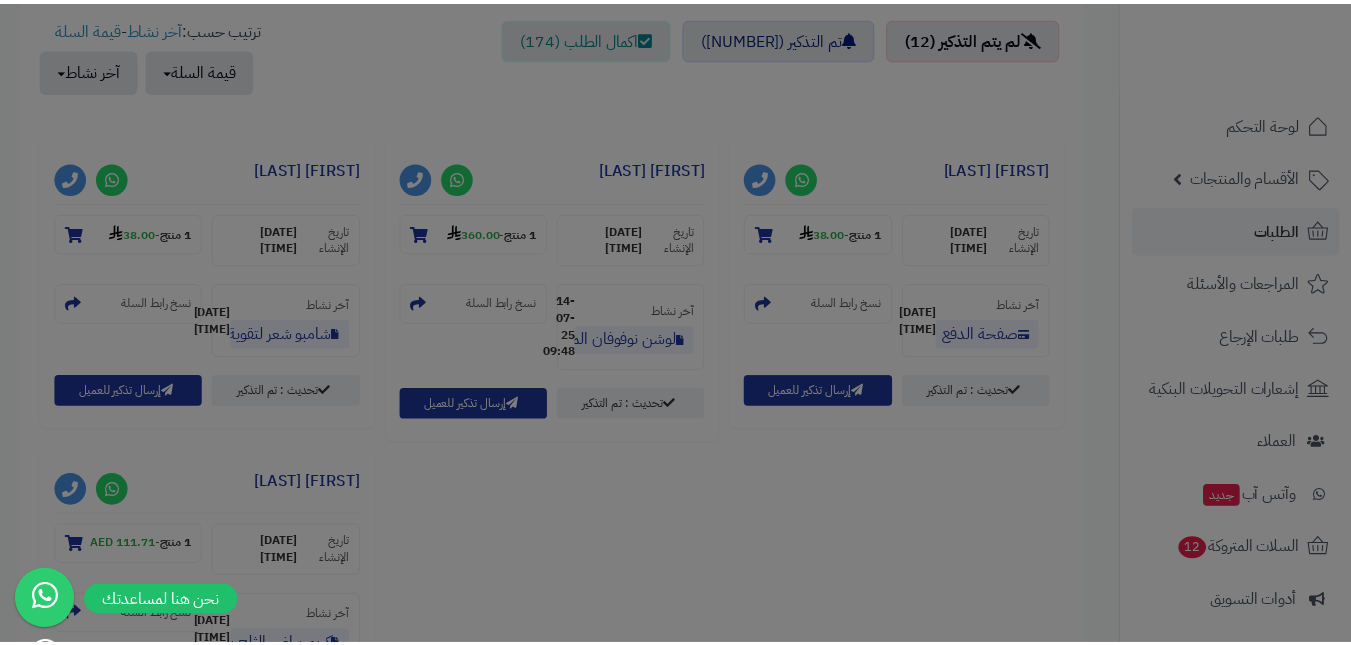 scroll, scrollTop: 865, scrollLeft: 0, axis: vertical 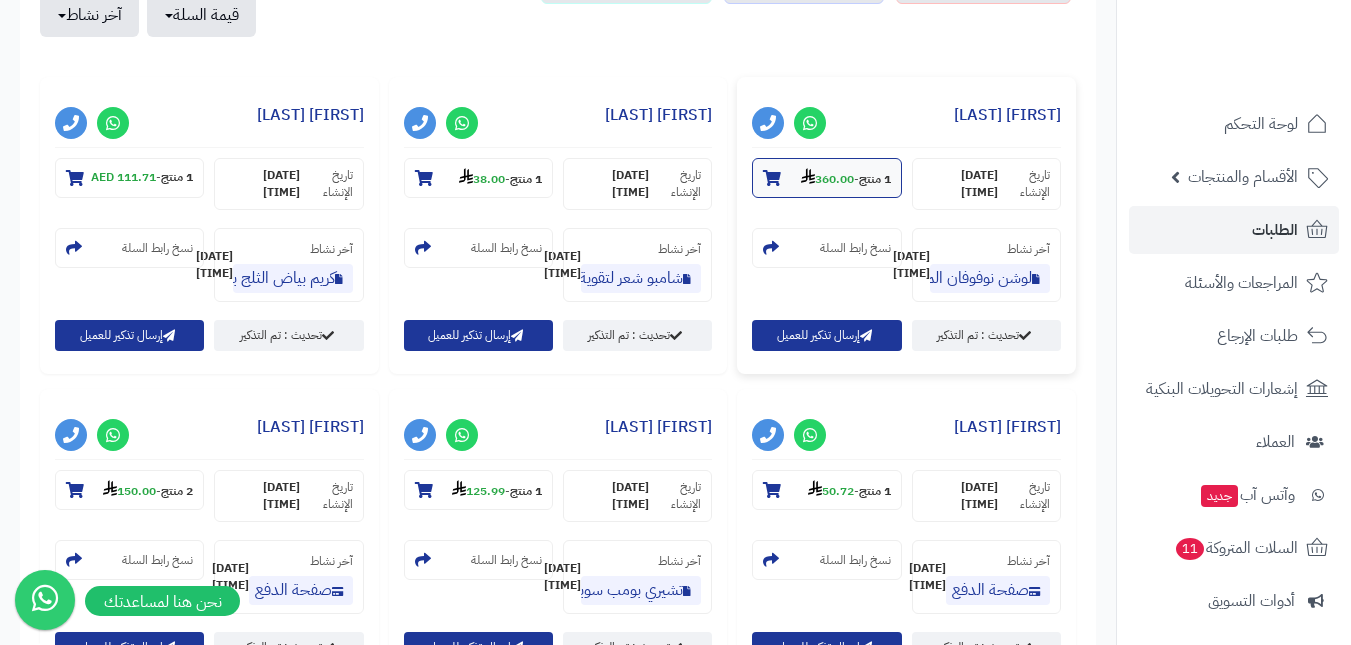 click on "1 منتج" at bounding box center (875, 179) 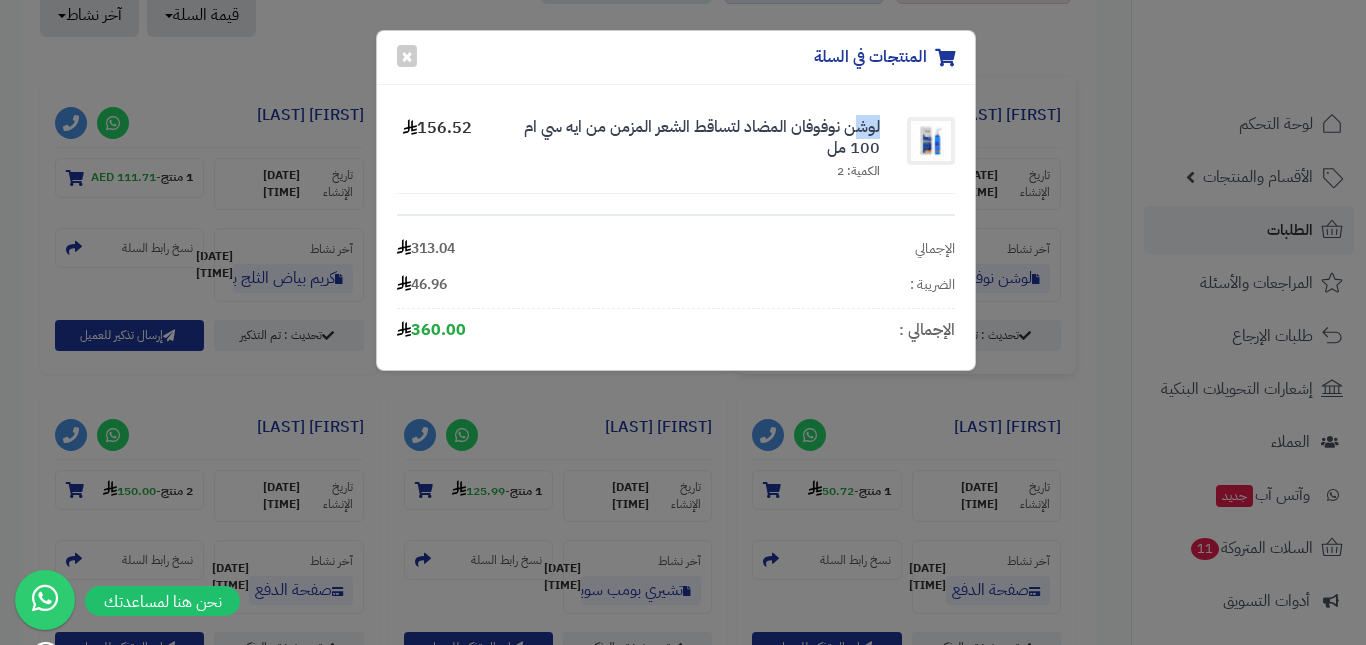drag, startPoint x: 890, startPoint y: 117, endPoint x: 858, endPoint y: 129, distance: 34.176014 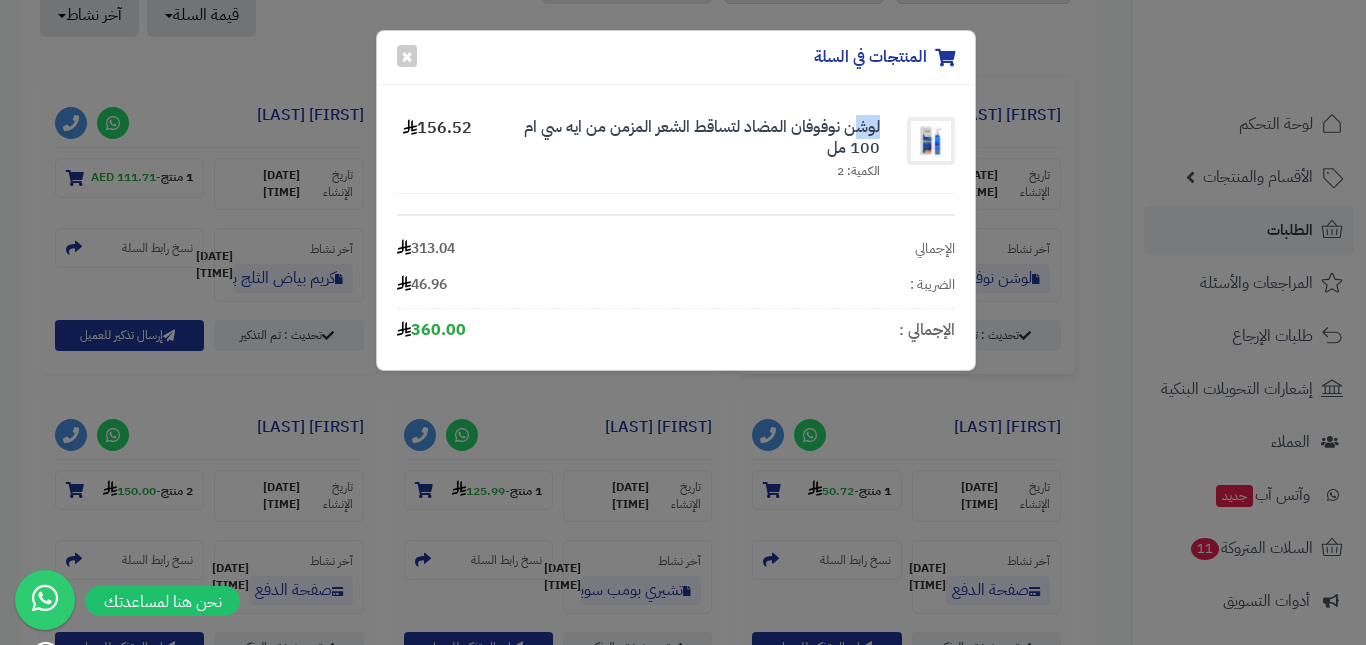 click on "لوشن نوفوفان المضاد لتساقط الشعر المزمن من ايه سي ام 100 مل
الكمية:
2" at bounding box center [686, 149] 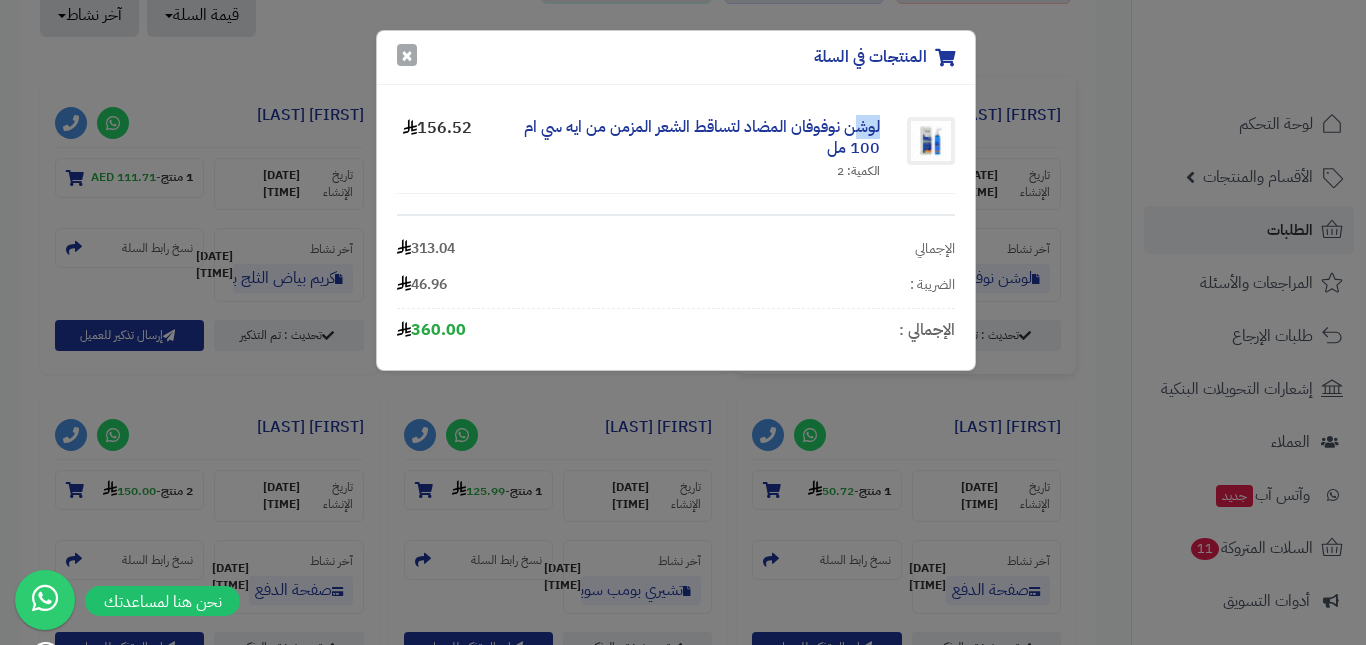 click on "×" at bounding box center (407, 55) 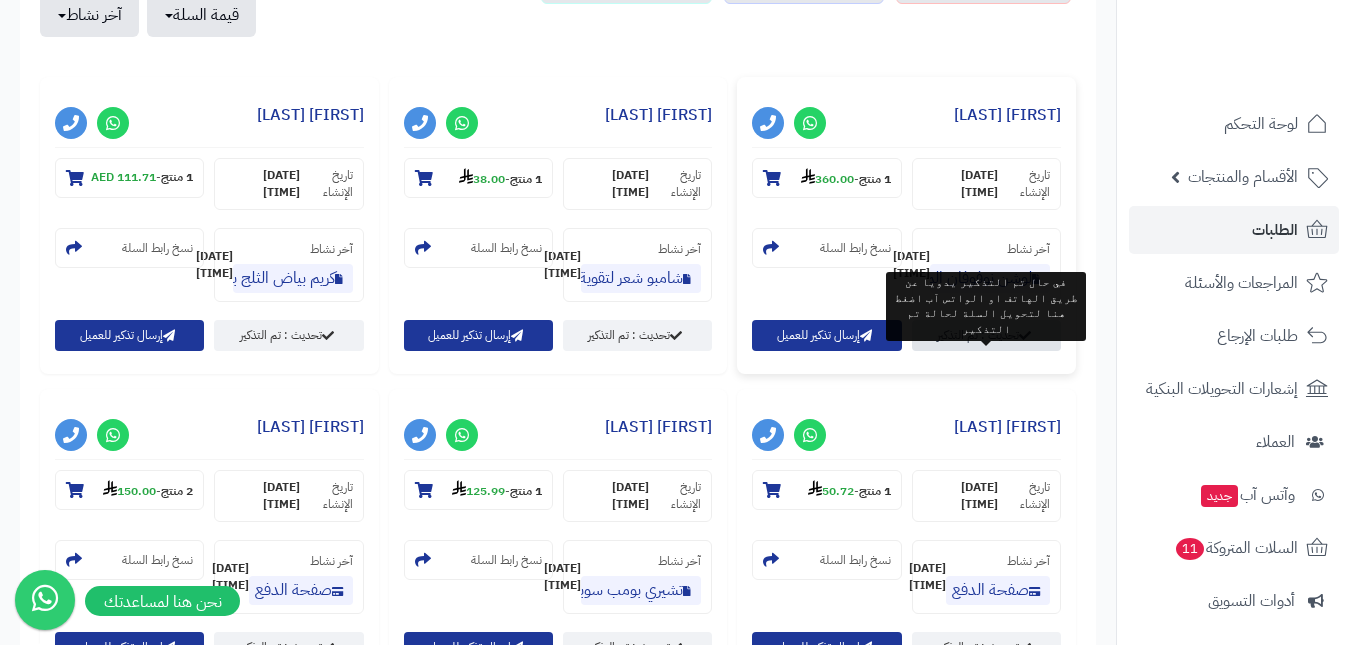 click on "تحديث : تم التذكير" at bounding box center [986, 335] 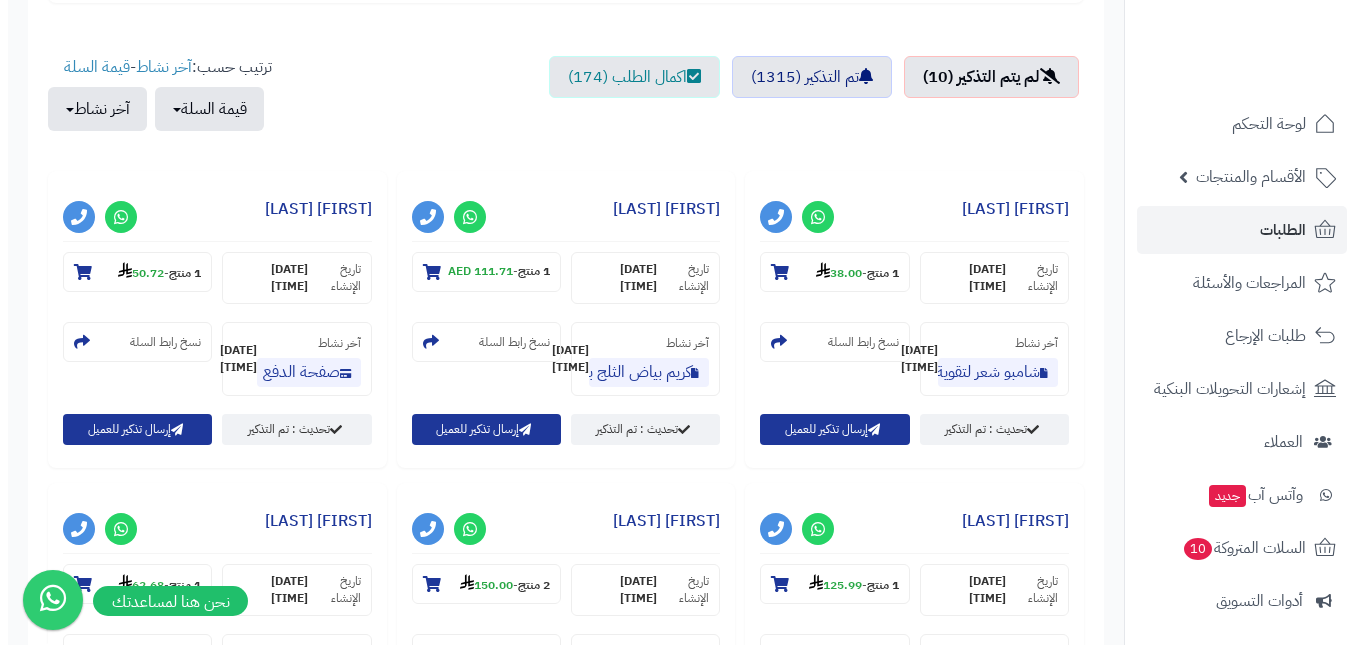 scroll, scrollTop: 700, scrollLeft: 0, axis: vertical 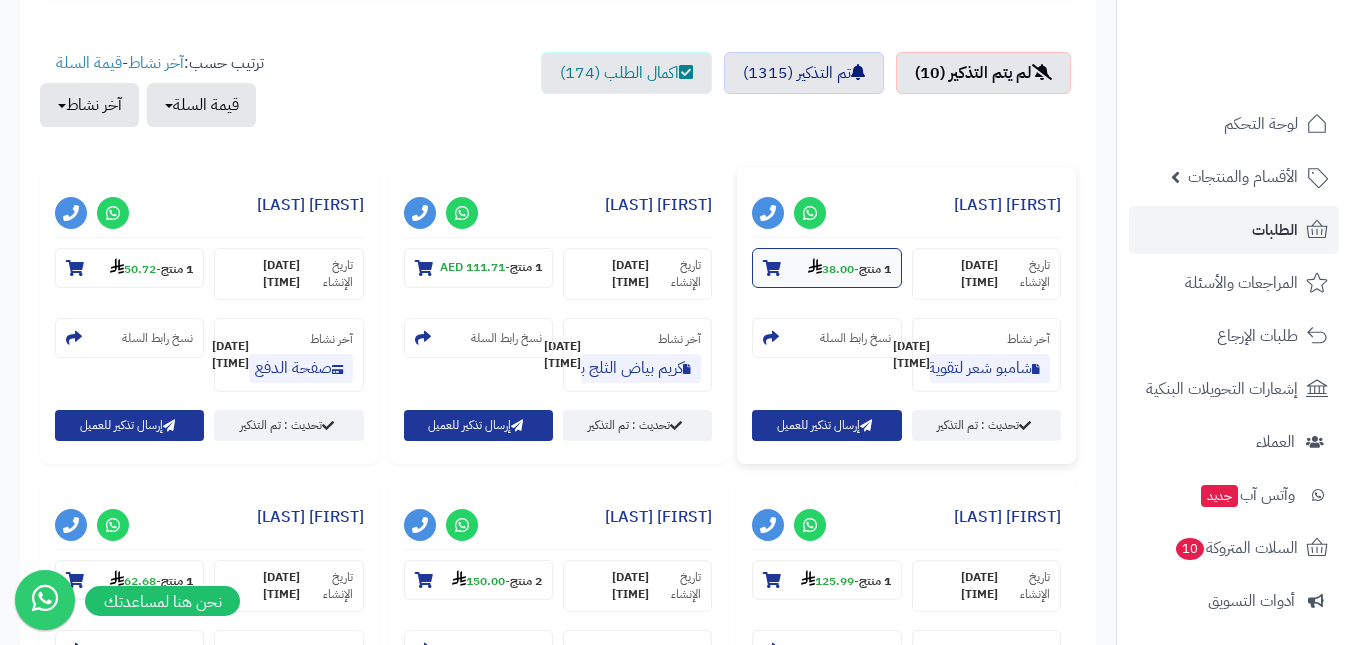 click on "1 منتج
-
33.04" at bounding box center (849, 268) 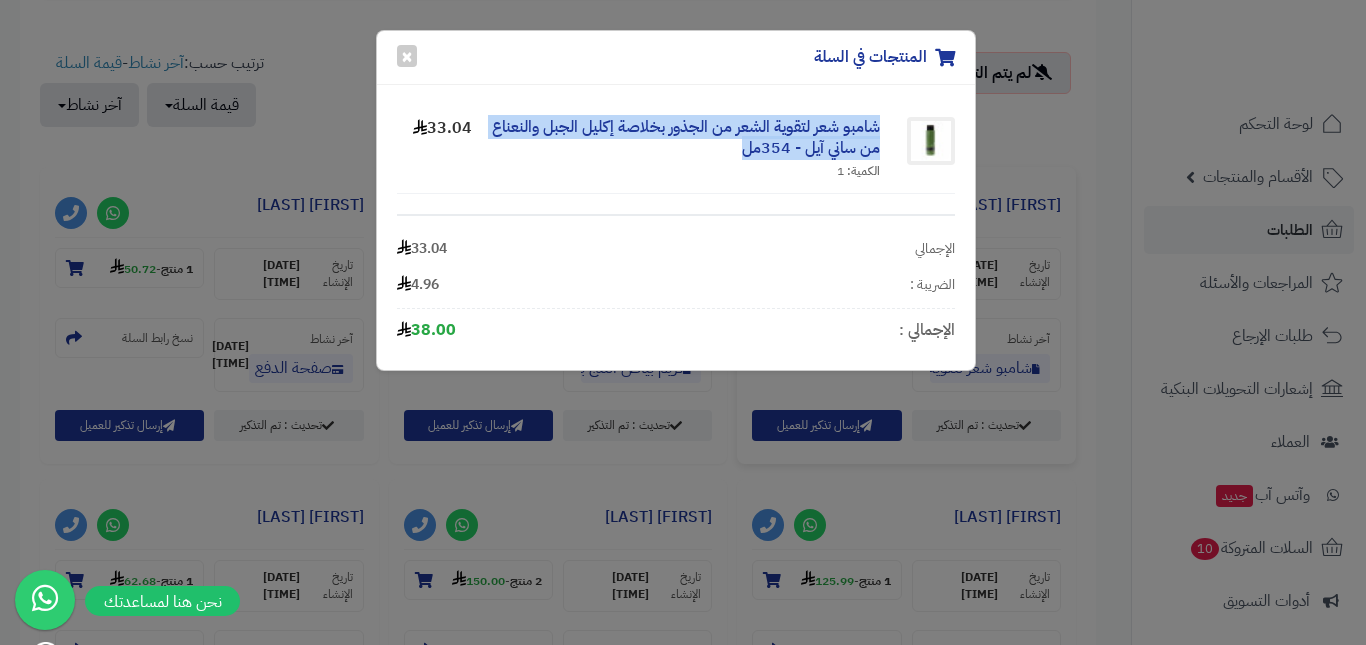 drag, startPoint x: 884, startPoint y: 122, endPoint x: 689, endPoint y: 152, distance: 197.29419 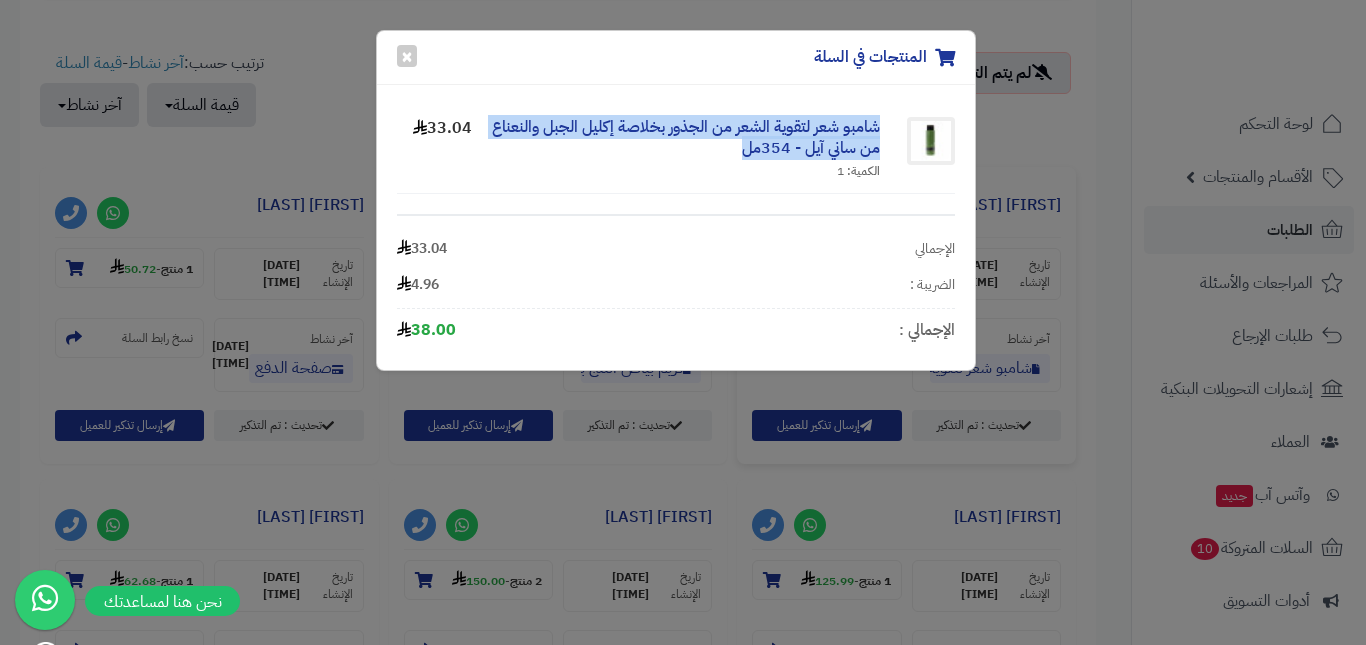 click on "شامبو شعر لتقوية الشعر من الجذور بخلاصة إكليل الجبل والنعناع من ساني آيل - 354مل
الكمية:
1" at bounding box center (686, 149) 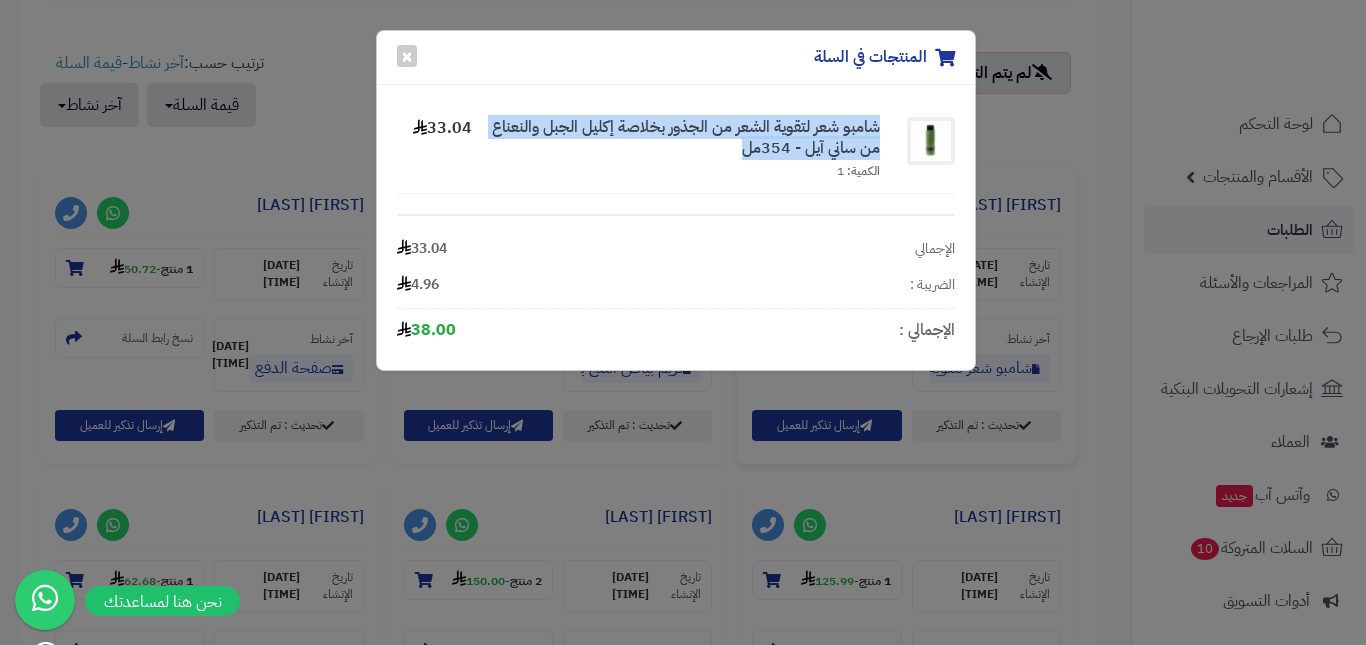 copy on "شامبو شعر لتقوية الشعر من الجذور بخلاصة إكليل الجبل والنعناع من ساني آيل - 354مل" 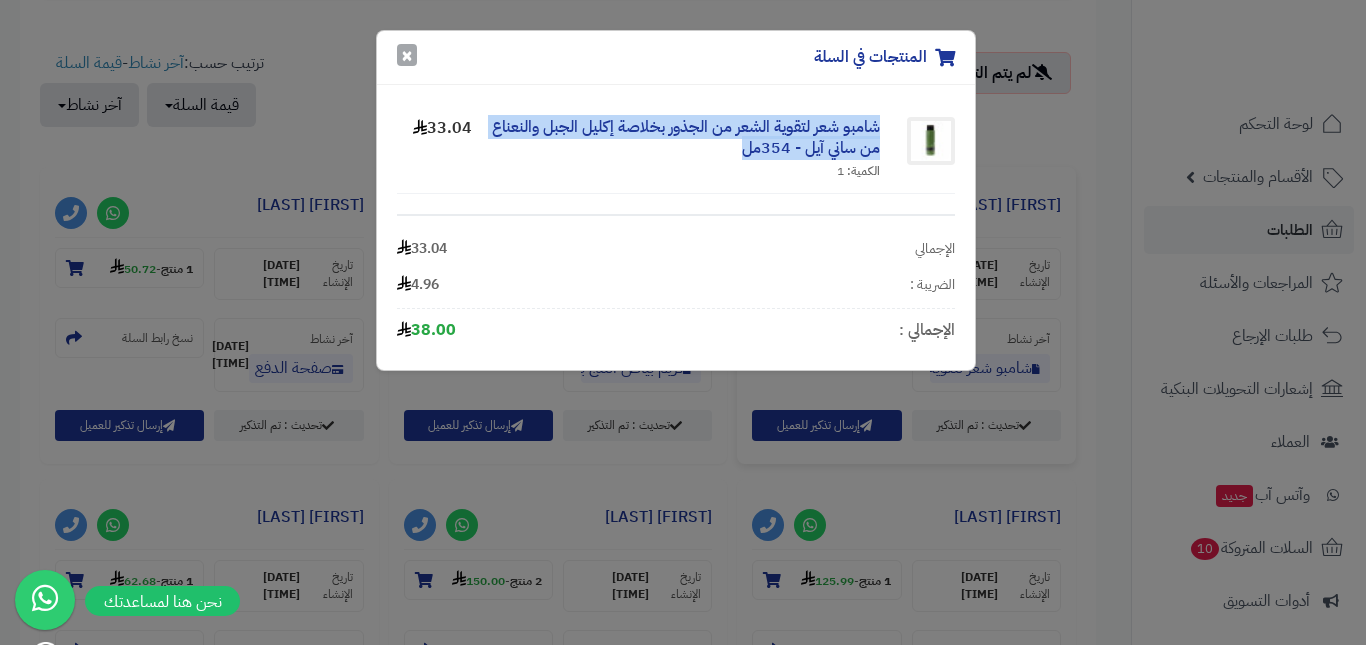 click on "×" at bounding box center [407, 55] 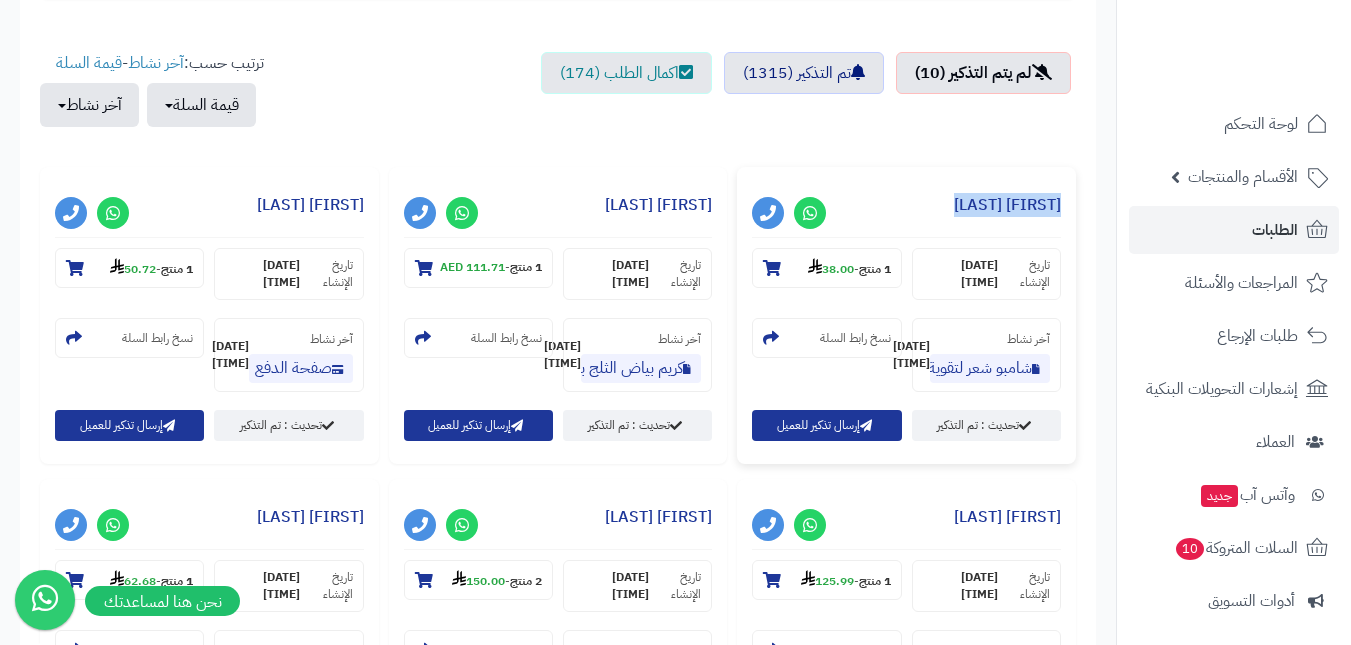 drag, startPoint x: 954, startPoint y: 203, endPoint x: 1061, endPoint y: 203, distance: 107 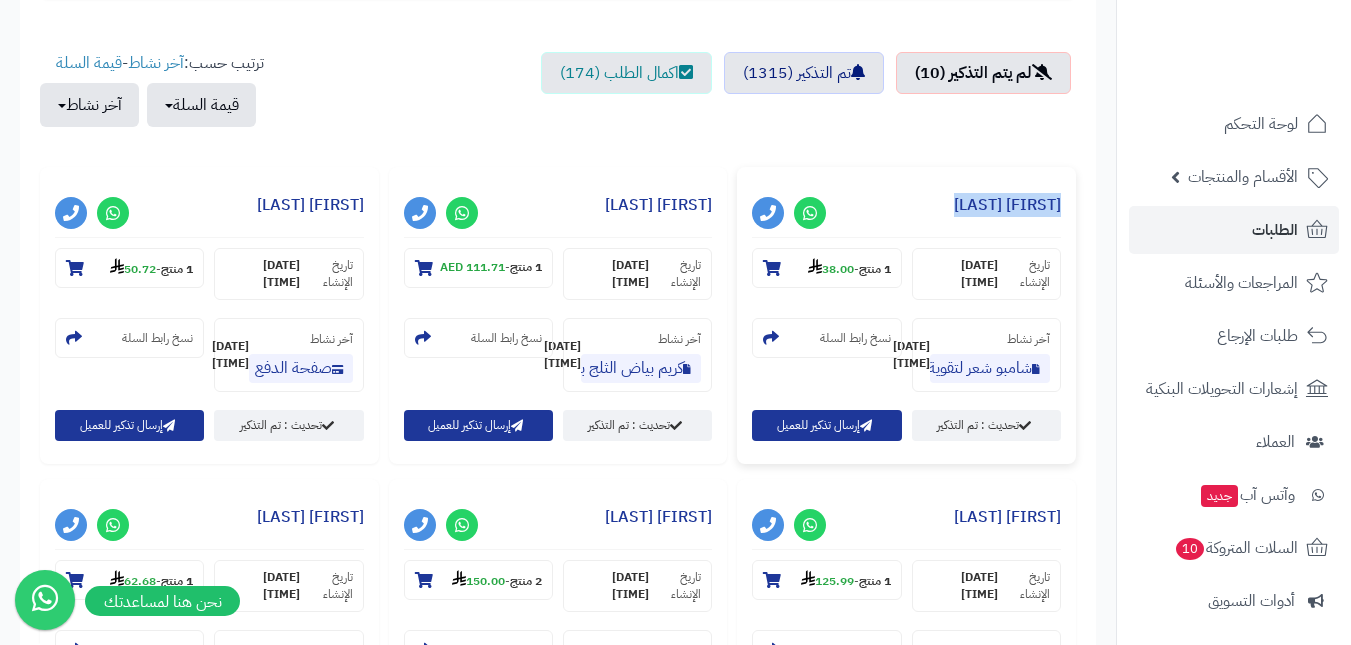 click on "**********" at bounding box center (906, 315) 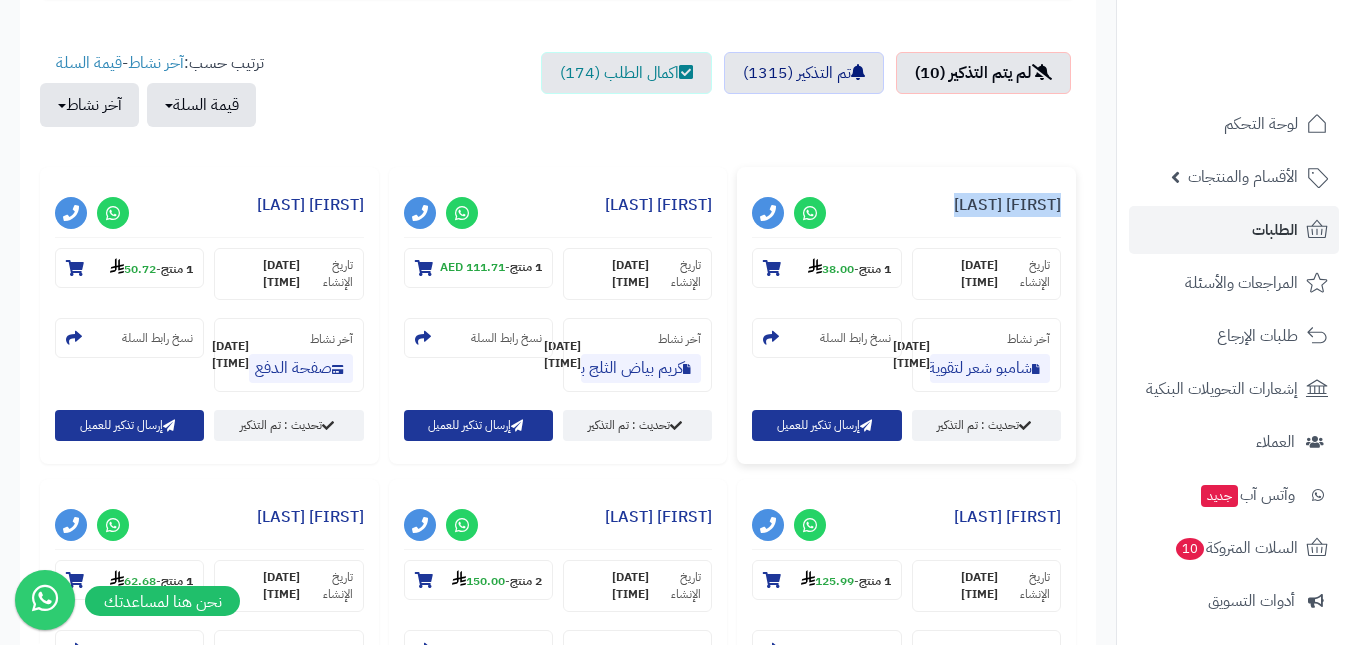 copy on "منتصر  المنتصر" 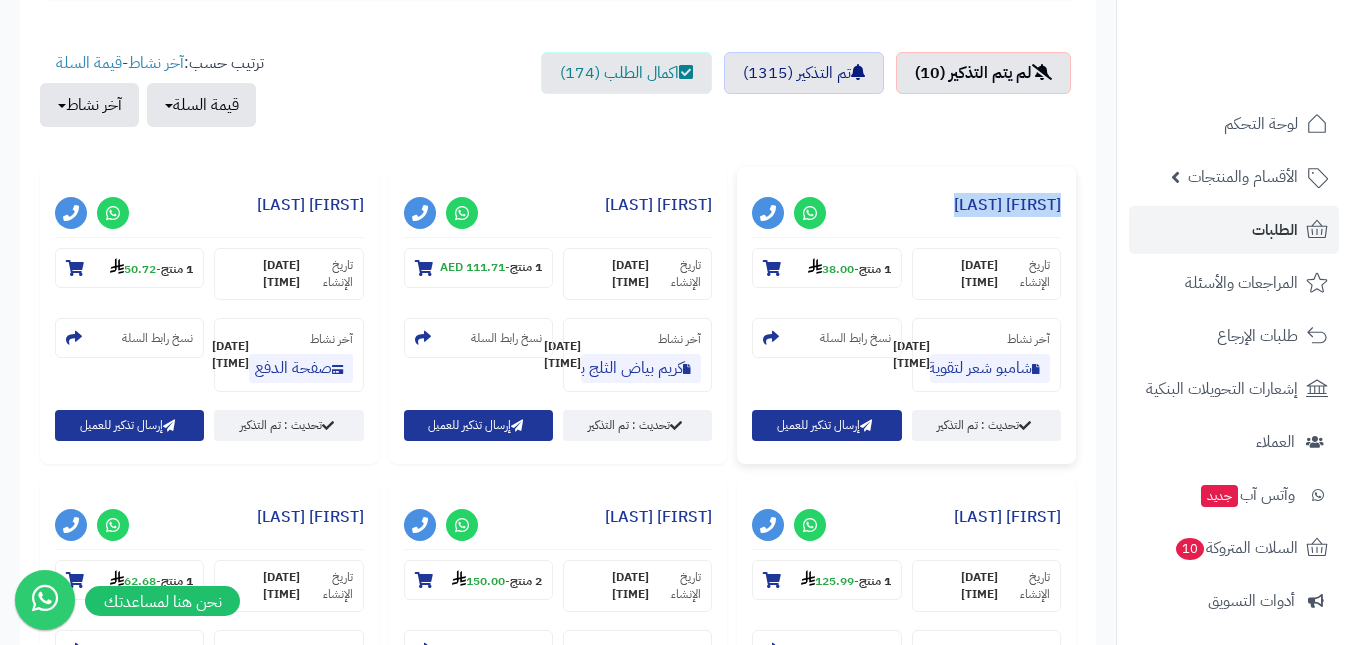 click on "منتصر  المنتصر" at bounding box center [906, 210] 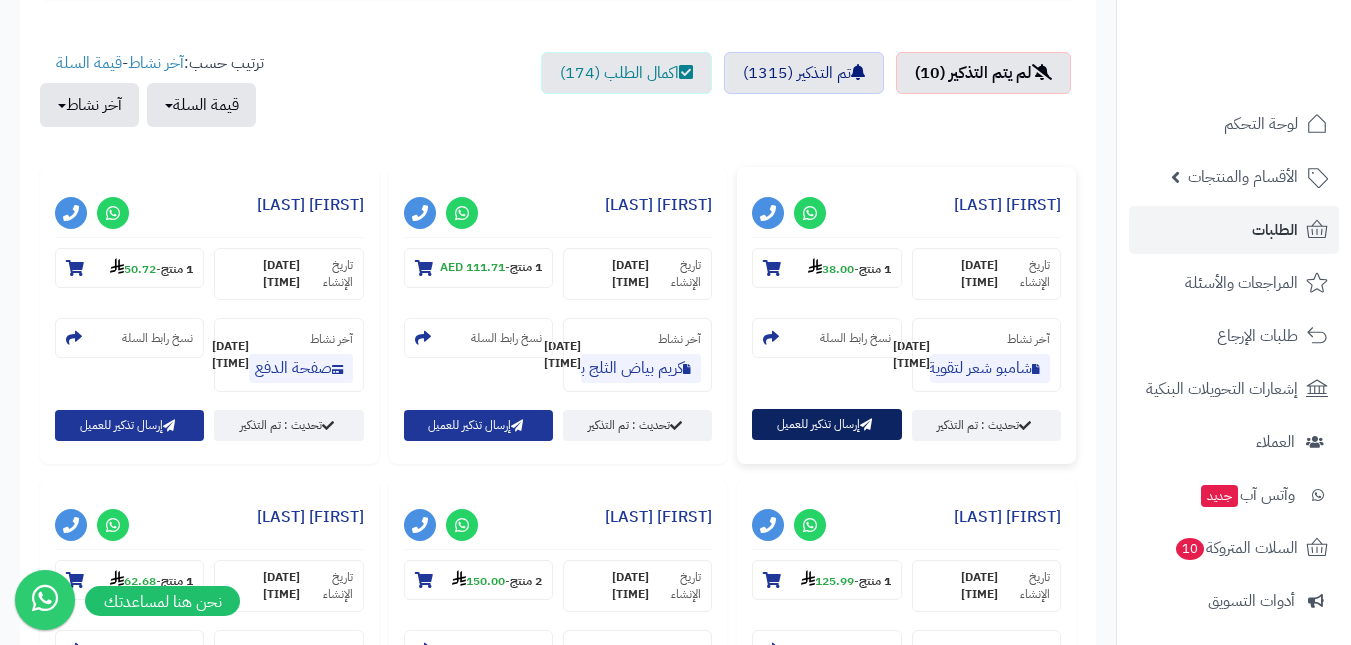 click on "إرسال تذكير للعميل" at bounding box center [826, 424] 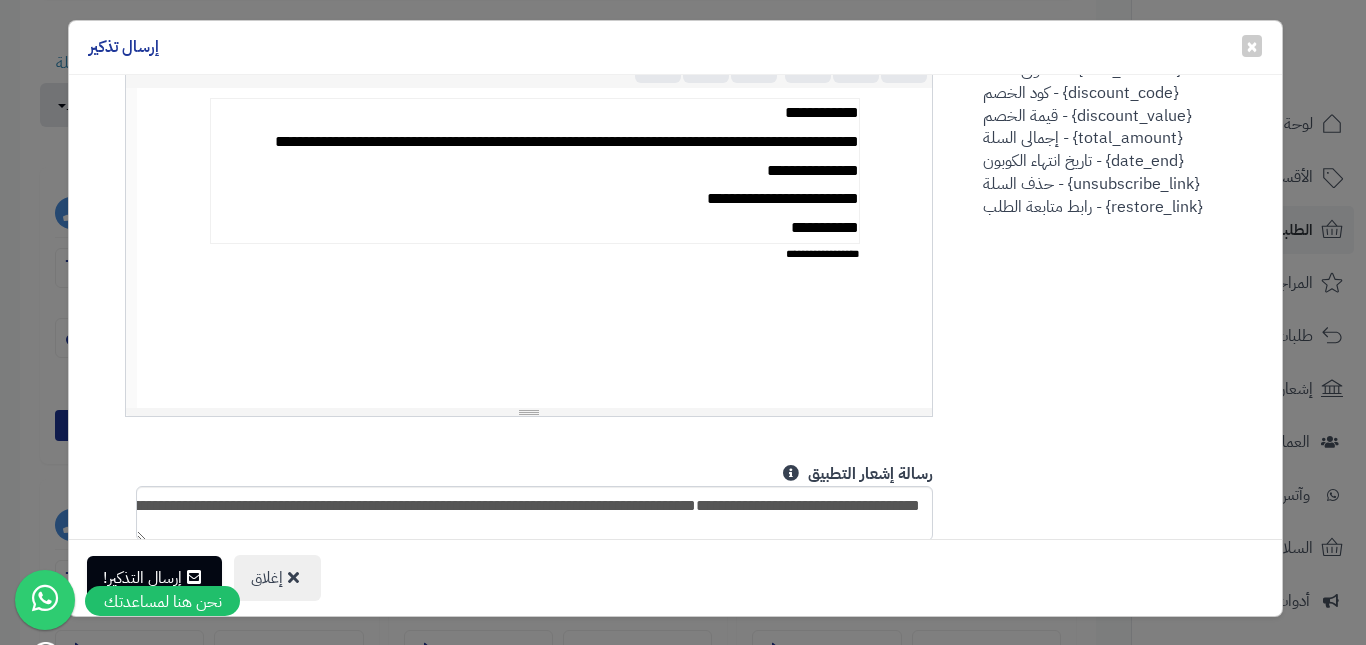 scroll, scrollTop: 900, scrollLeft: 0, axis: vertical 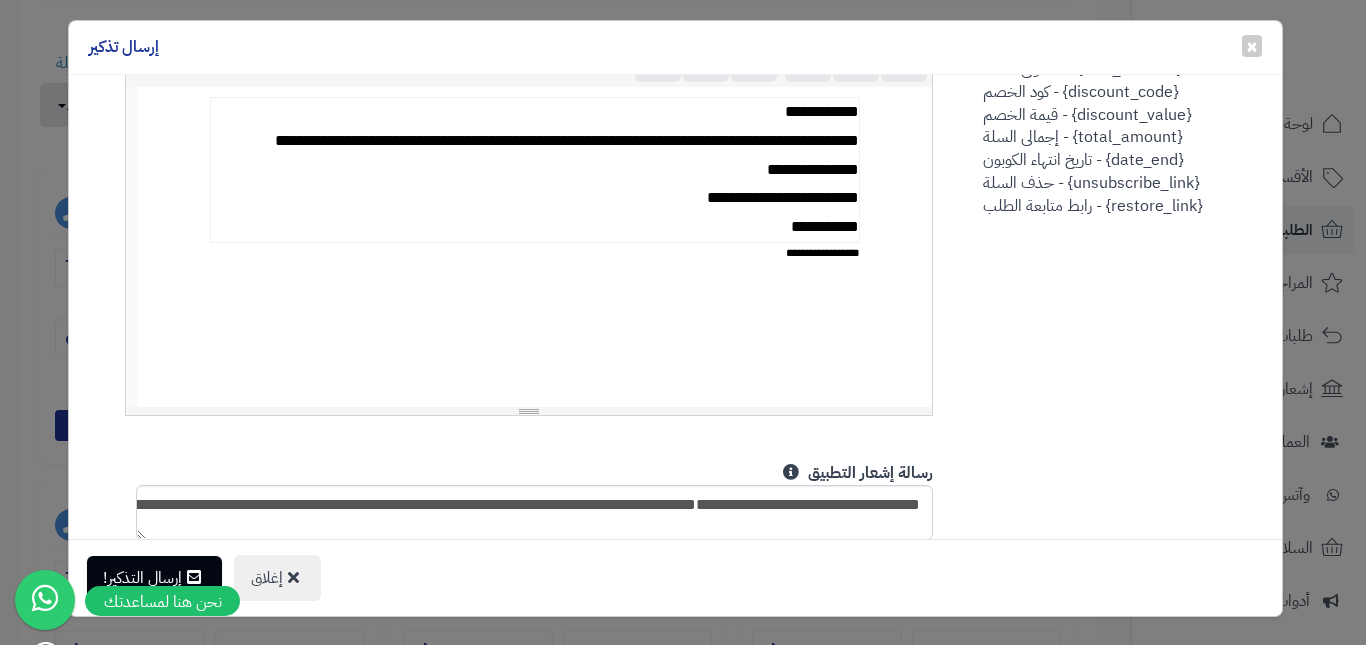 click on "**********" at bounding box center [534, 170] 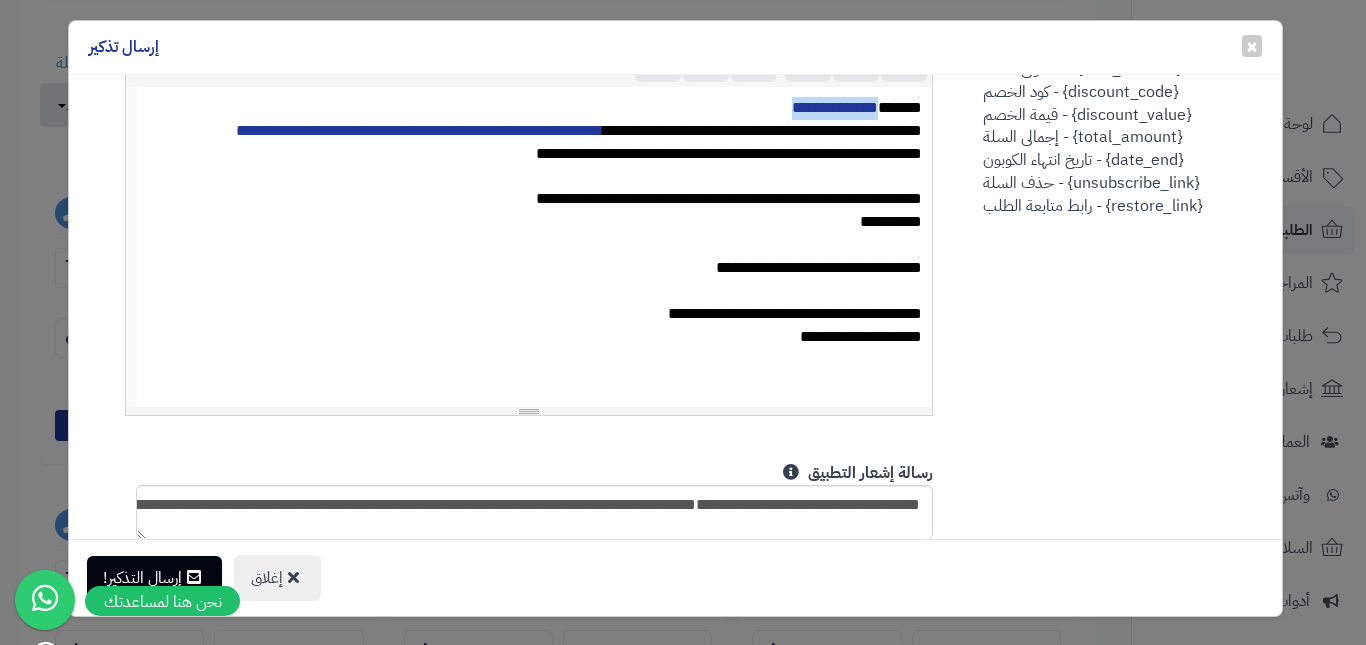 drag, startPoint x: 772, startPoint y: 131, endPoint x: 891, endPoint y: 135, distance: 119.06721 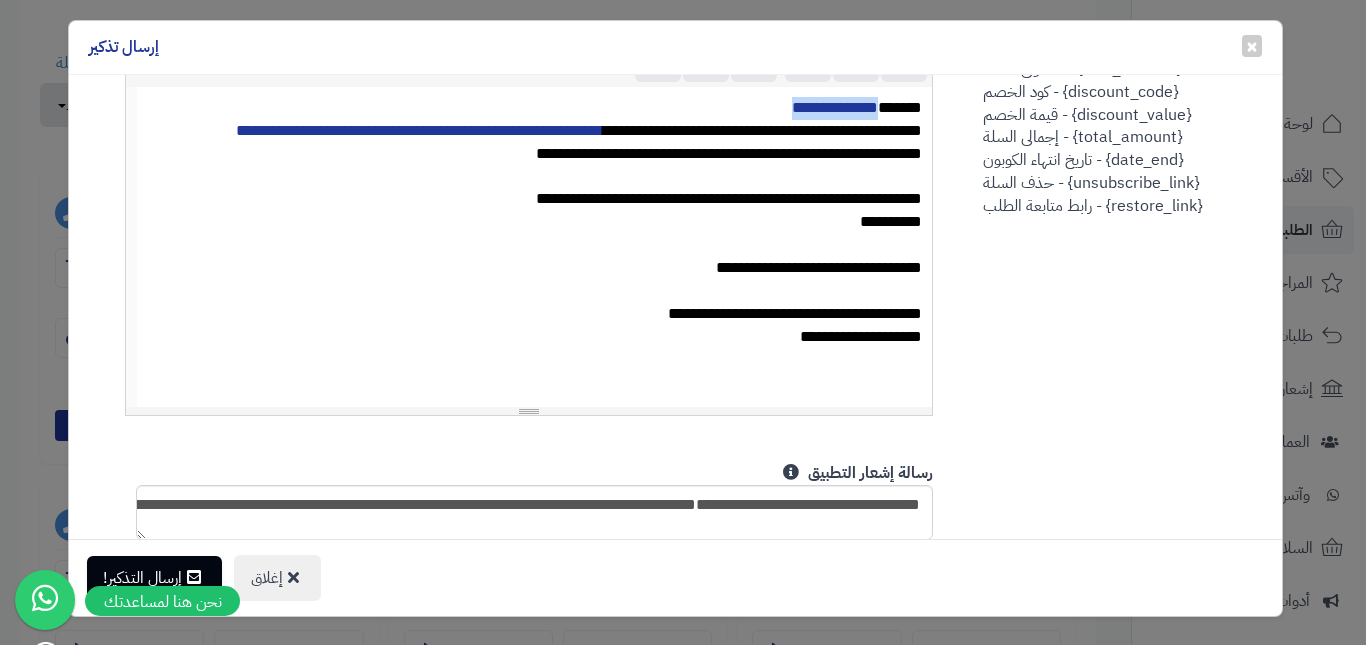 click on "**********" at bounding box center (535, 108) 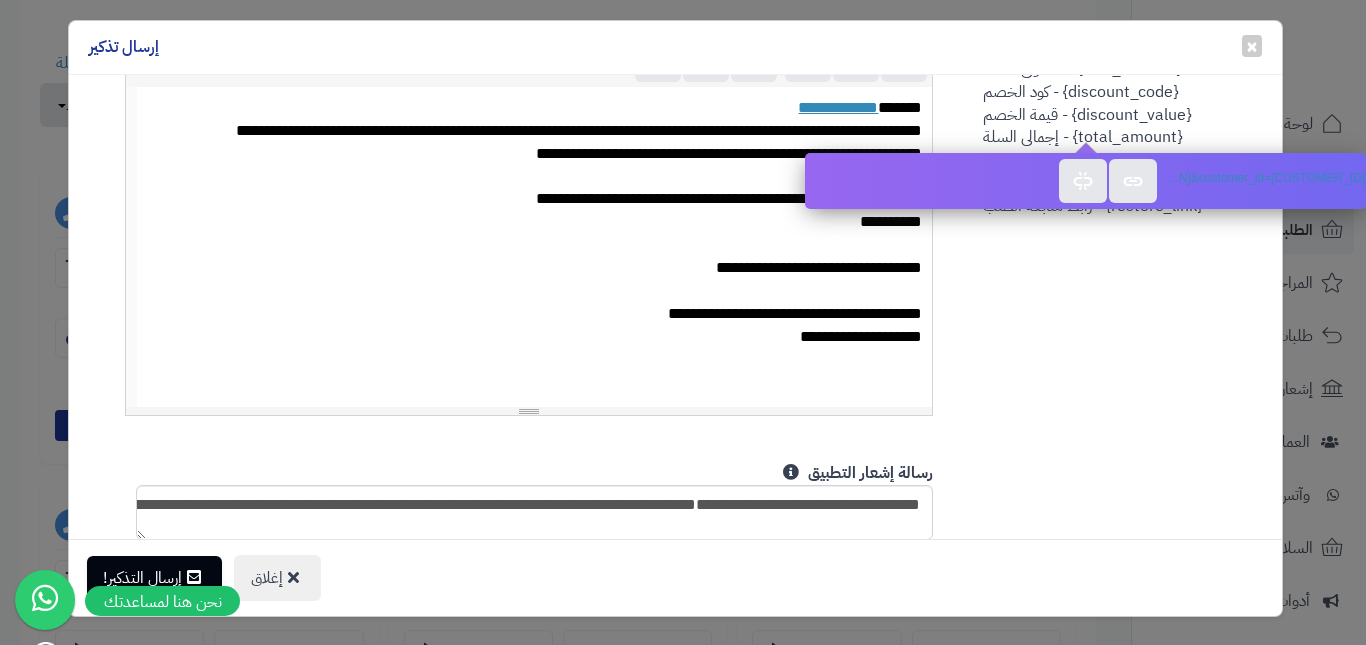 click on "**********" at bounding box center (419, 130) 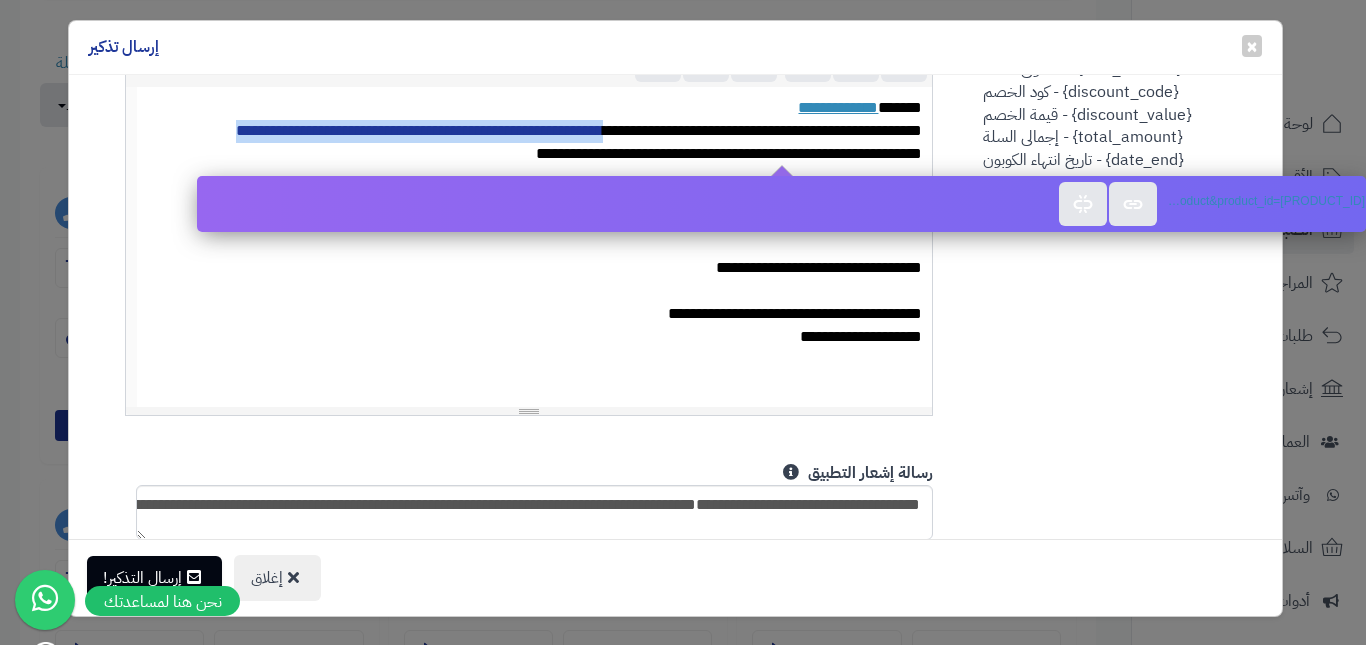 drag, startPoint x: 199, startPoint y: 151, endPoint x: 579, endPoint y: 150, distance: 380.0013 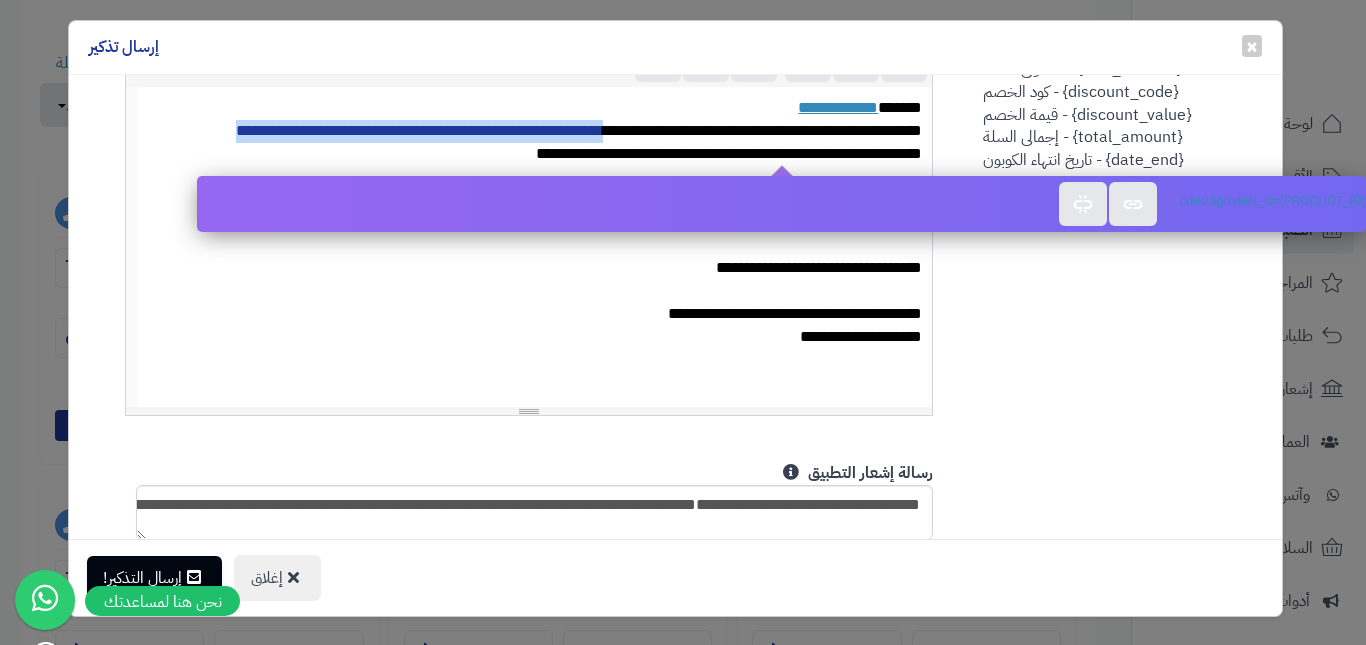 click on "**********" at bounding box center (535, 131) 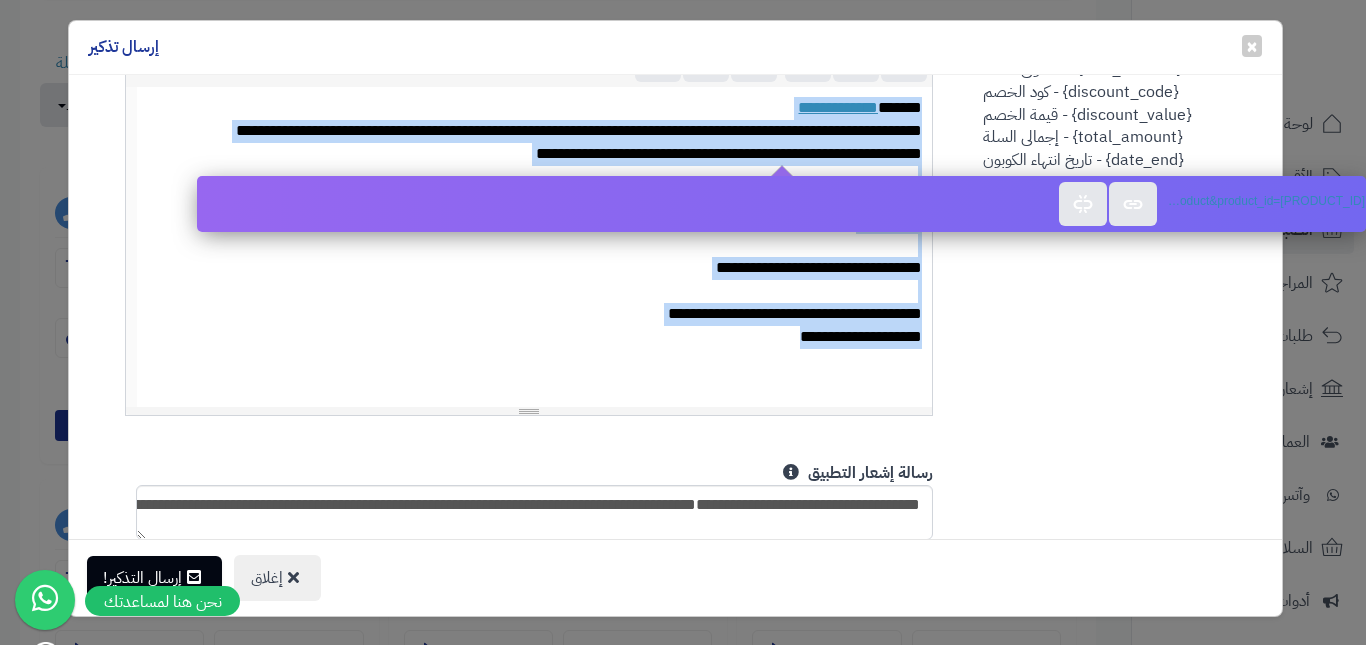 copy on "**********" 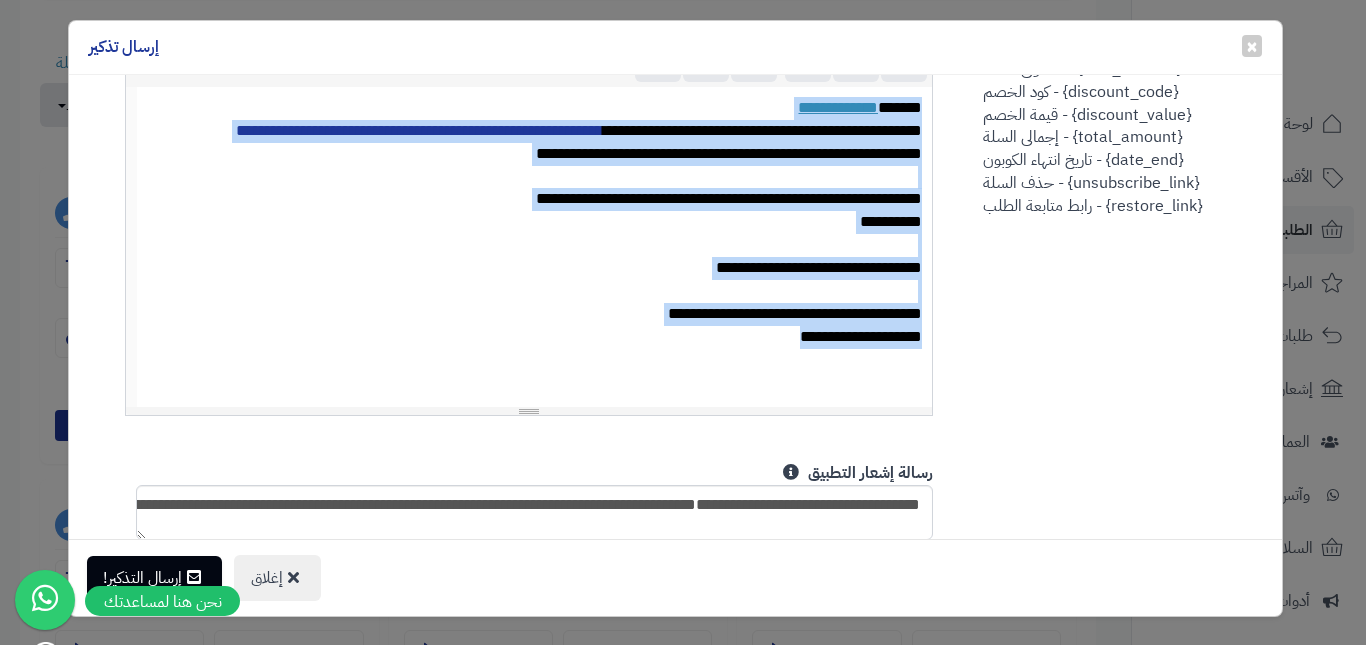 click at bounding box center (535, 177) 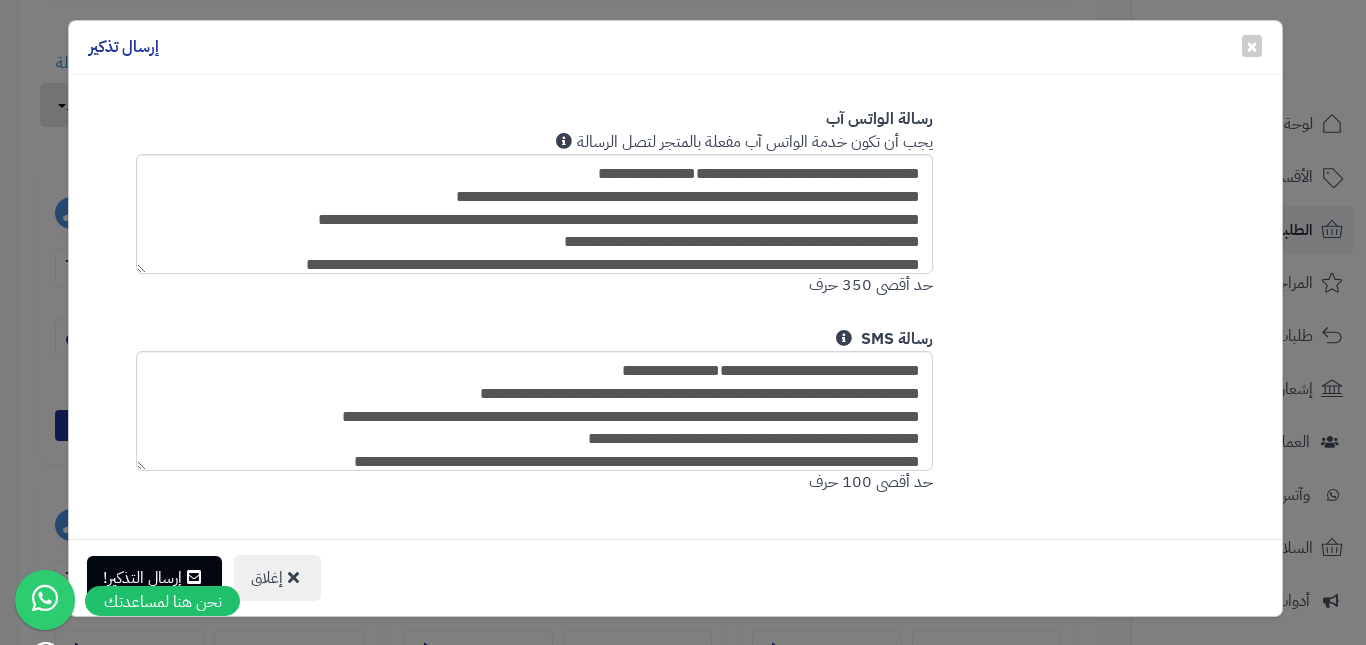 scroll, scrollTop: 1456, scrollLeft: 0, axis: vertical 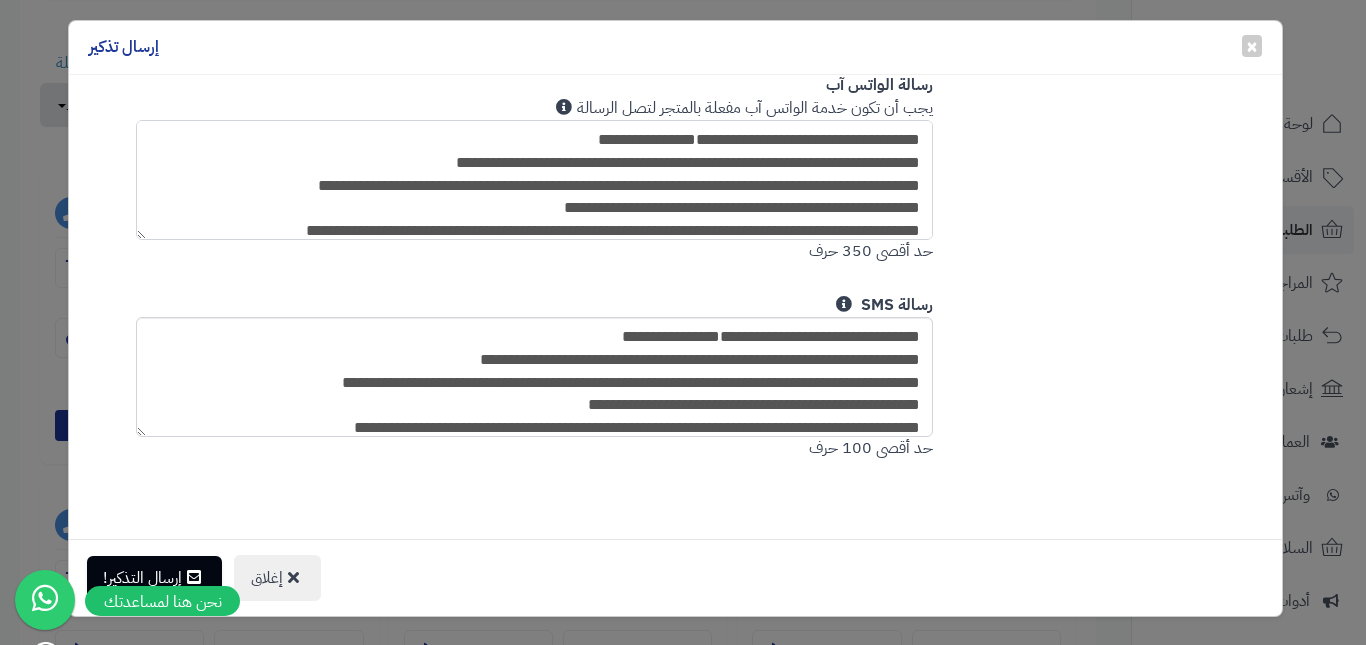 click on "**********" at bounding box center (535, 180) 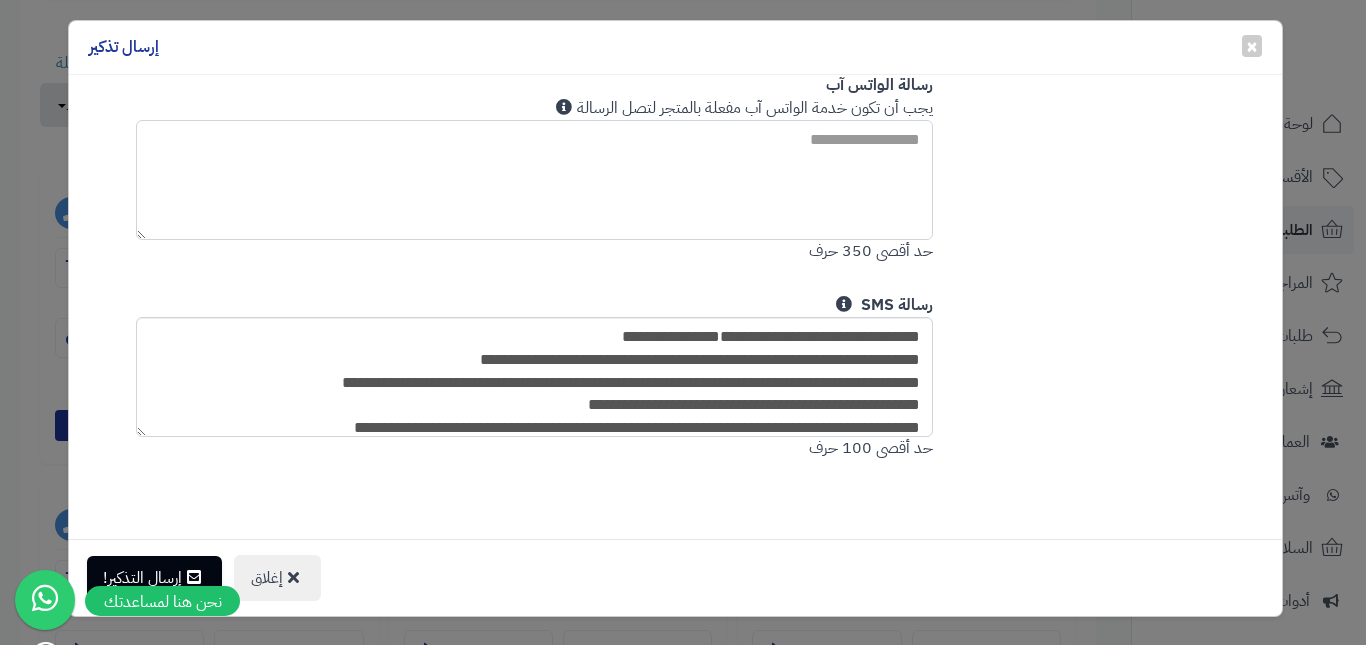 paste on "**********" 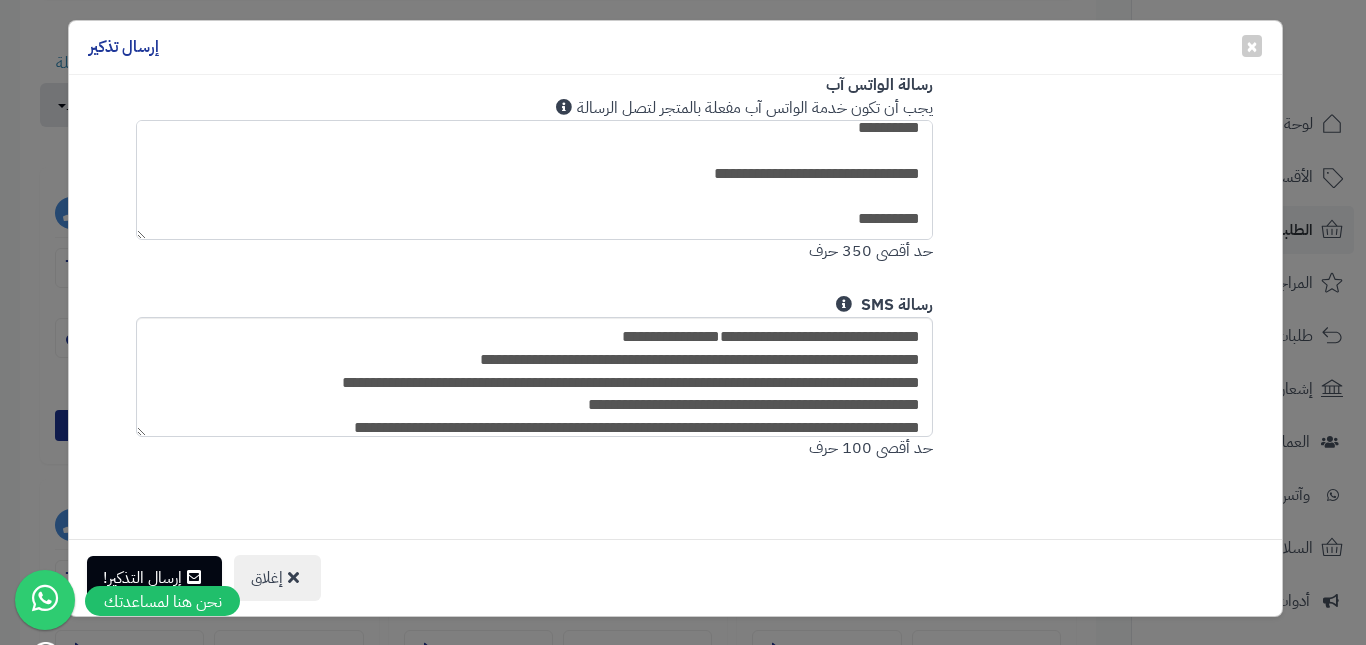 scroll, scrollTop: 0, scrollLeft: 0, axis: both 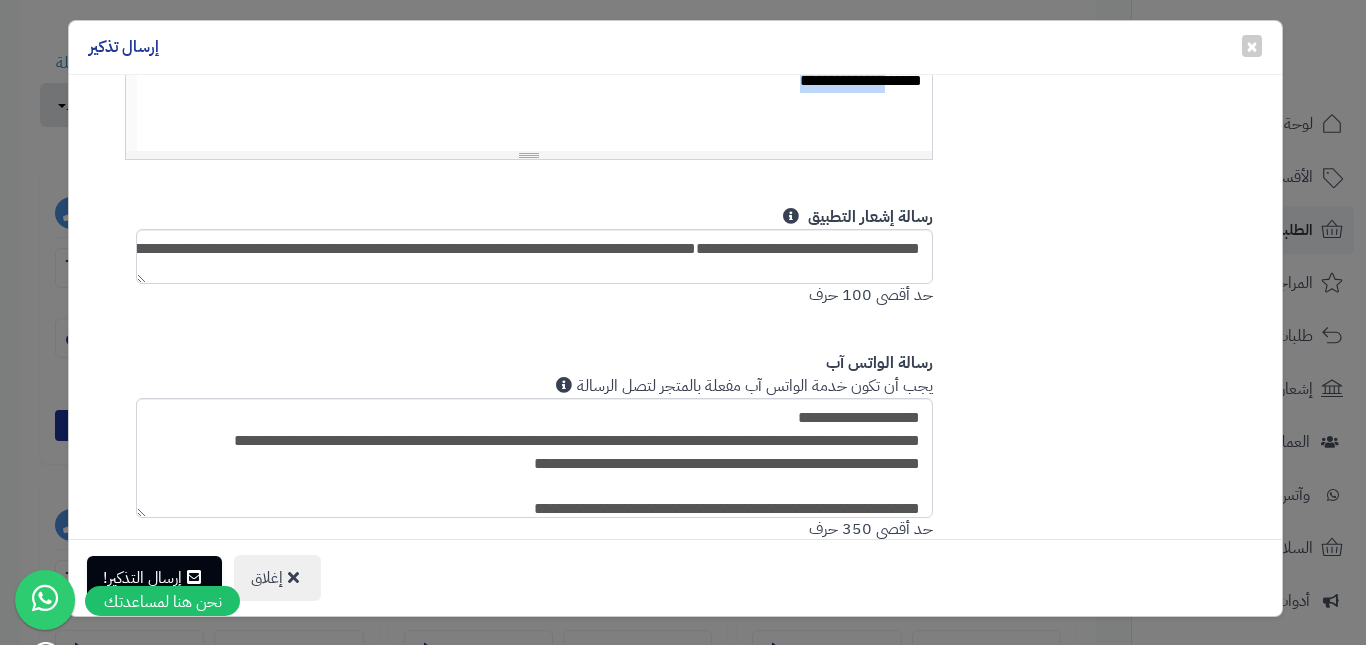 drag, startPoint x: 797, startPoint y: 98, endPoint x: 877, endPoint y: 104, distance: 80.224686 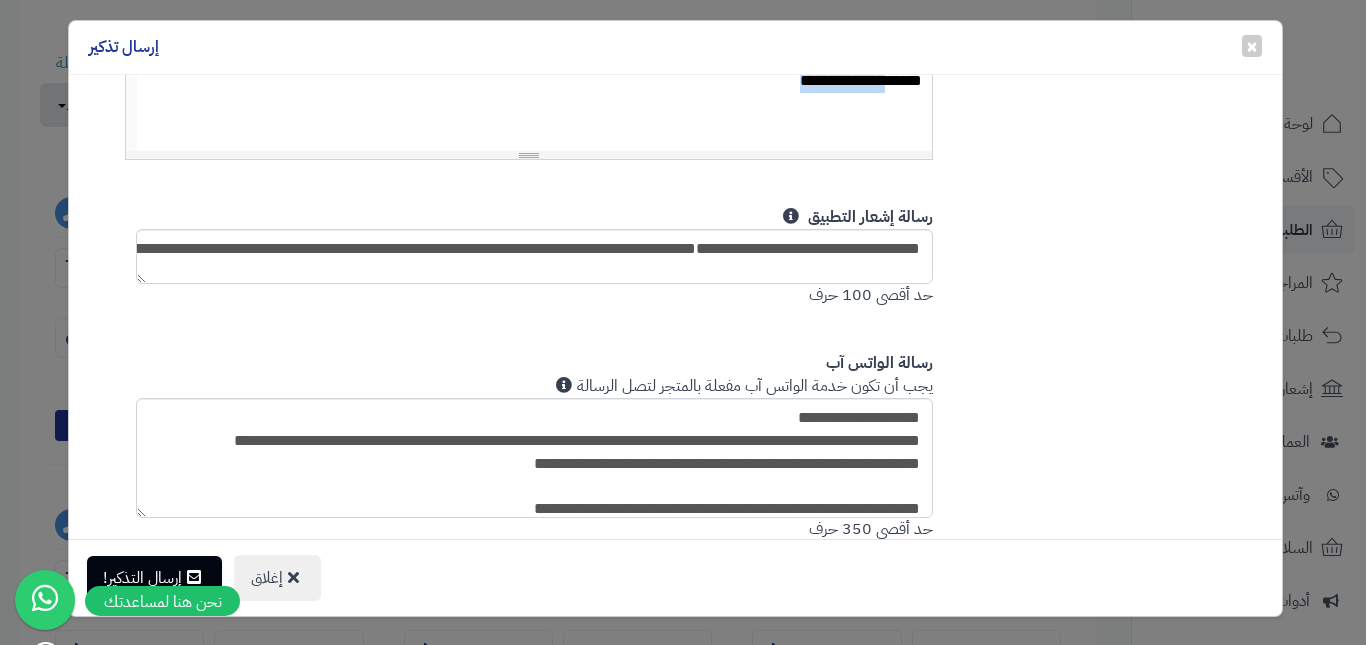 click on "**********" at bounding box center (535, 81) 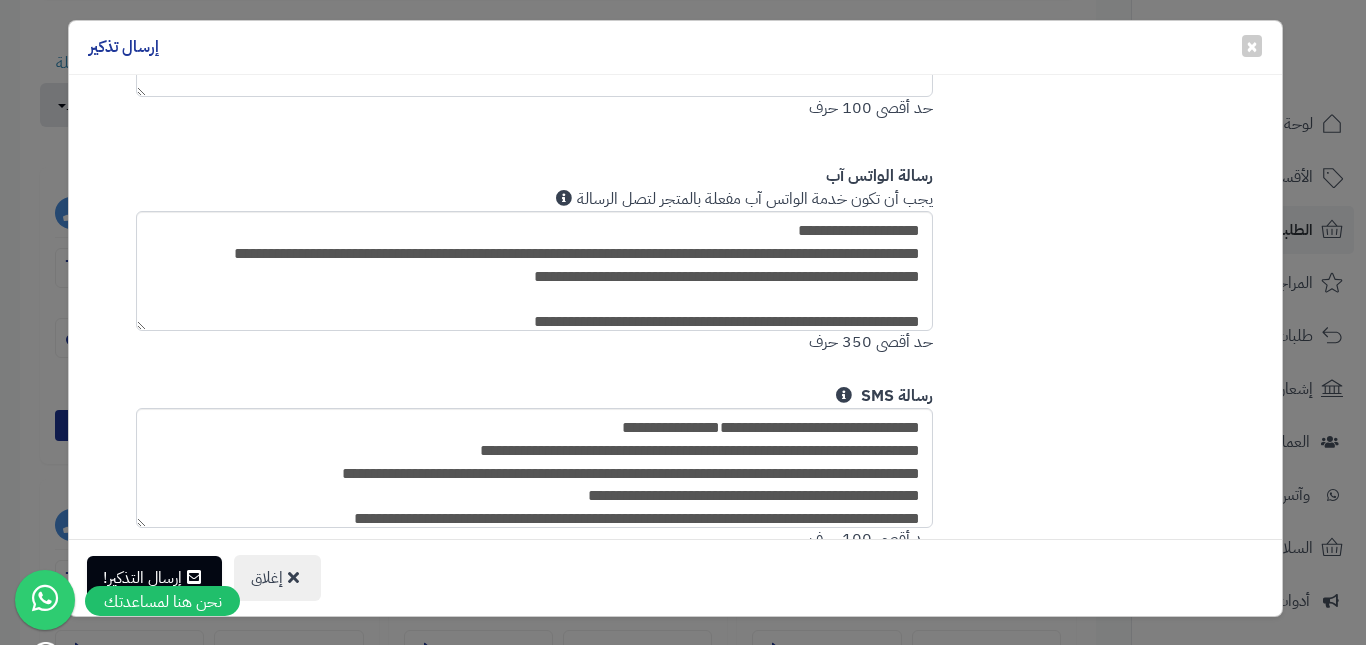 scroll, scrollTop: 1456, scrollLeft: 0, axis: vertical 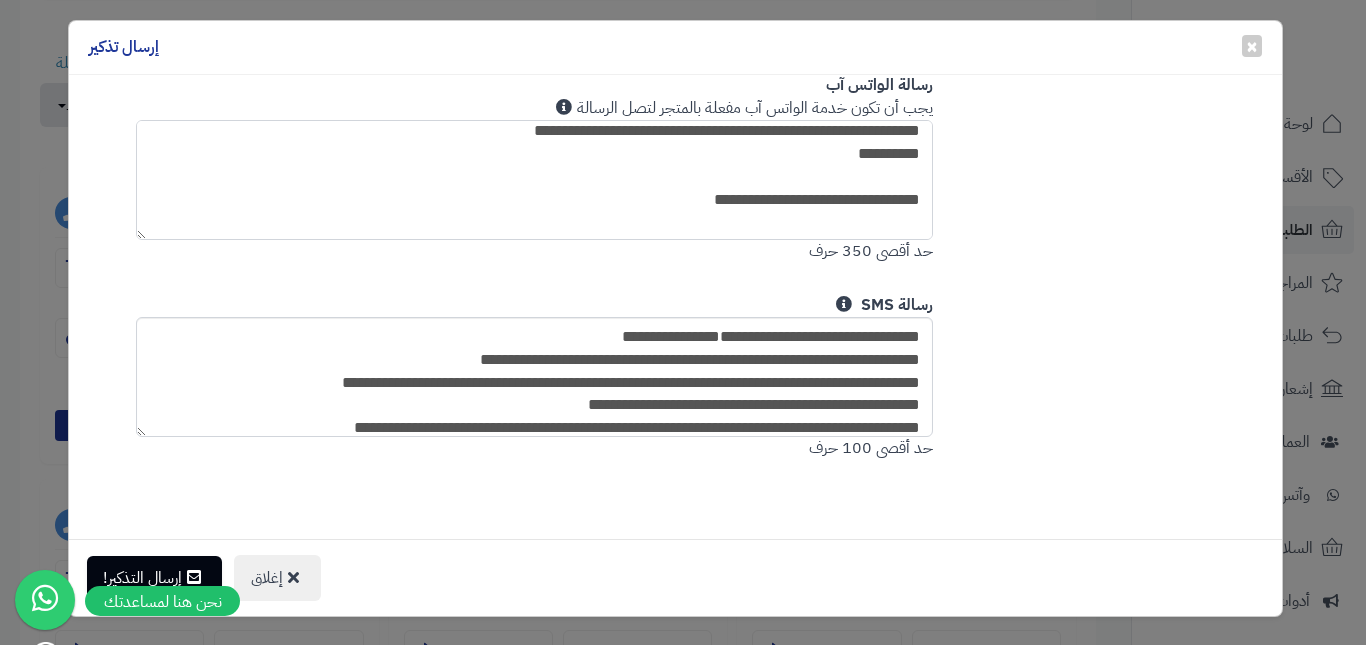 click on "**********" at bounding box center (535, 180) 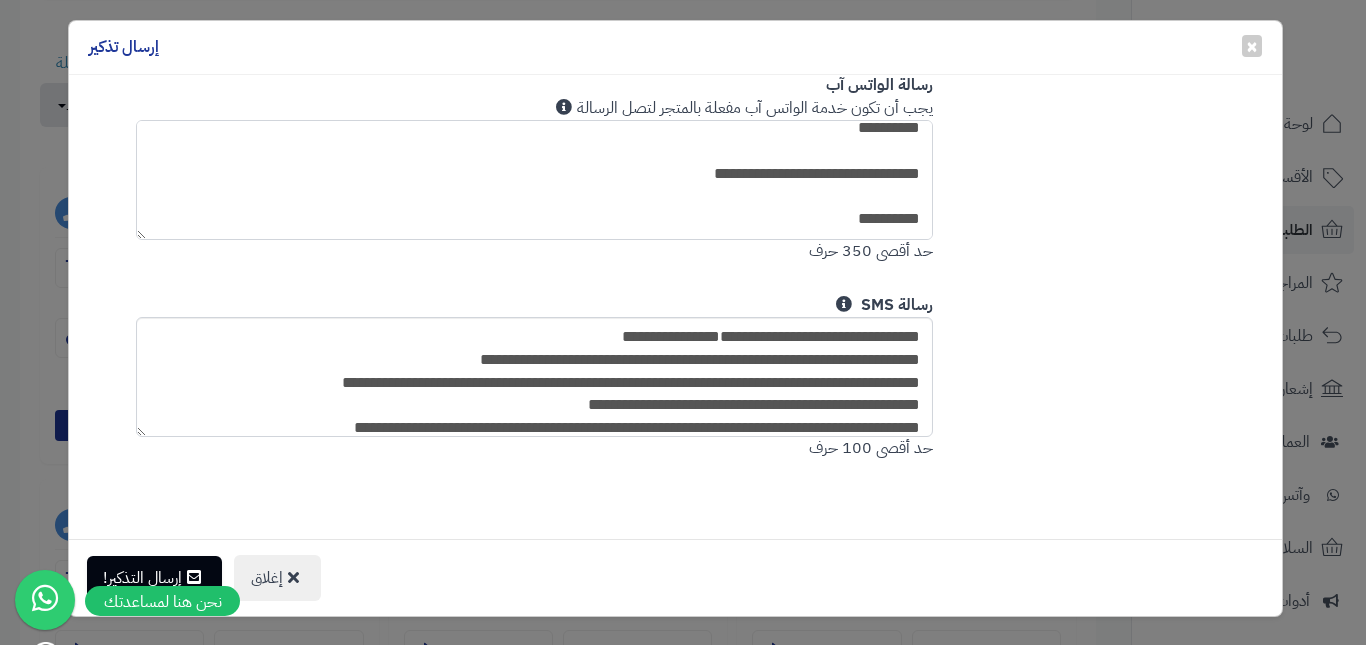 scroll, scrollTop: 149, scrollLeft: 0, axis: vertical 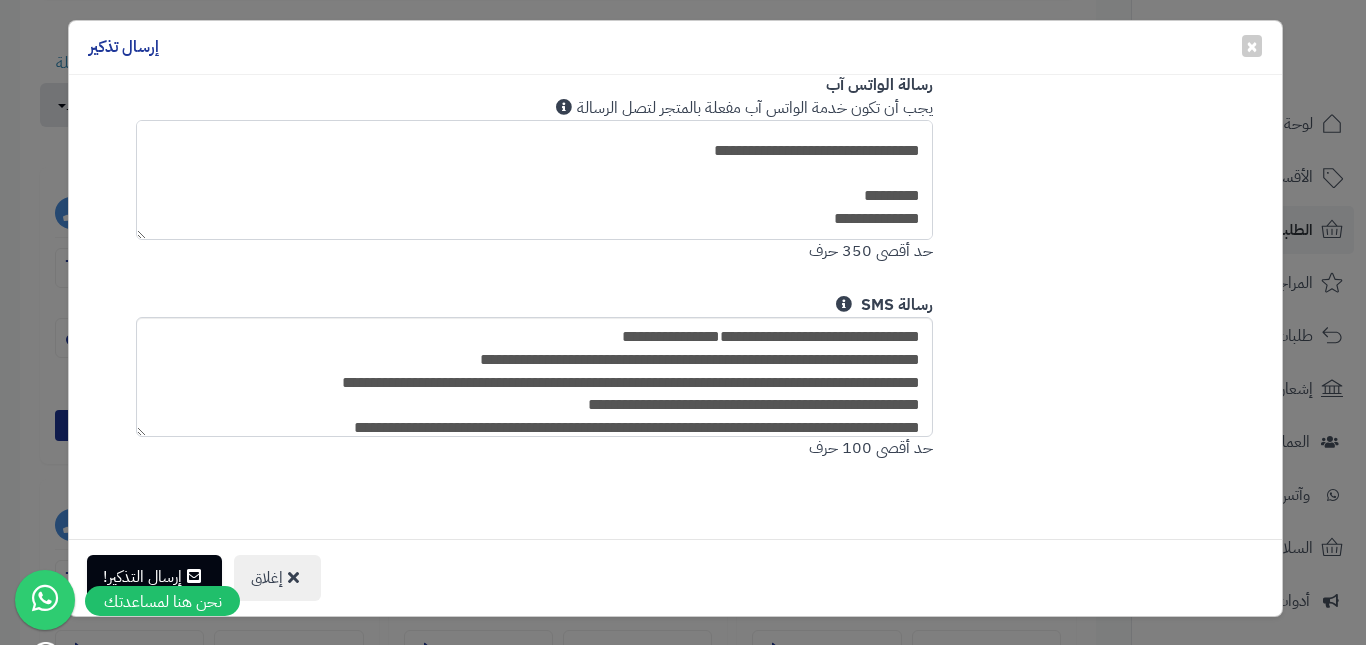 type on "**********" 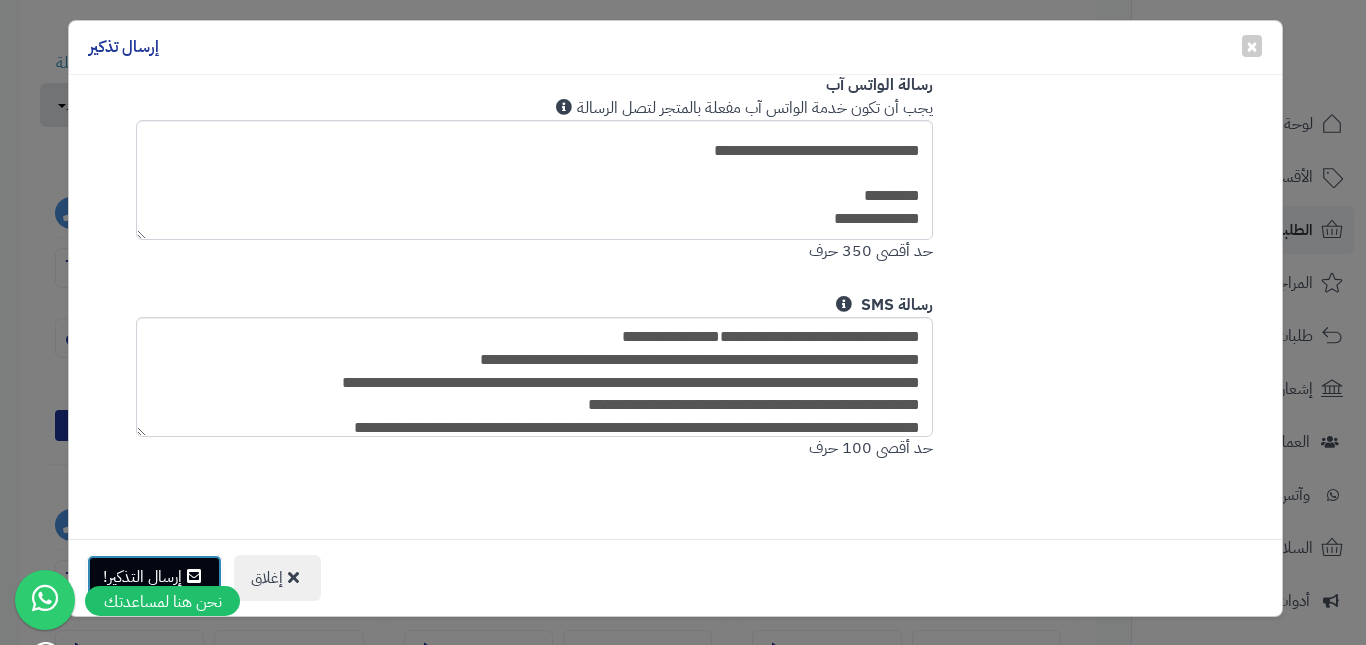click on "إرسال التذكير!" at bounding box center (154, 577) 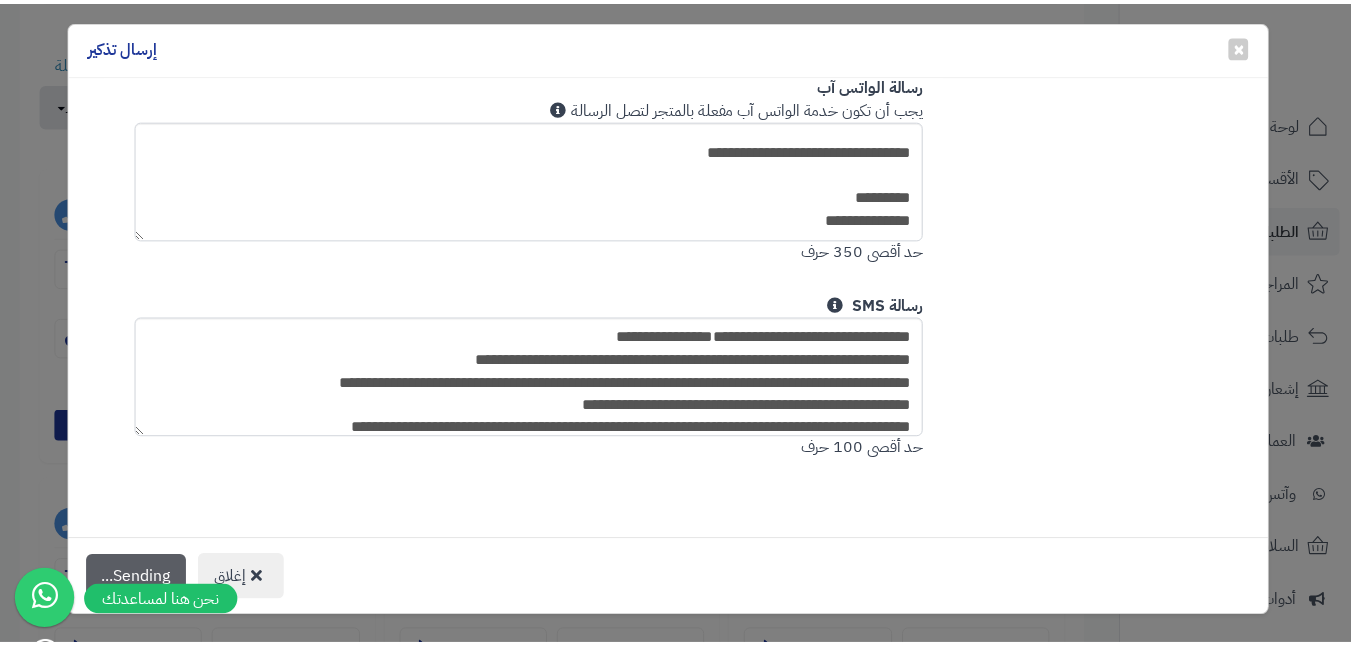 scroll, scrollTop: 765, scrollLeft: 0, axis: vertical 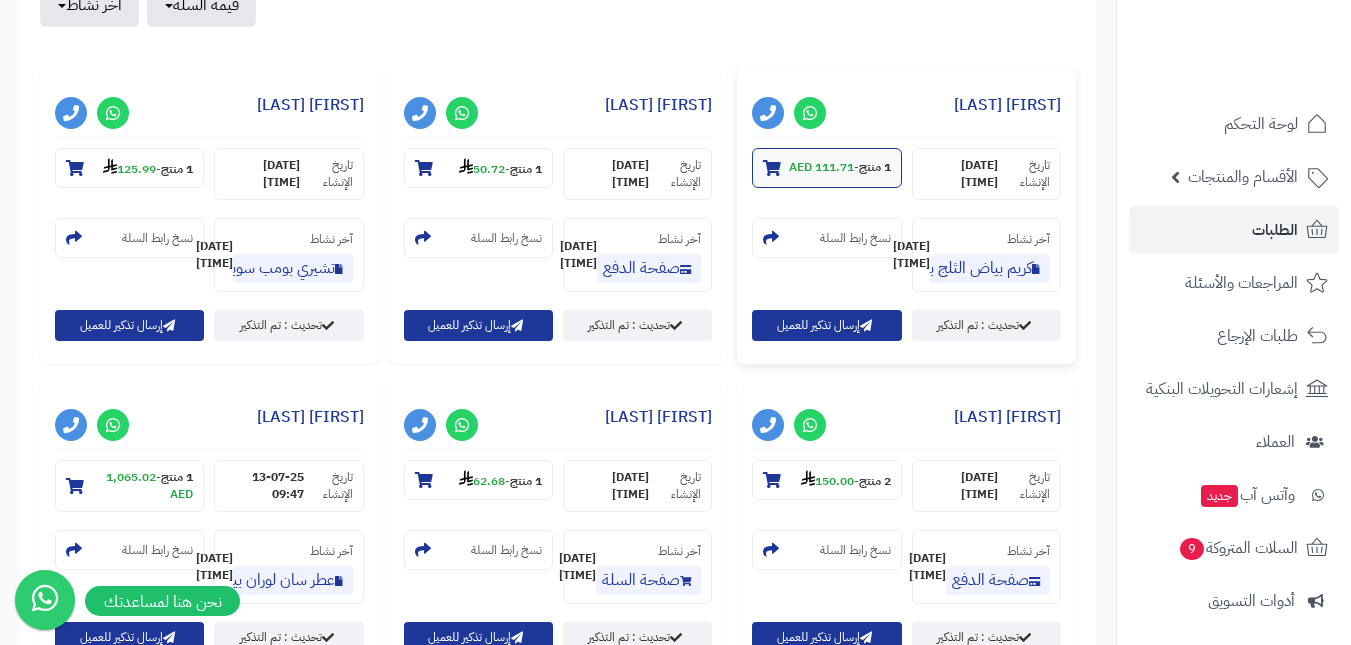 click on "111.71 AED" at bounding box center [821, 167] 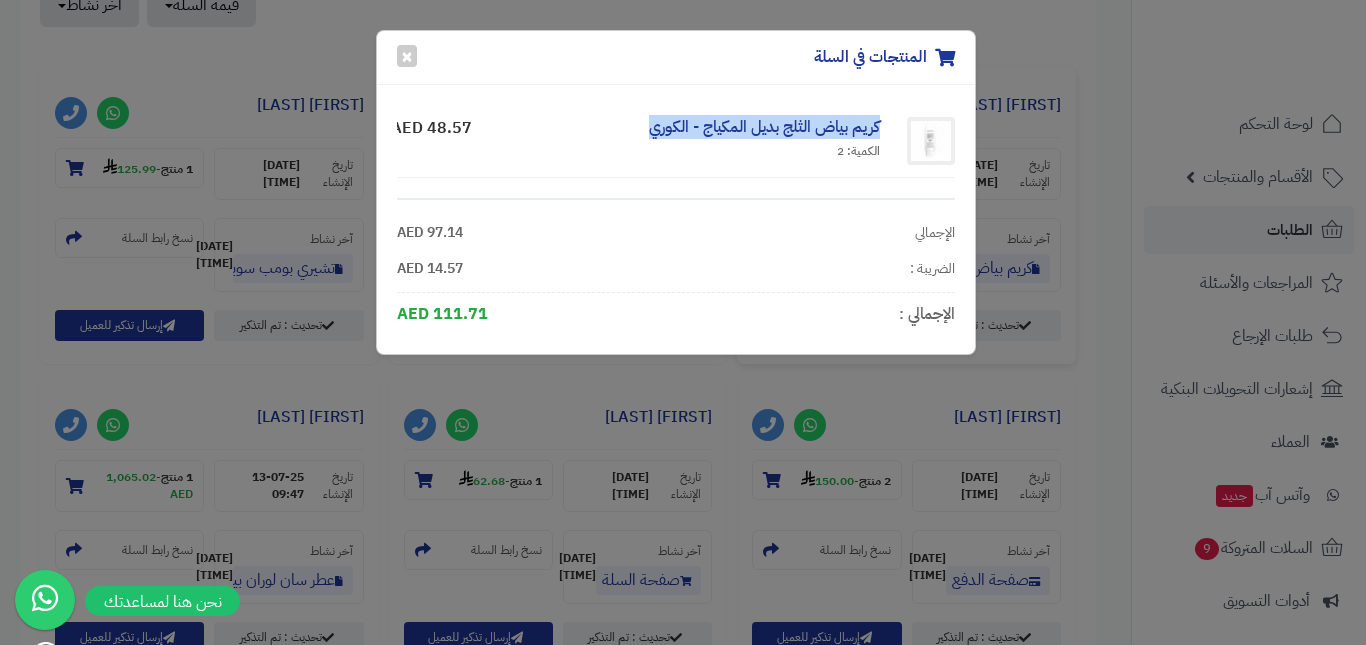 drag, startPoint x: 885, startPoint y: 123, endPoint x: 579, endPoint y: 123, distance: 306 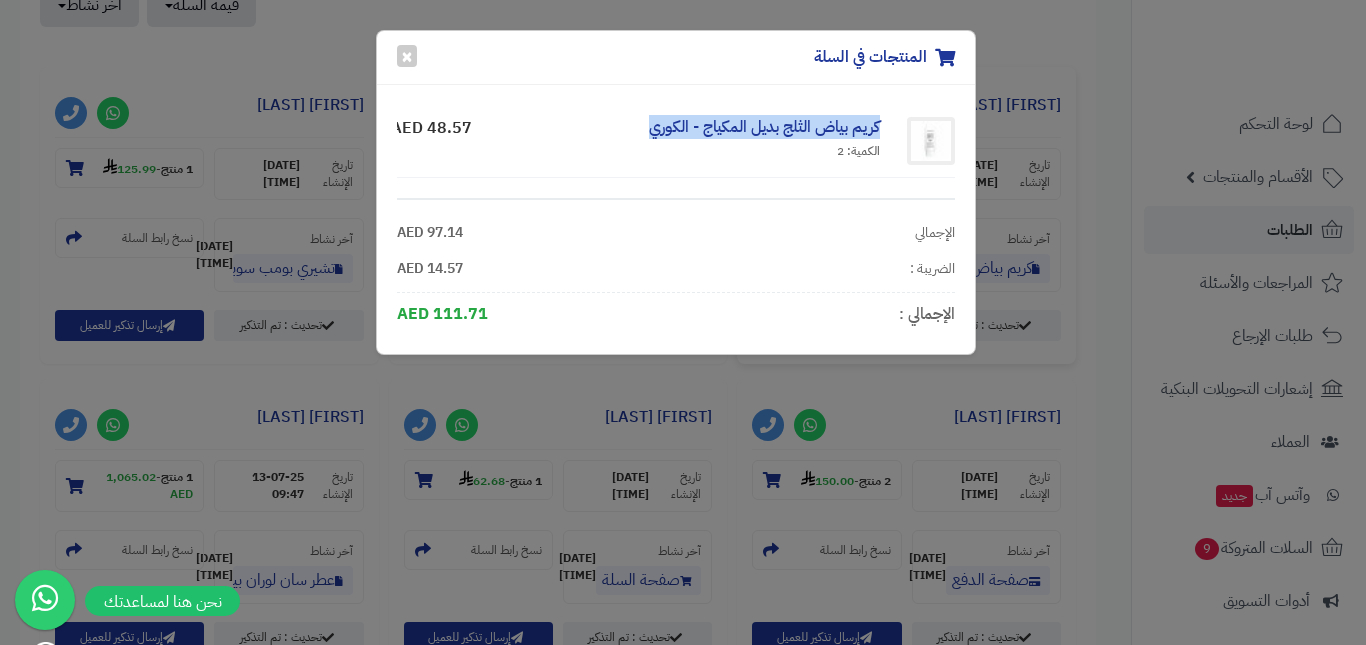 click on "كريم بياض الثلج بديل المكياج - الكوري
الكمية:
2" at bounding box center [686, 141] 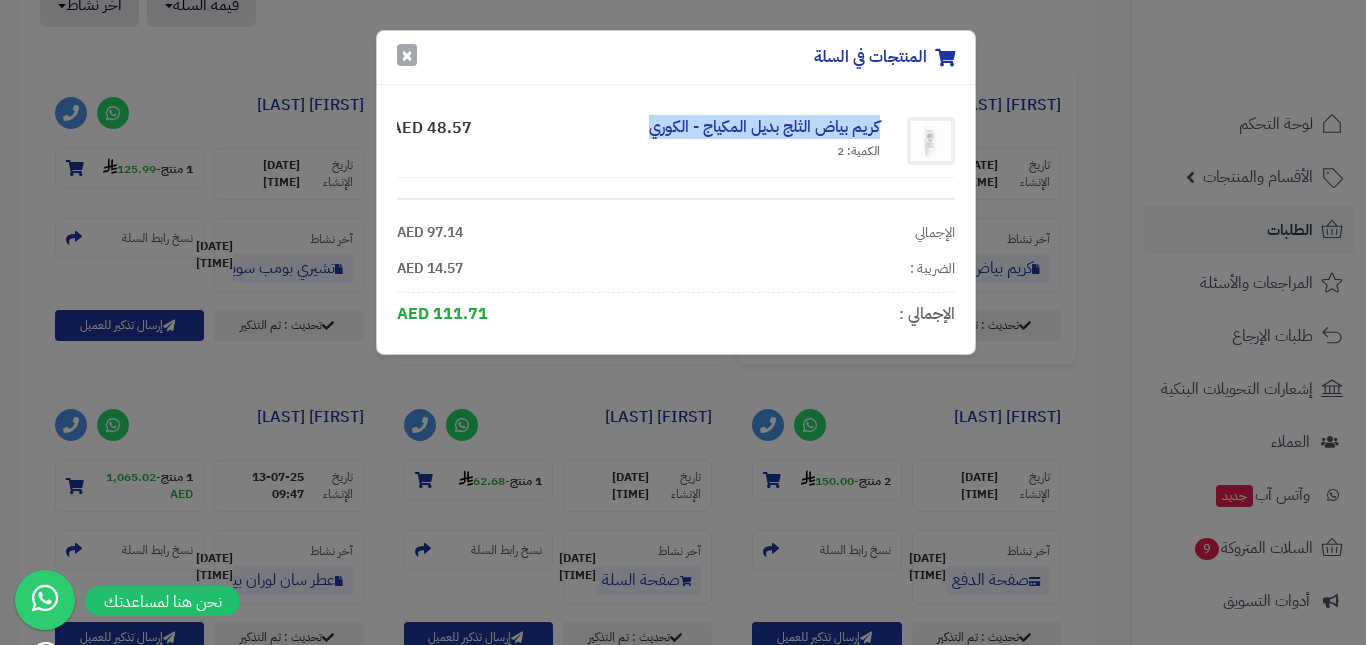 click on "×" at bounding box center (407, 55) 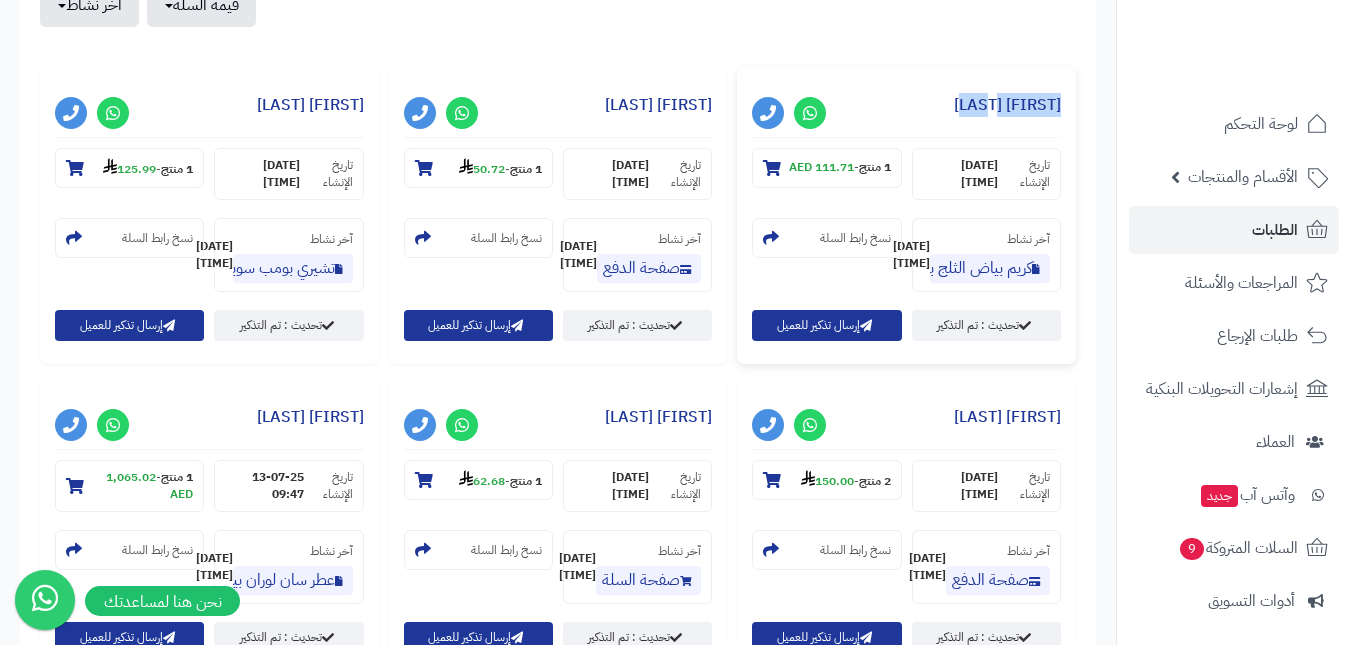 drag, startPoint x: 1071, startPoint y: 104, endPoint x: 977, endPoint y: 106, distance: 94.02127 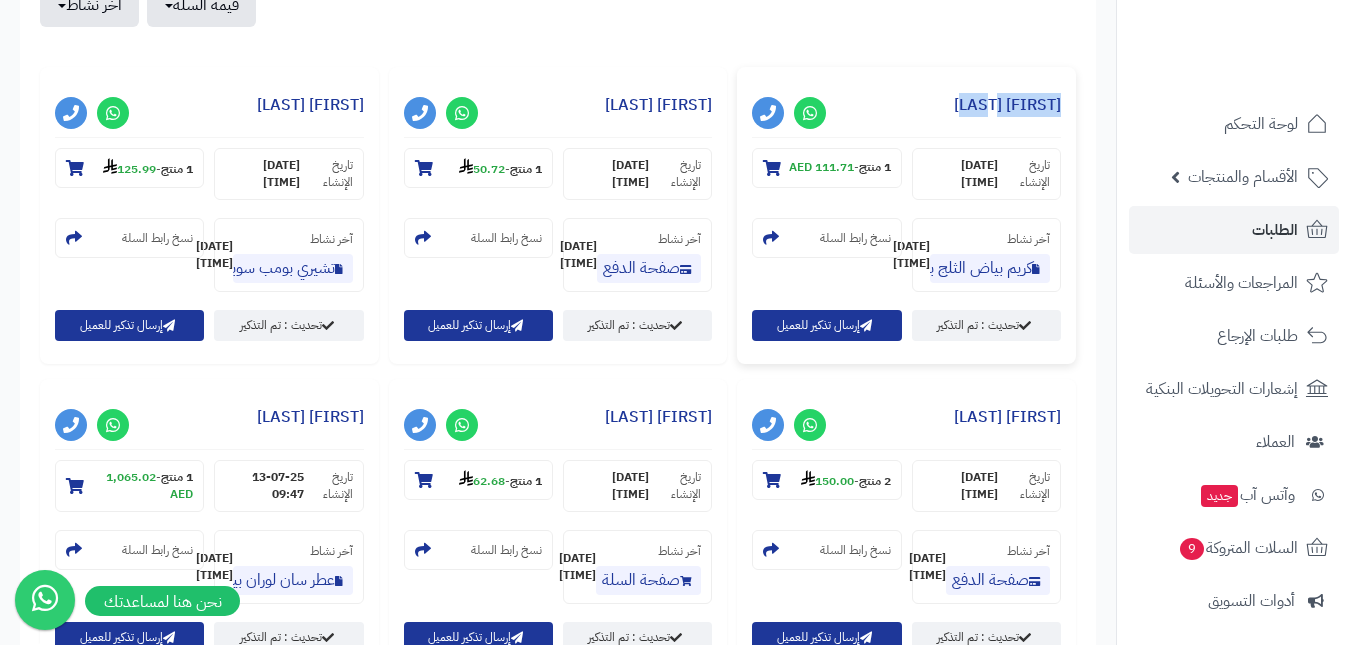 click on "**********" at bounding box center [906, 215] 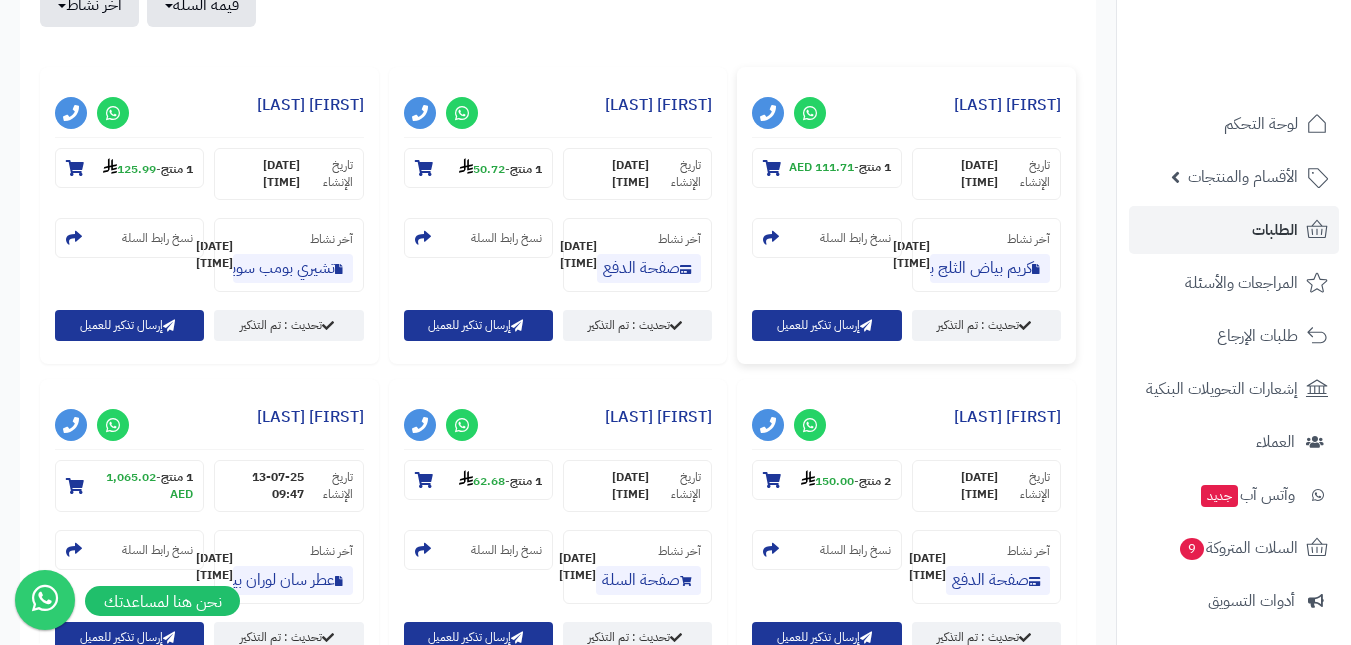 click on "[FIRST] [LAST]" at bounding box center [906, 110] 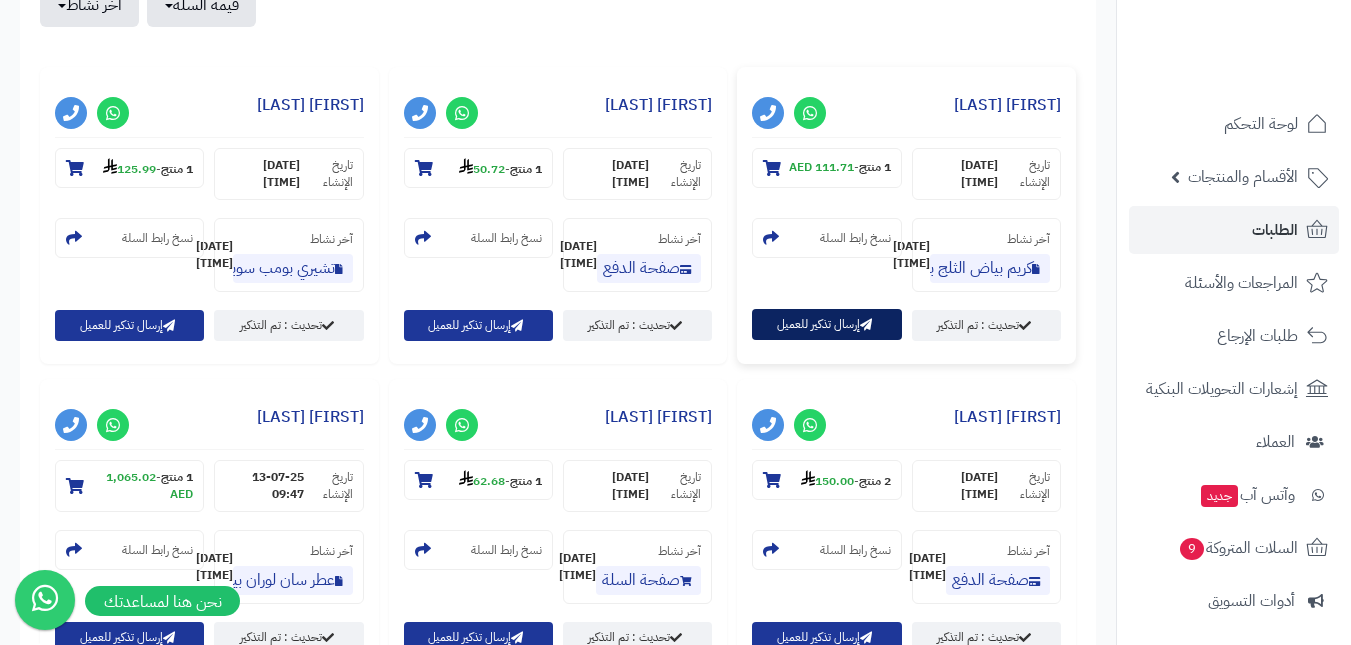 click on "إرسال تذكير للعميل" at bounding box center (826, 324) 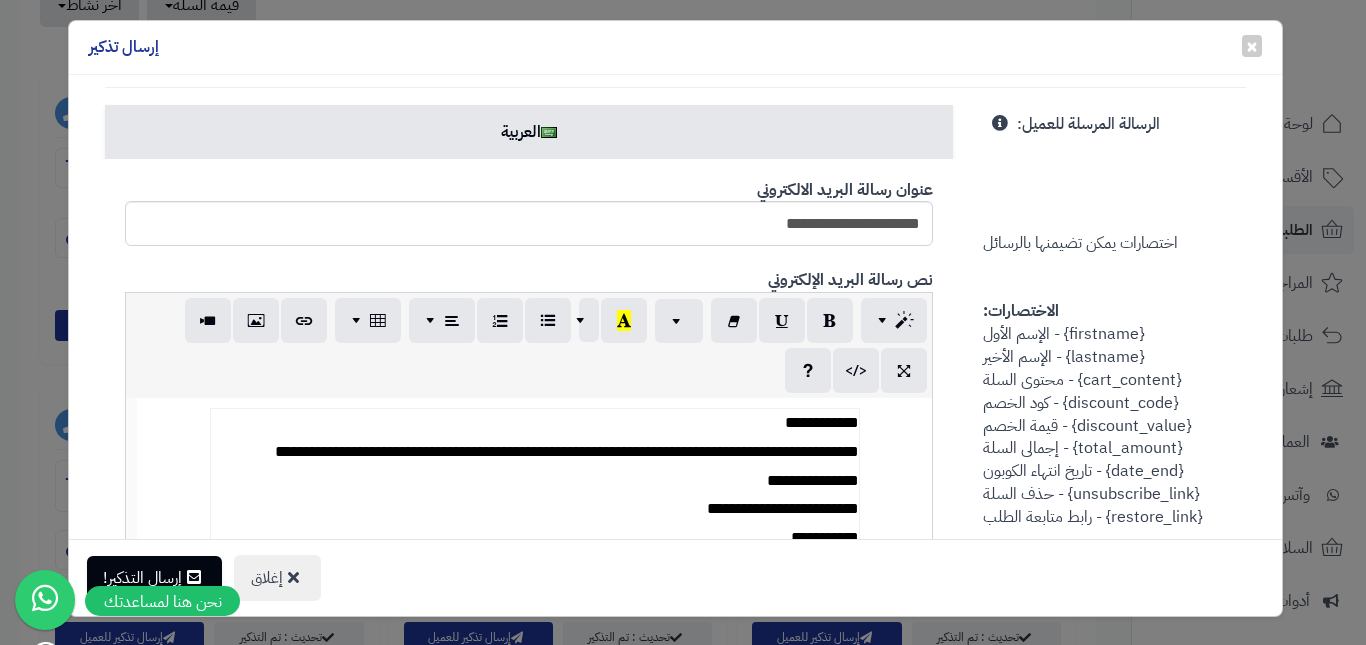 scroll, scrollTop: 700, scrollLeft: 0, axis: vertical 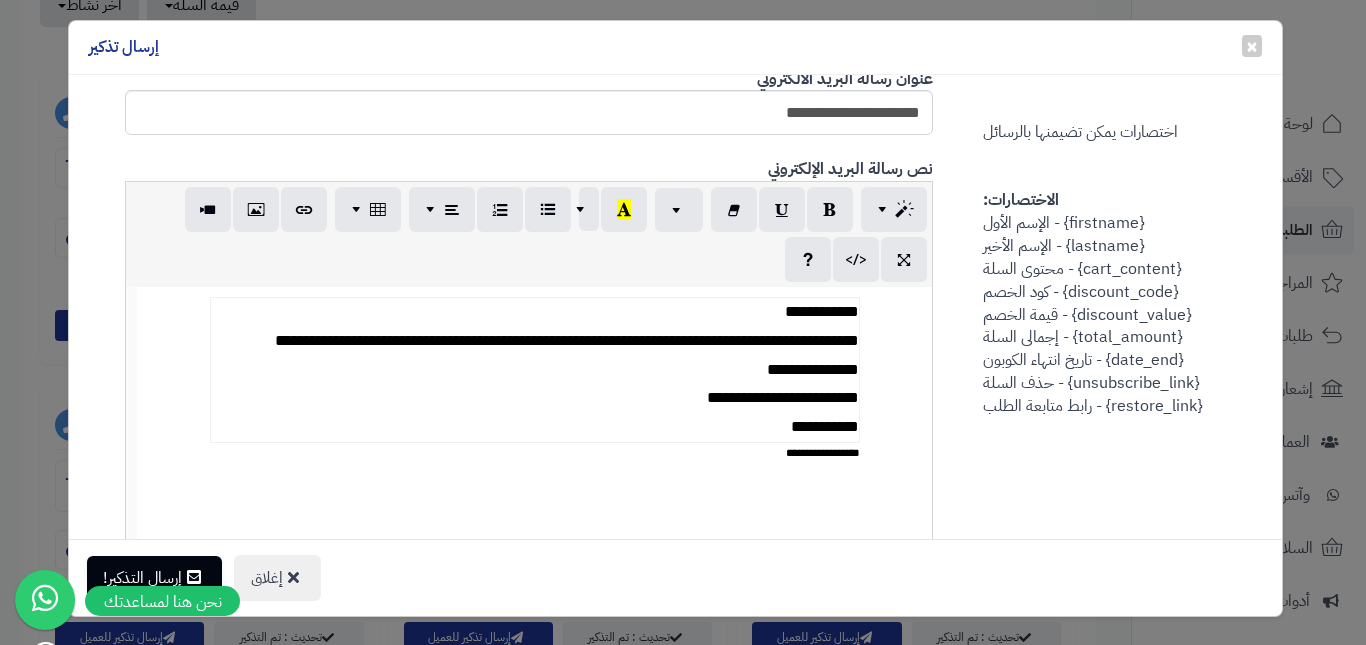 click on "**********" at bounding box center (534, 370) 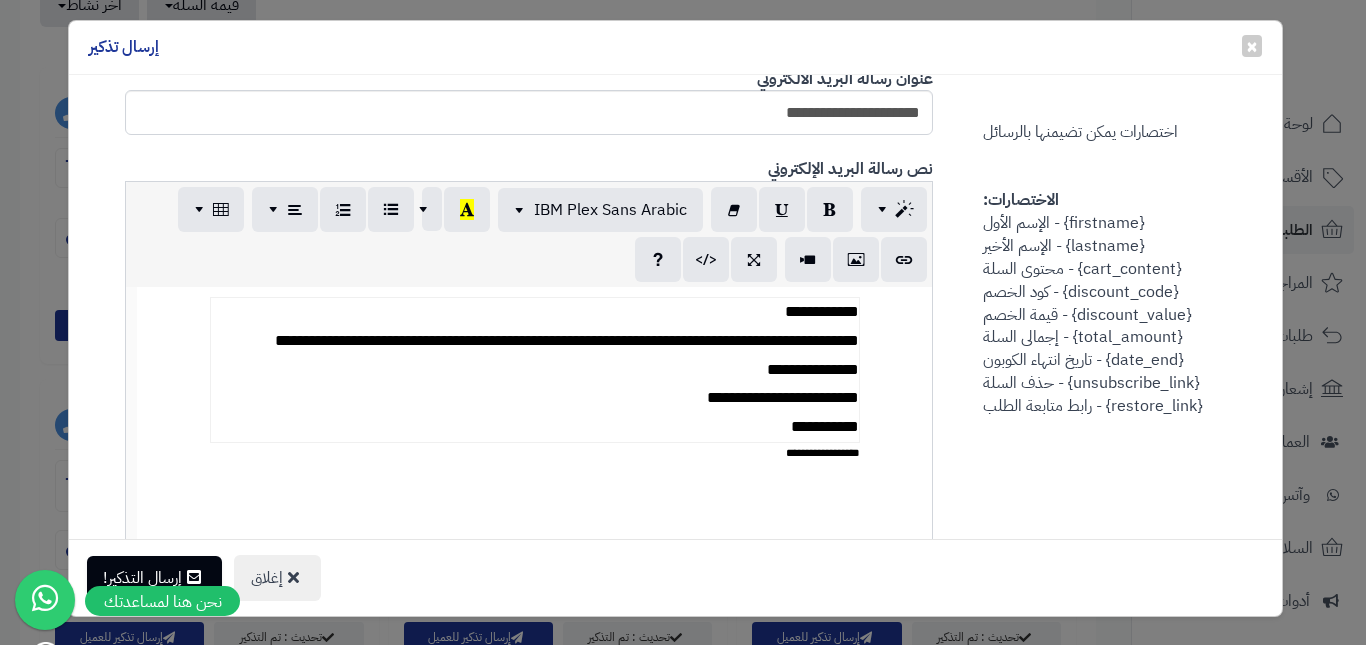 type 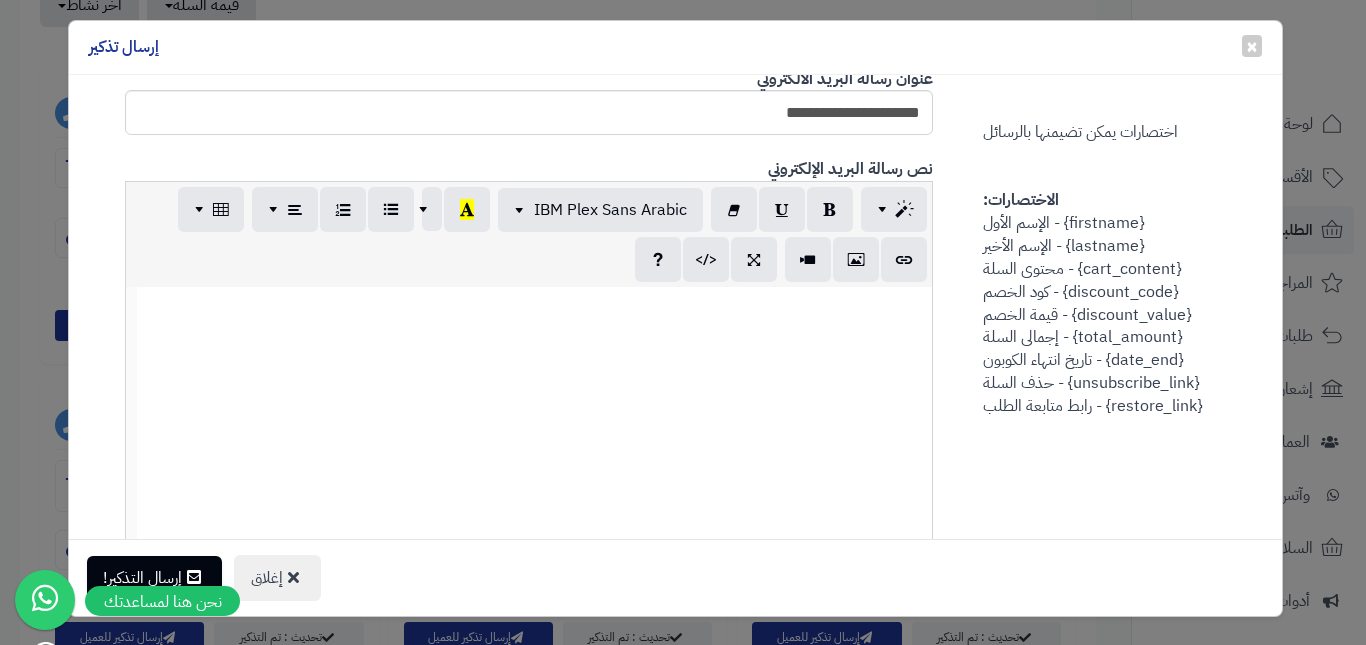 scroll, scrollTop: 710, scrollLeft: 0, axis: vertical 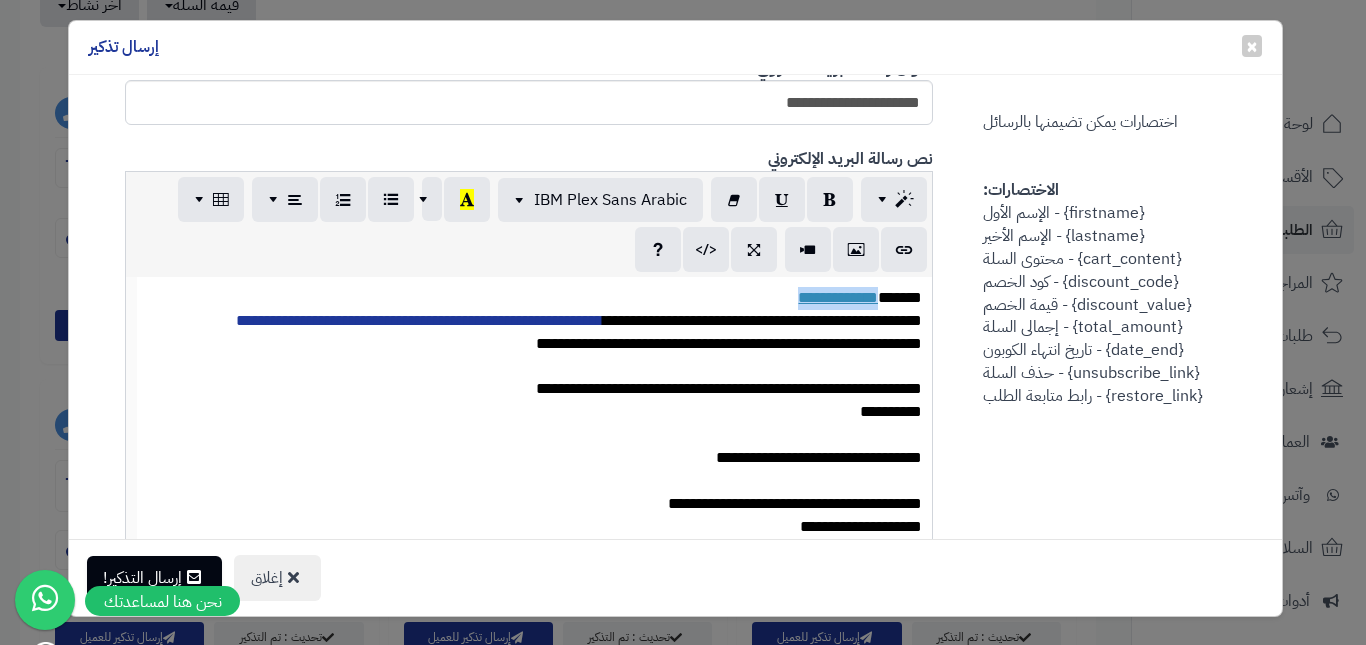 drag, startPoint x: 799, startPoint y: 297, endPoint x: 890, endPoint y: 300, distance: 91.04944 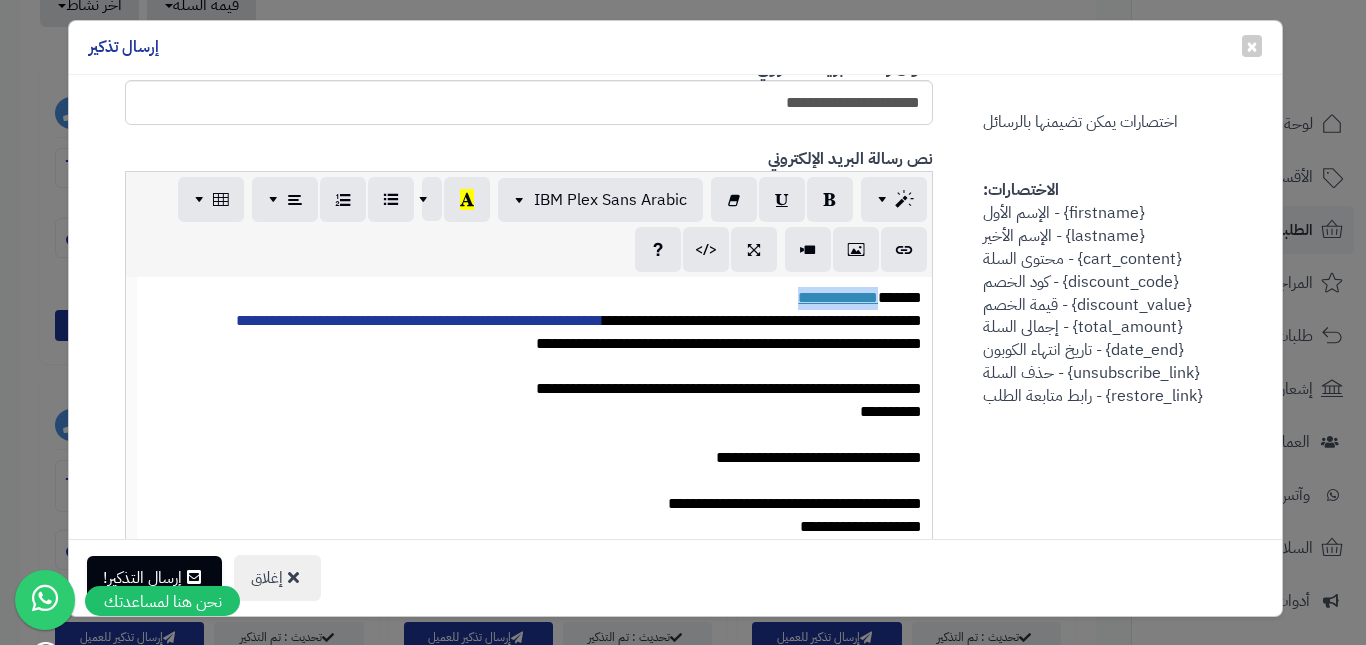 click on "**********" at bounding box center (535, 298) 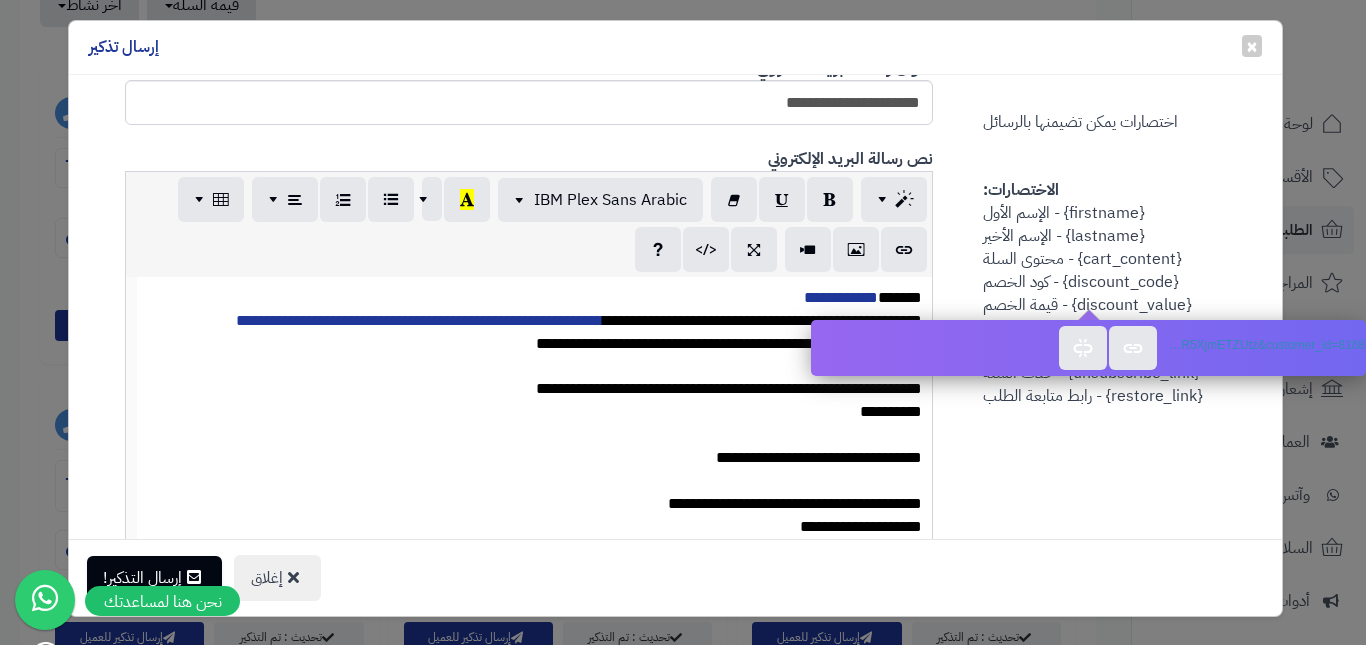 click on "**********" at bounding box center (535, 344) 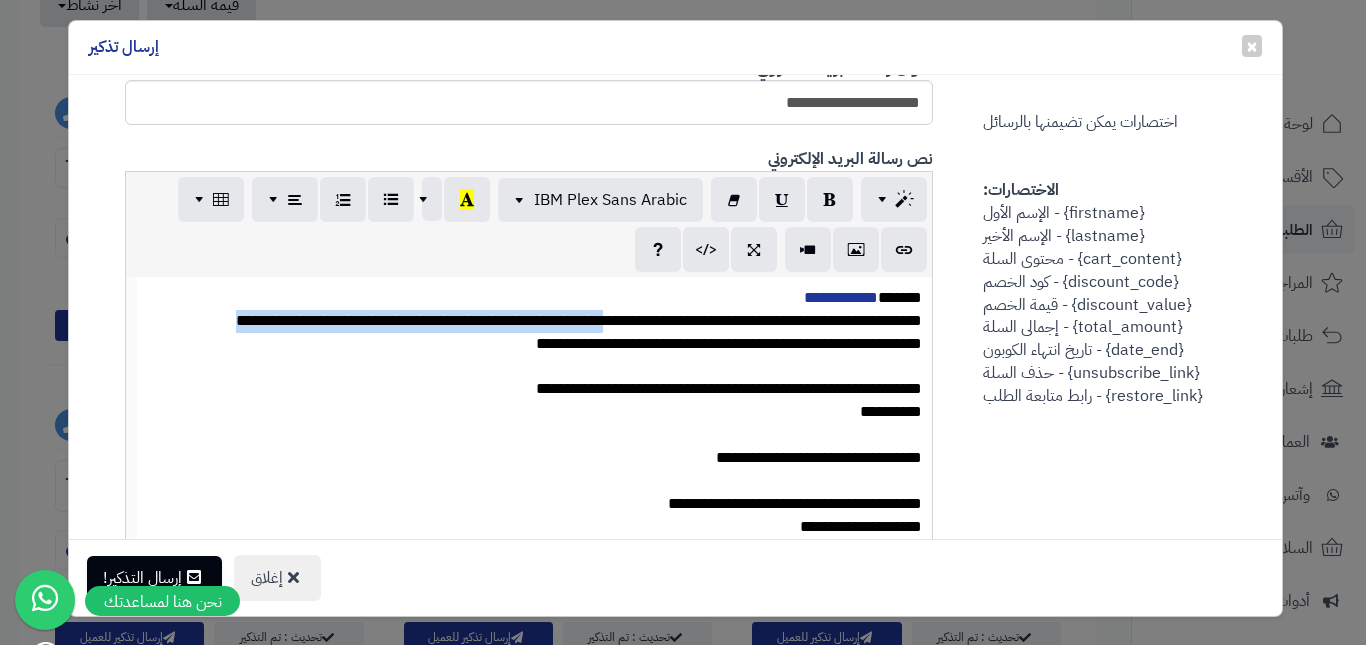 drag, startPoint x: 198, startPoint y: 318, endPoint x: 575, endPoint y: 319, distance: 377.0013 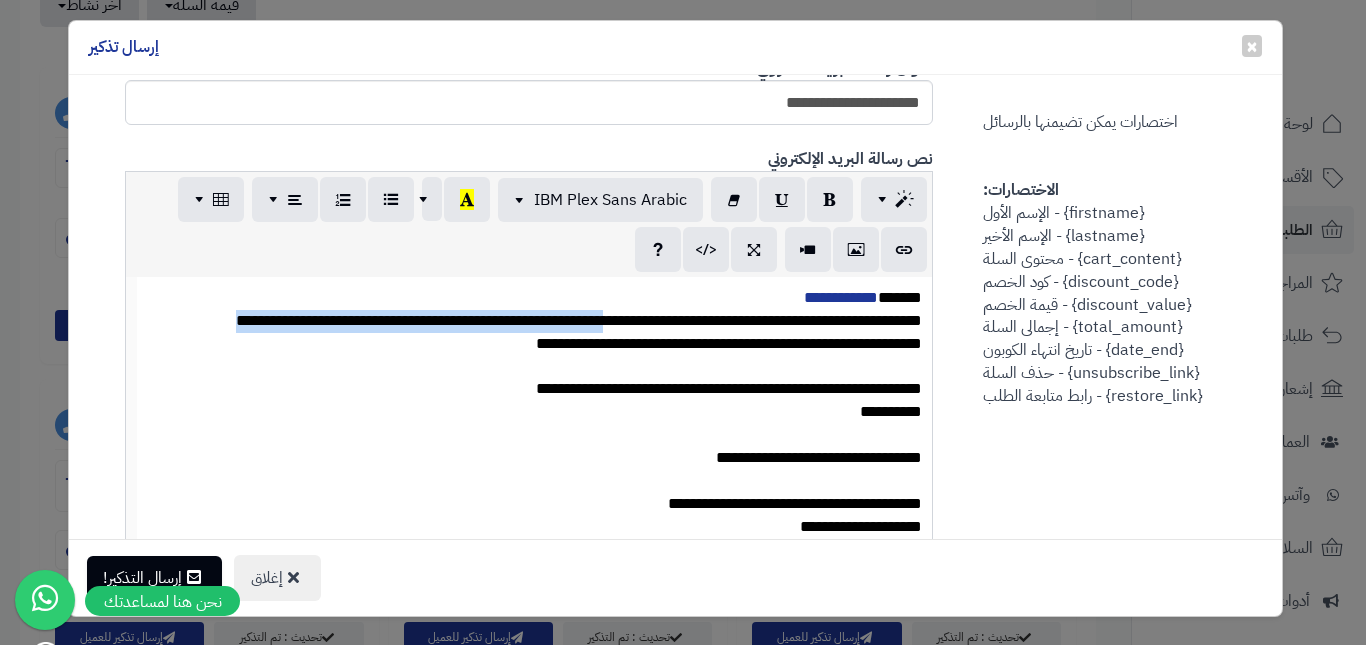click on "**********" at bounding box center (419, 320) 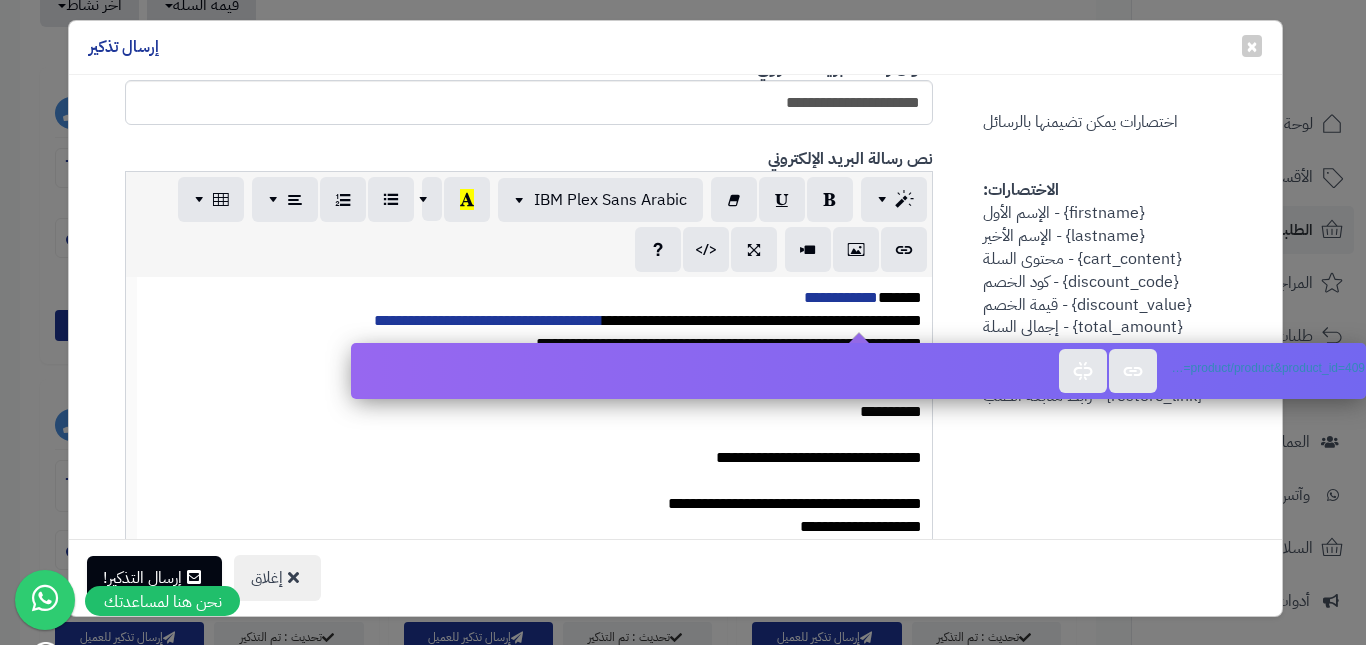 click at bounding box center (535, 481) 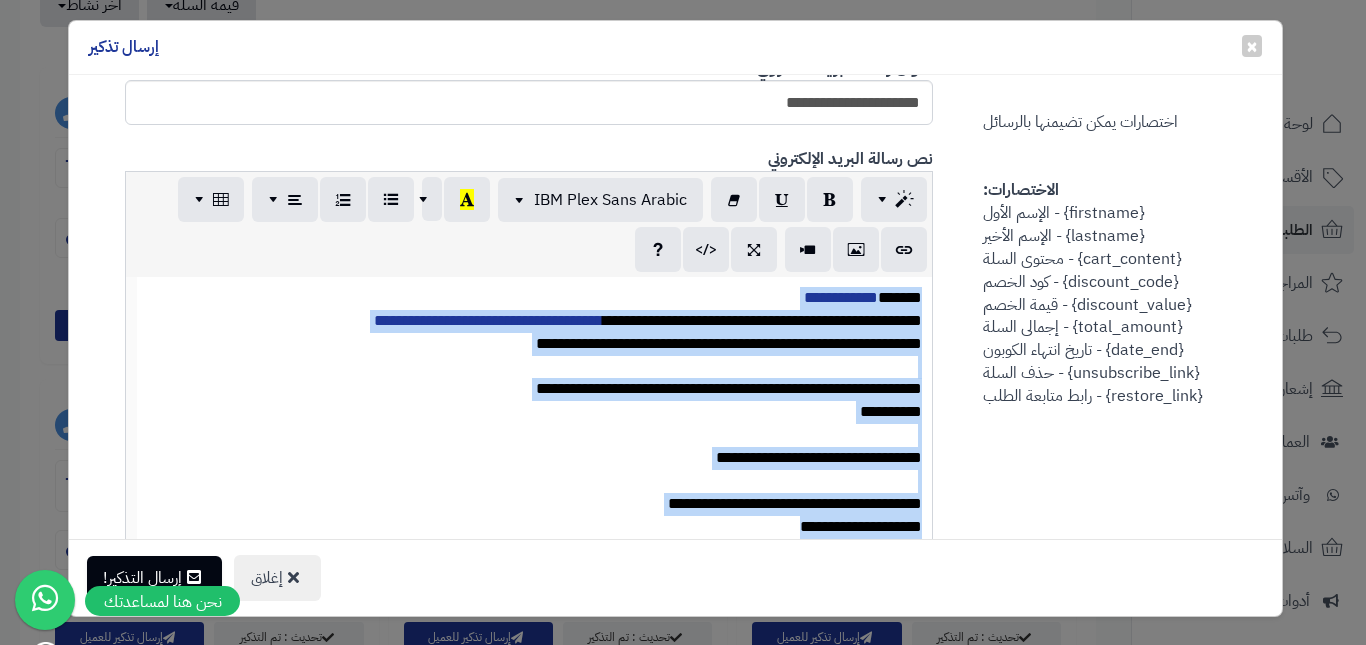 copy on "**********" 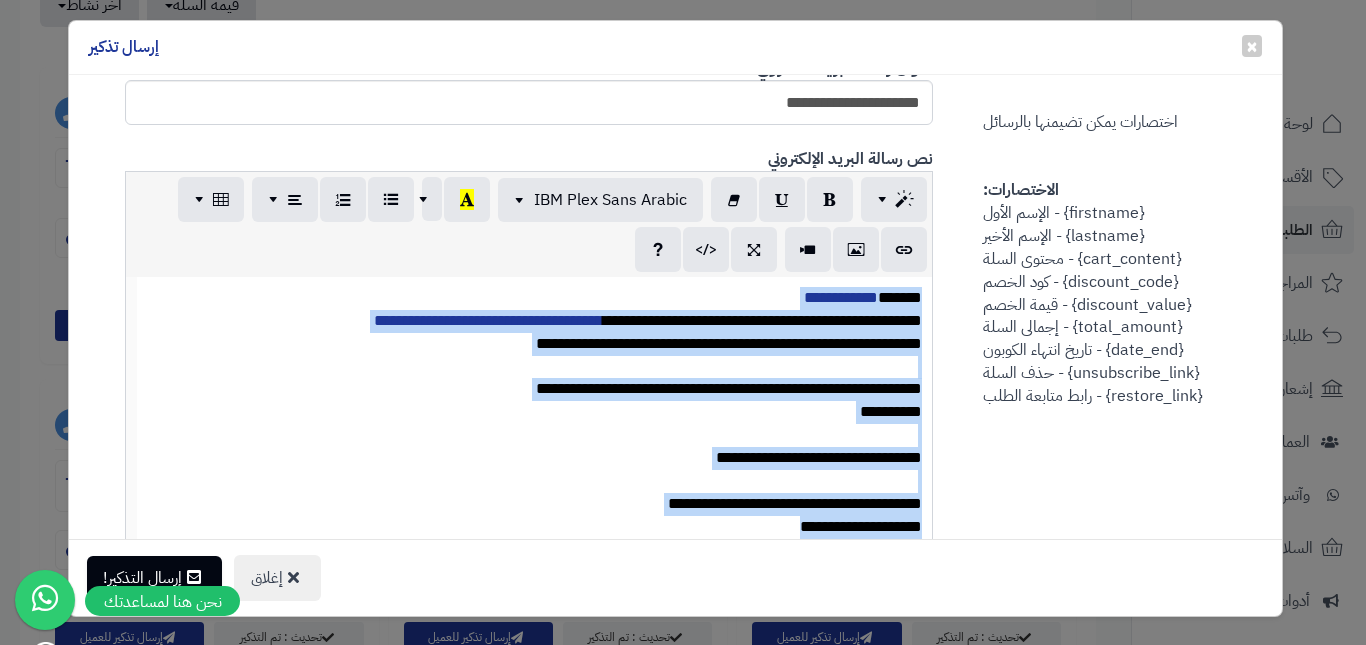 click at bounding box center [535, 367] 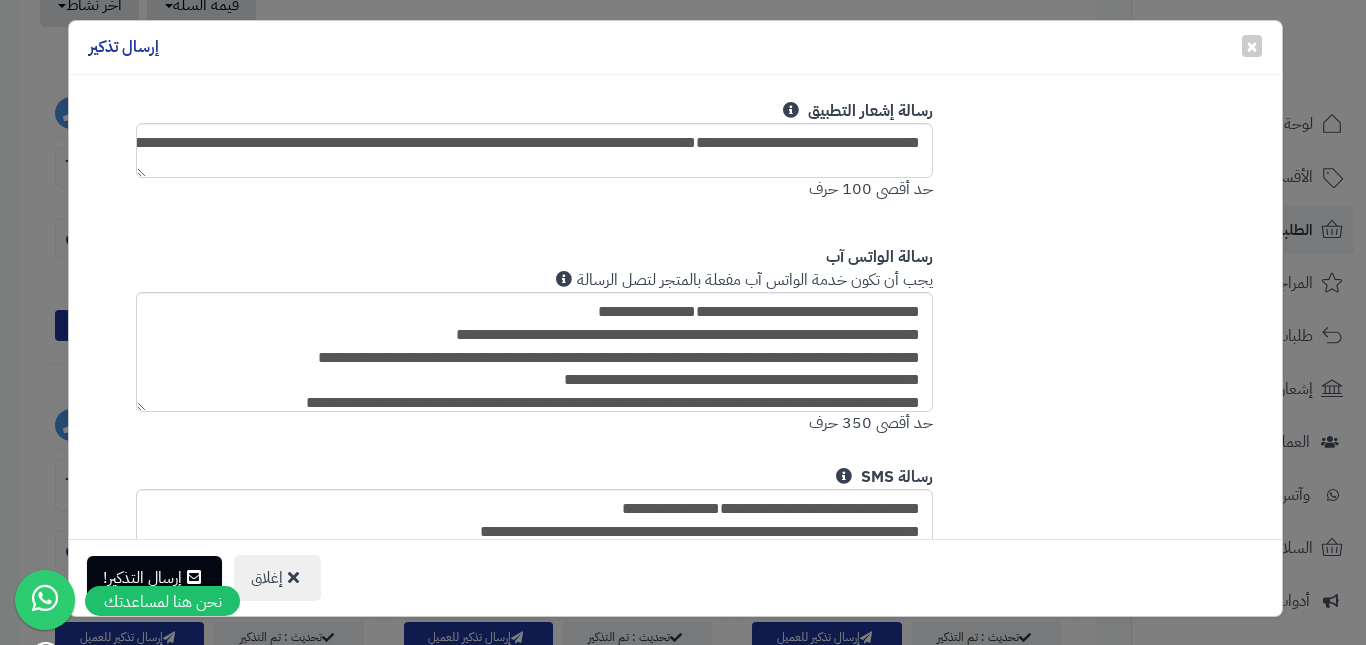 scroll, scrollTop: 1310, scrollLeft: 0, axis: vertical 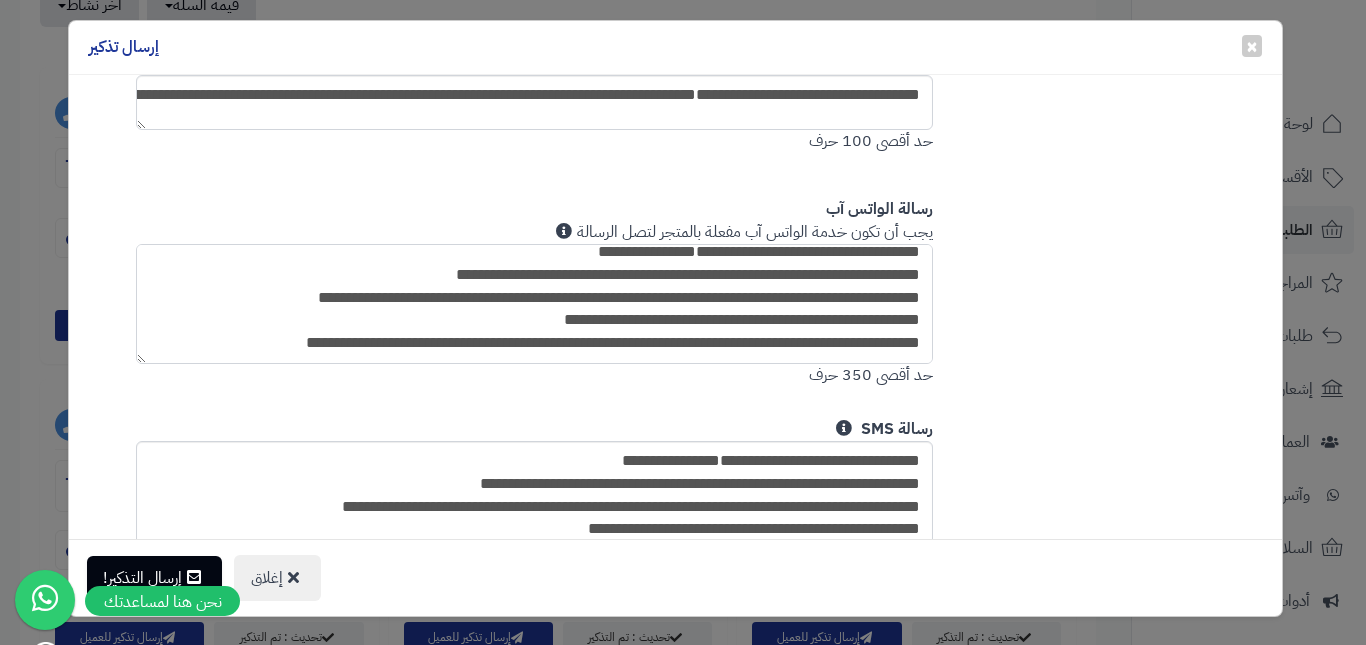 click on "**********" at bounding box center (535, 304) 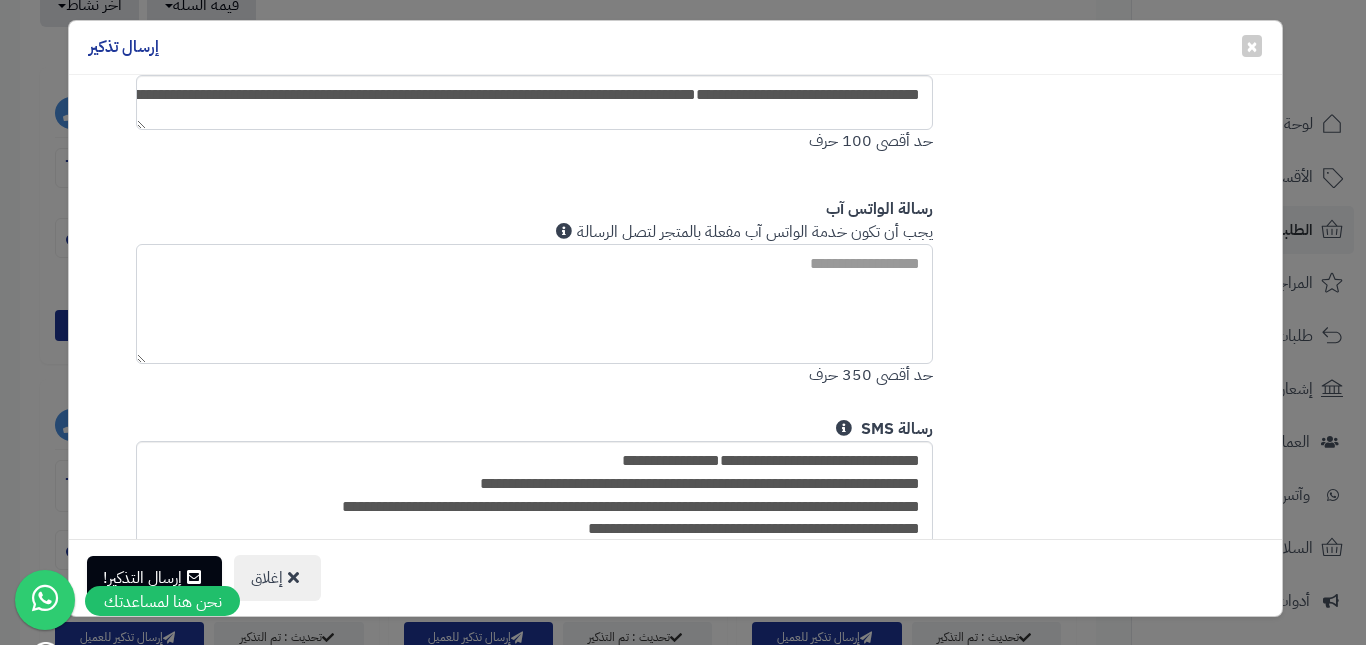 scroll, scrollTop: 0, scrollLeft: 0, axis: both 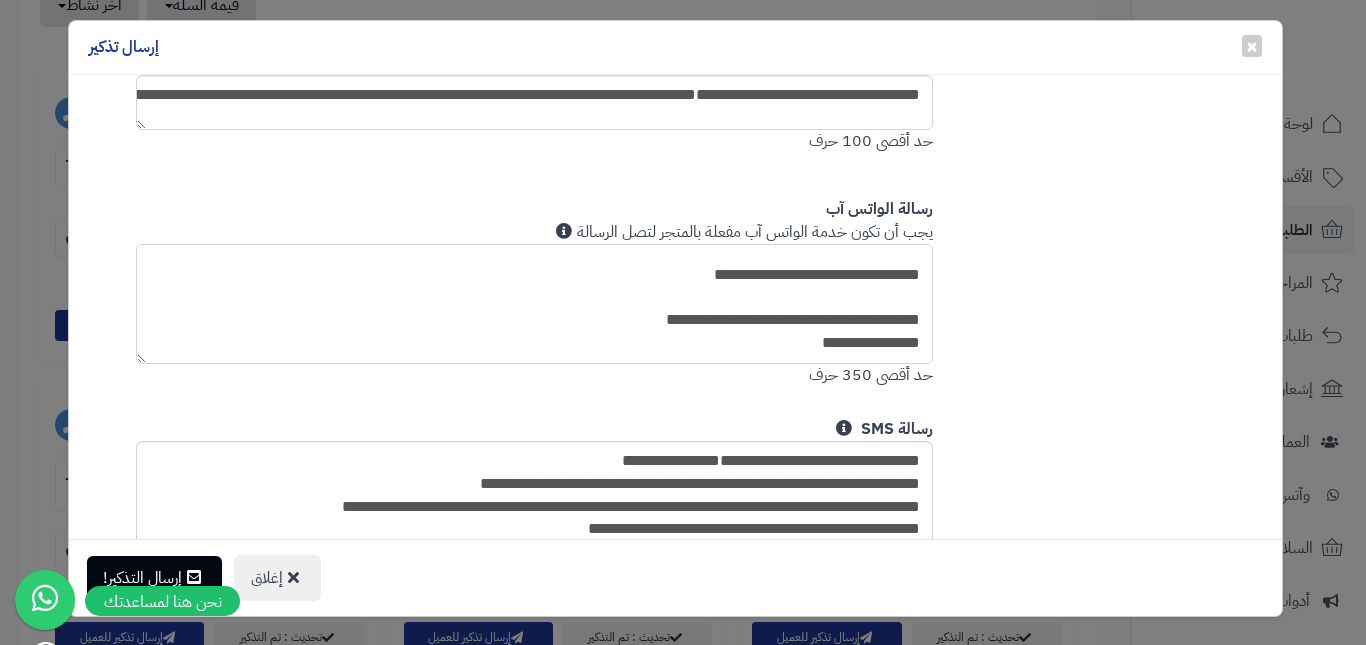 drag, startPoint x: 710, startPoint y: 320, endPoint x: 865, endPoint y: 312, distance: 155.20631 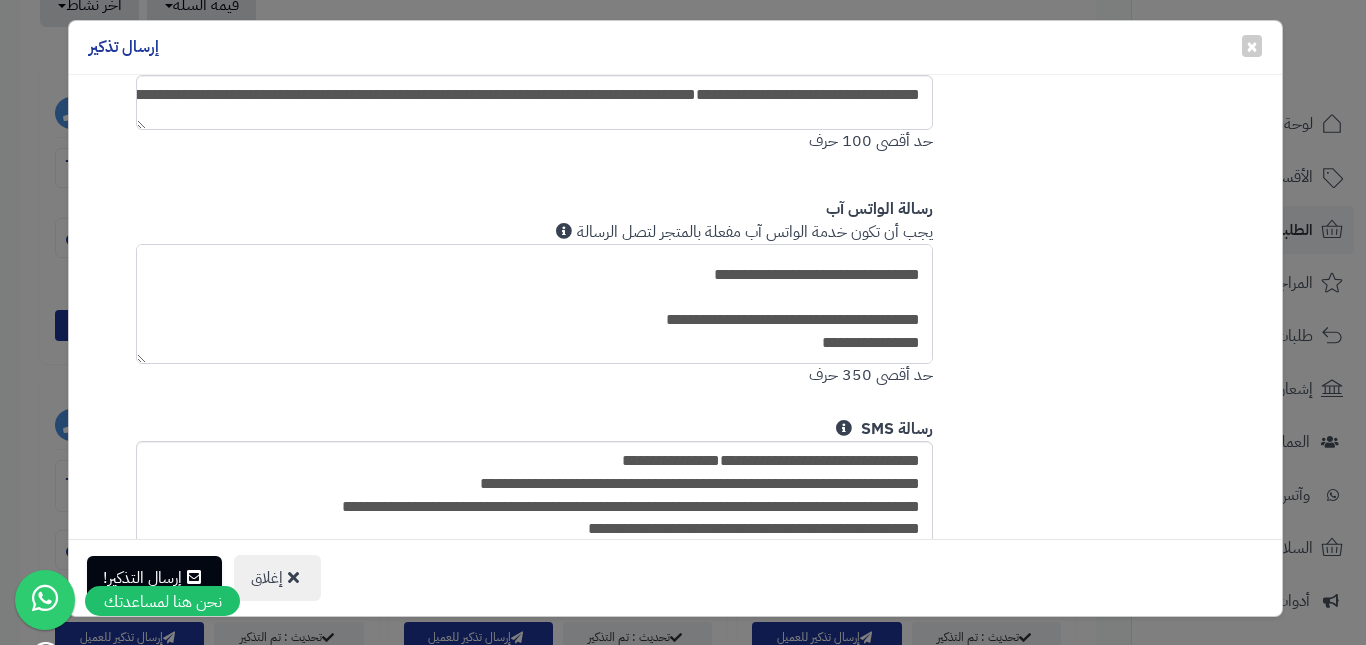 click on "**********" at bounding box center [535, 304] 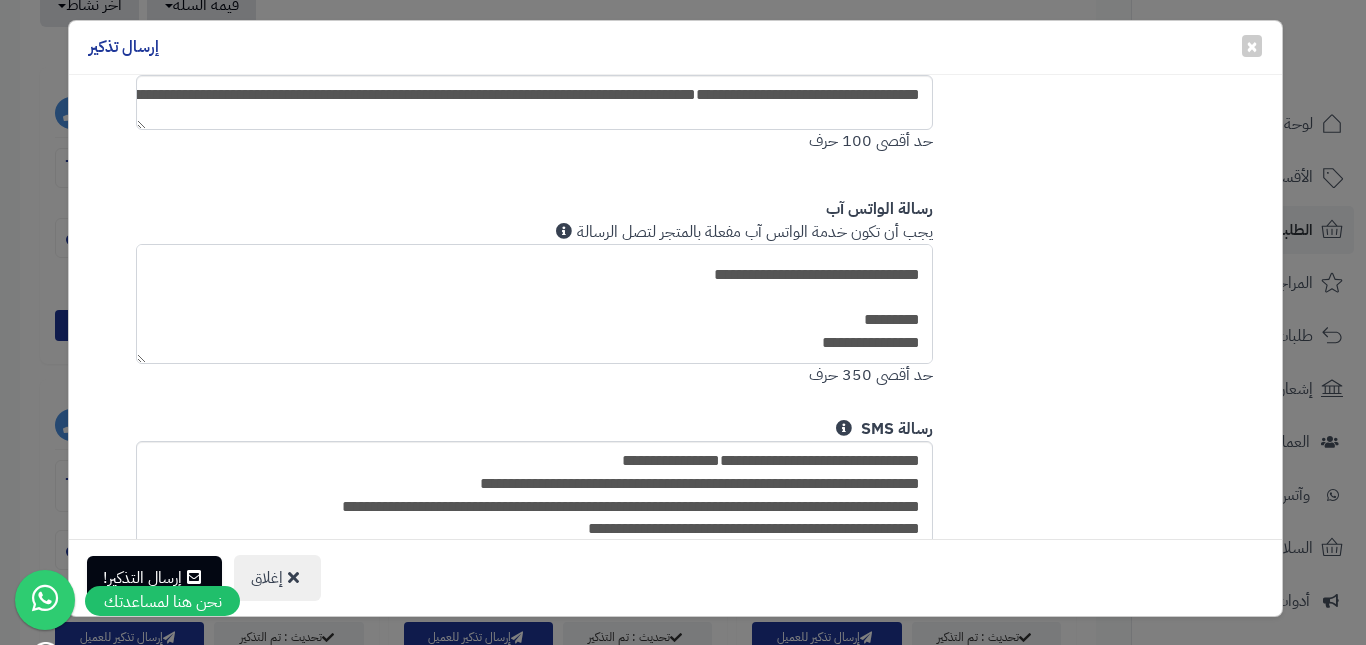 drag, startPoint x: 846, startPoint y: 345, endPoint x: 1006, endPoint y: 345, distance: 160 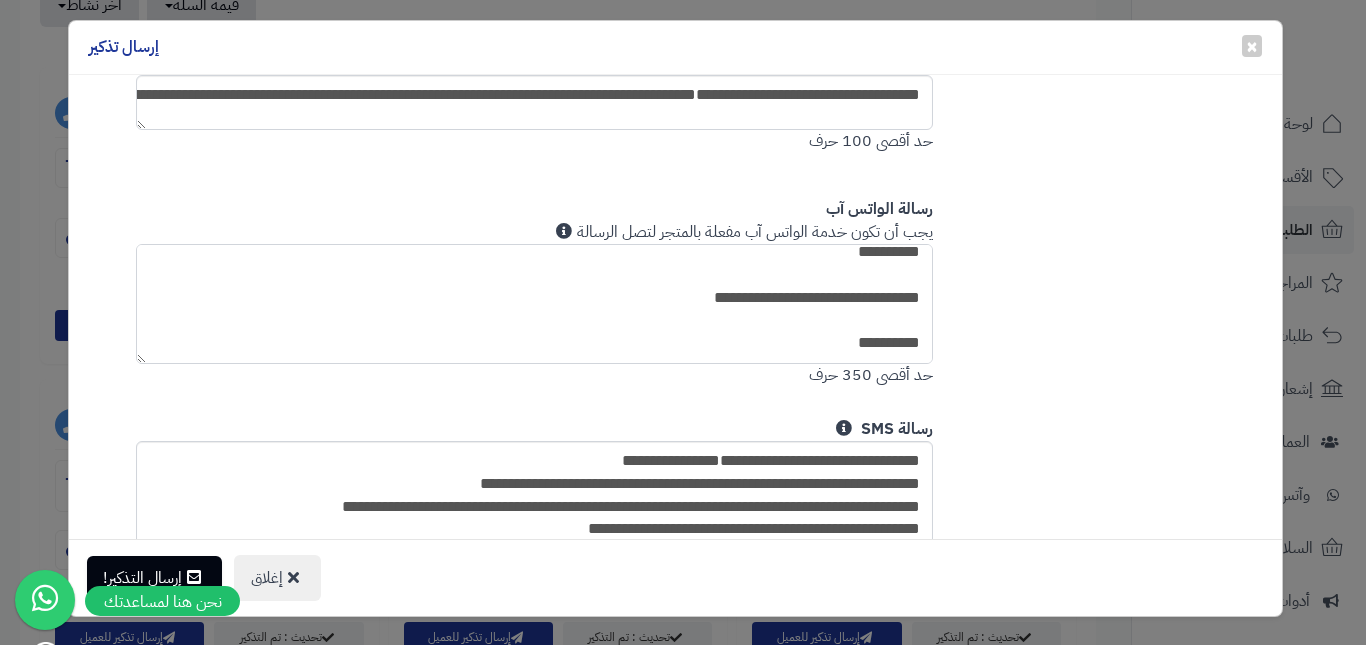 paste on "**********" 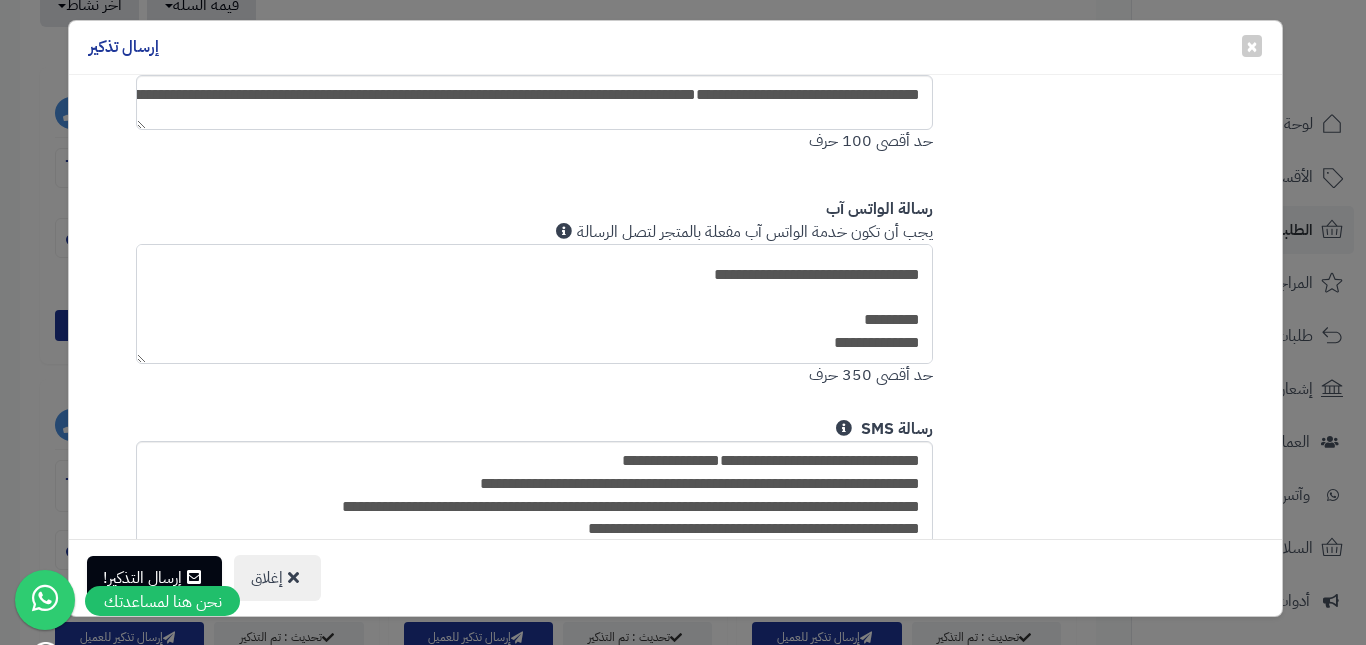 click on "**********" at bounding box center (535, 304) 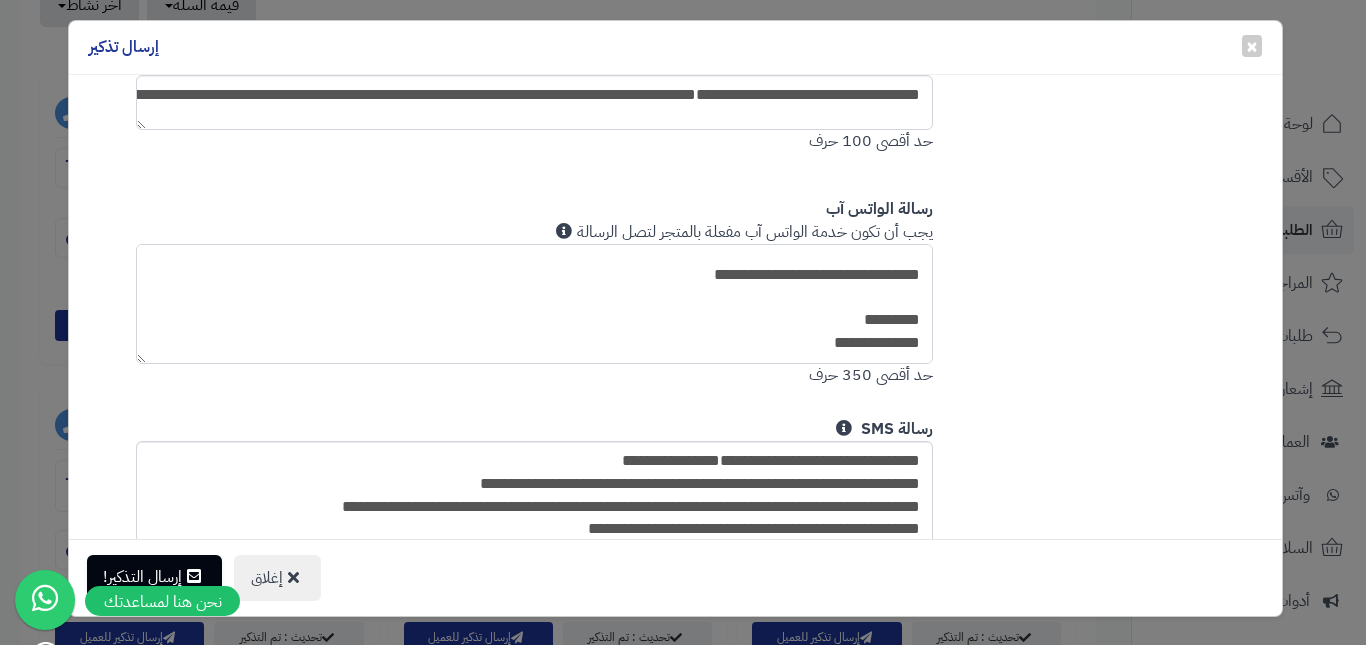 type on "**********" 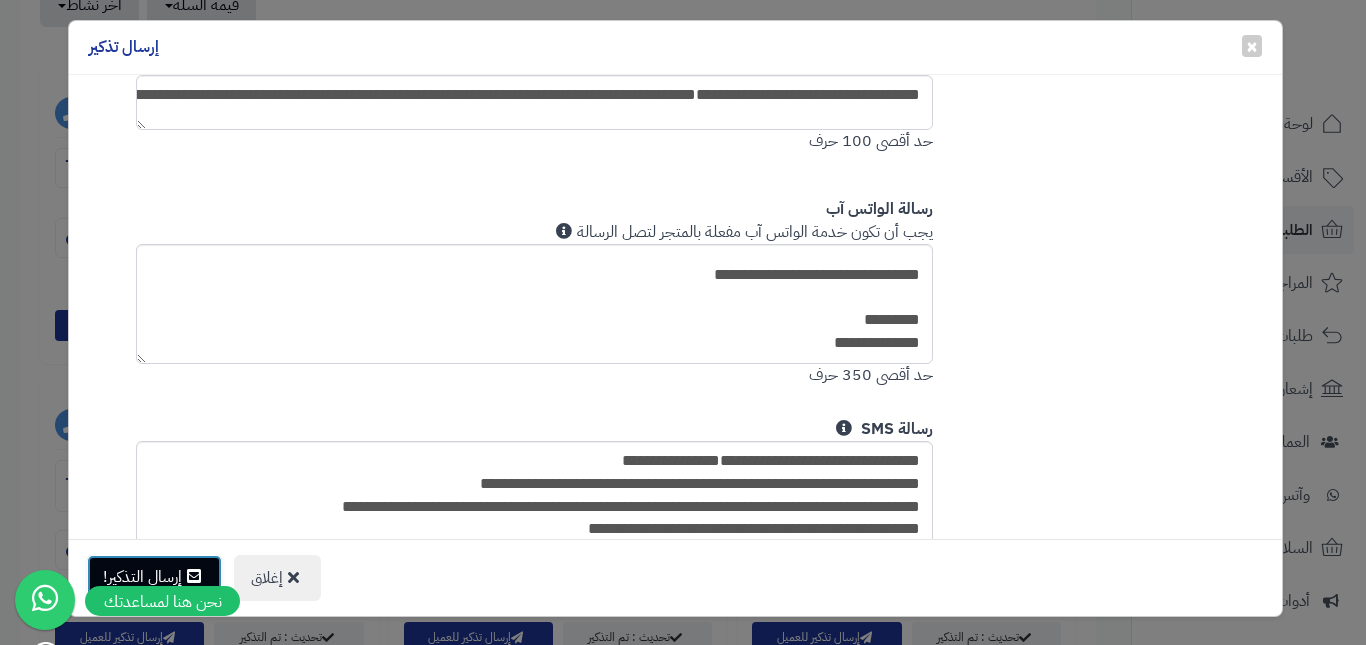 click on "إرسال التذكير!" at bounding box center [154, 577] 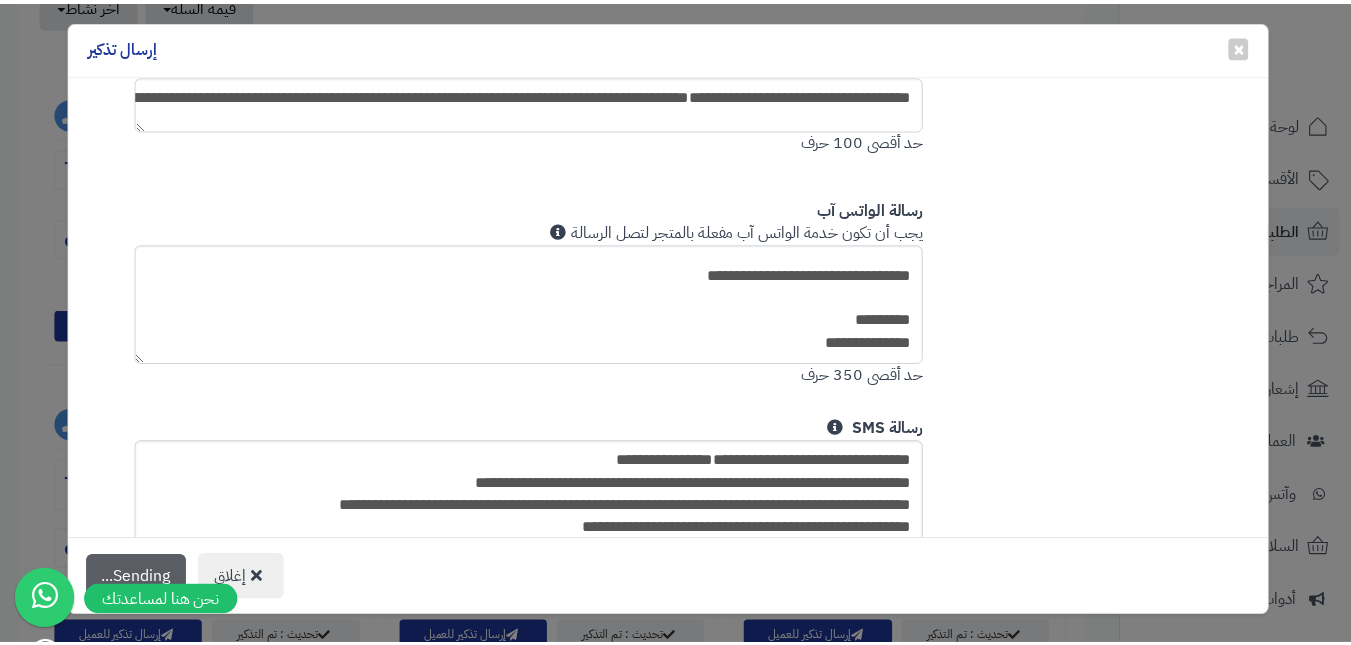 scroll, scrollTop: 865, scrollLeft: 0, axis: vertical 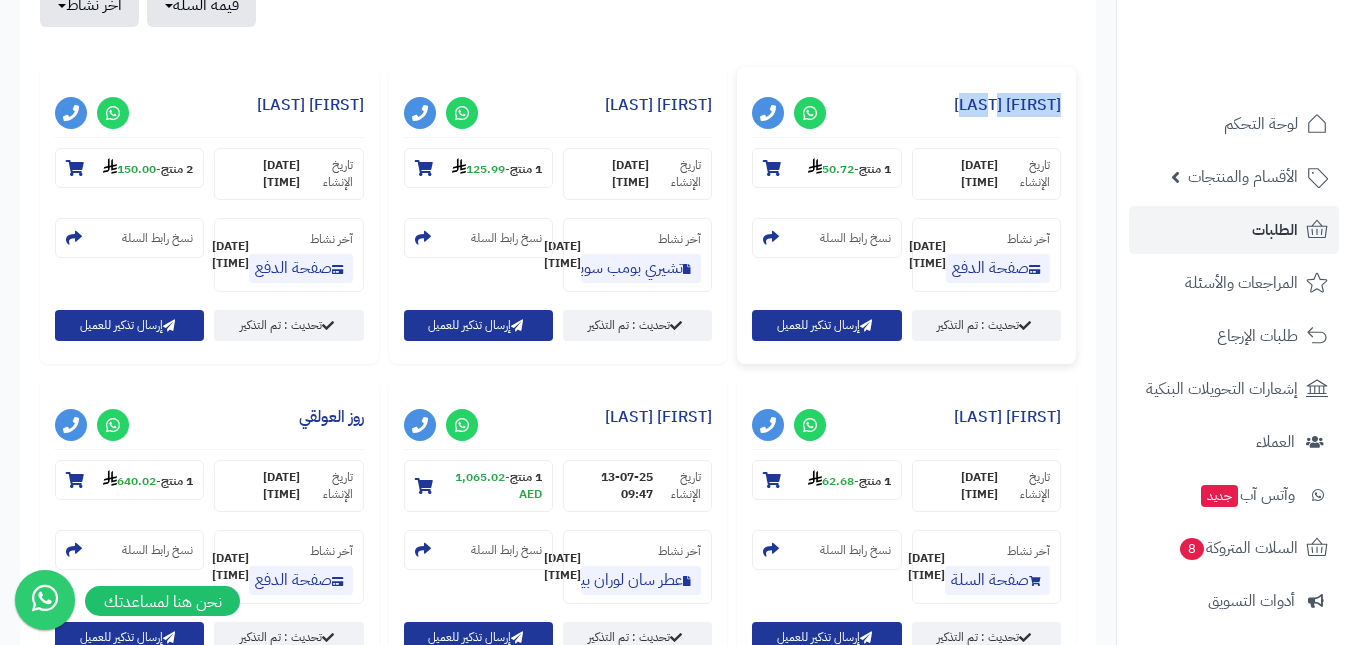 drag, startPoint x: 970, startPoint y: 111, endPoint x: 1074, endPoint y: 110, distance: 104.00481 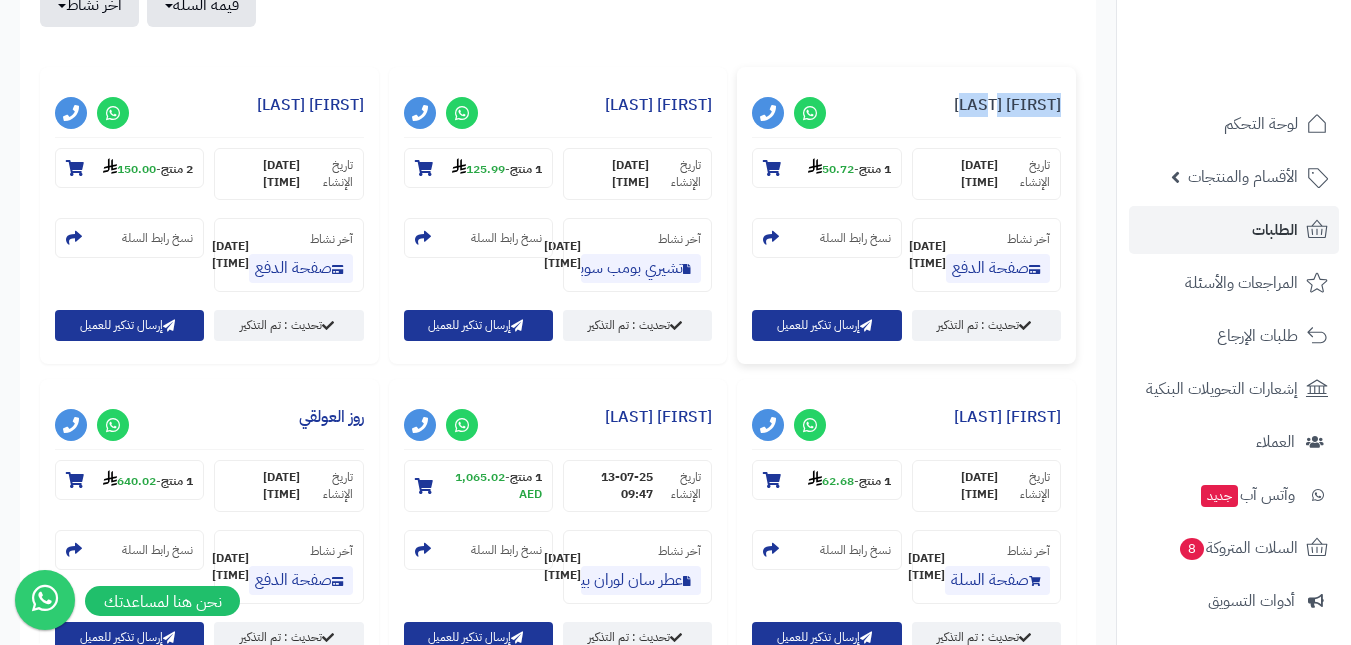copy on "[FIRST] [LAST]" 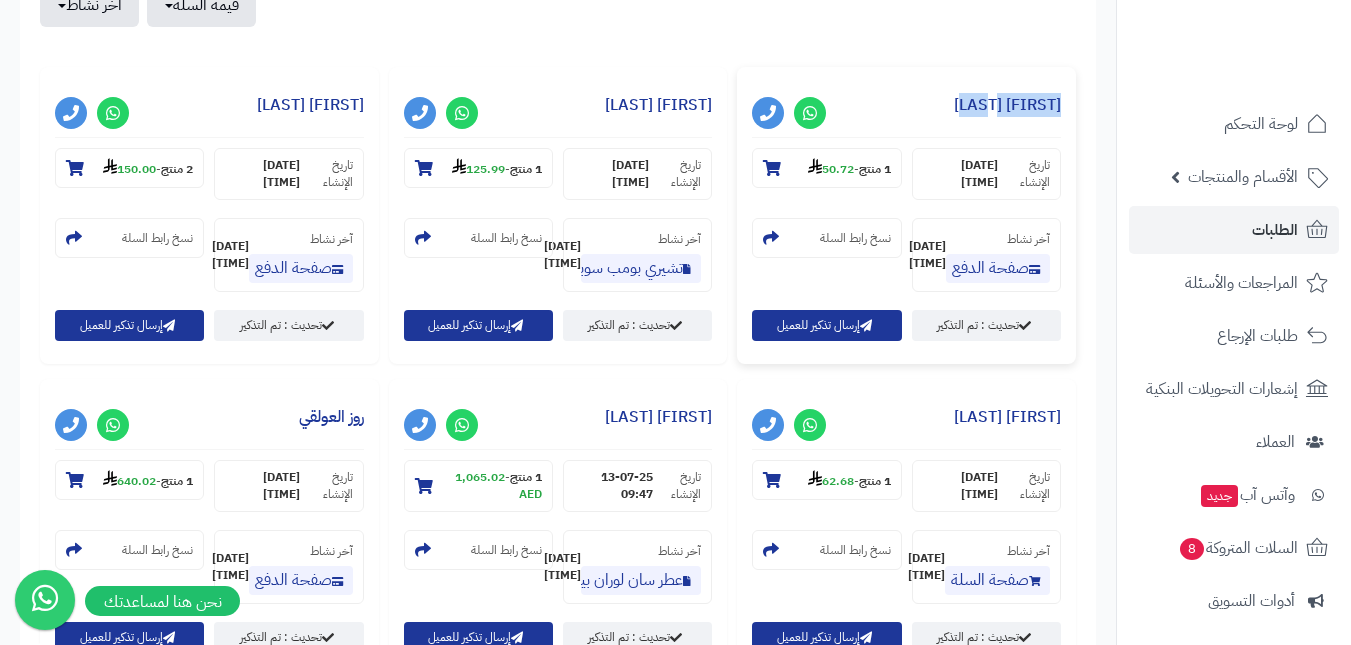 click on "[FIRST] [LAST]" at bounding box center [906, 110] 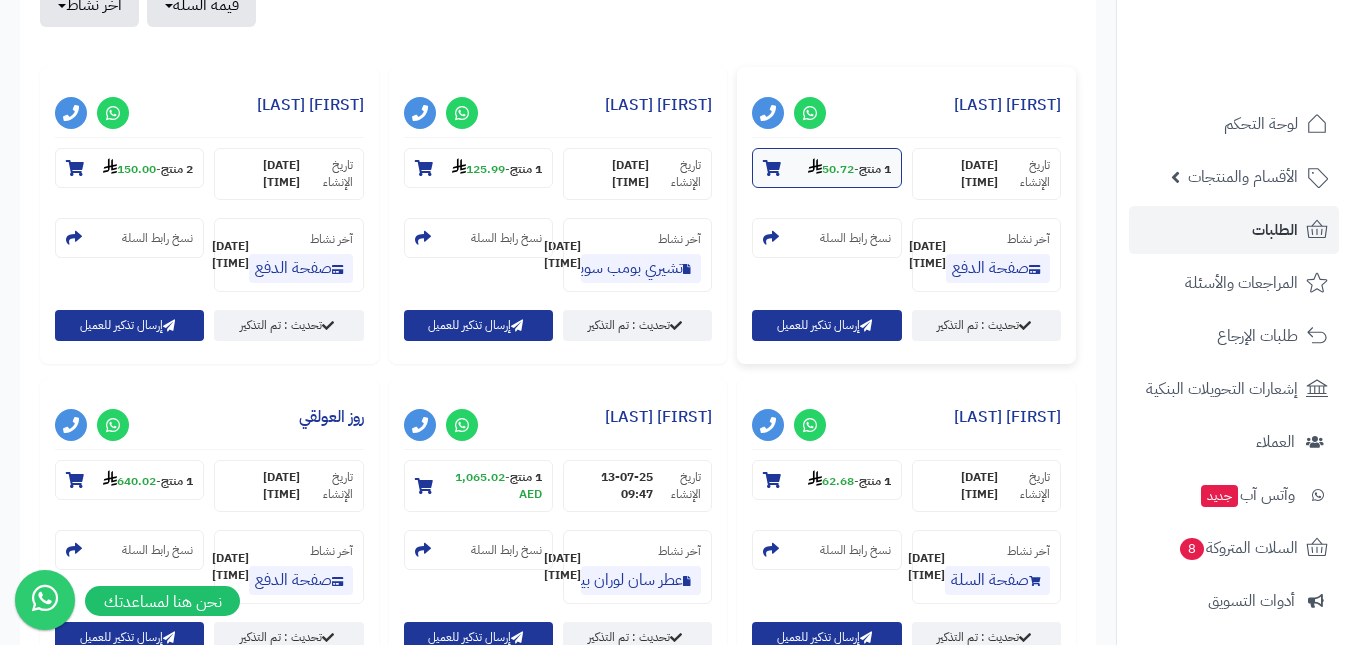 click on "1 منتج
-
50.72" at bounding box center [826, 168] 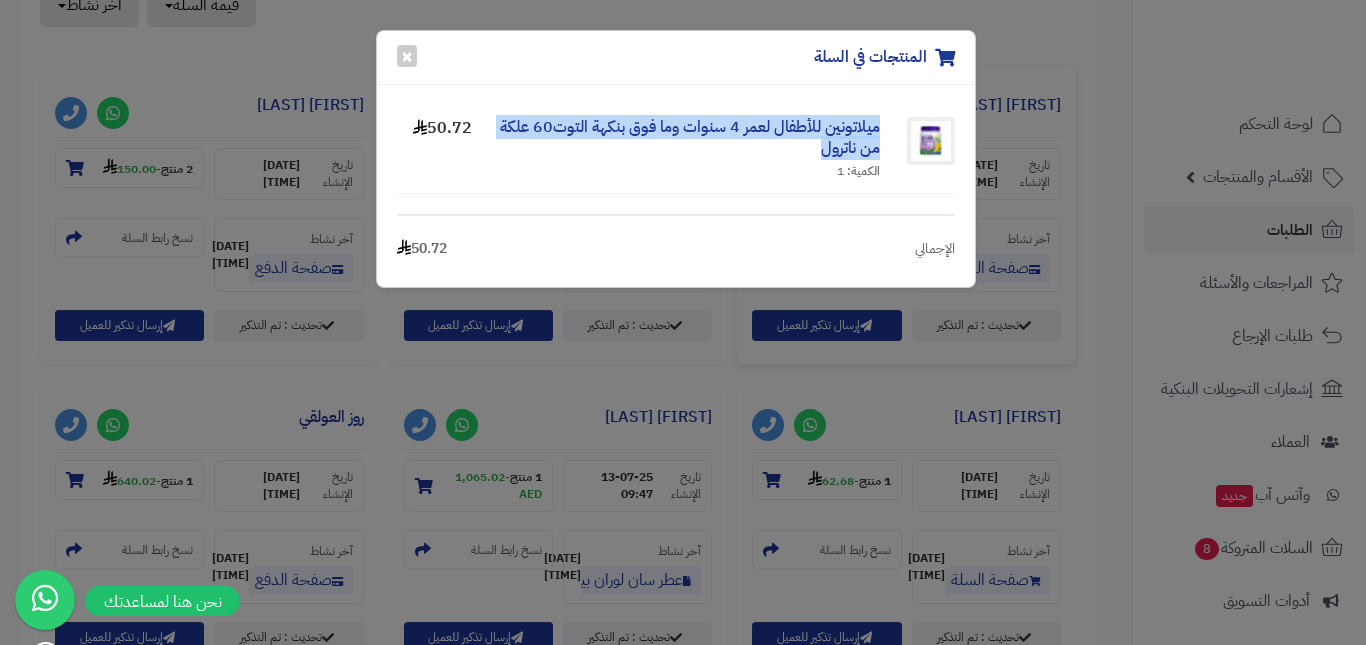 drag, startPoint x: 886, startPoint y: 119, endPoint x: 793, endPoint y: 149, distance: 97.71899 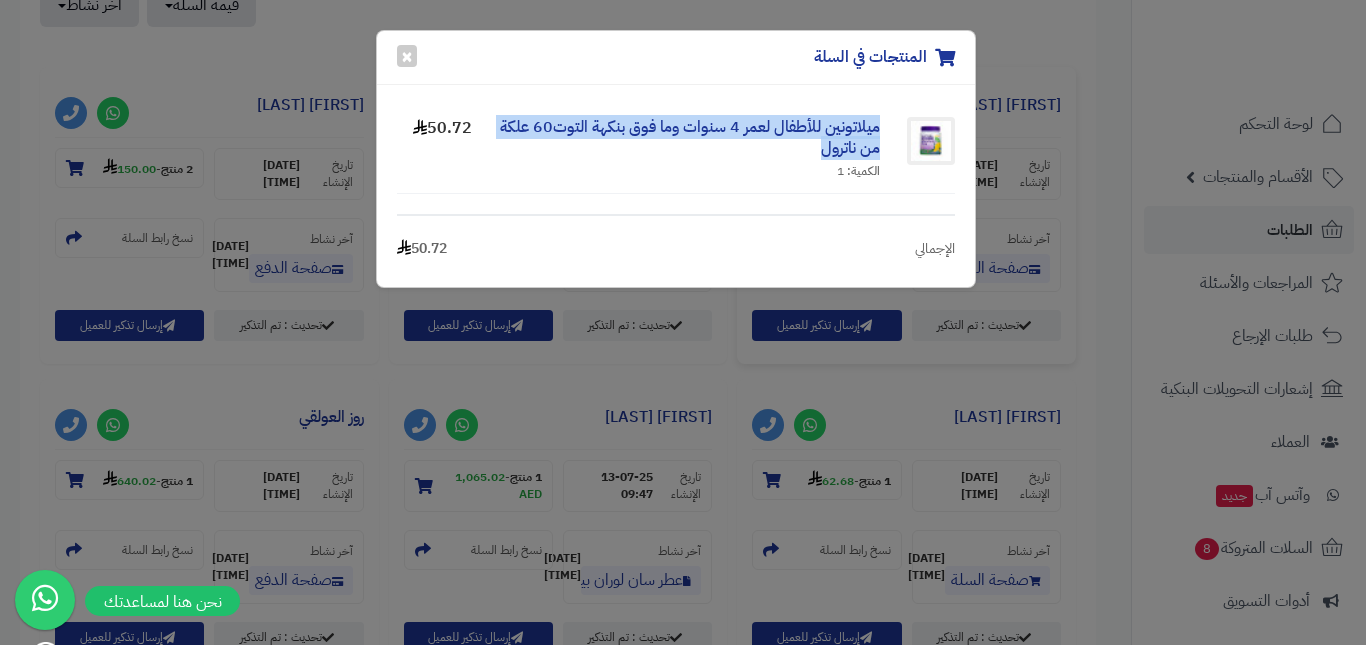 click on "ميلاتونين للأطفال لعمر 4 سنوات وما فوق بنكهة التوت60 علكة من ناترول
الكمية:
1" at bounding box center (686, 149) 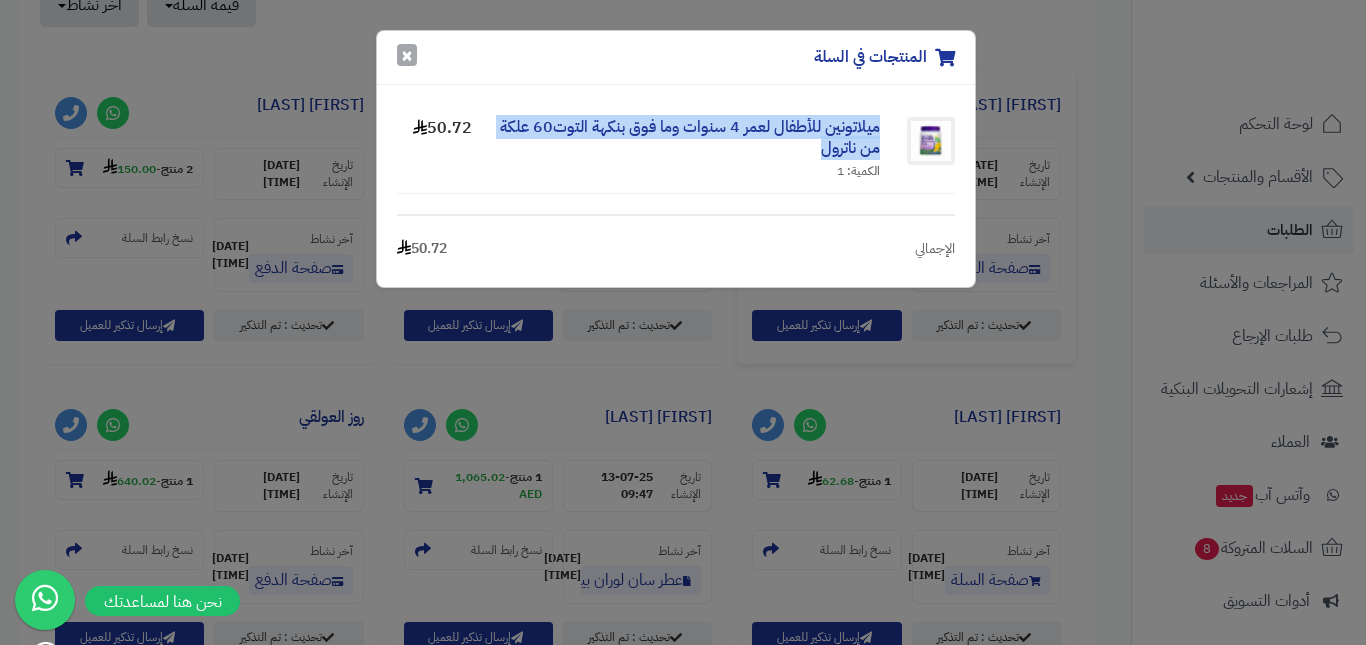 click on "×" at bounding box center [407, 55] 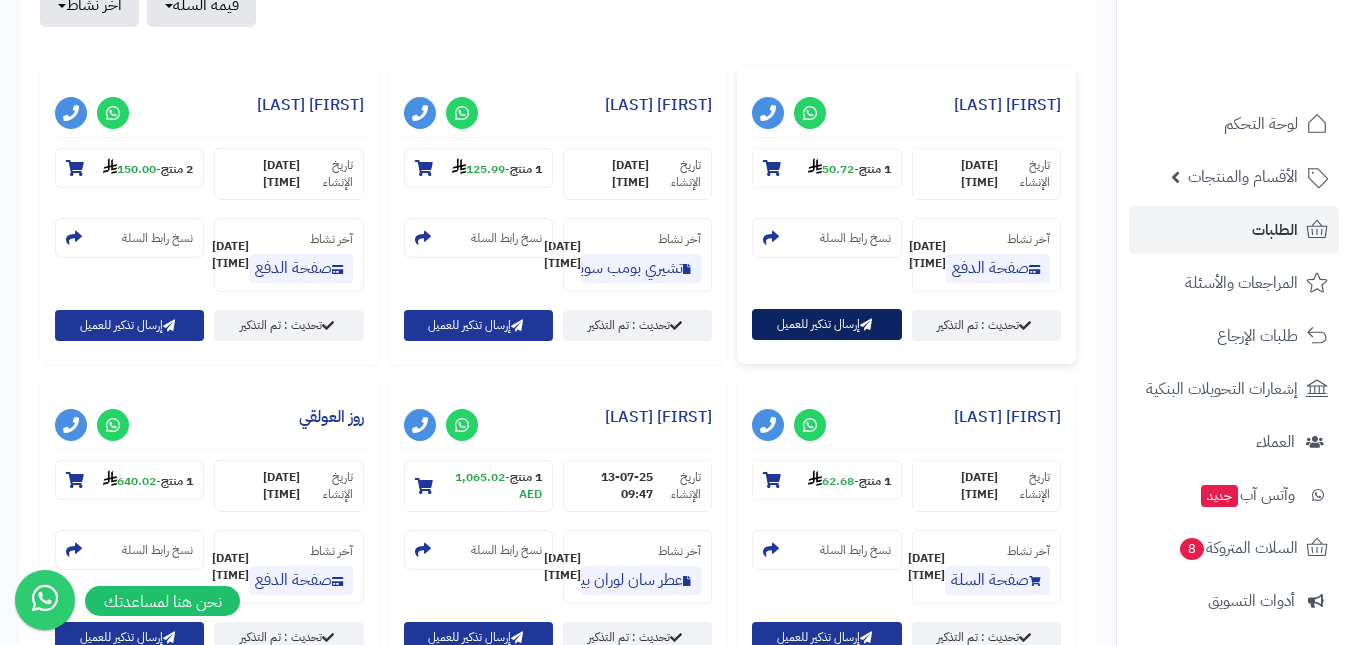 click on "إرسال تذكير للعميل" at bounding box center [826, 324] 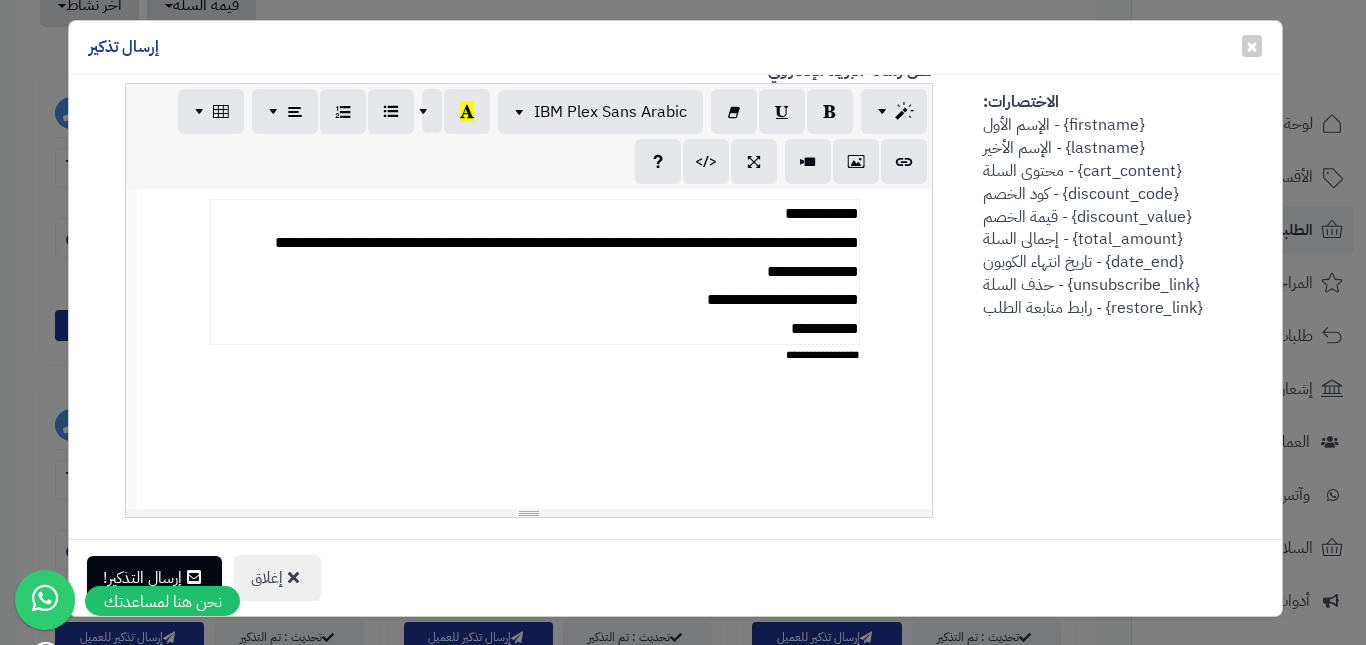 scroll, scrollTop: 800, scrollLeft: 0, axis: vertical 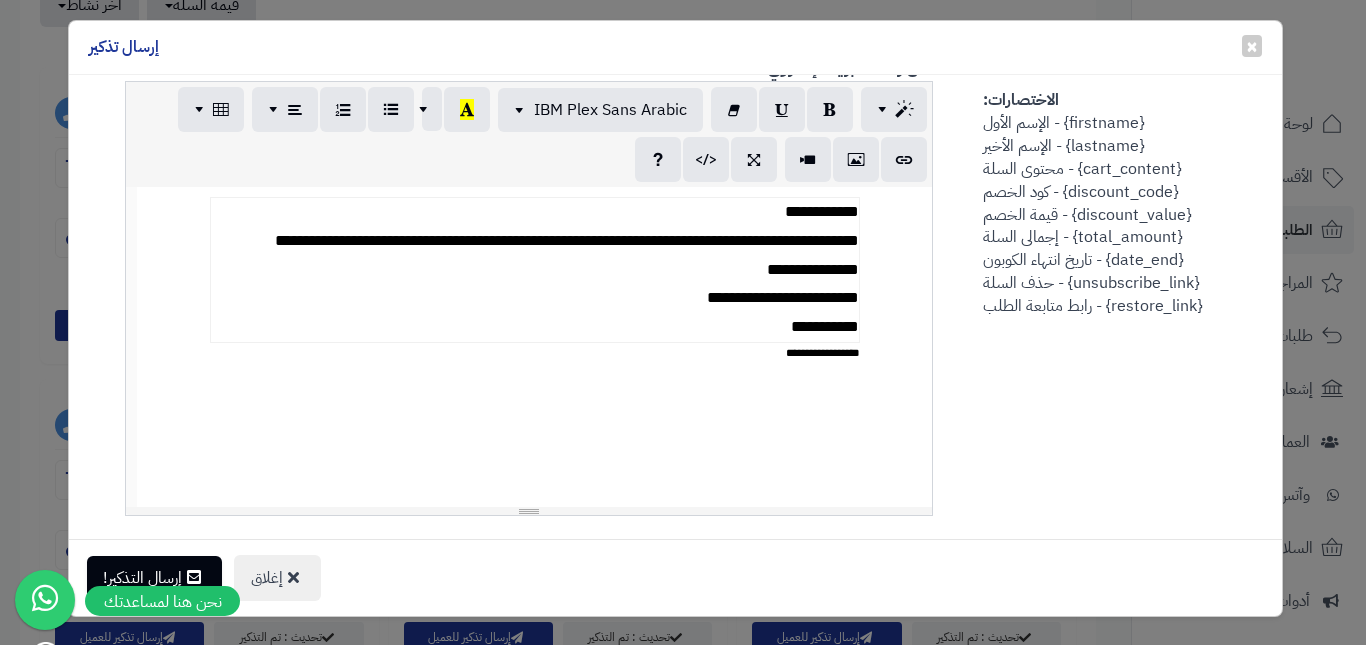 click on "**********" at bounding box center [534, 270] 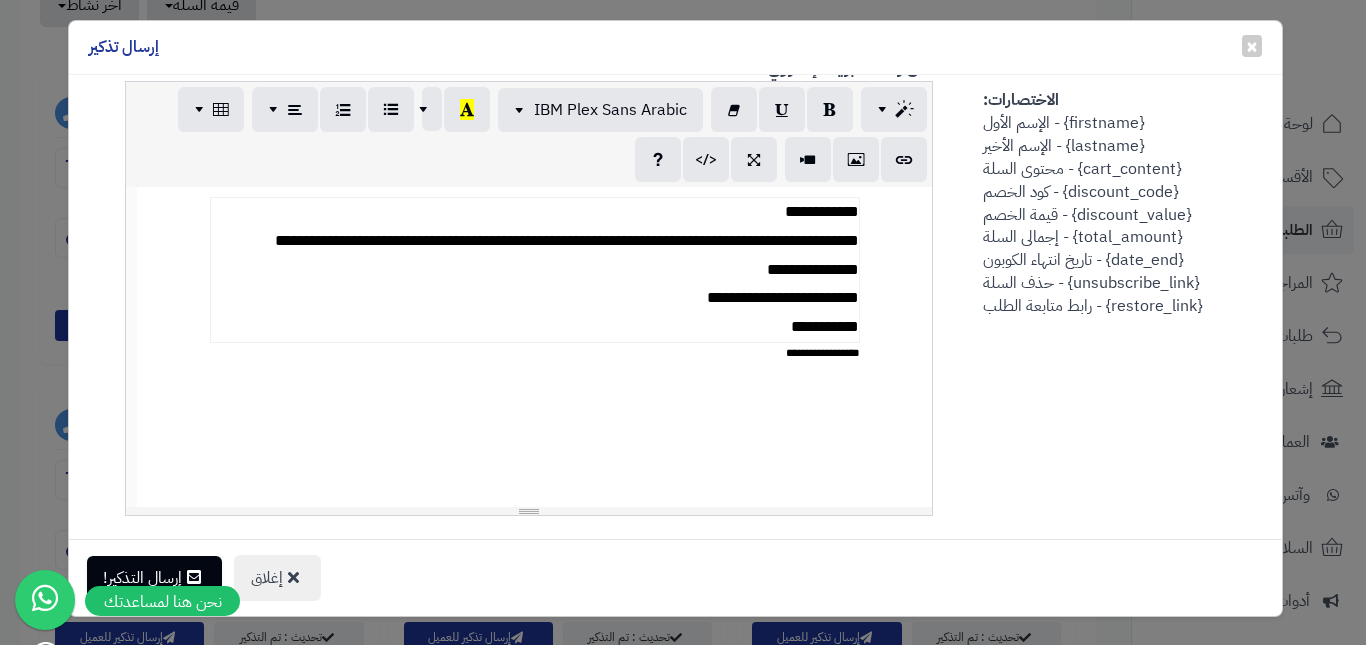 type 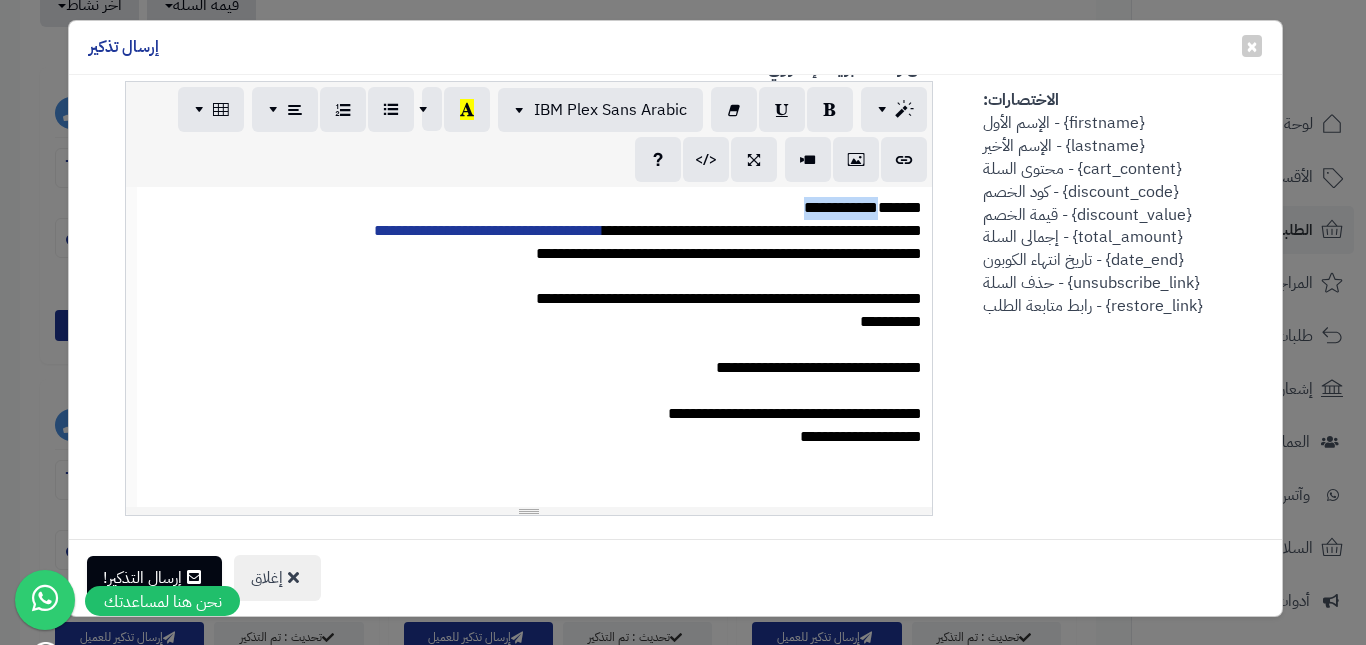 drag, startPoint x: 796, startPoint y: 215, endPoint x: 888, endPoint y: 209, distance: 92.19544 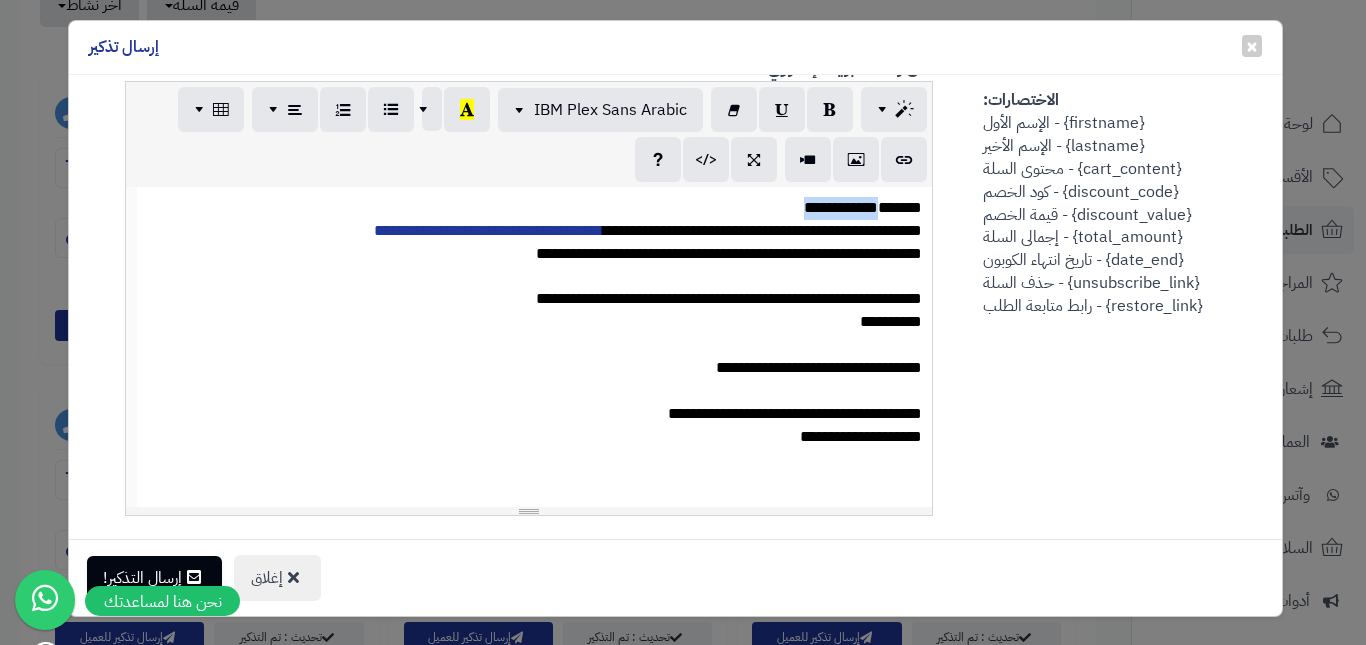 click on "**********" at bounding box center [535, 208] 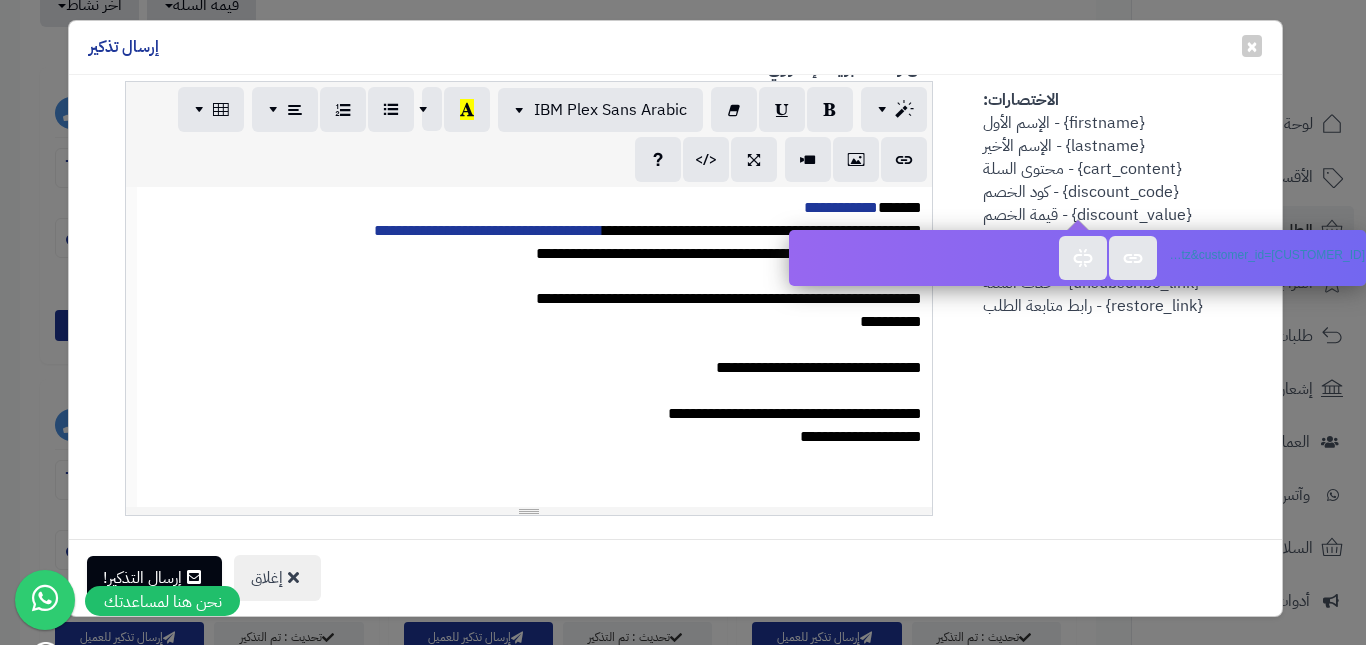click on "**********" at bounding box center [535, 231] 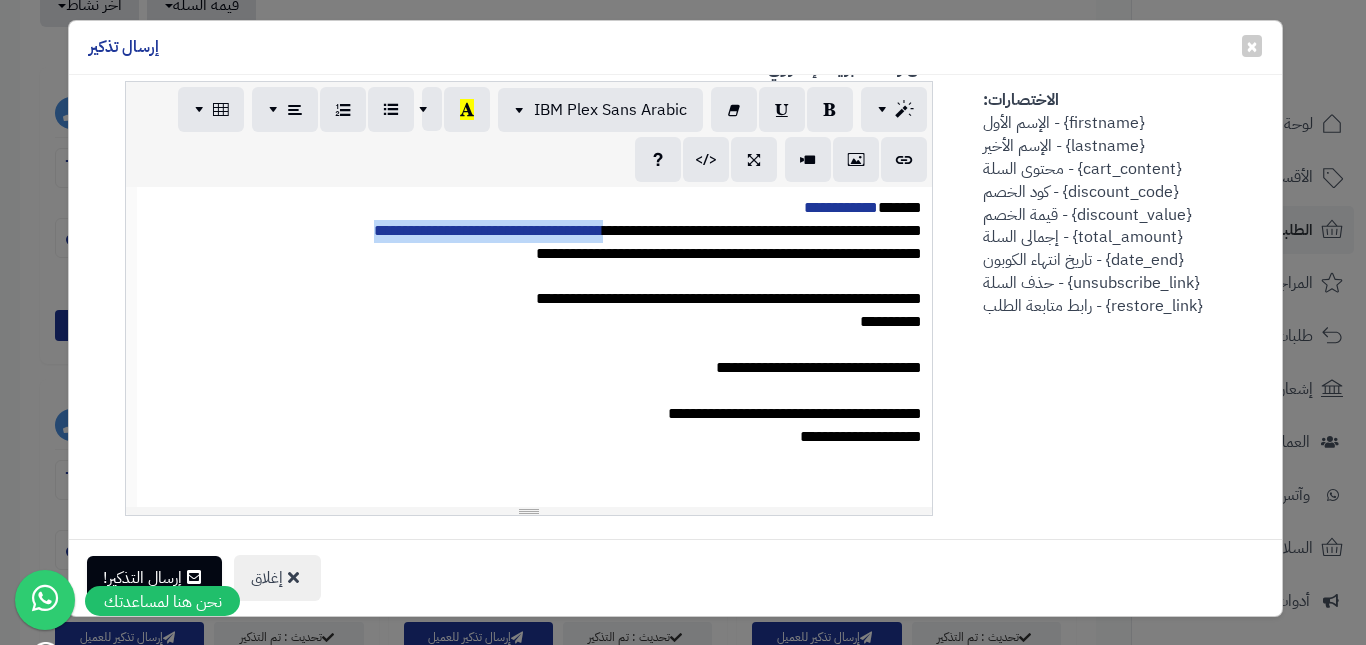 drag, startPoint x: 353, startPoint y: 228, endPoint x: 577, endPoint y: 229, distance: 224.00223 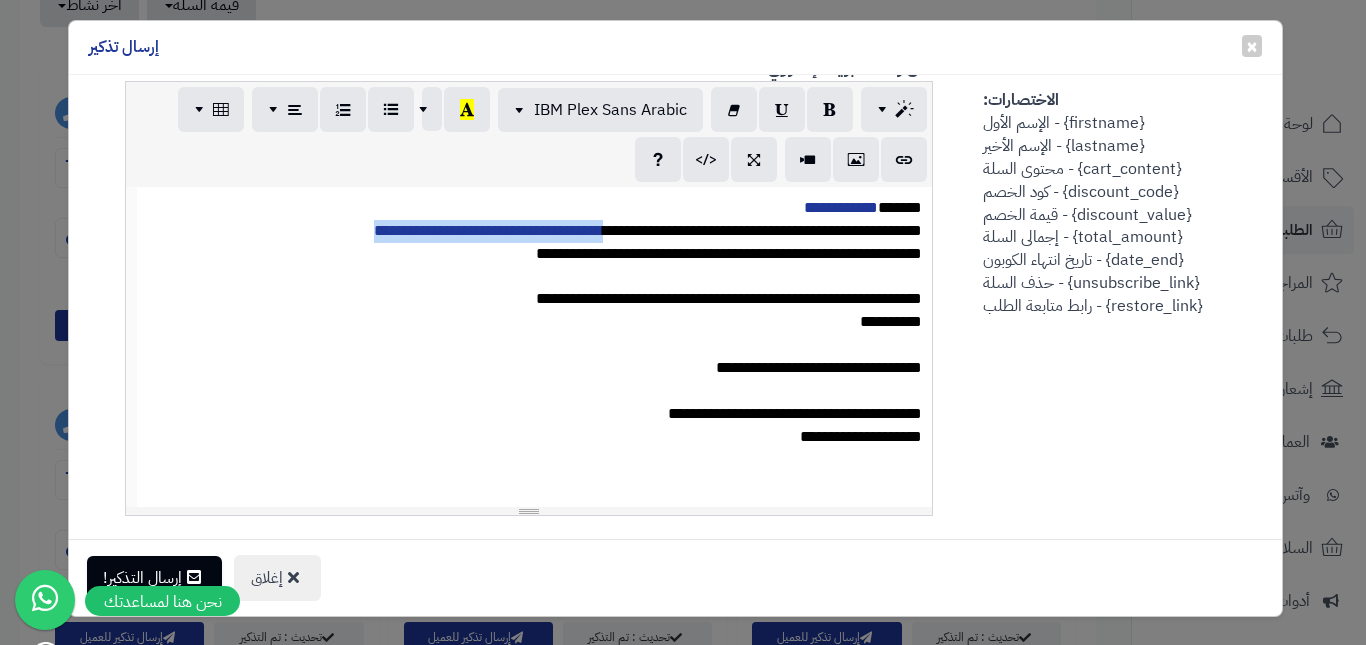 click on "**********" at bounding box center (535, 231) 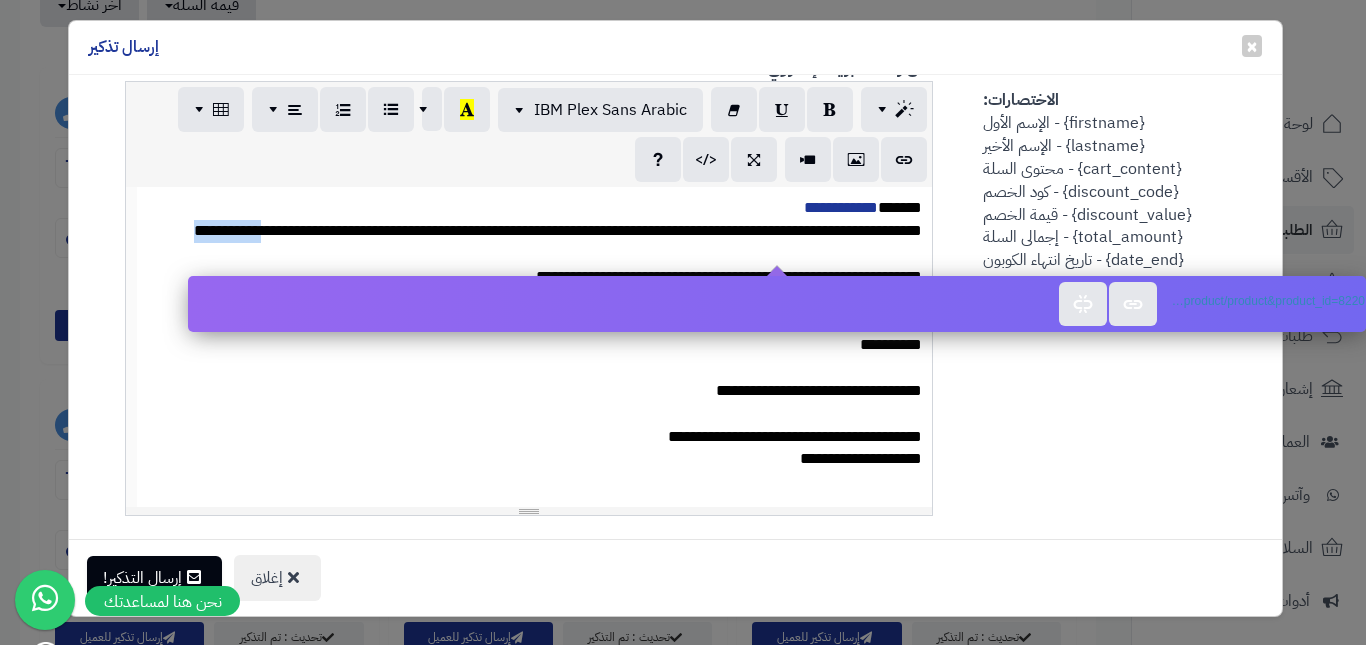 drag, startPoint x: 894, startPoint y: 251, endPoint x: 210, endPoint y: 228, distance: 684.3866 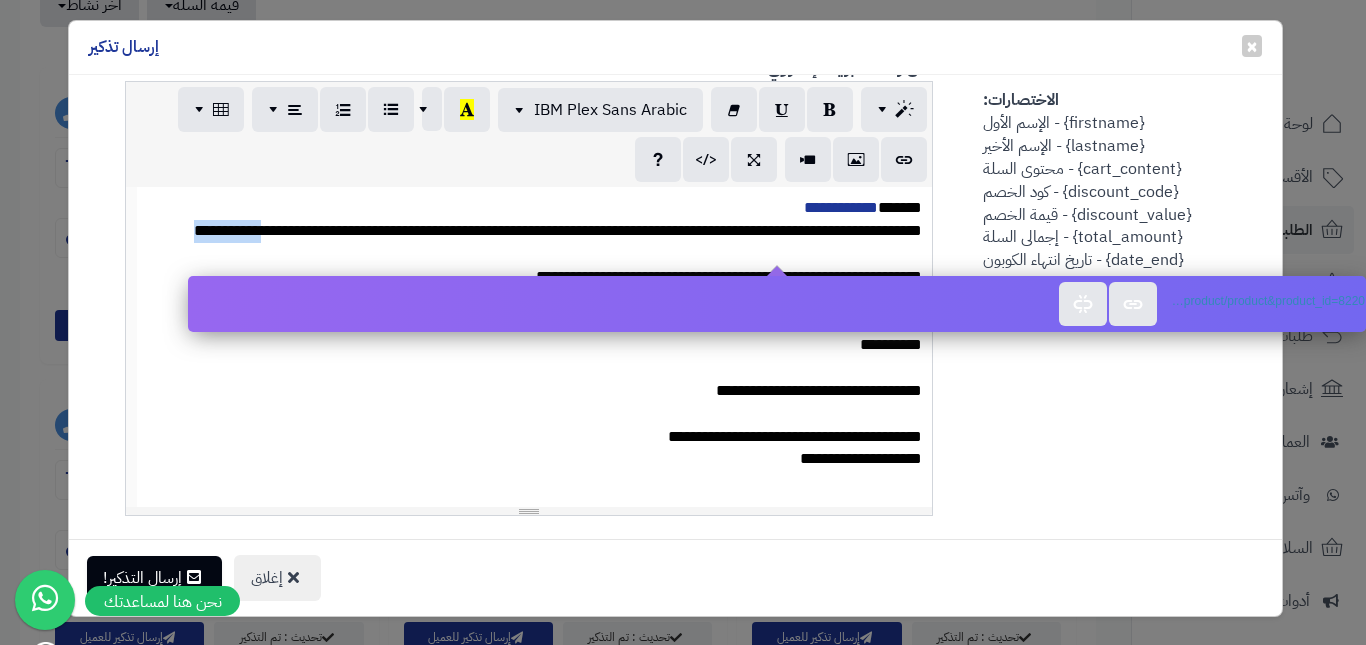 click on "**********" at bounding box center (398, 230) 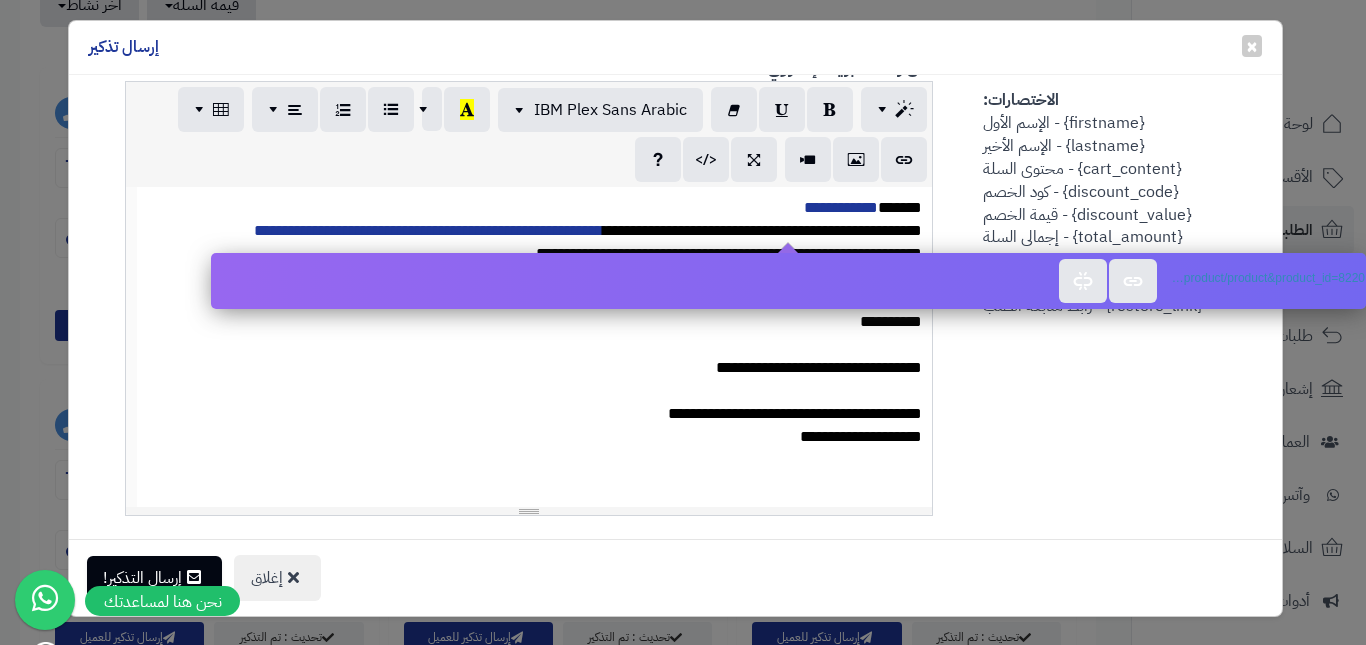 click on "**********" at bounding box center [535, 414] 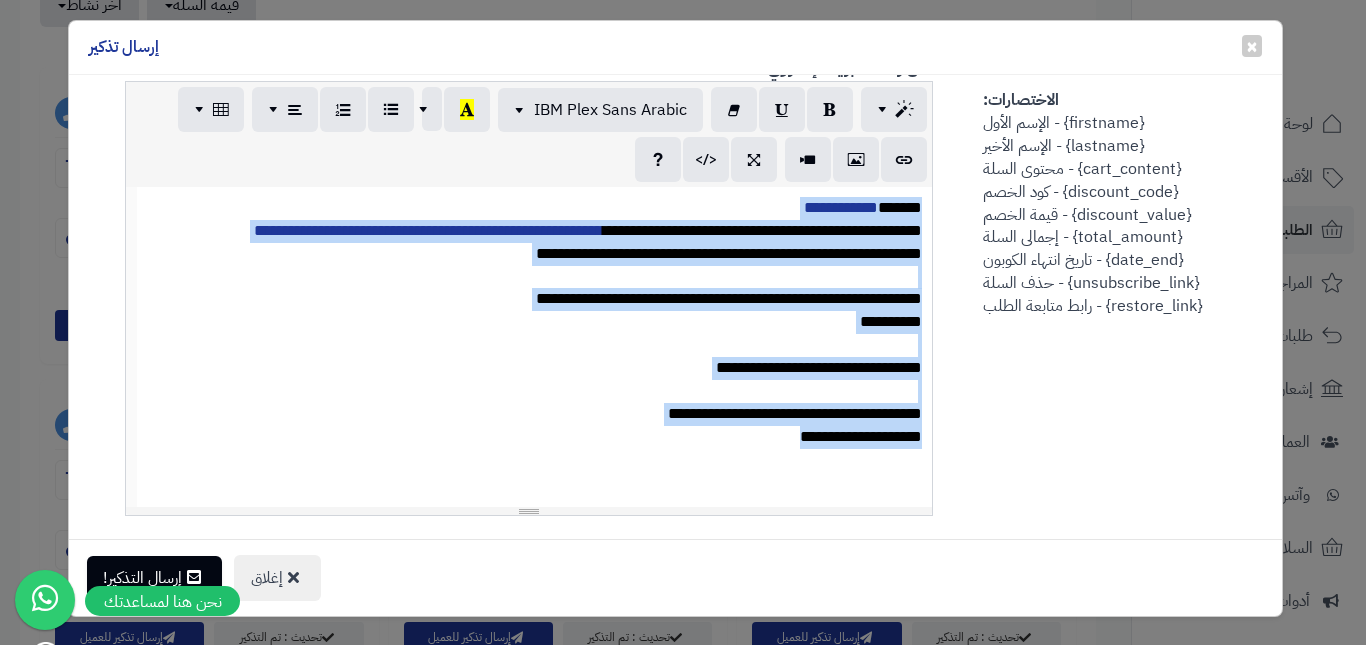 copy on "**********" 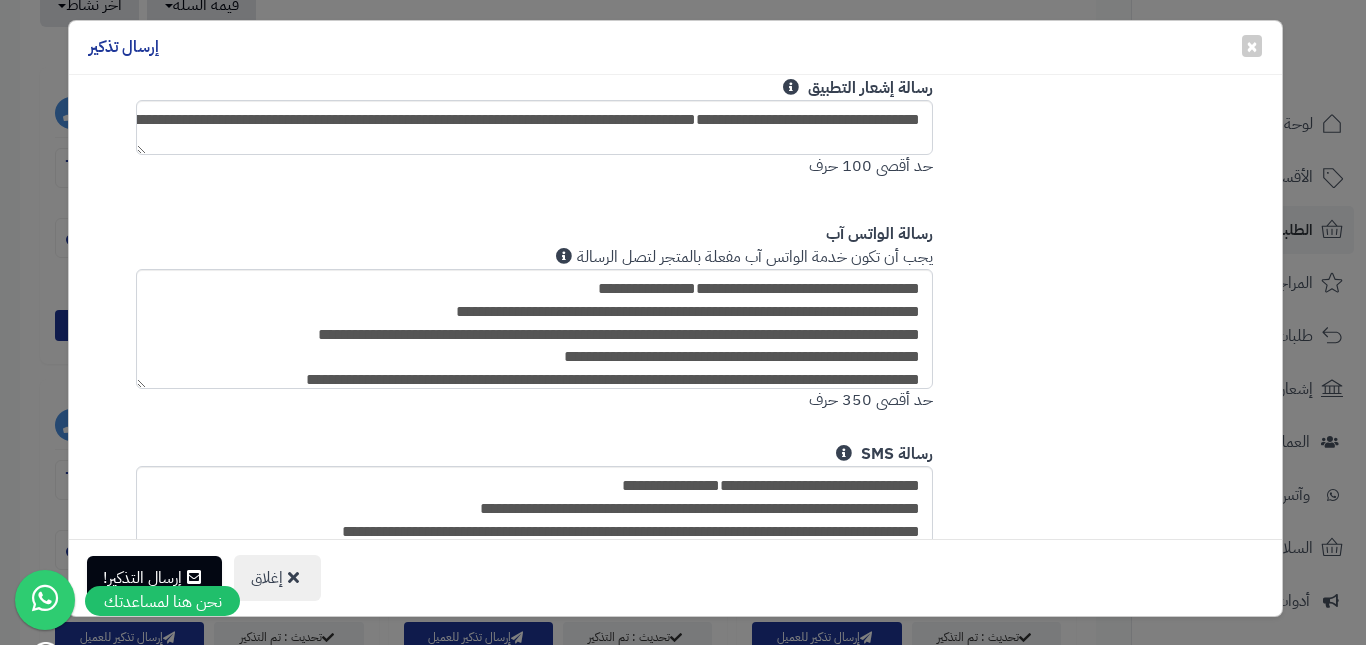 scroll, scrollTop: 1400, scrollLeft: 0, axis: vertical 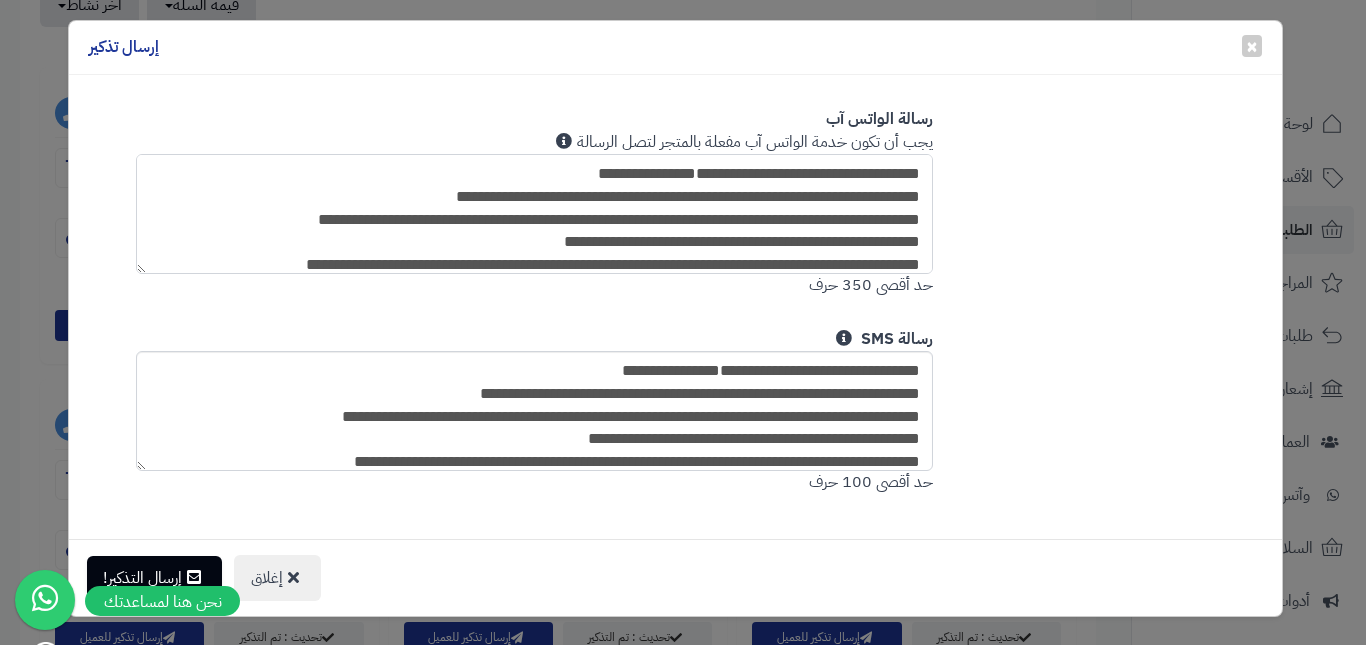 click on "**********" at bounding box center [535, 214] 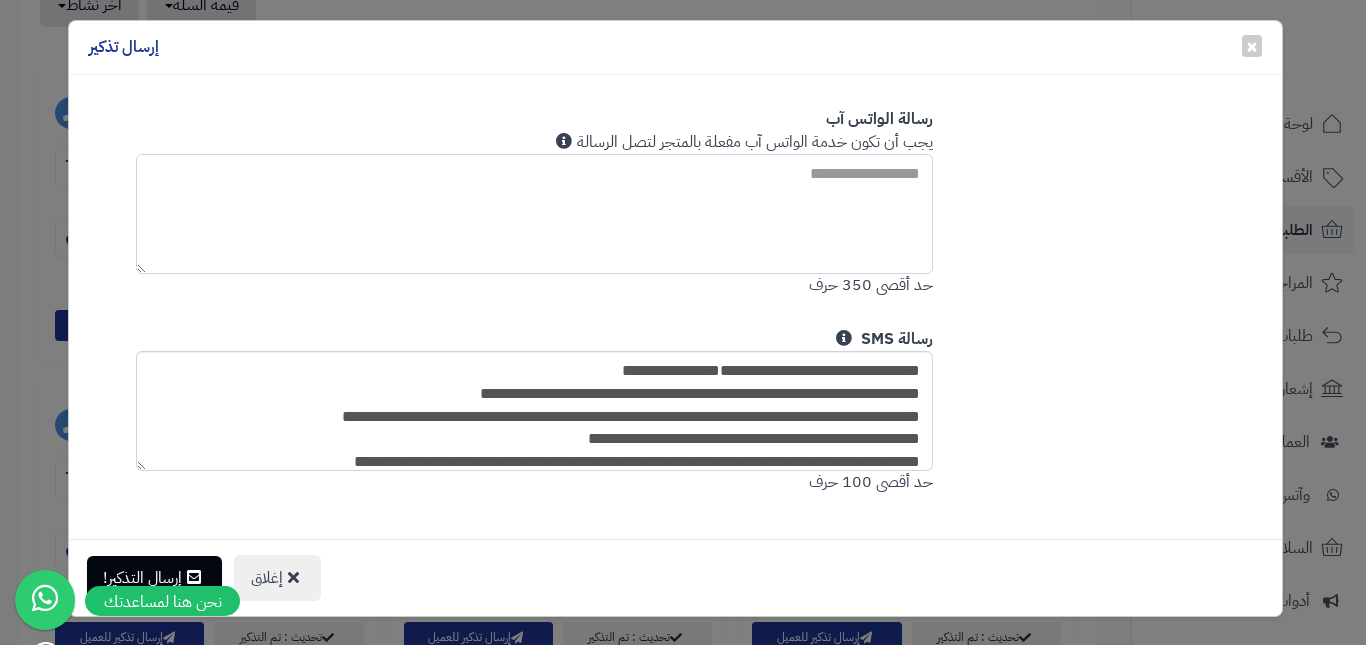 paste on "**********" 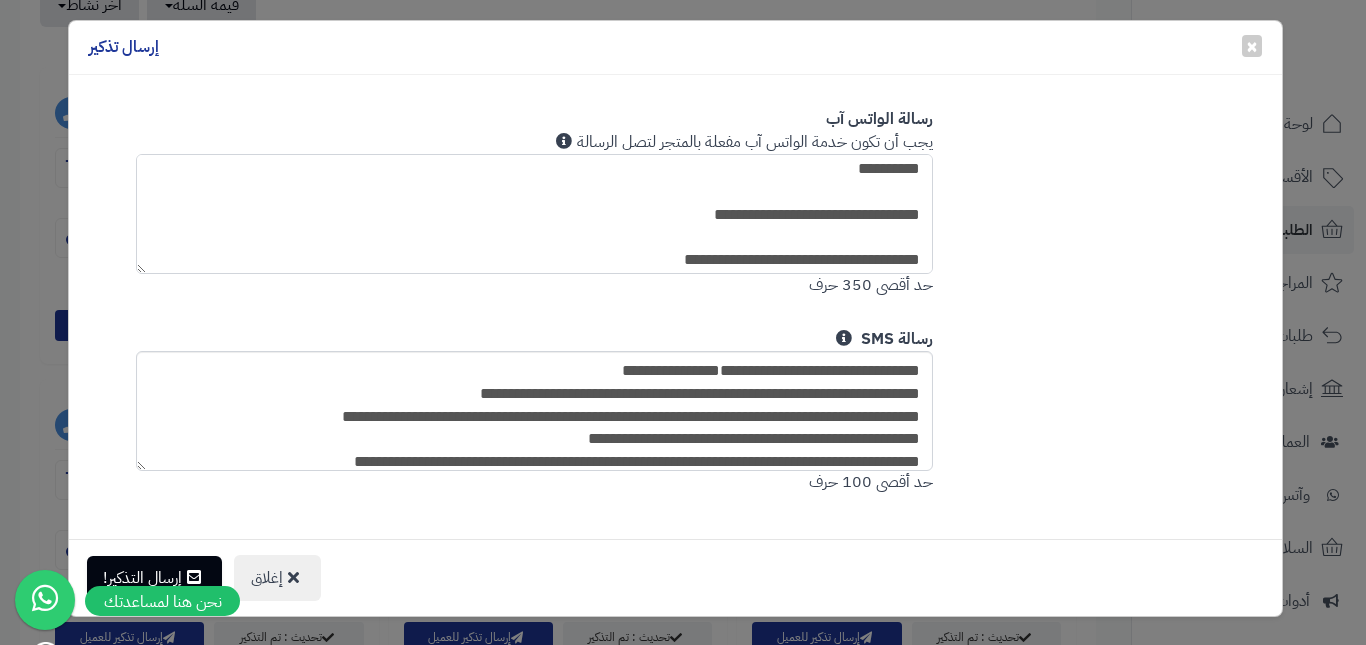scroll, scrollTop: 126, scrollLeft: 0, axis: vertical 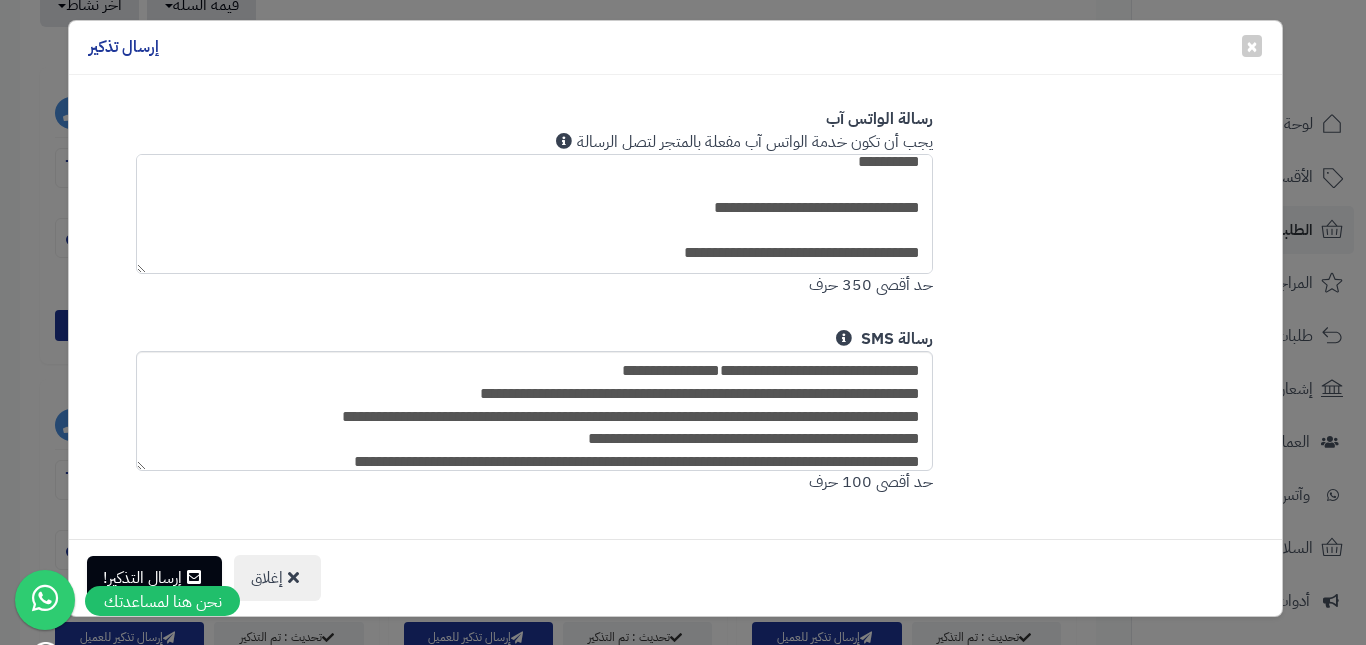 drag, startPoint x: 642, startPoint y: 255, endPoint x: 862, endPoint y: 252, distance: 220.02045 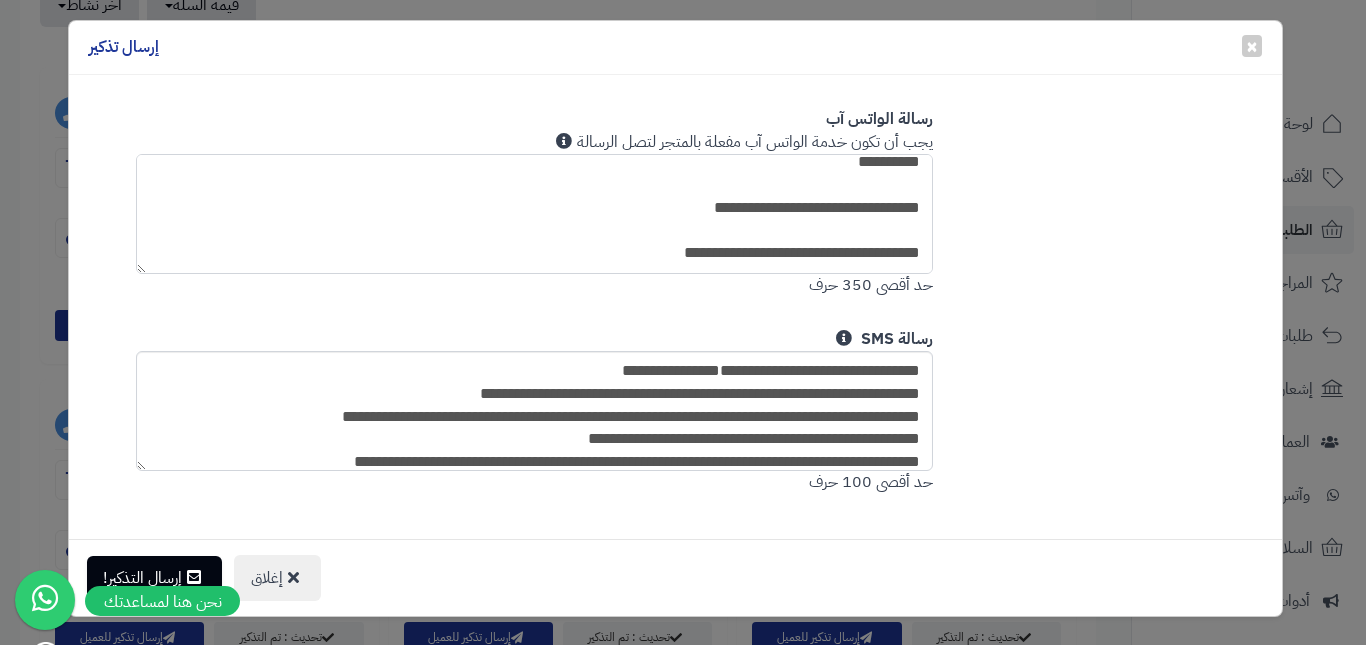 click on "**********" at bounding box center [535, 214] 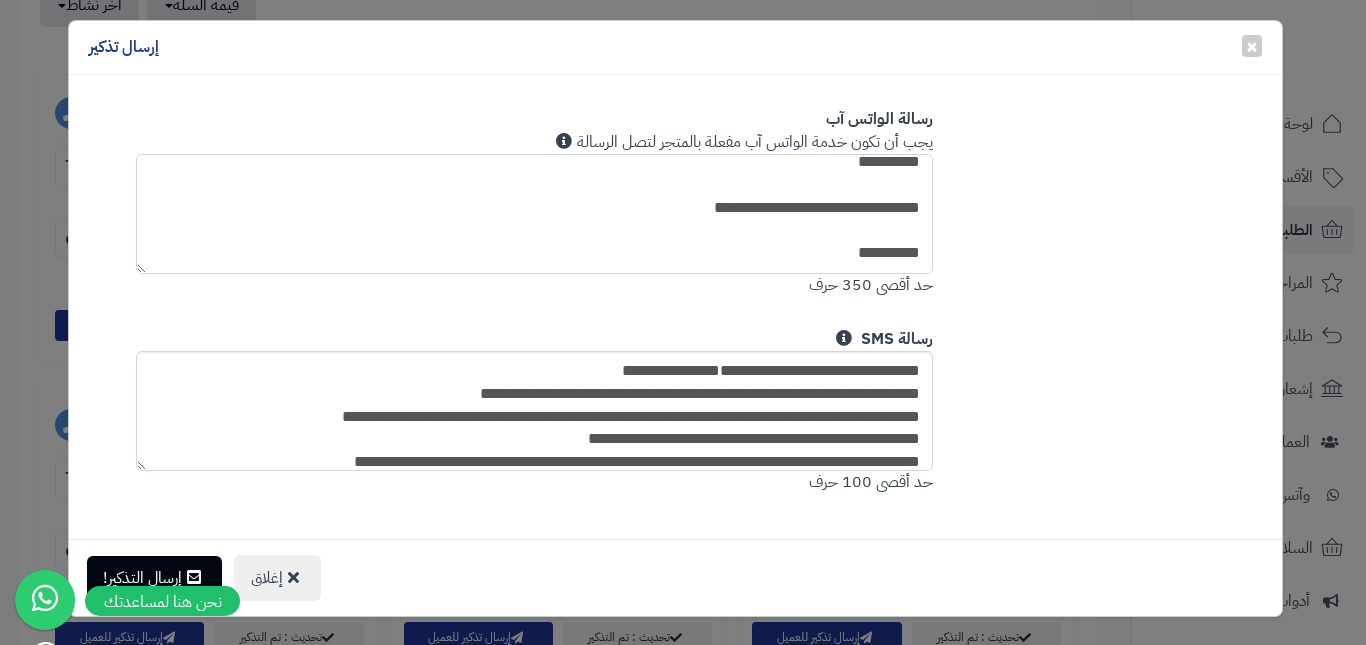 scroll, scrollTop: 142, scrollLeft: 0, axis: vertical 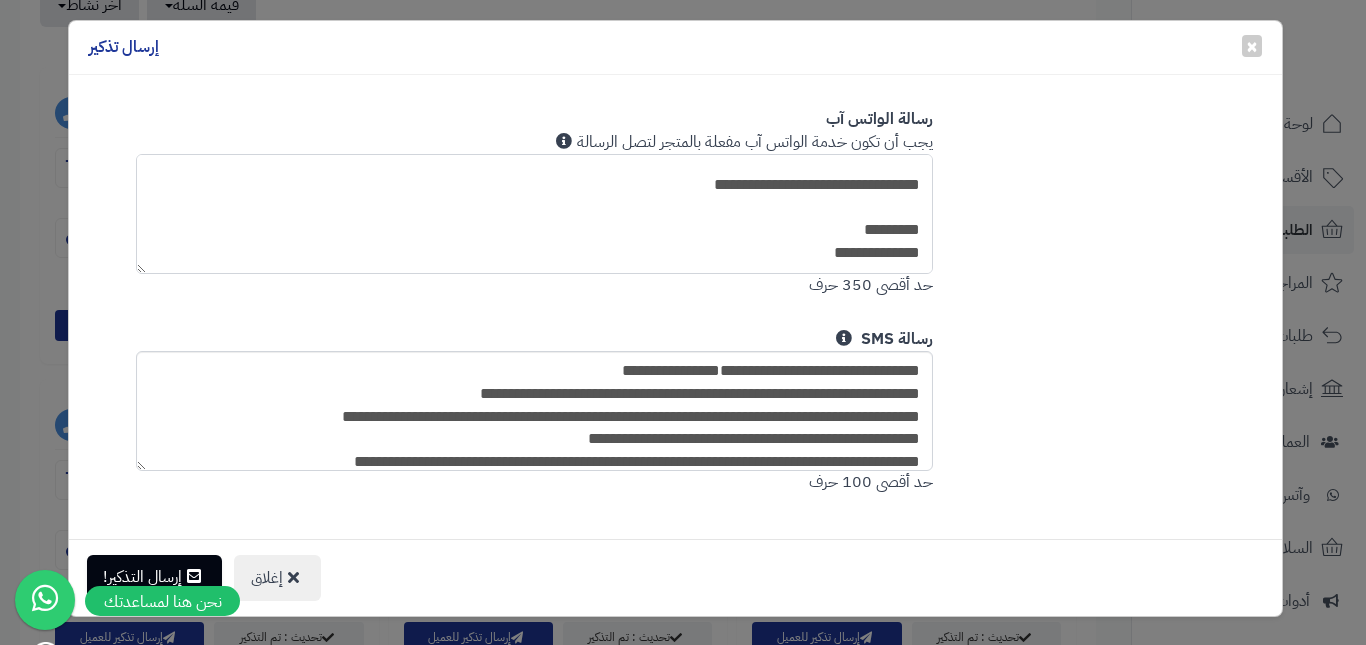 type on "**********" 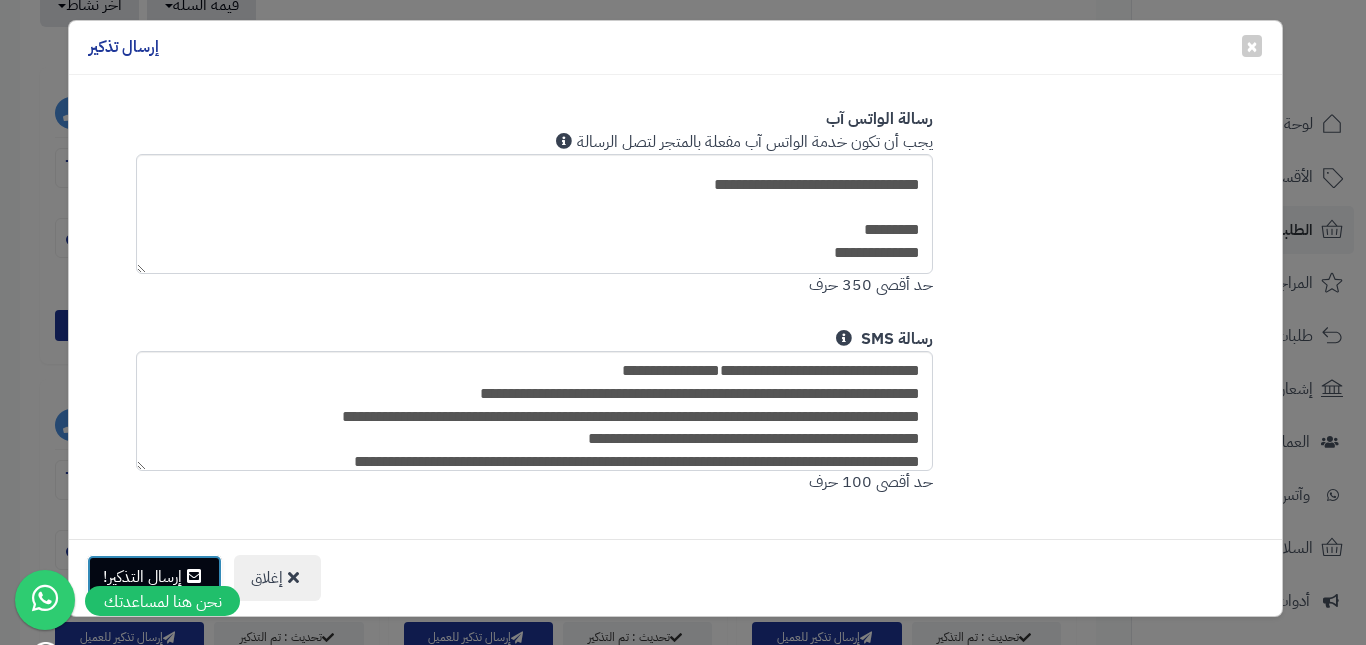 click on "إرسال التذكير!" at bounding box center (154, 577) 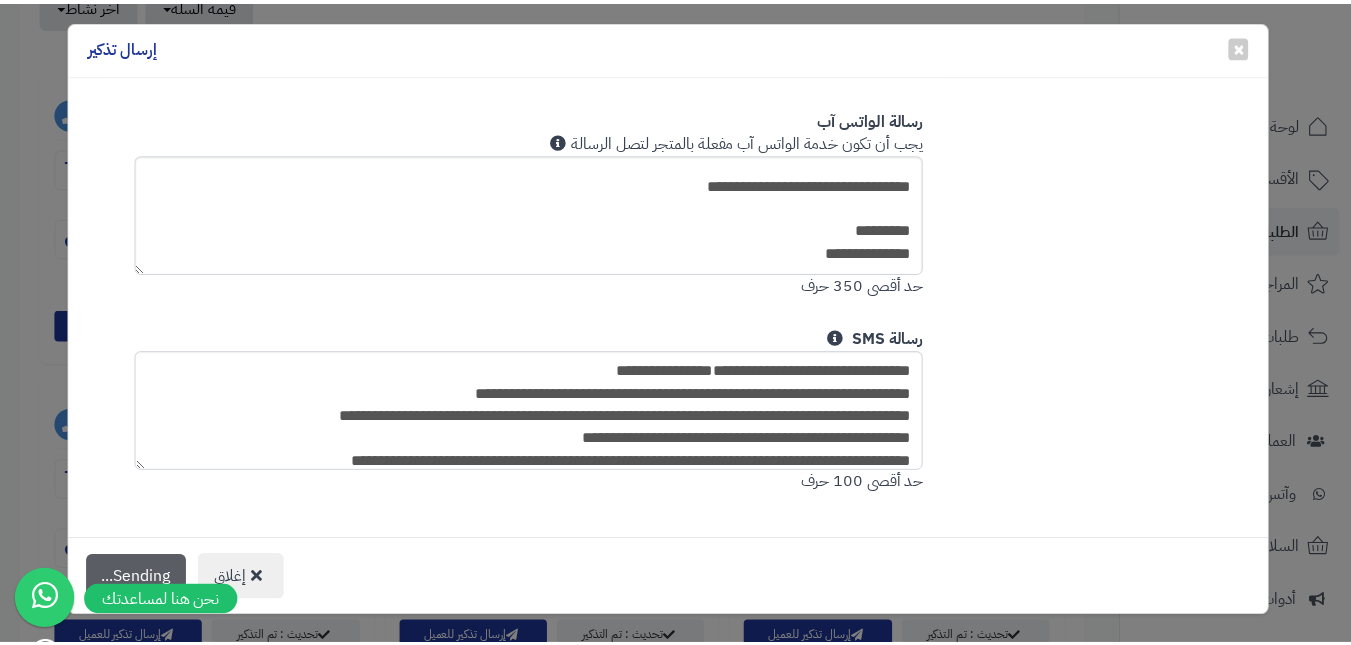 scroll, scrollTop: 865, scrollLeft: 0, axis: vertical 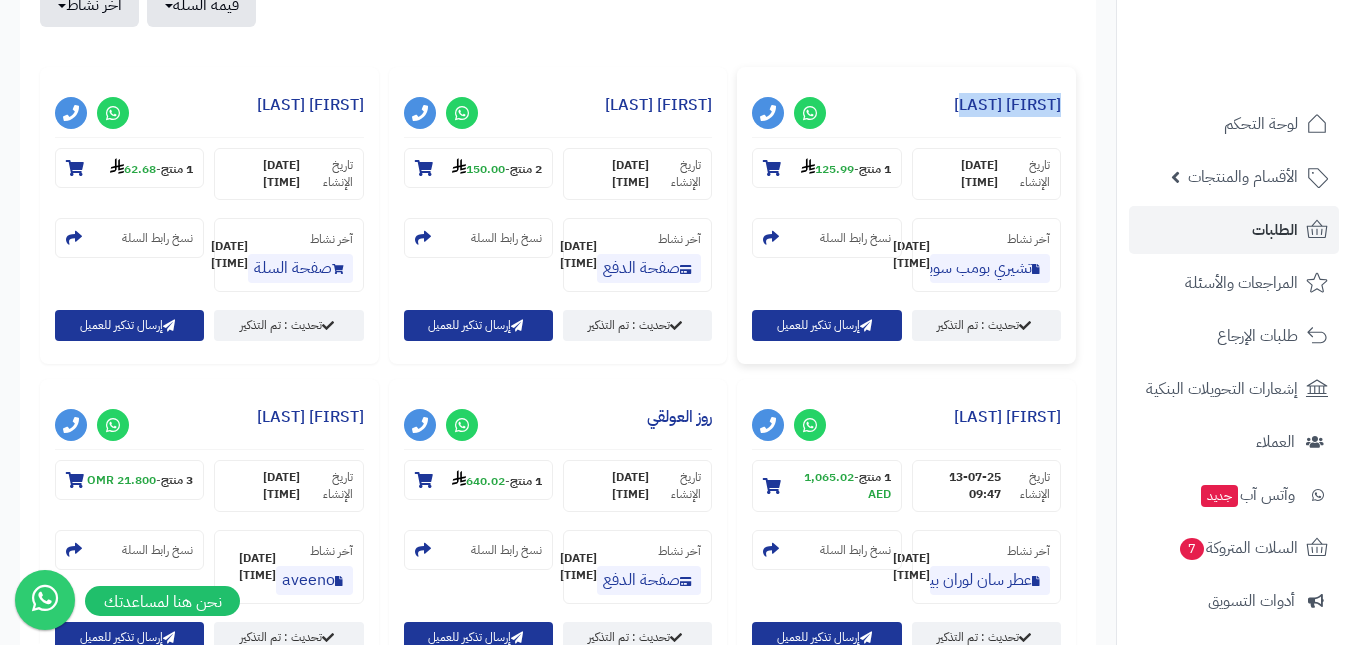drag, startPoint x: 958, startPoint y: 107, endPoint x: 1074, endPoint y: 100, distance: 116.21101 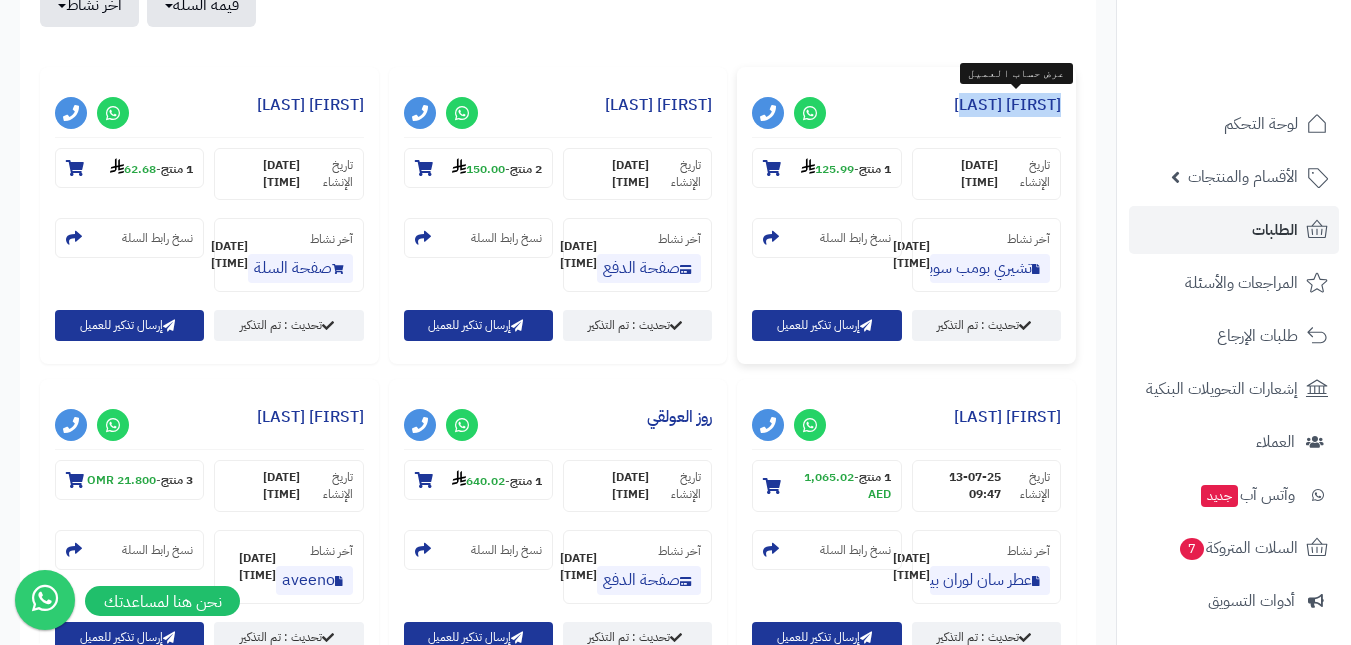 copy on "salman sjeini" 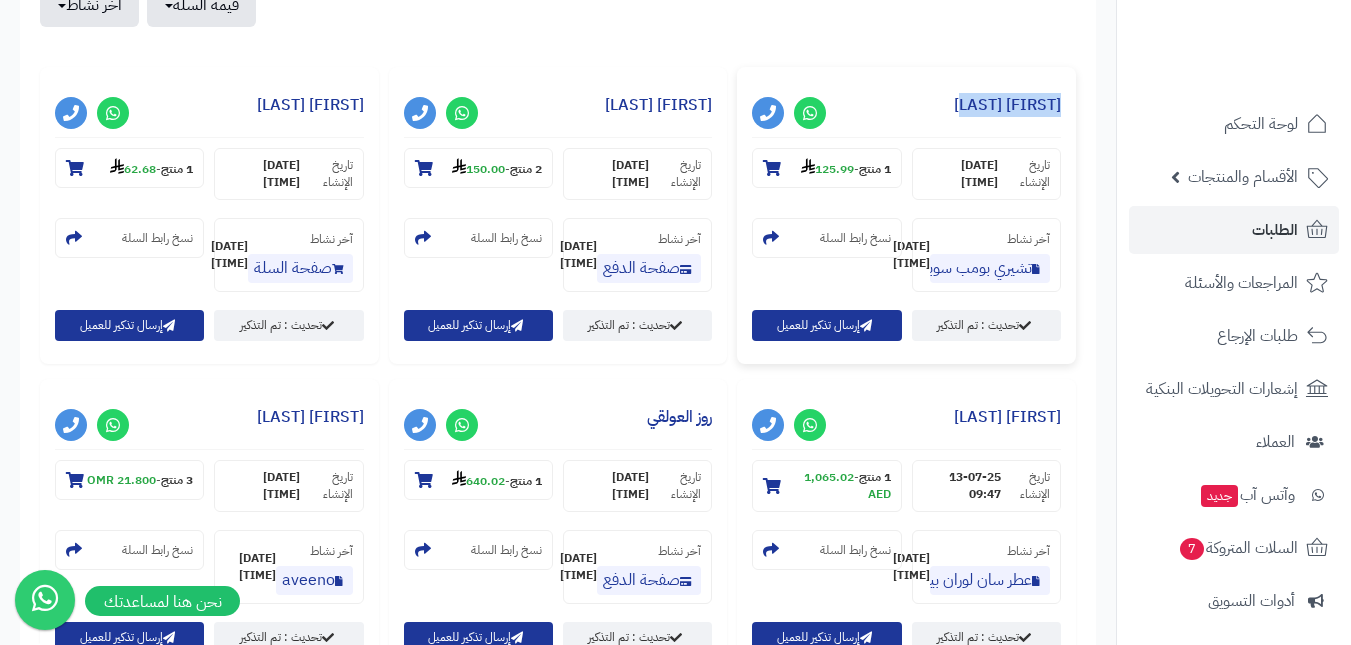 drag, startPoint x: 896, startPoint y: 107, endPoint x: 879, endPoint y: 125, distance: 24.758837 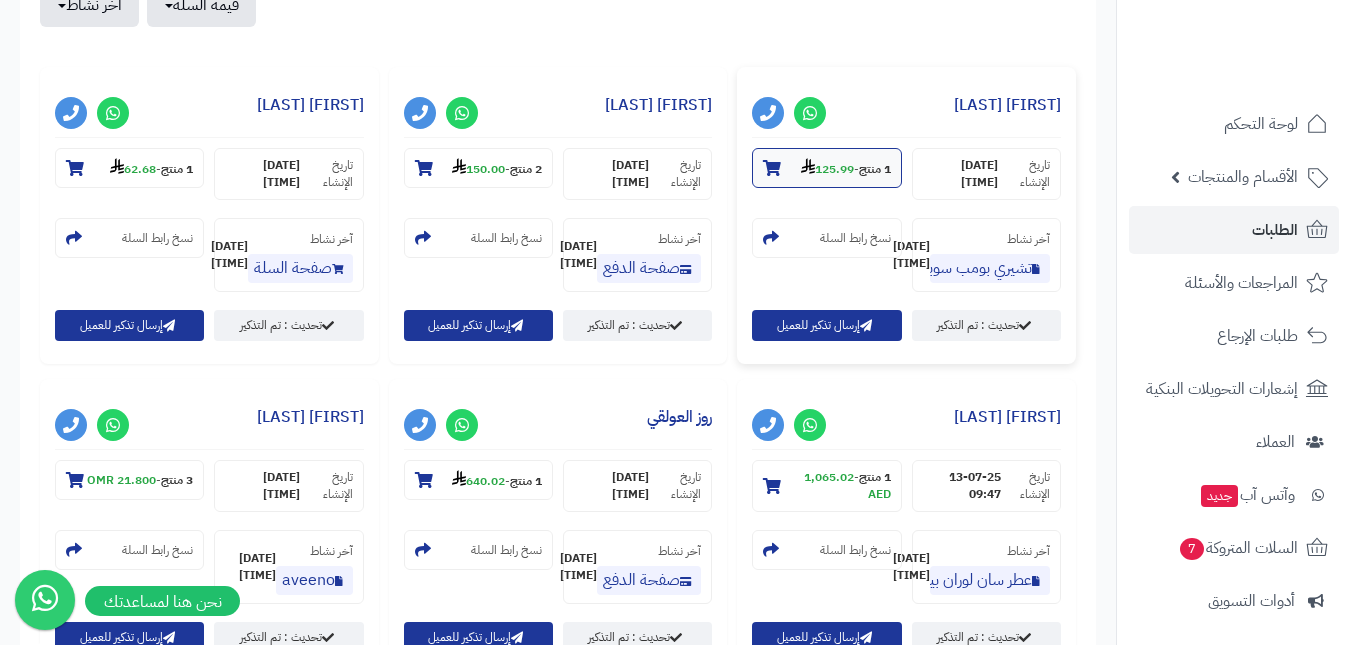 click on "1 منتج
-
125.99" at bounding box center (846, 168) 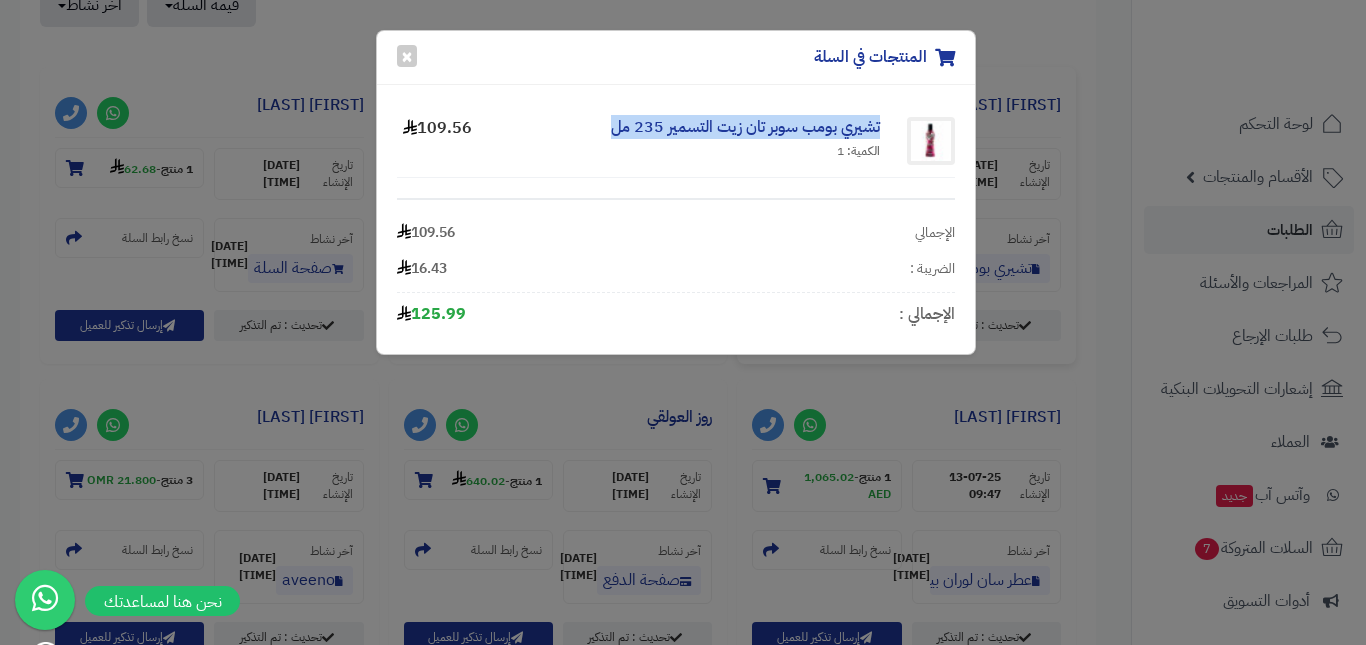 drag, startPoint x: 607, startPoint y: 130, endPoint x: 886, endPoint y: 121, distance: 279.1451 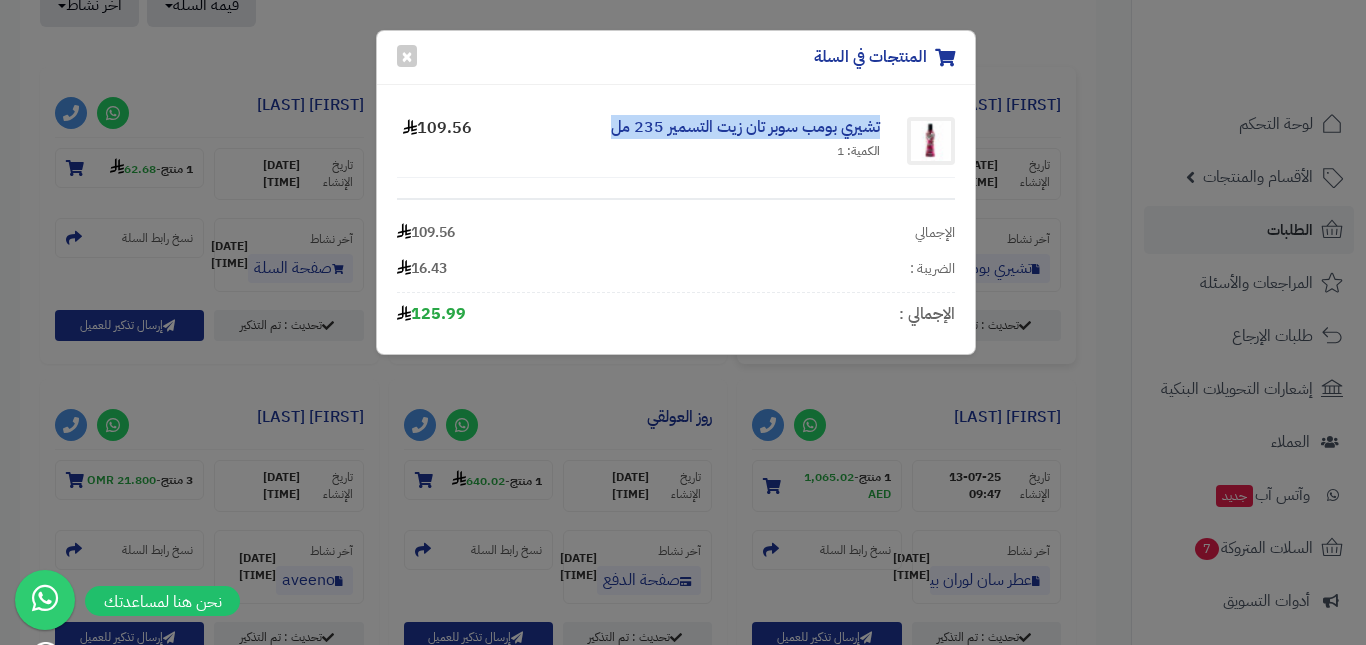 click on "تشيري بومب سوبر تان زيت التسمير 235 مل
الكمية:
1" at bounding box center [686, 141] 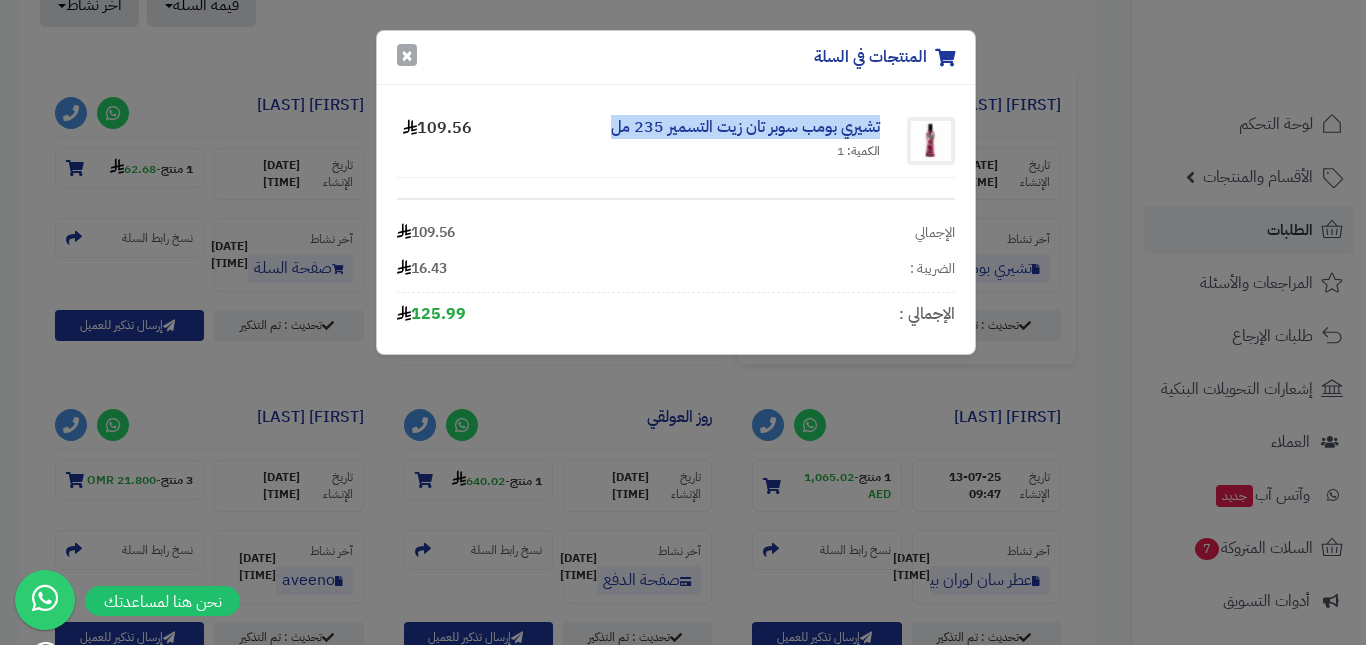 click on "×" at bounding box center (407, 55) 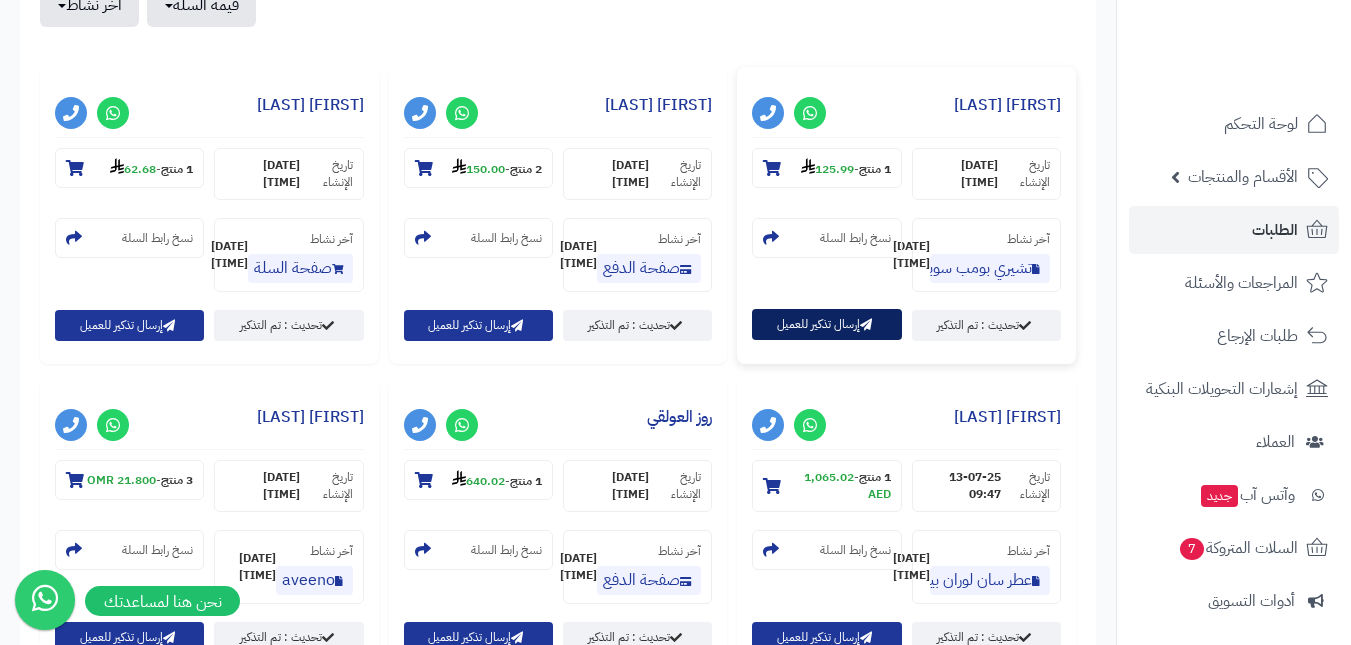 click on "إرسال تذكير للعميل" at bounding box center (826, 324) 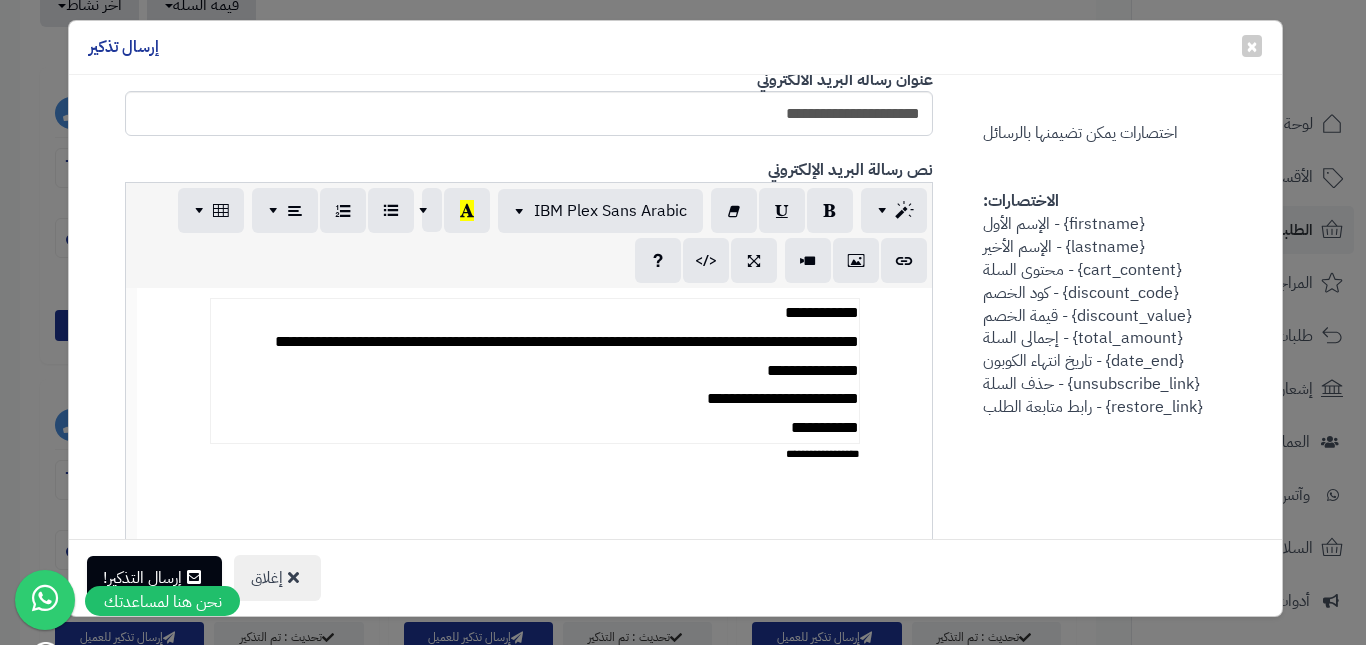 scroll, scrollTop: 700, scrollLeft: 0, axis: vertical 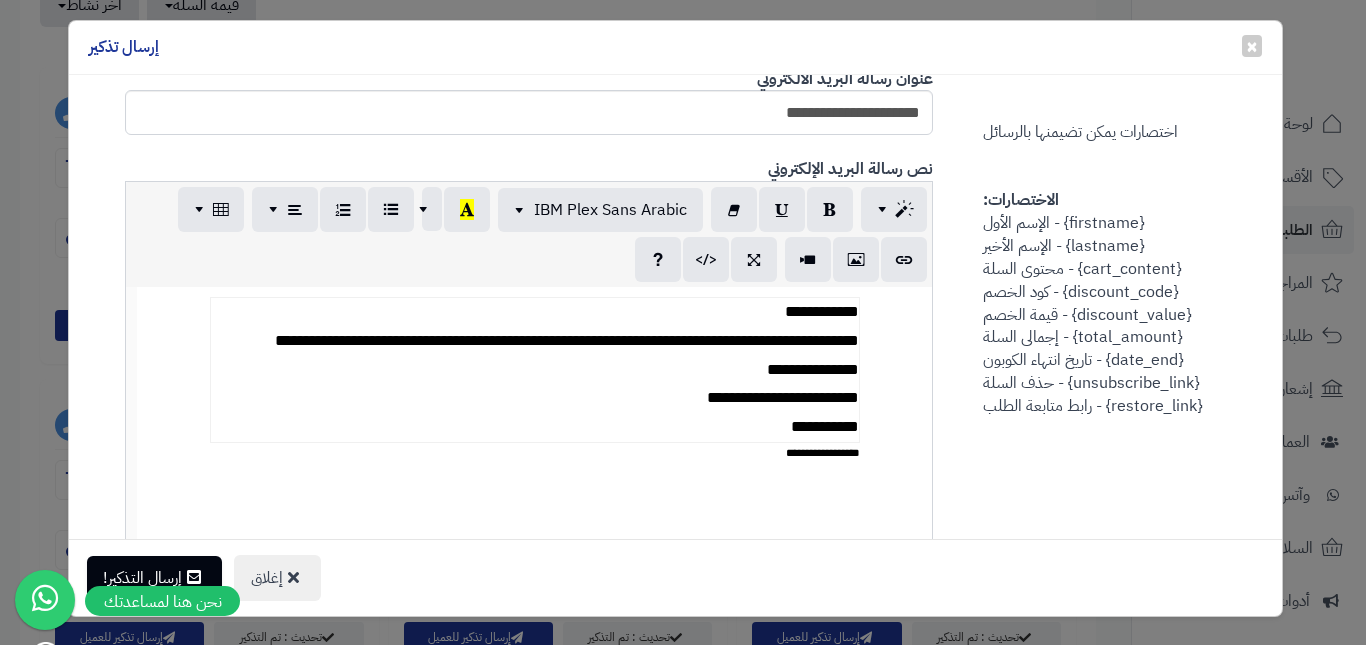click on "**********" at bounding box center [534, 370] 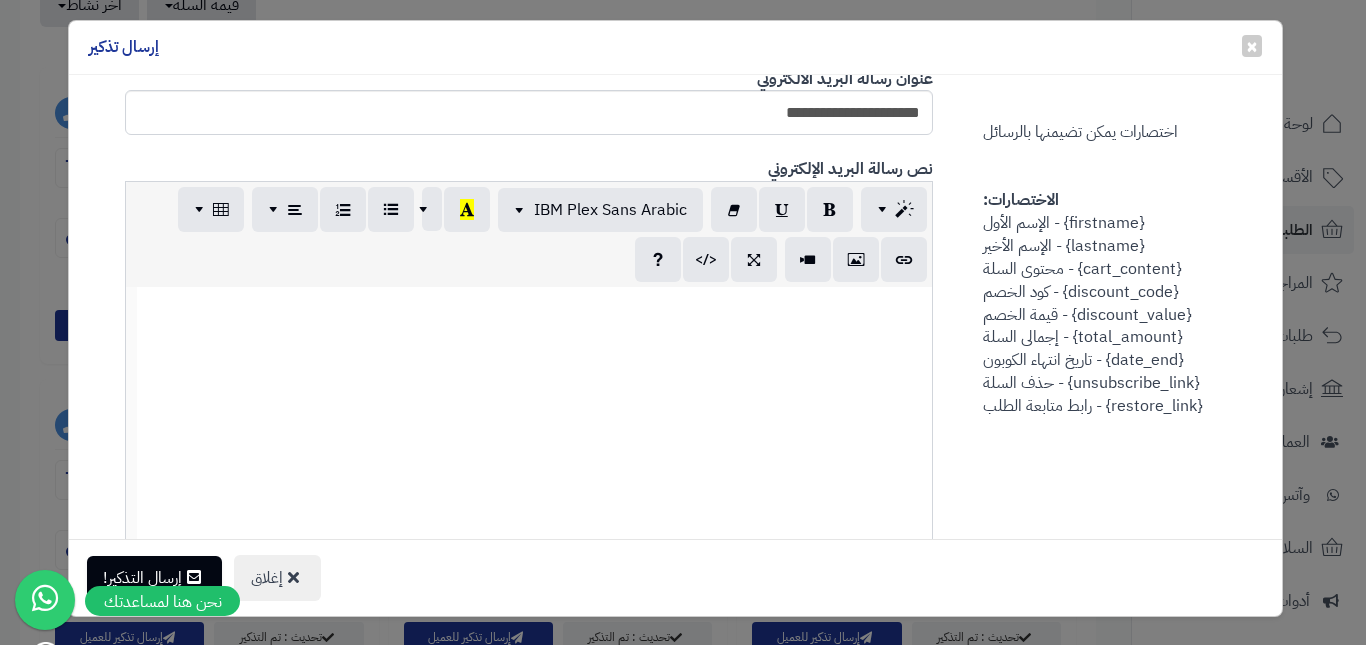 scroll, scrollTop: 710, scrollLeft: 0, axis: vertical 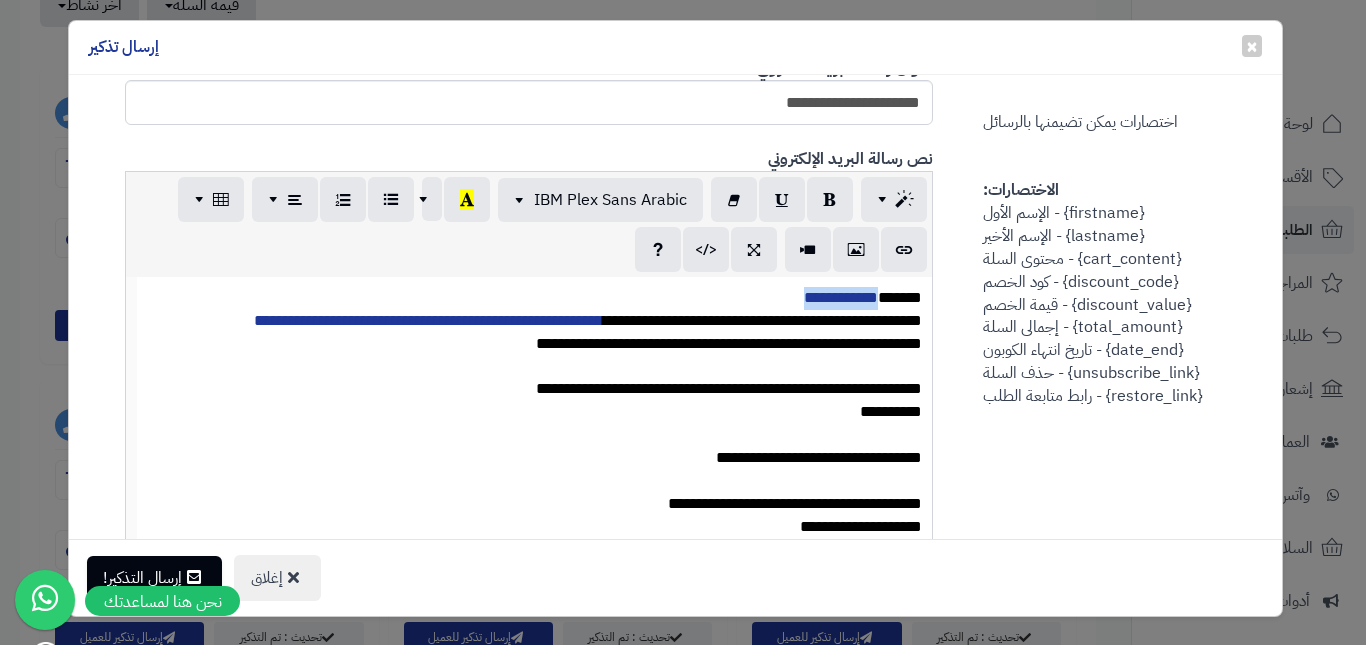 drag, startPoint x: 792, startPoint y: 292, endPoint x: 890, endPoint y: 297, distance: 98.12747 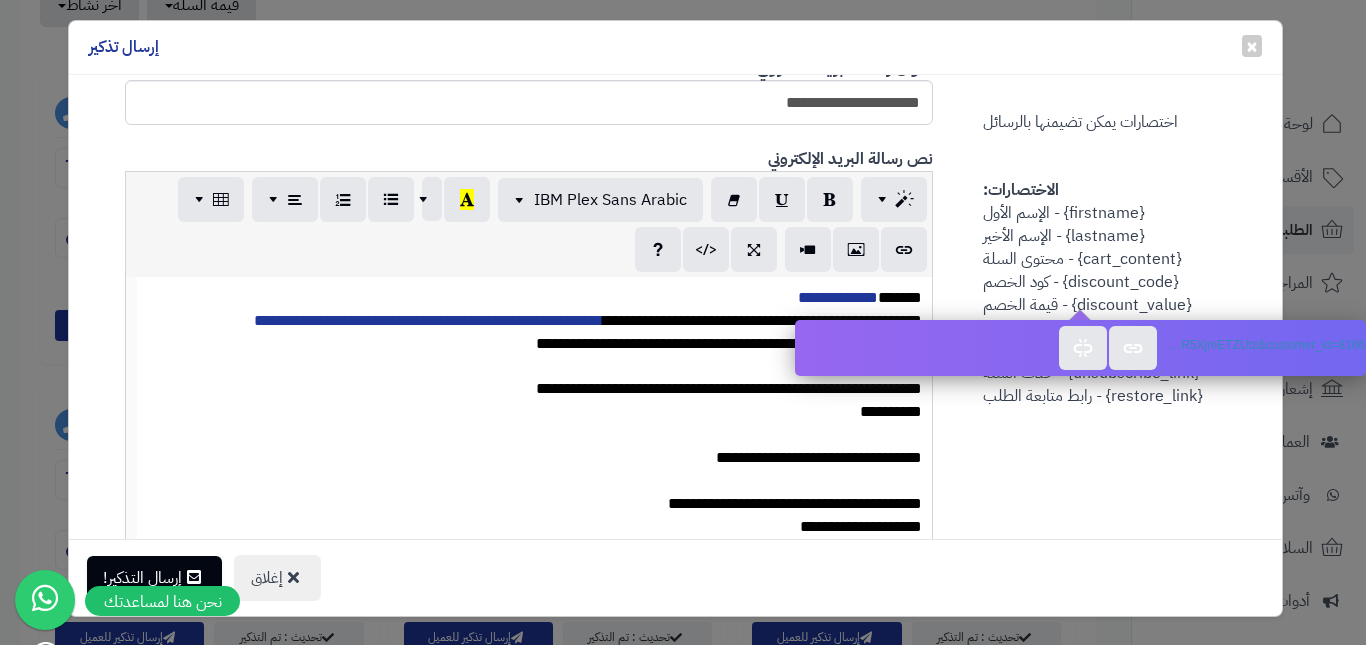 click on "**********" at bounding box center (535, 437) 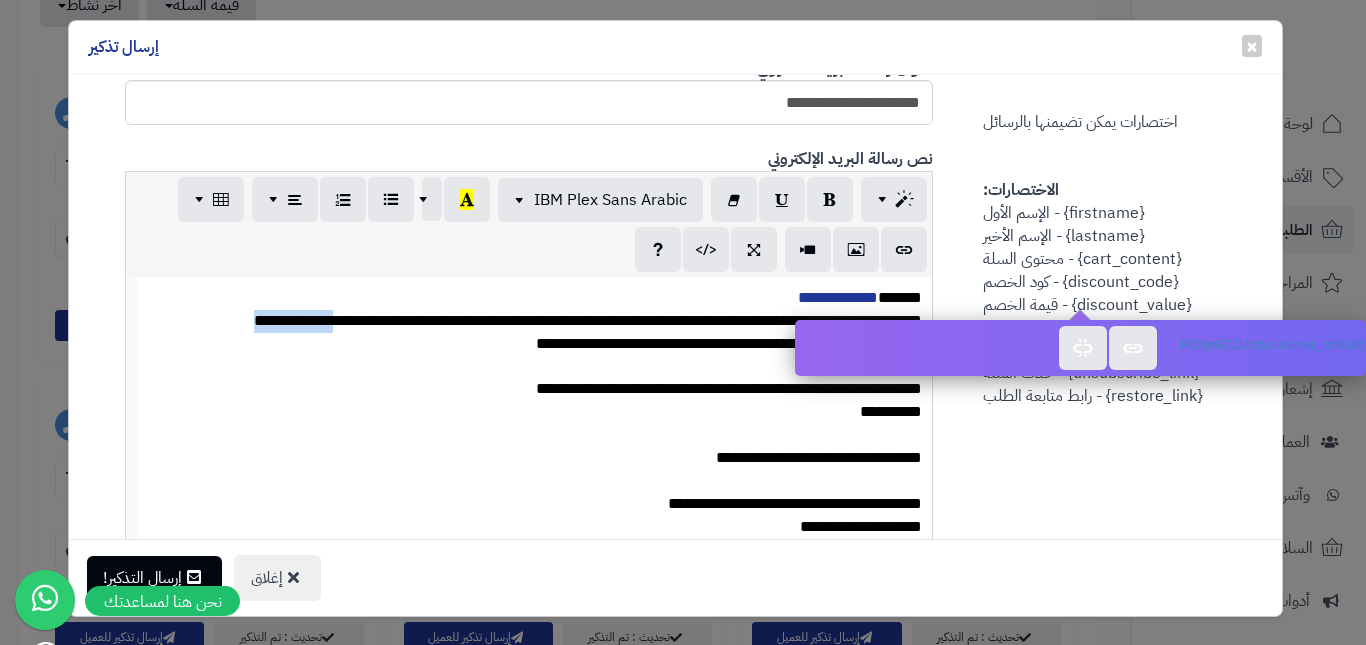 drag, startPoint x: 210, startPoint y: 318, endPoint x: 294, endPoint y: 316, distance: 84.0238 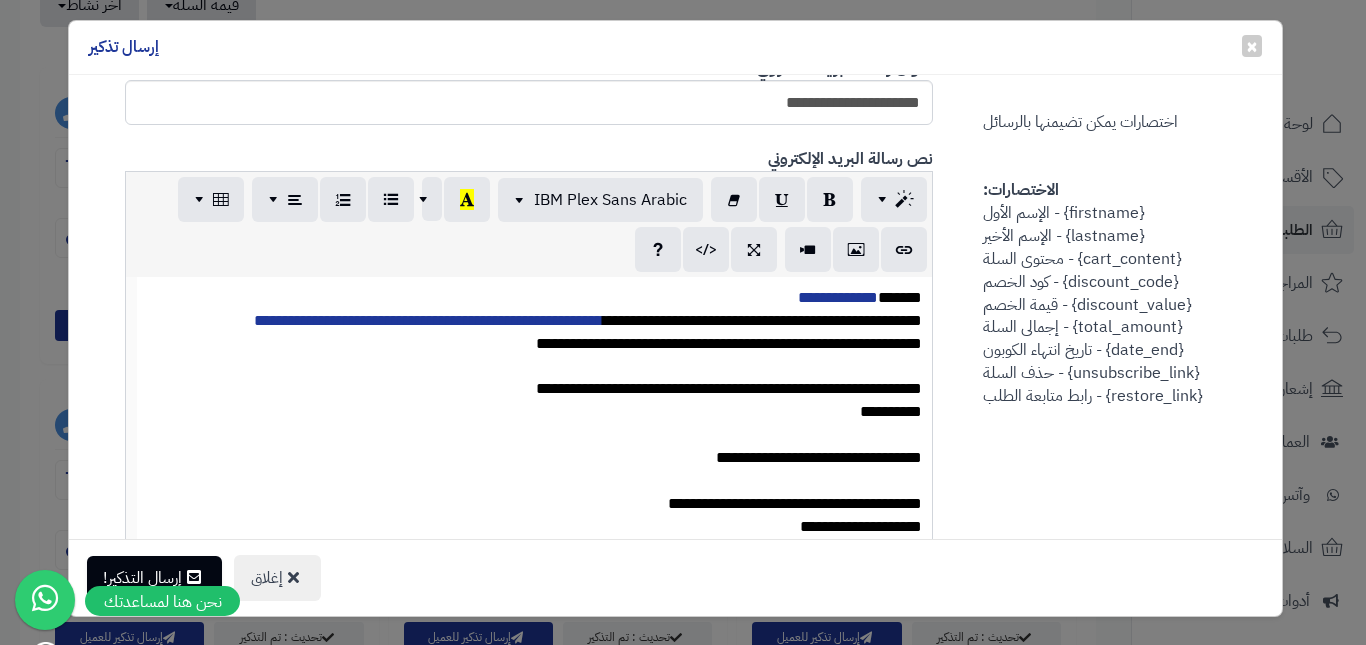 click on "**********" at bounding box center (535, 344) 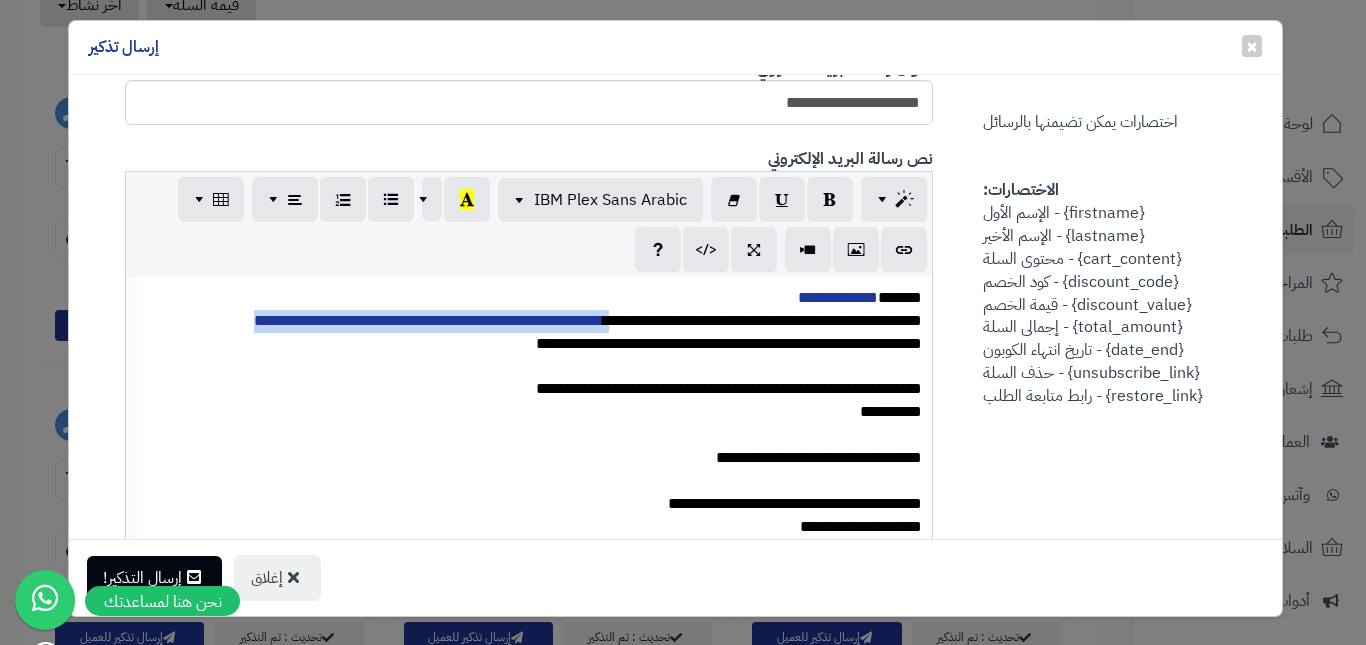 drag, startPoint x: 209, startPoint y: 322, endPoint x: 580, endPoint y: 328, distance: 371.04852 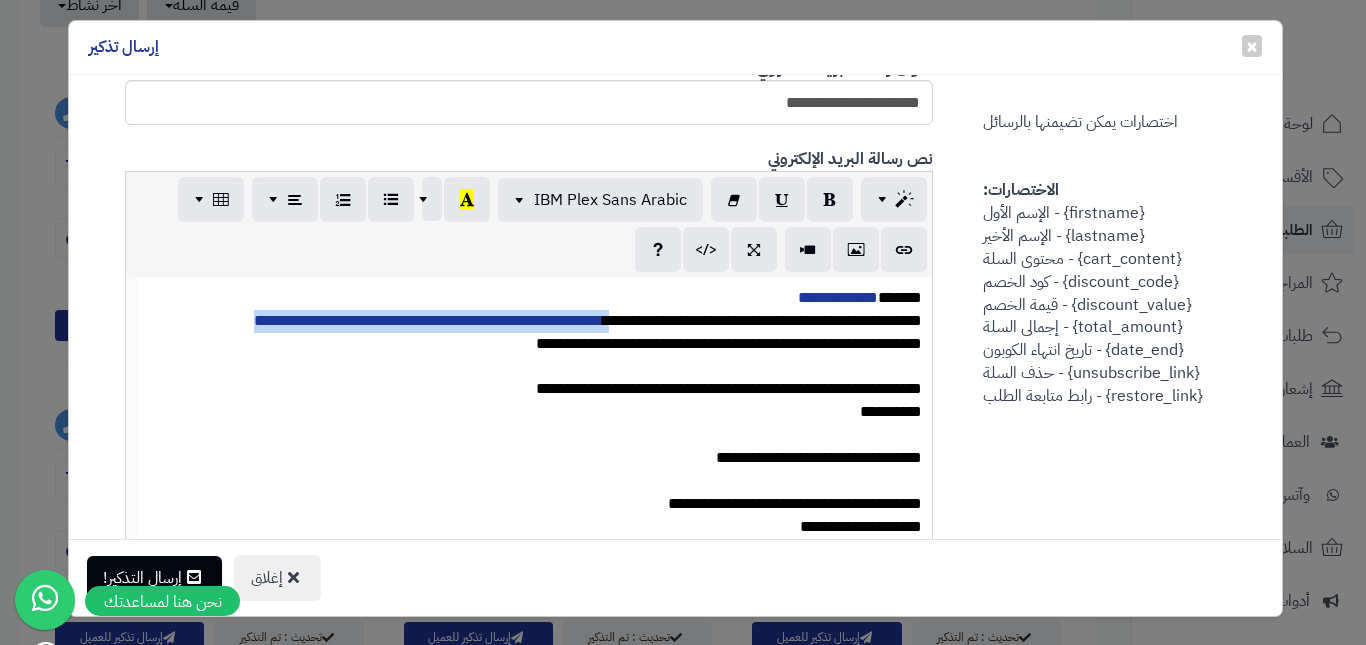 click on "**********" at bounding box center [535, 321] 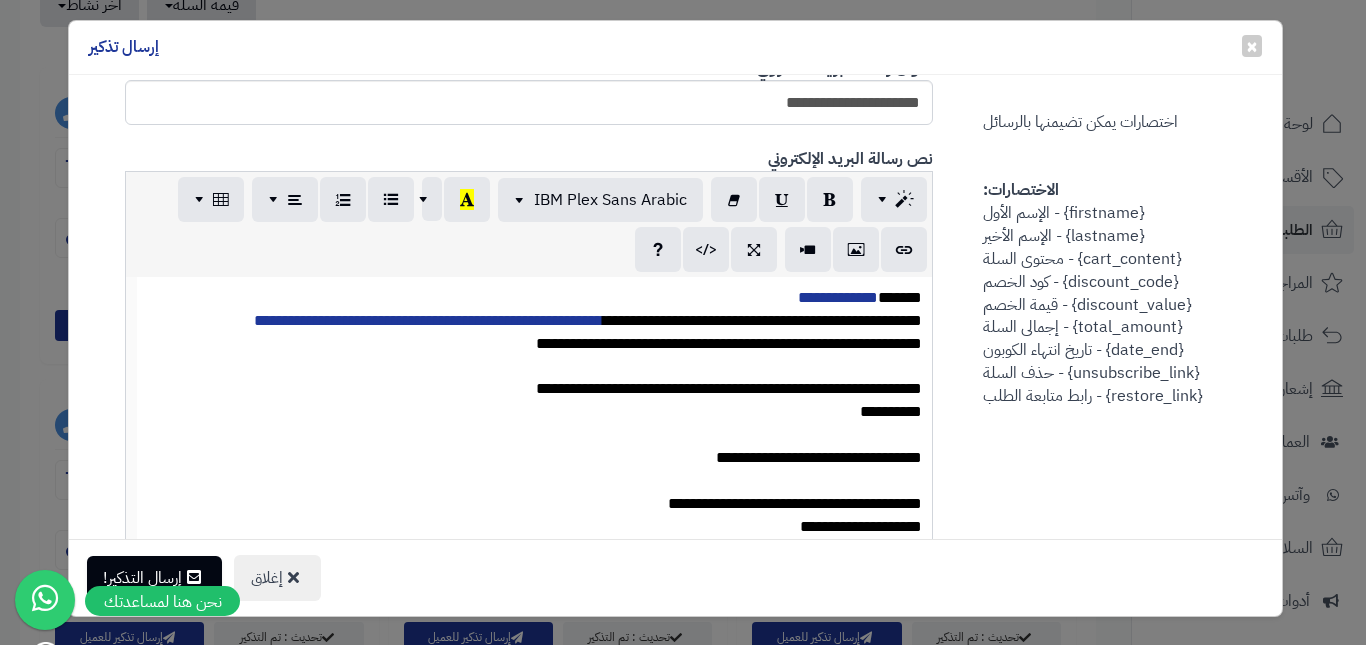 click on "**********" at bounding box center (535, 344) 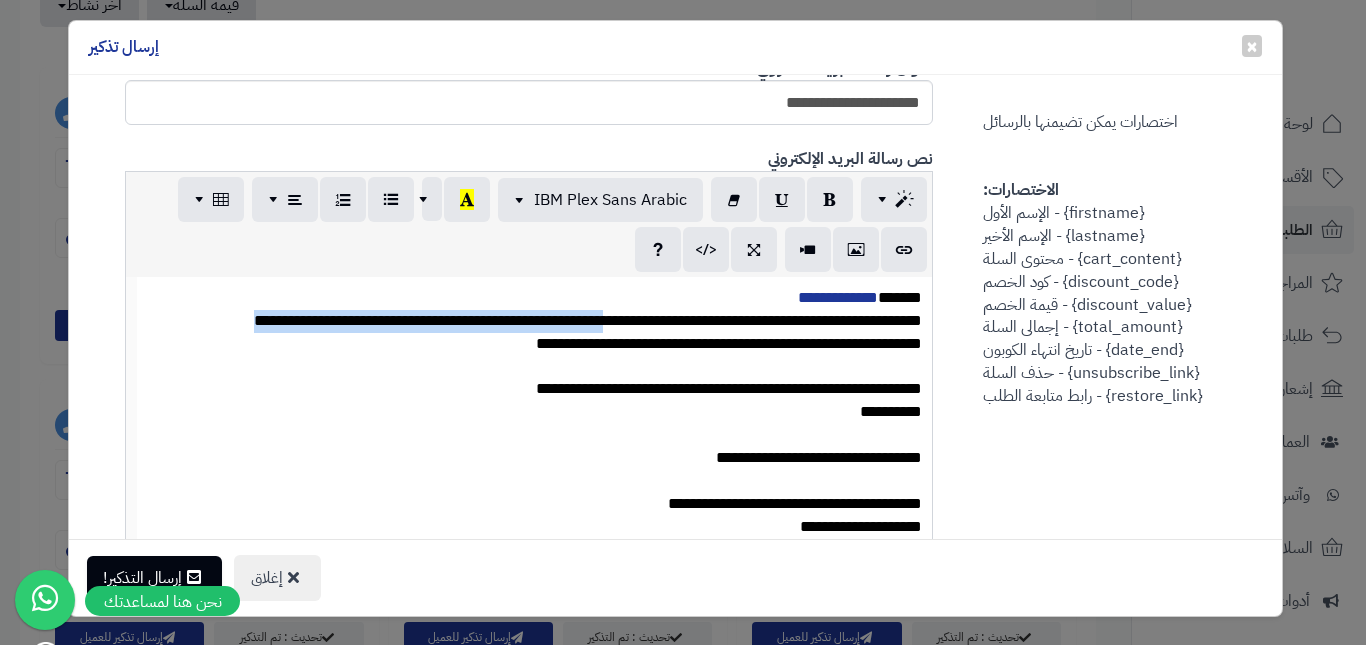 drag, startPoint x: 573, startPoint y: 323, endPoint x: 214, endPoint y: 323, distance: 359 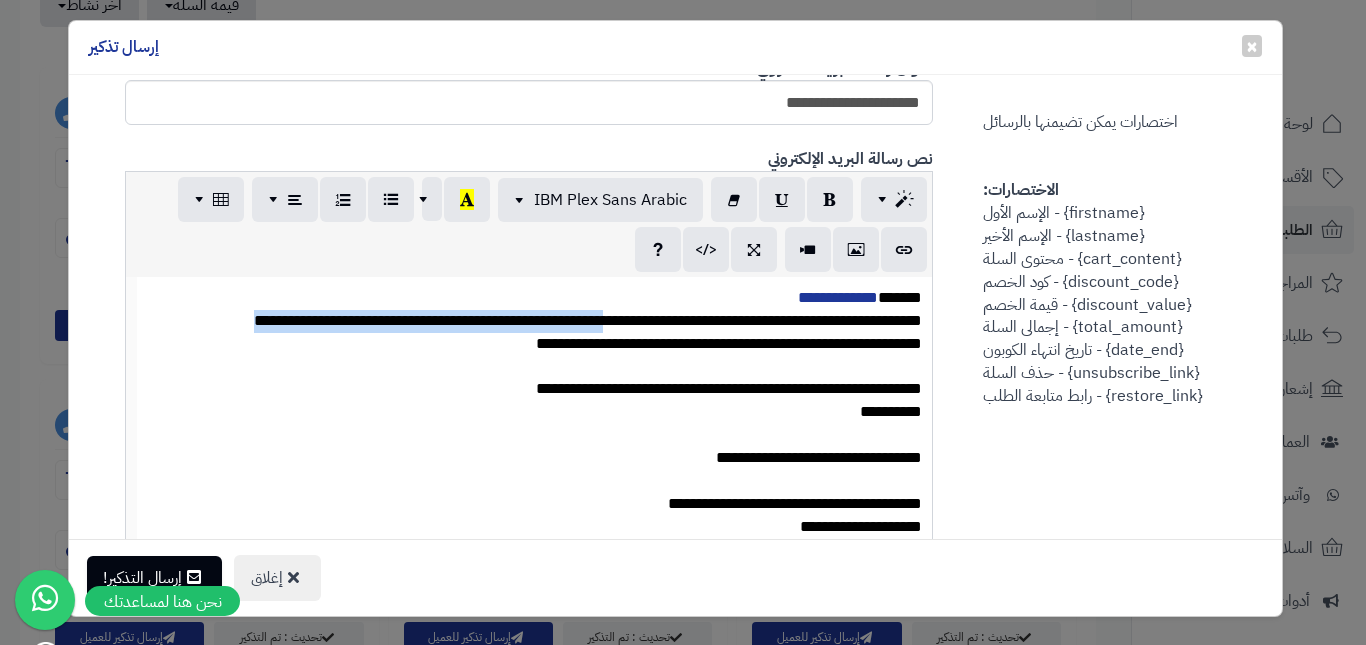 click on "**********" at bounding box center [428, 320] 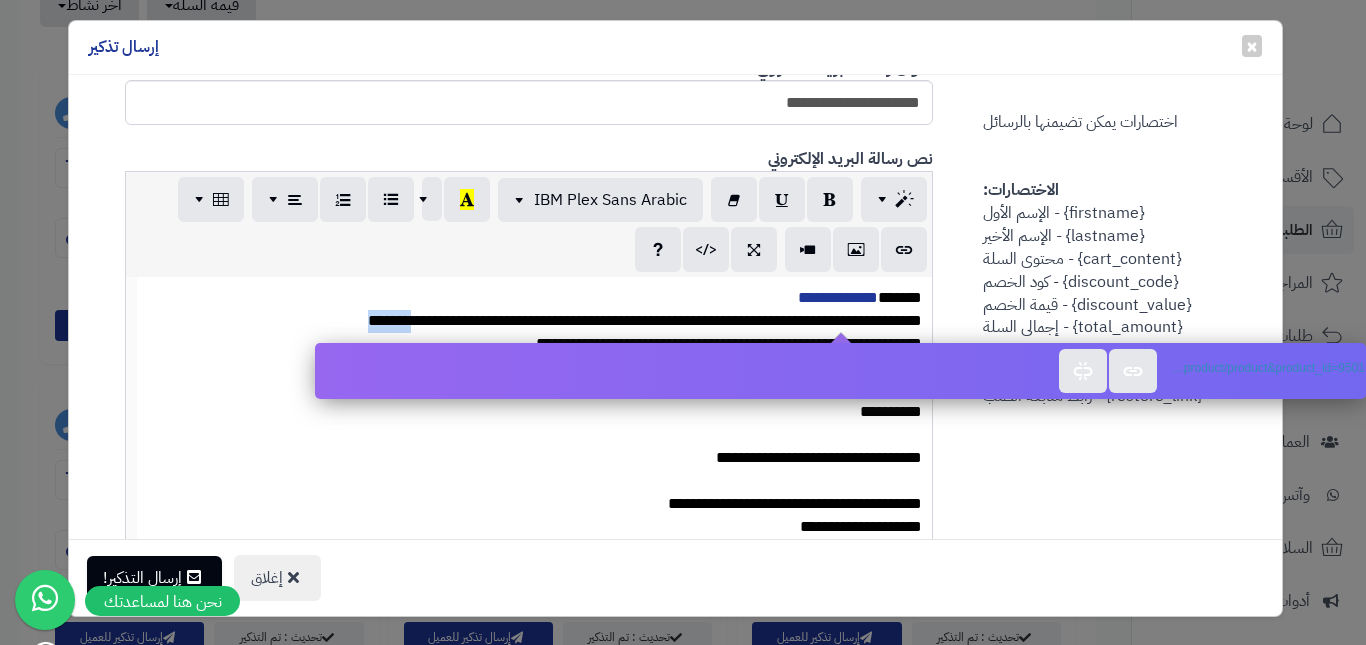 drag, startPoint x: 319, startPoint y: 322, endPoint x: 365, endPoint y: 322, distance: 46 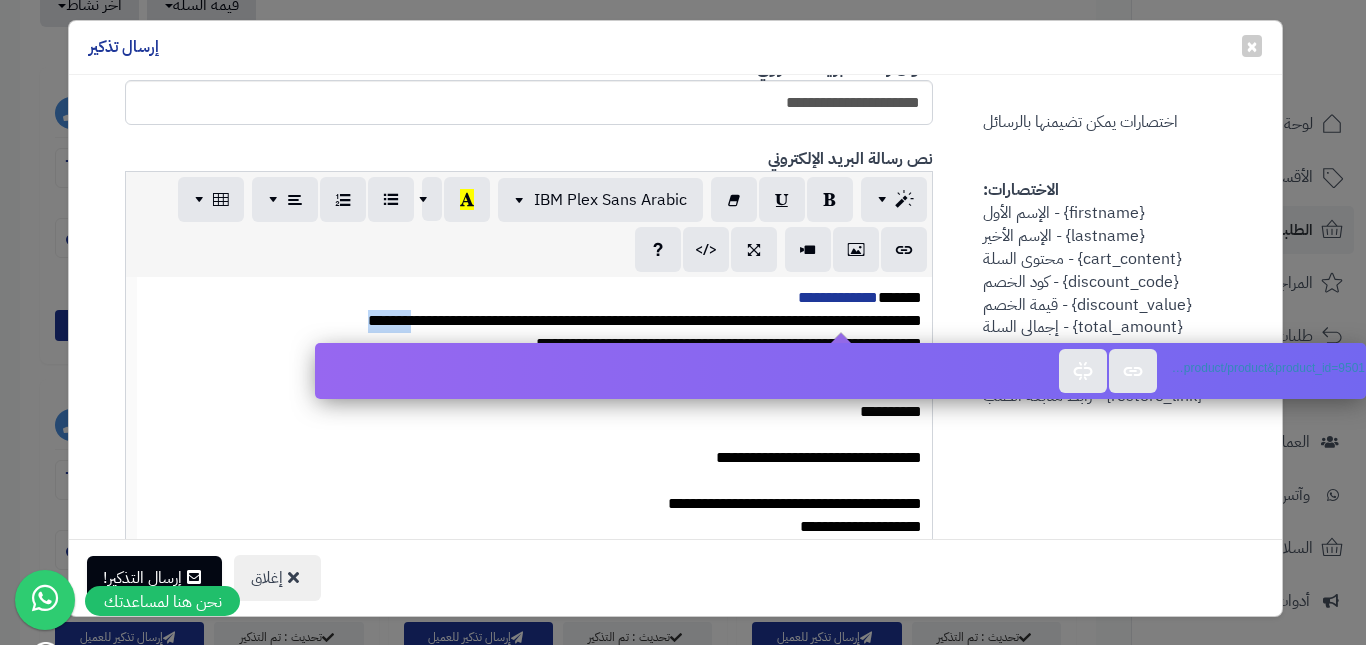 click on "**********" at bounding box center [485, 320] 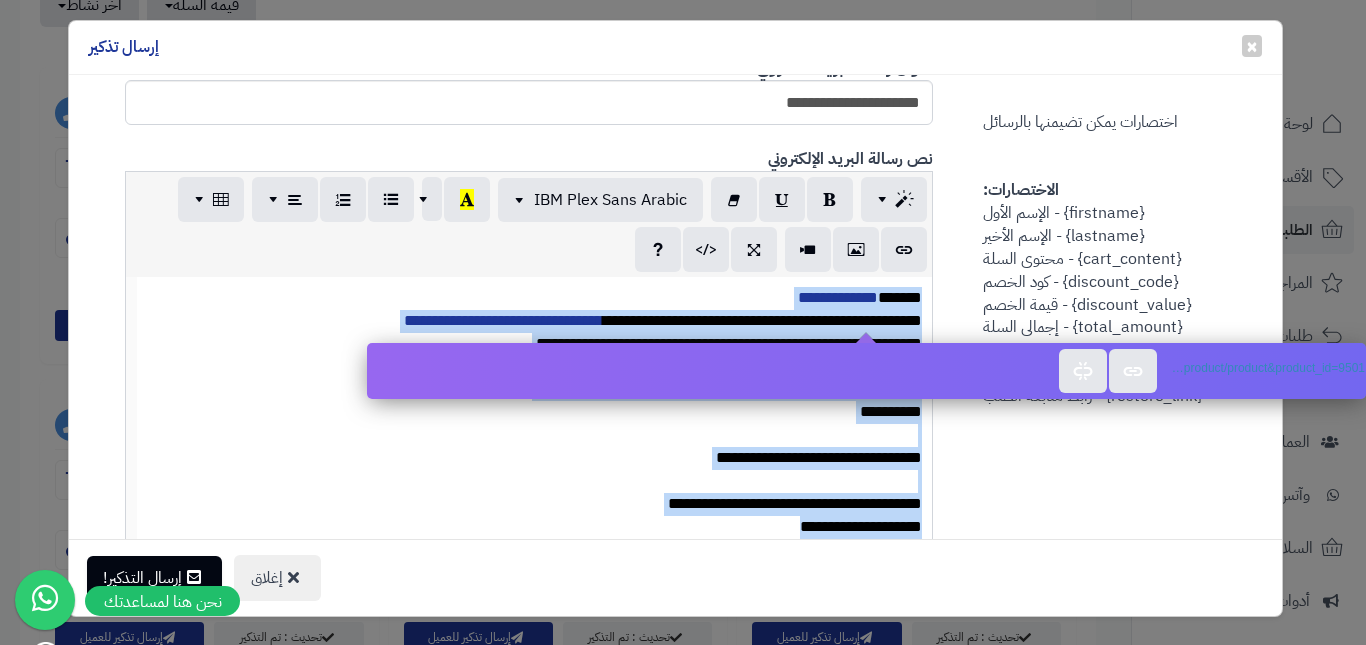 copy on "**********" 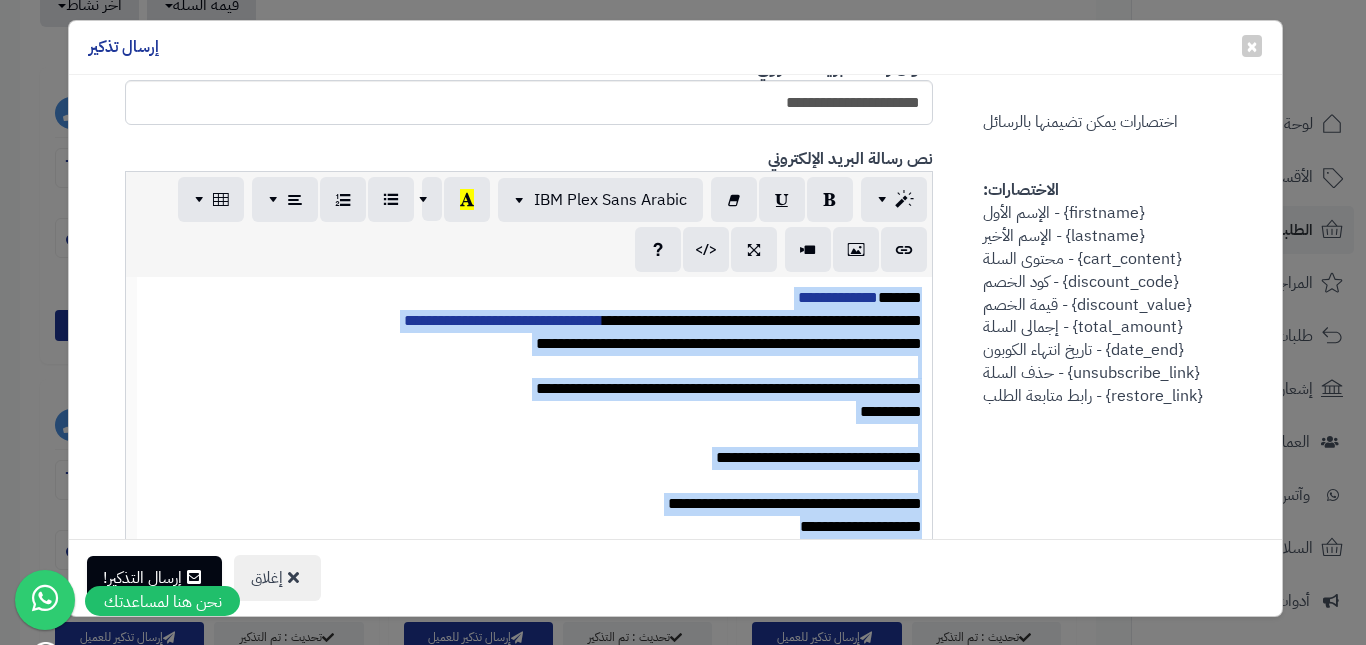 click on "**********" at bounding box center [535, 298] 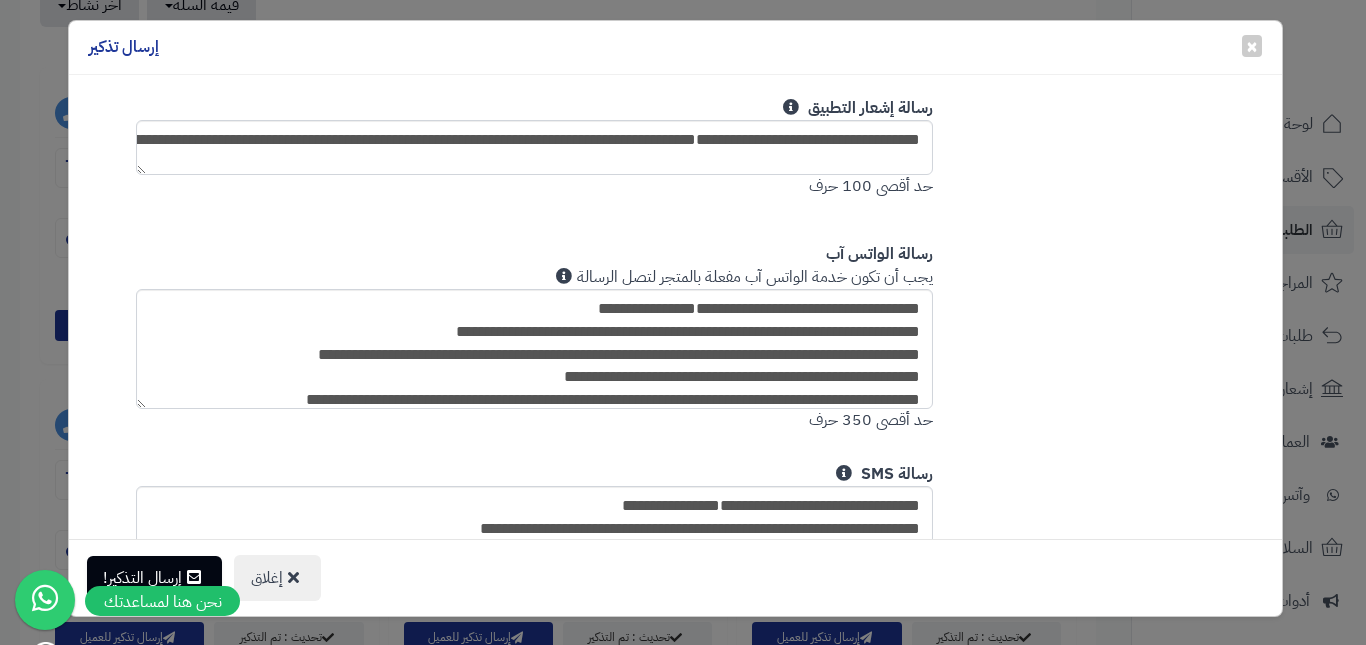 scroll, scrollTop: 1310, scrollLeft: 0, axis: vertical 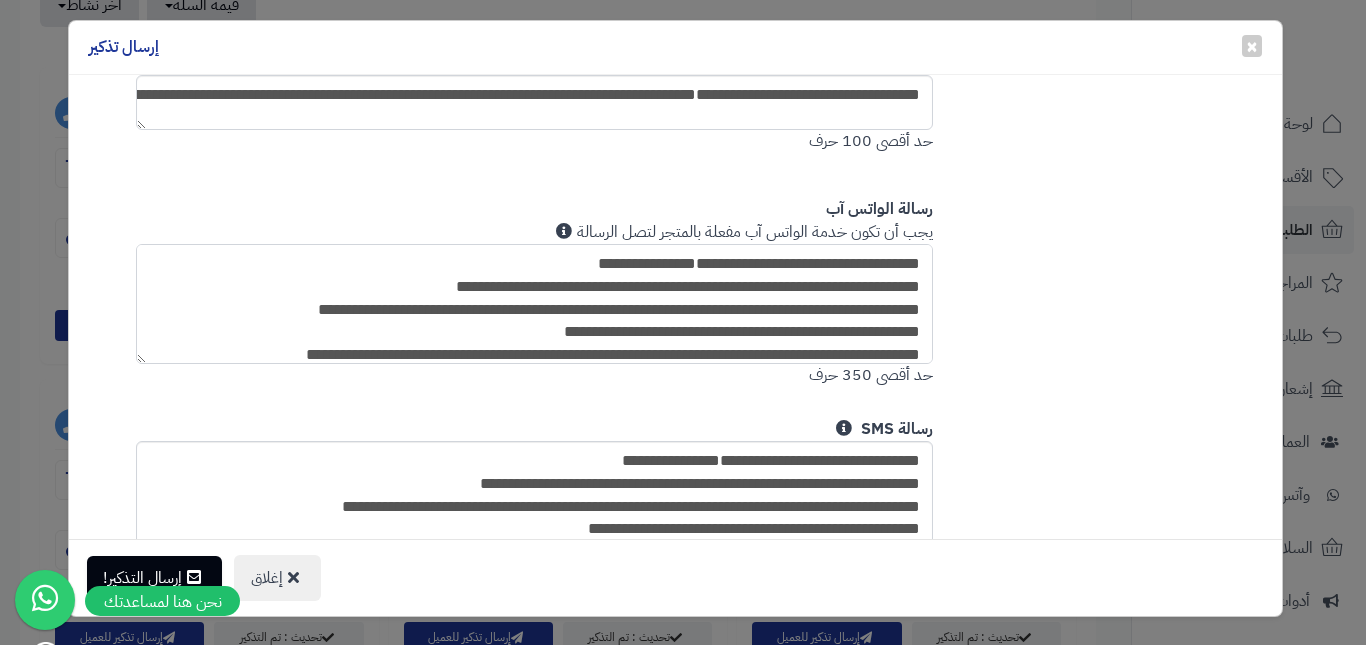click on "**********" at bounding box center [535, 304] 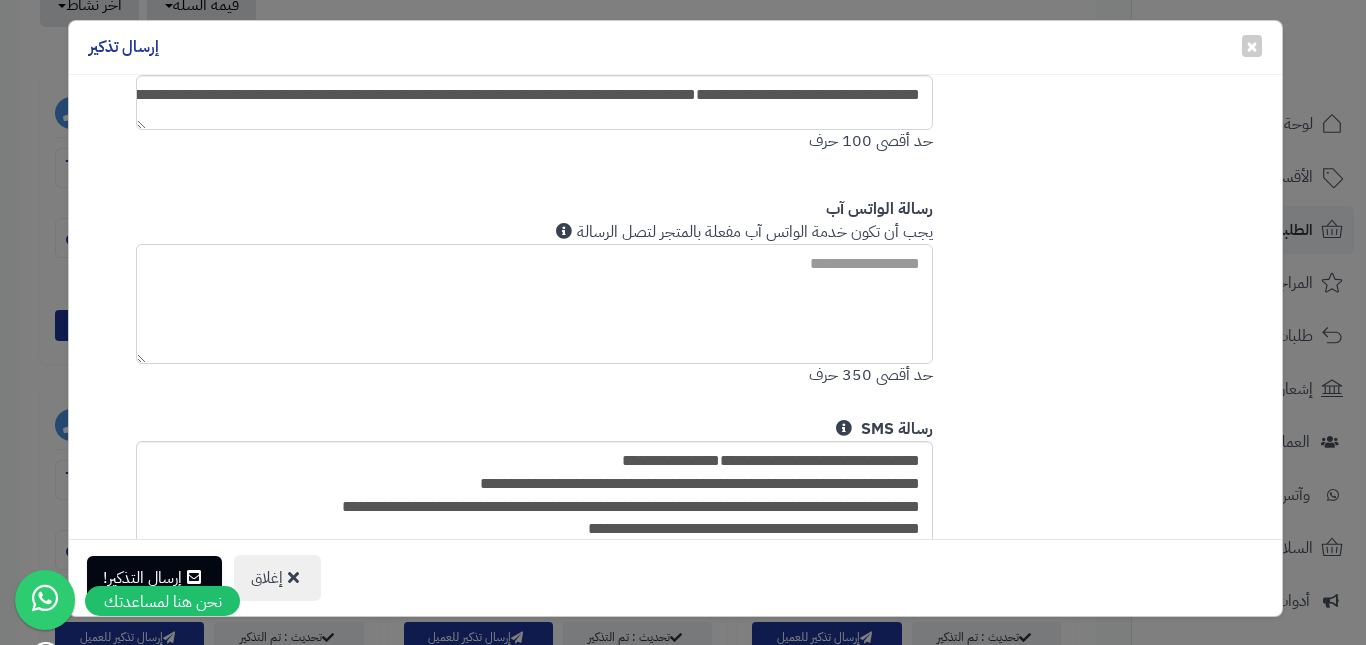 paste on "**********" 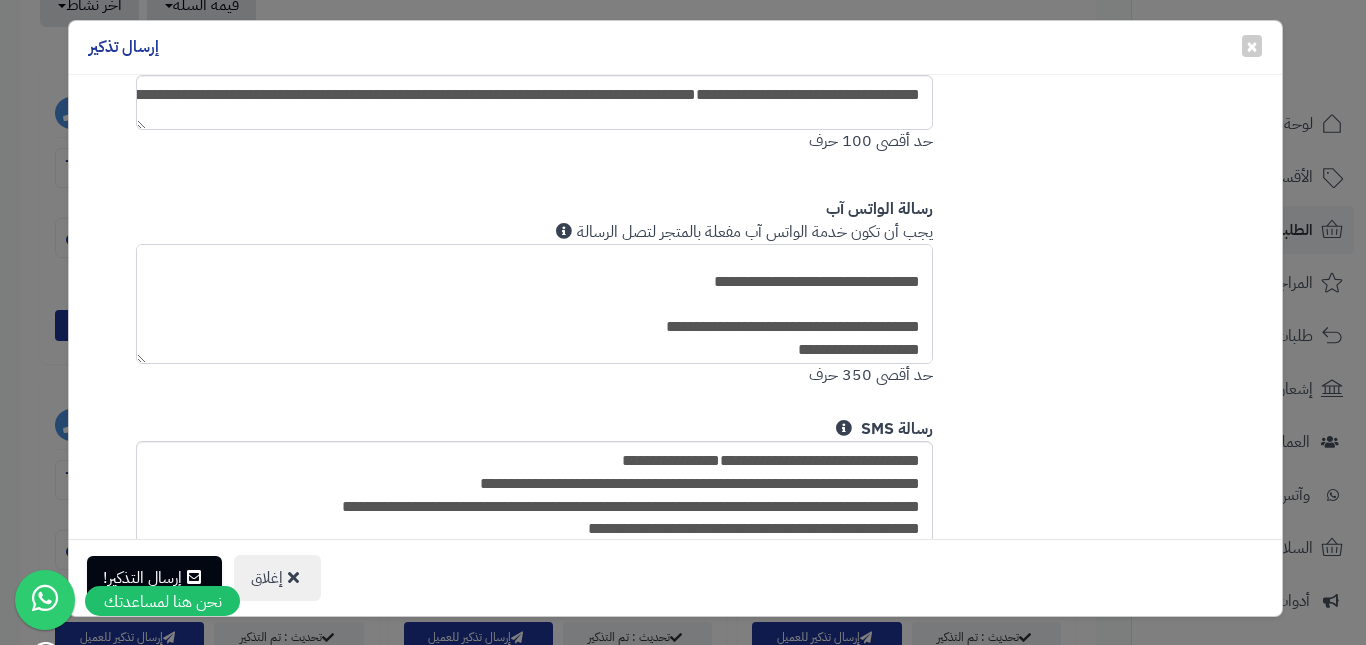 scroll, scrollTop: 149, scrollLeft: 0, axis: vertical 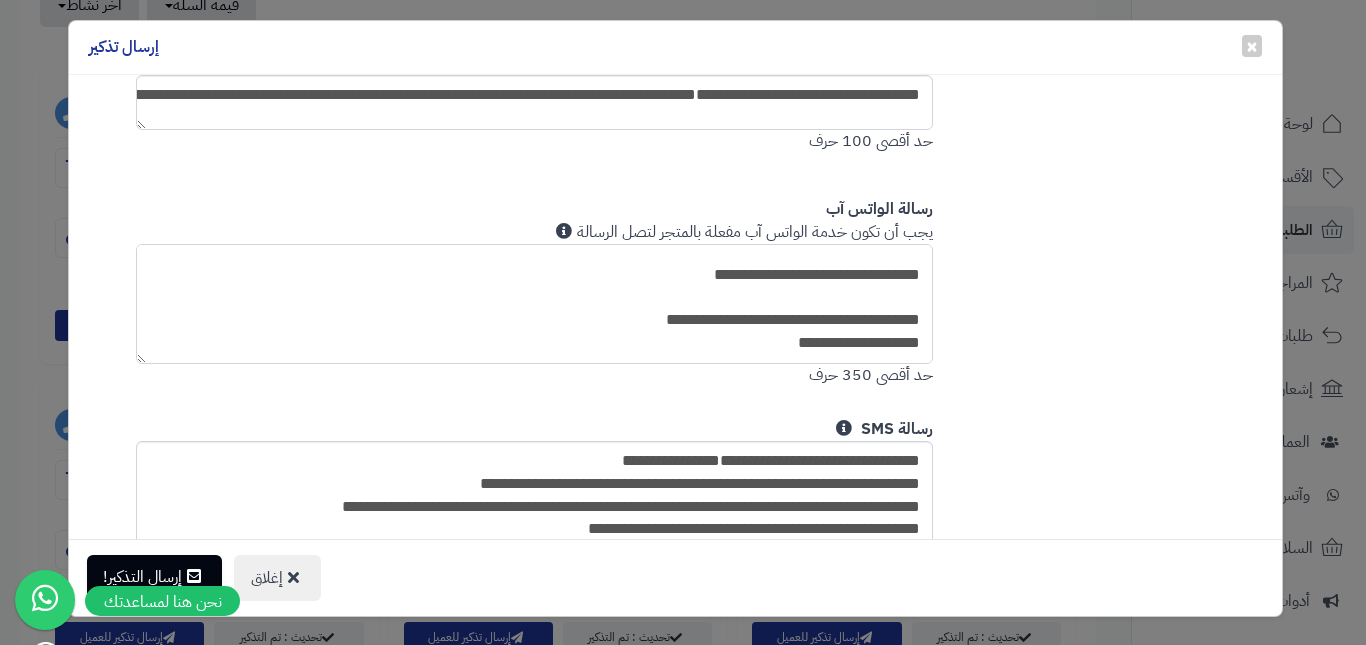 type on "**********" 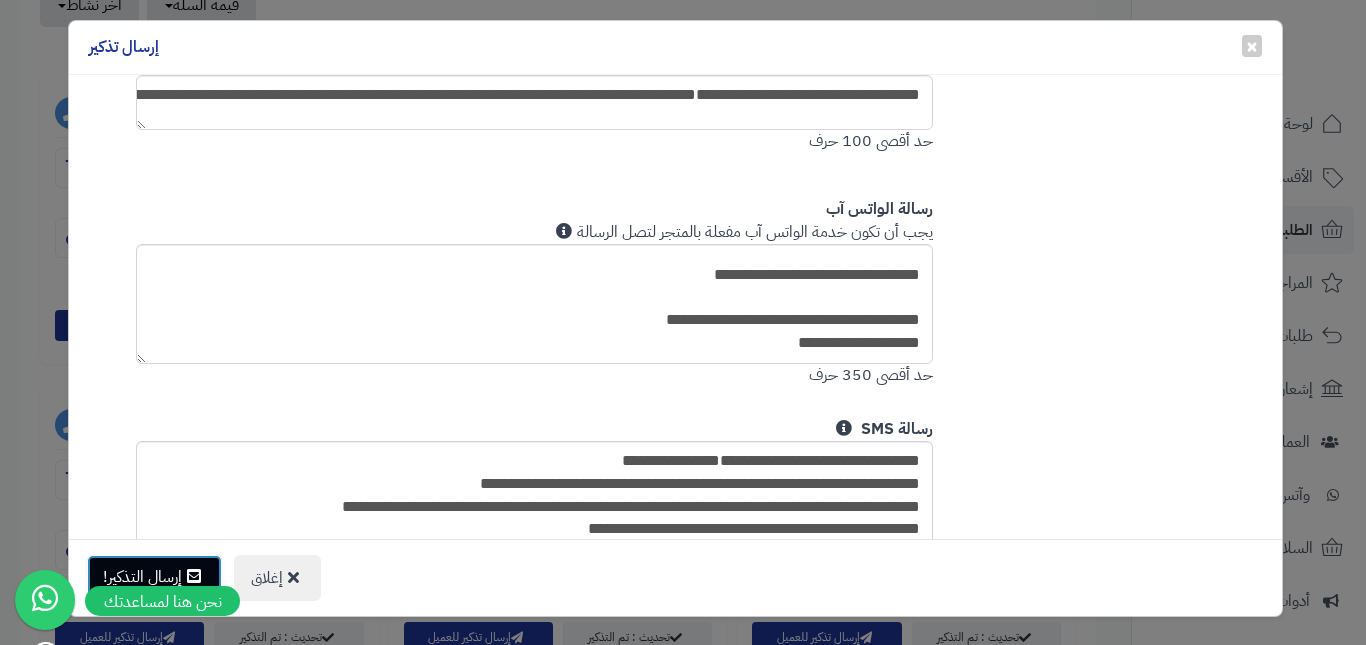click on "إرسال التذكير!" at bounding box center [154, 577] 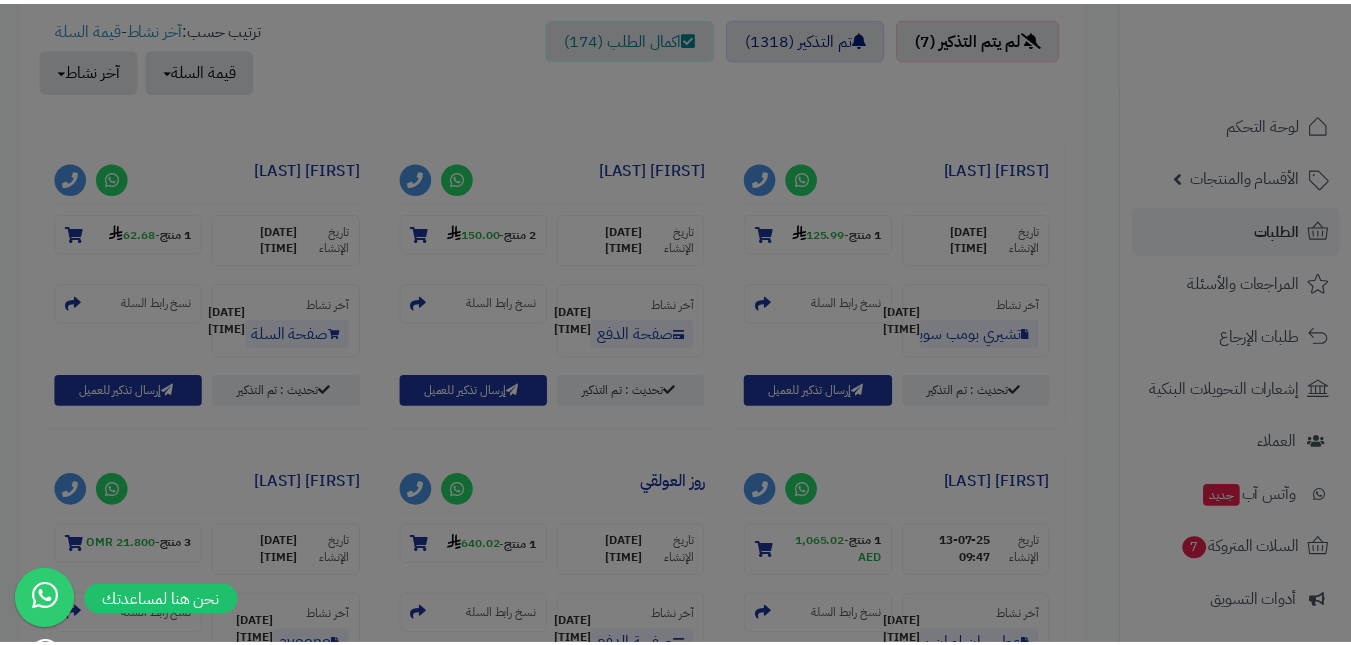 scroll, scrollTop: 865, scrollLeft: 0, axis: vertical 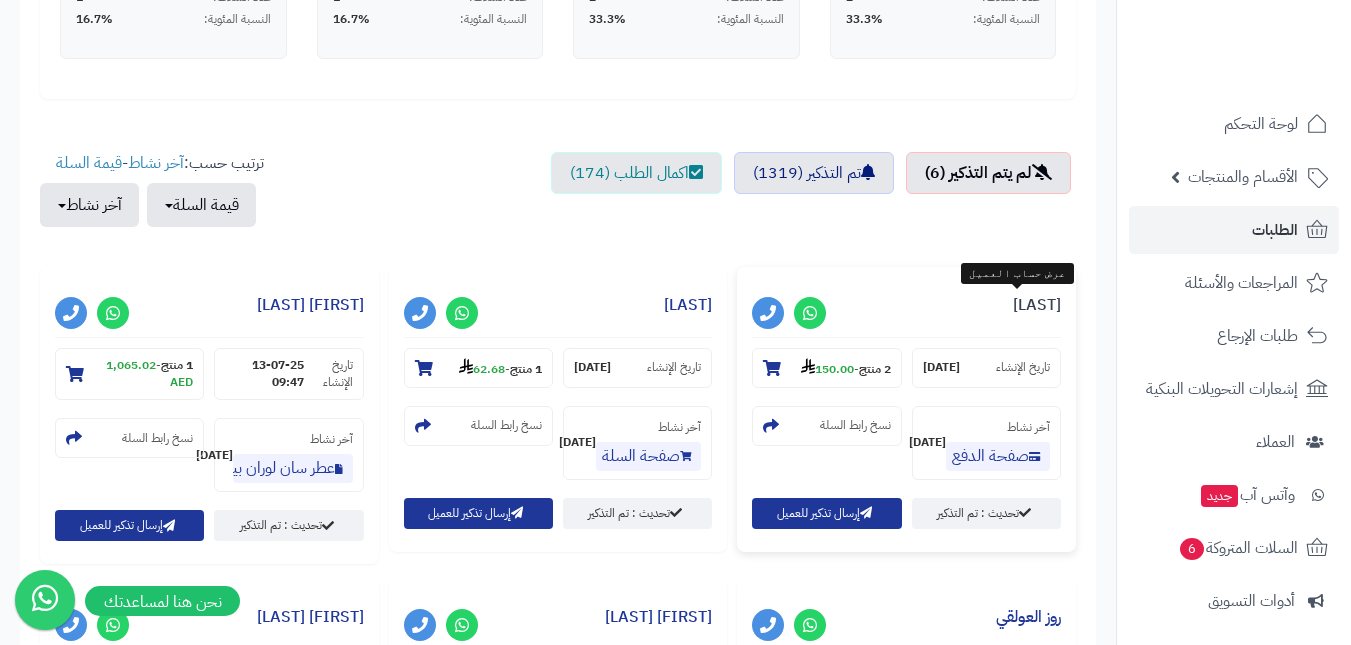drag, startPoint x: 961, startPoint y: 310, endPoint x: 1059, endPoint y: 310, distance: 98 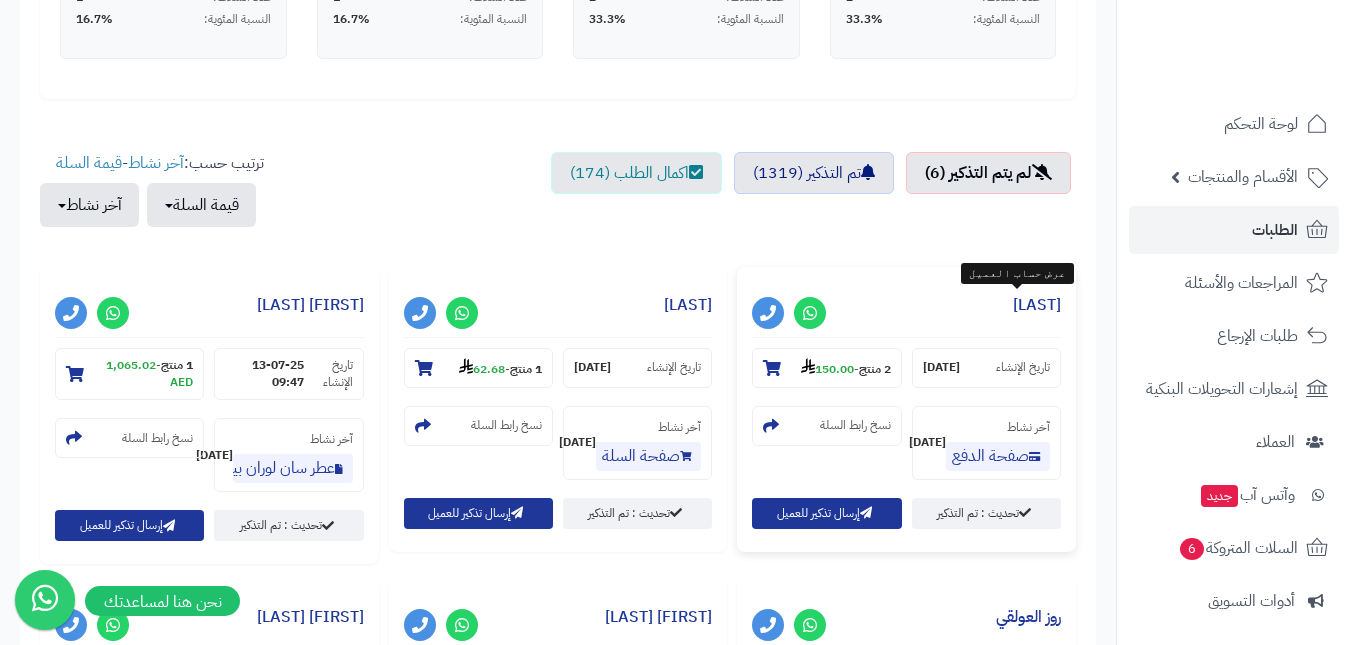 copy on "[LAST]" 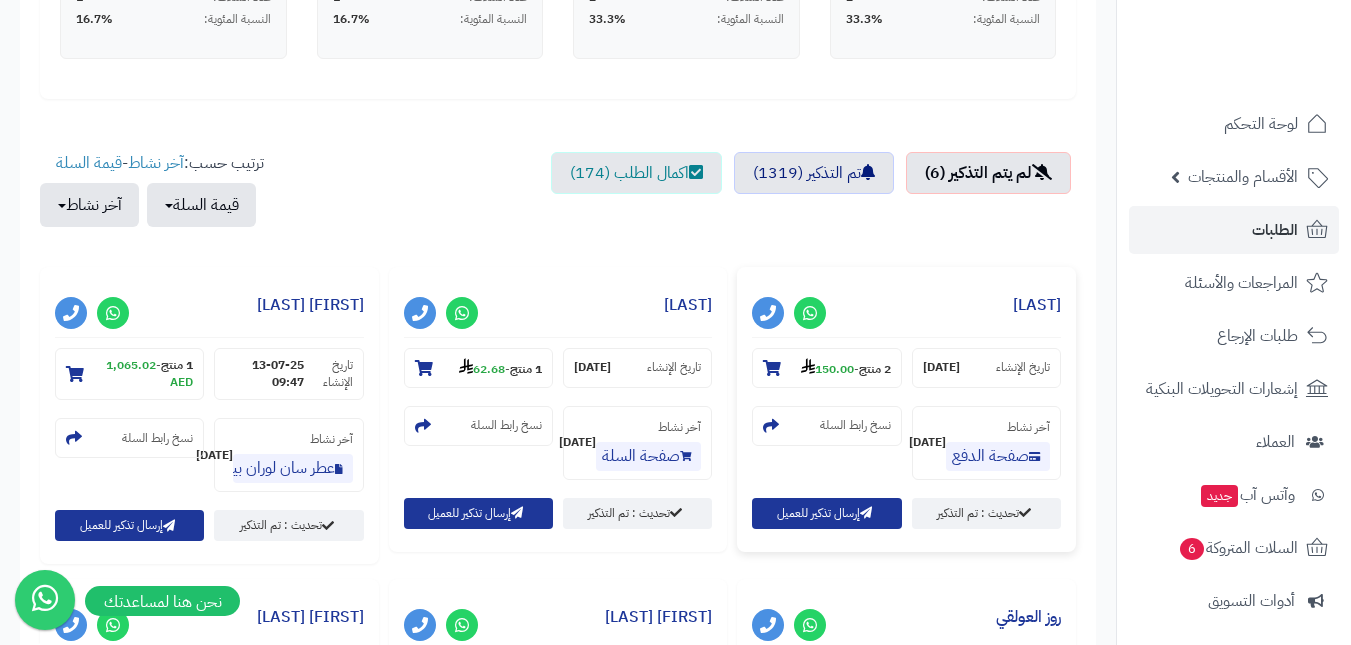 click on "ممدوح العتيبب" at bounding box center (906, 310) 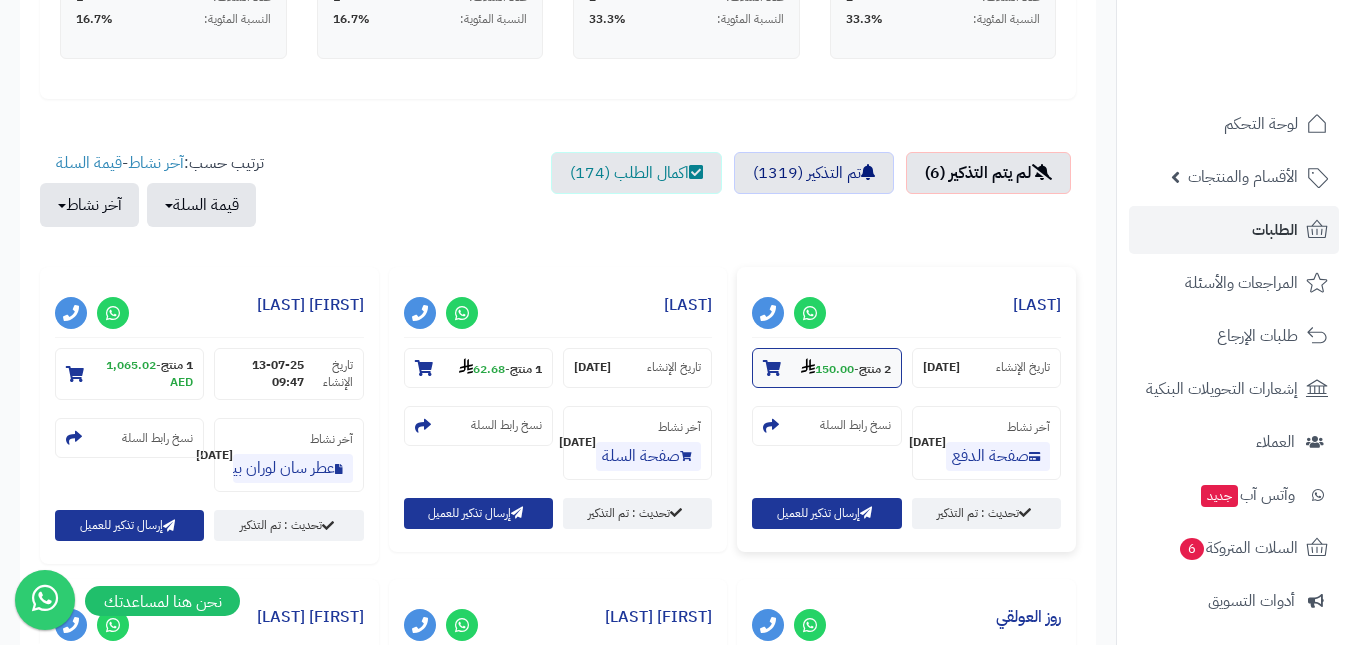 click on "2 منتج
-
150.00" at bounding box center [826, 368] 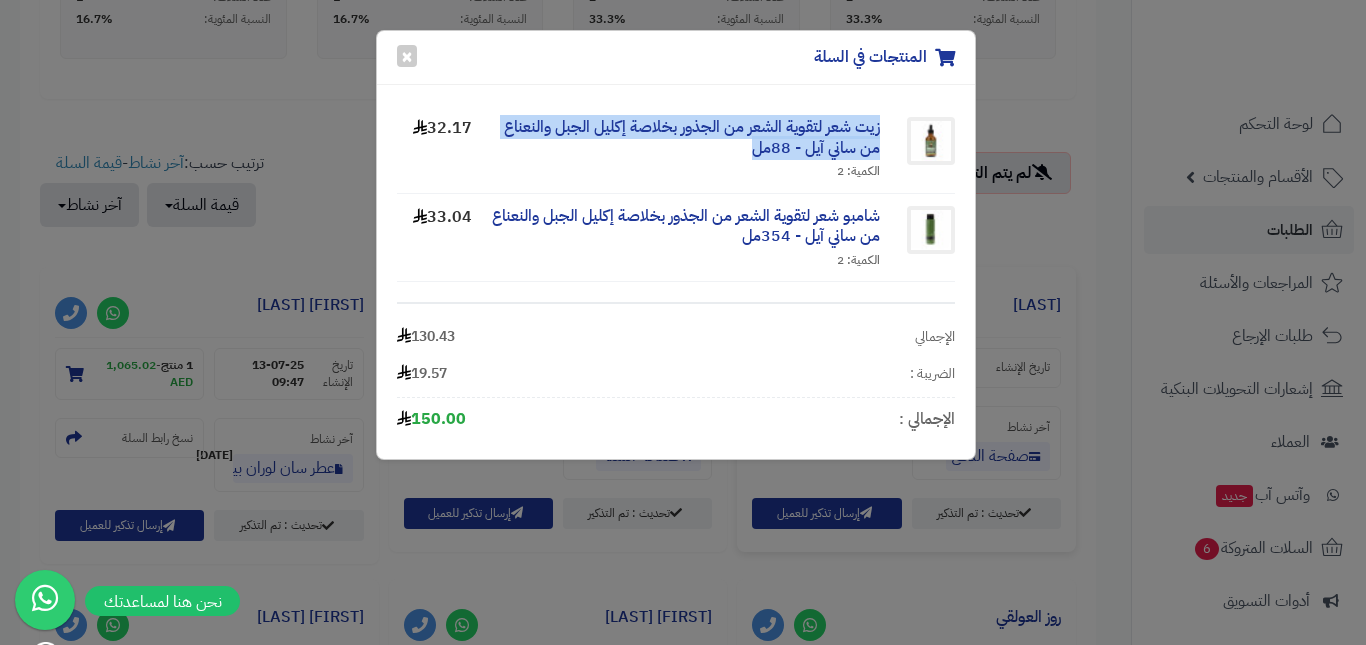 drag, startPoint x: 887, startPoint y: 122, endPoint x: 735, endPoint y: 145, distance: 153.73029 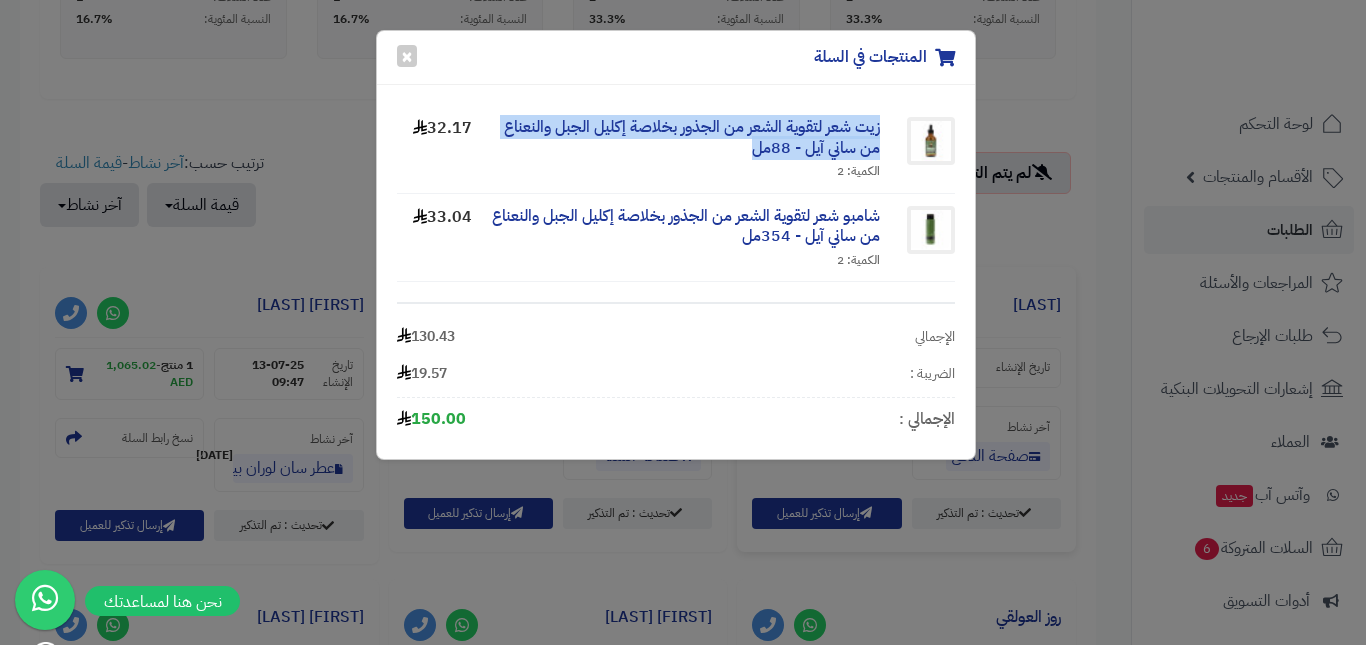 click on "زيت شعر لتقوية الشعر من الجذور بخلاصة إكليل الجبل والنعناع من ساني آيل - 88مل
الكمية:
2" at bounding box center [686, 149] 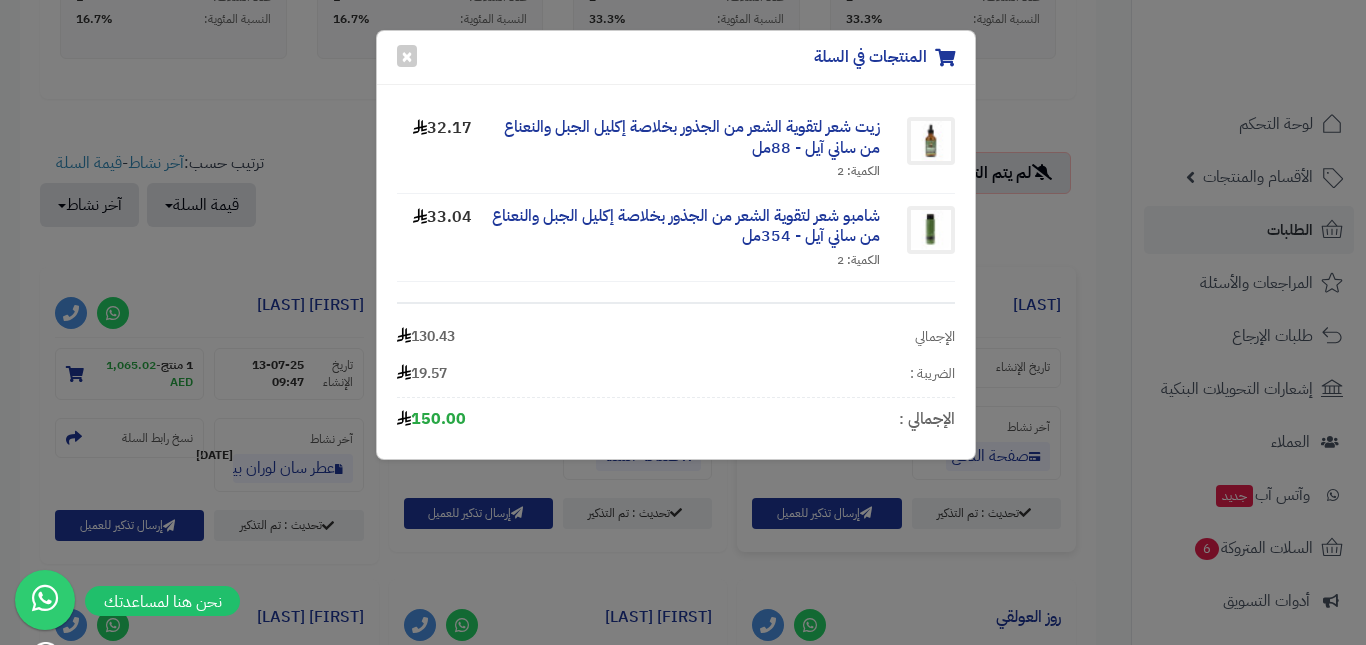 click on "الكمية:
2" at bounding box center (686, 171) 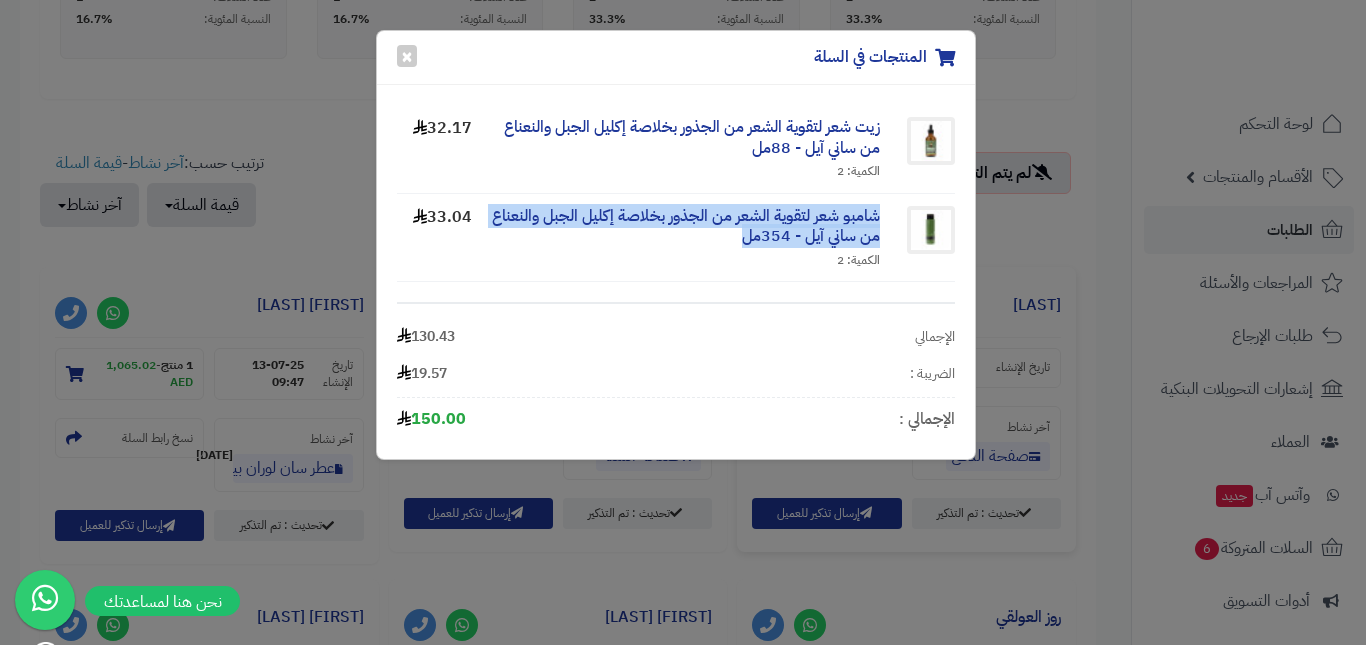 drag, startPoint x: 774, startPoint y: 229, endPoint x: 677, endPoint y: 243, distance: 98.005104 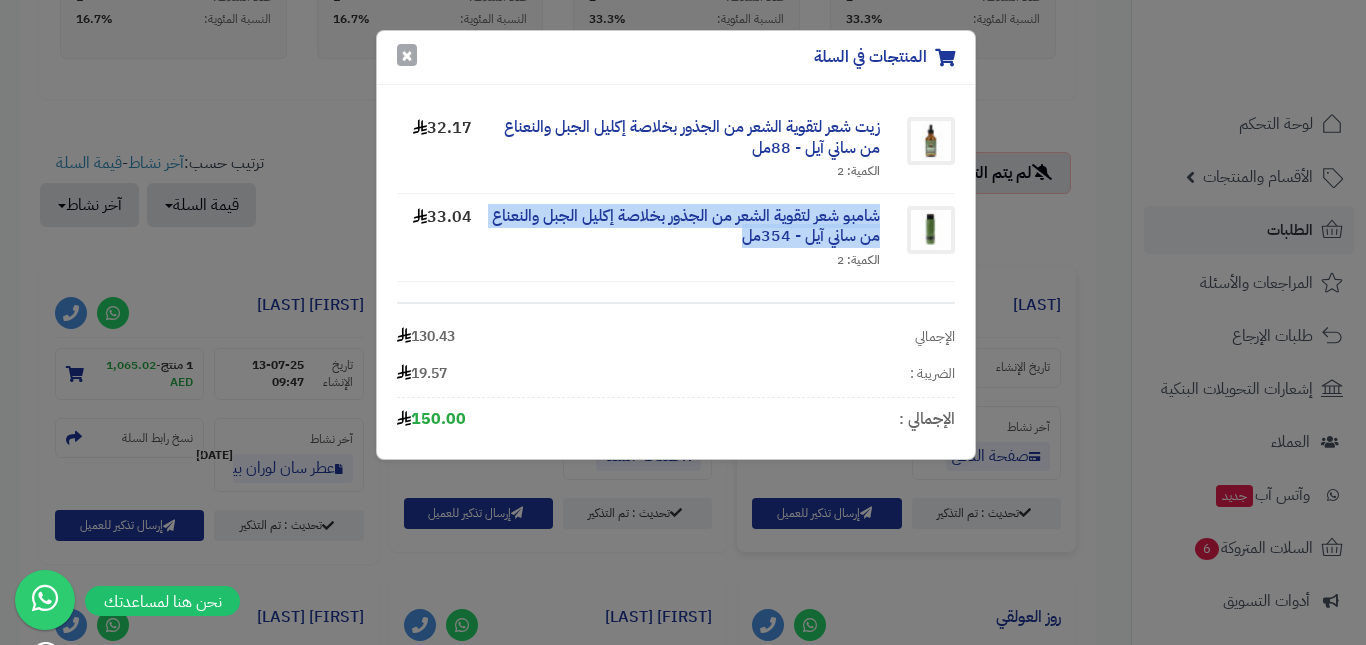 click on "×" at bounding box center (407, 55) 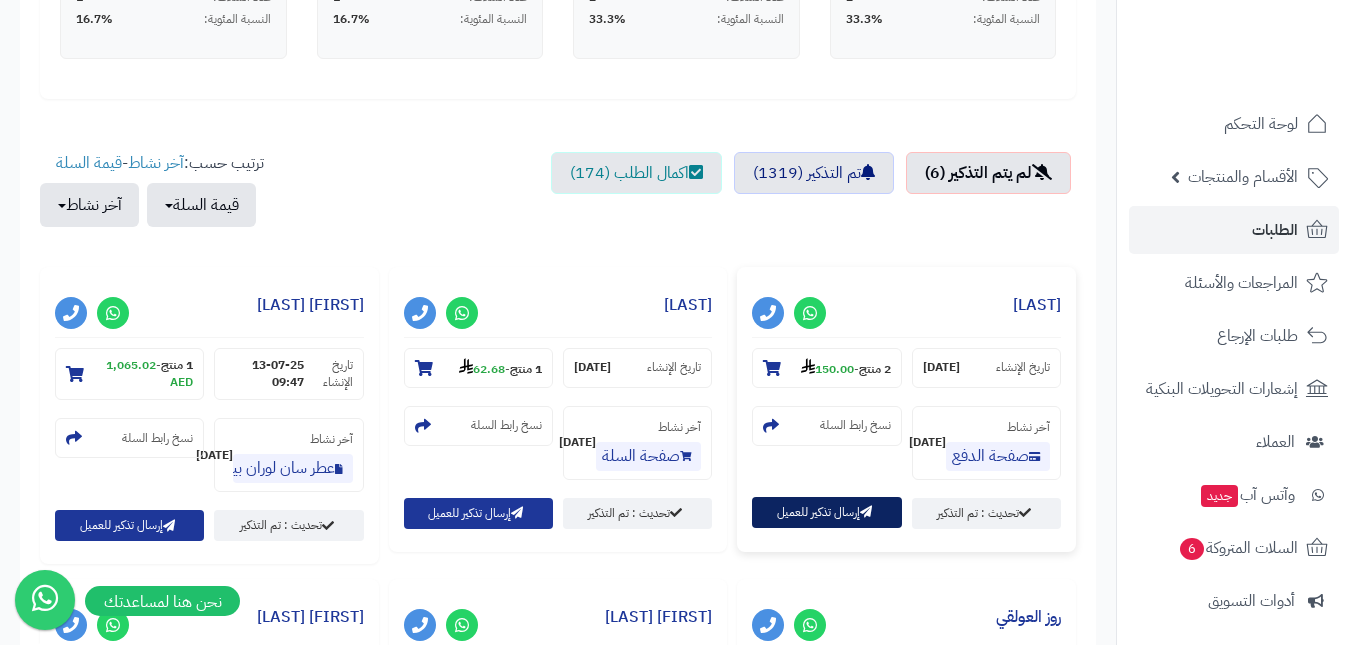 click on "إرسال تذكير للعميل" at bounding box center (826, 512) 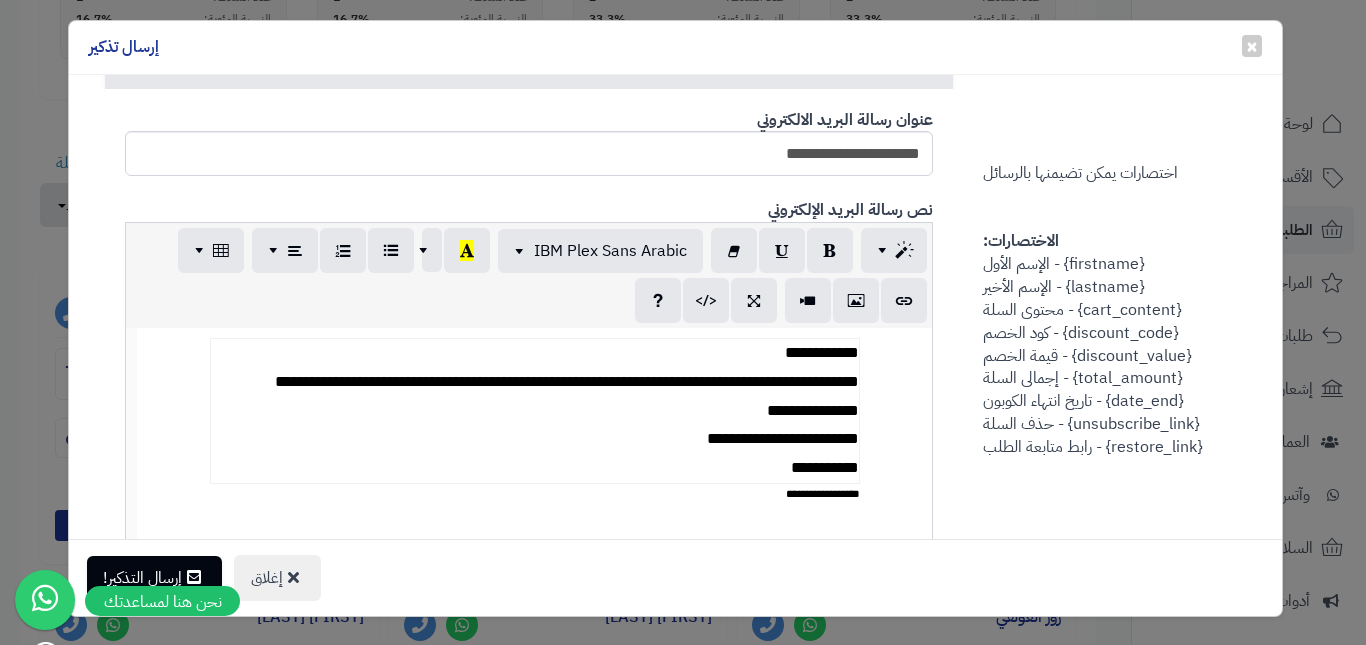scroll, scrollTop: 700, scrollLeft: 0, axis: vertical 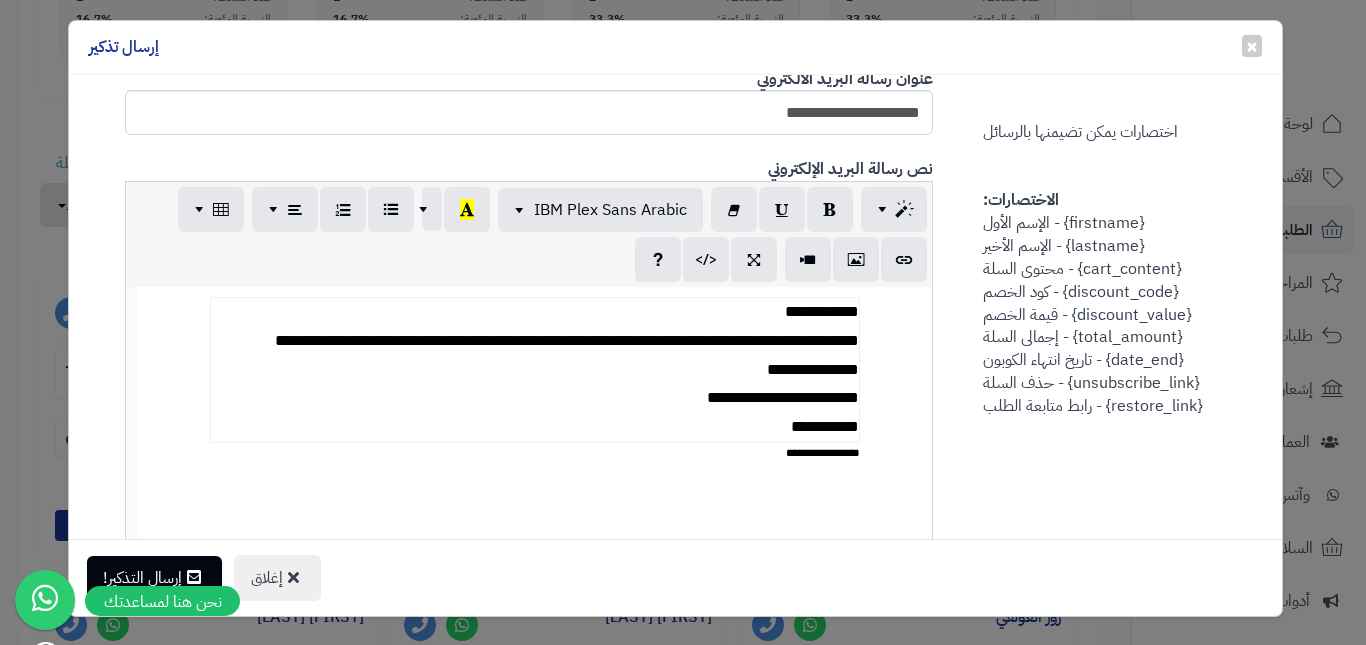 click on "**********" at bounding box center (534, 370) 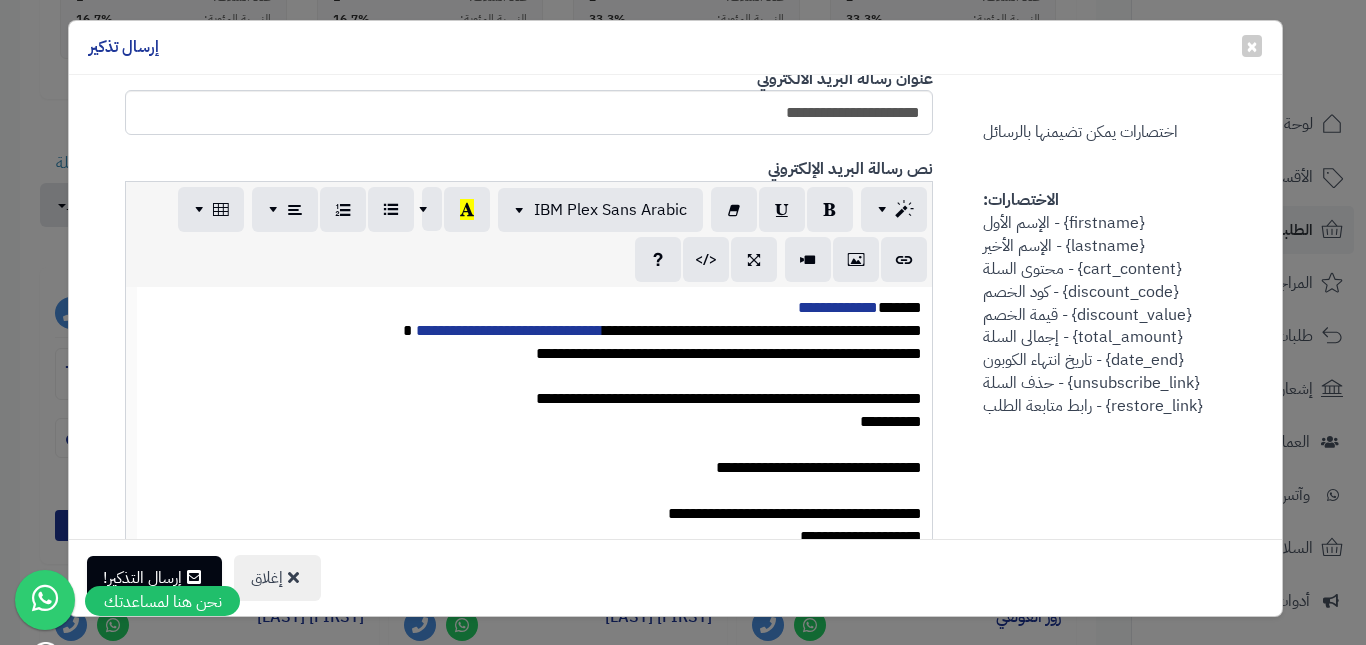 scroll, scrollTop: 710, scrollLeft: 0, axis: vertical 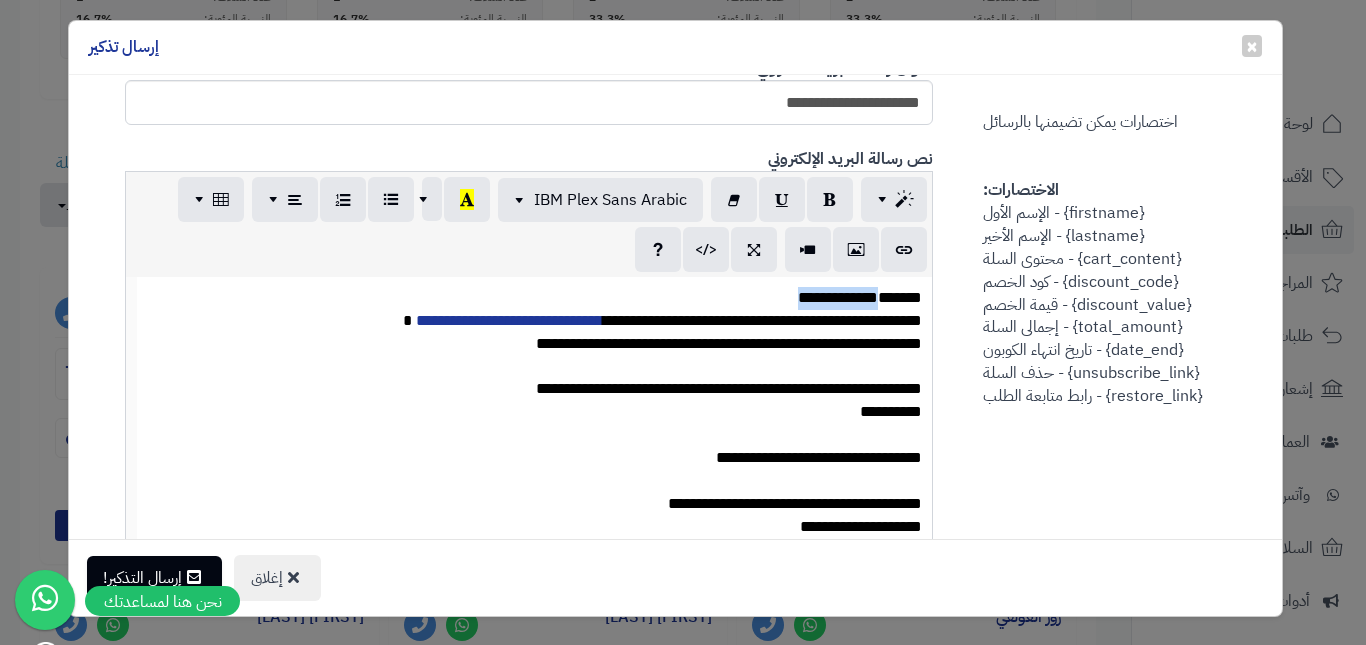 drag, startPoint x: 755, startPoint y: 293, endPoint x: 889, endPoint y: 300, distance: 134.18271 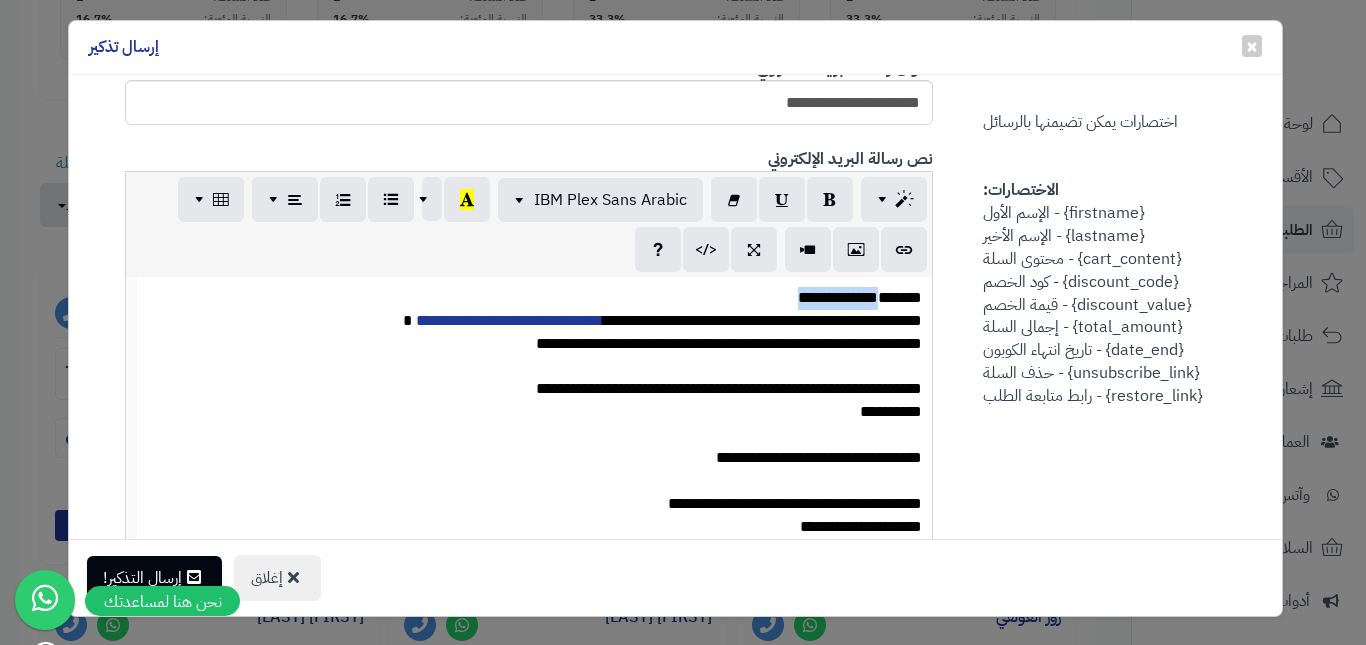 click on "**********" at bounding box center [535, 298] 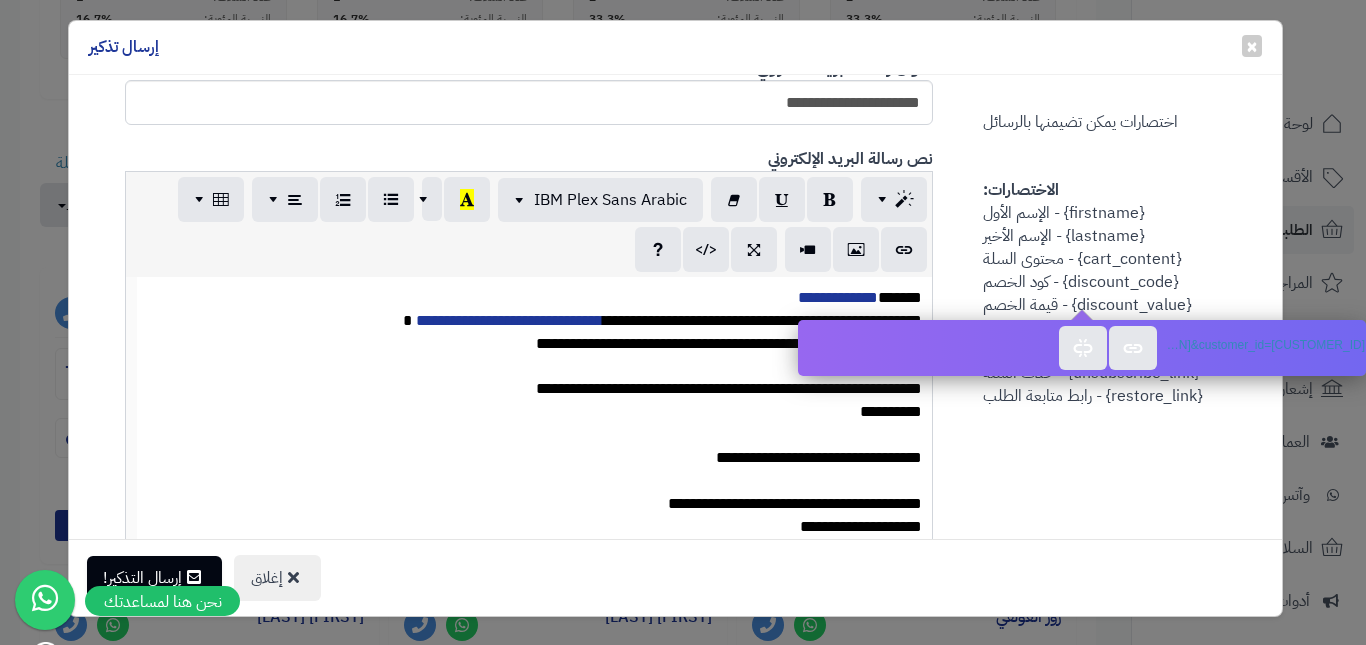 click on "**********" at bounding box center (535, 298) 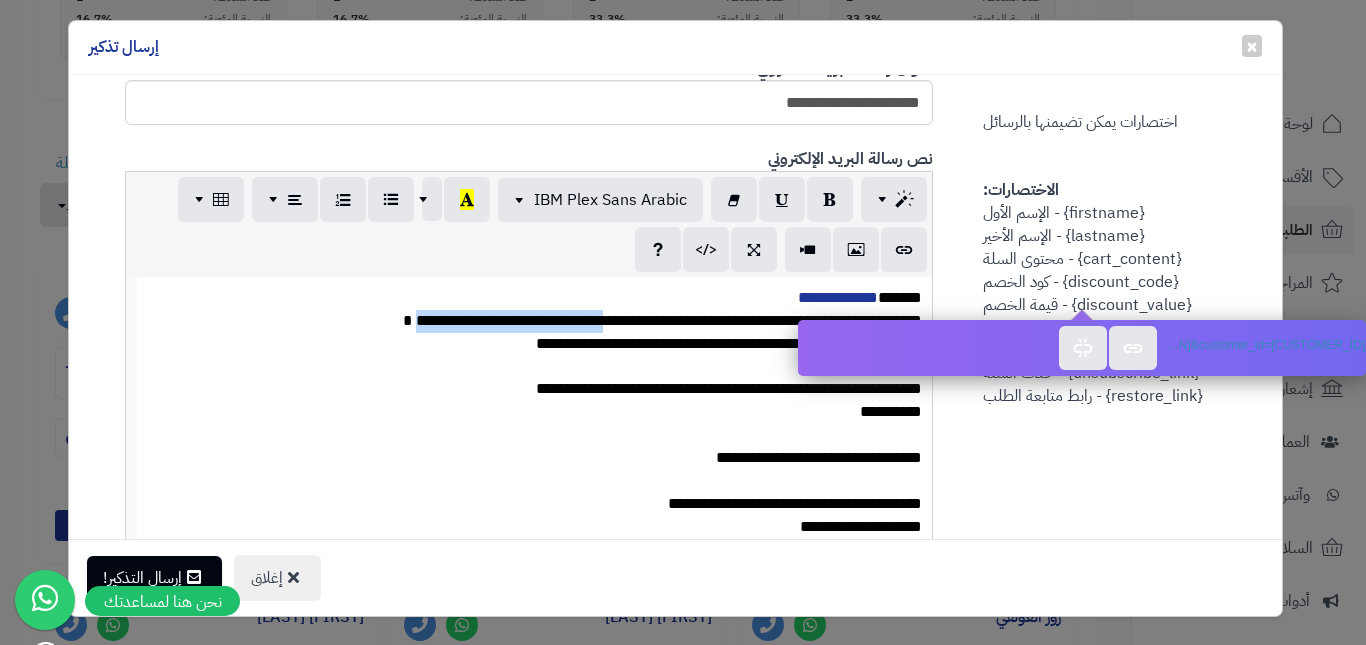 drag, startPoint x: 371, startPoint y: 322, endPoint x: 575, endPoint y: 320, distance: 204.0098 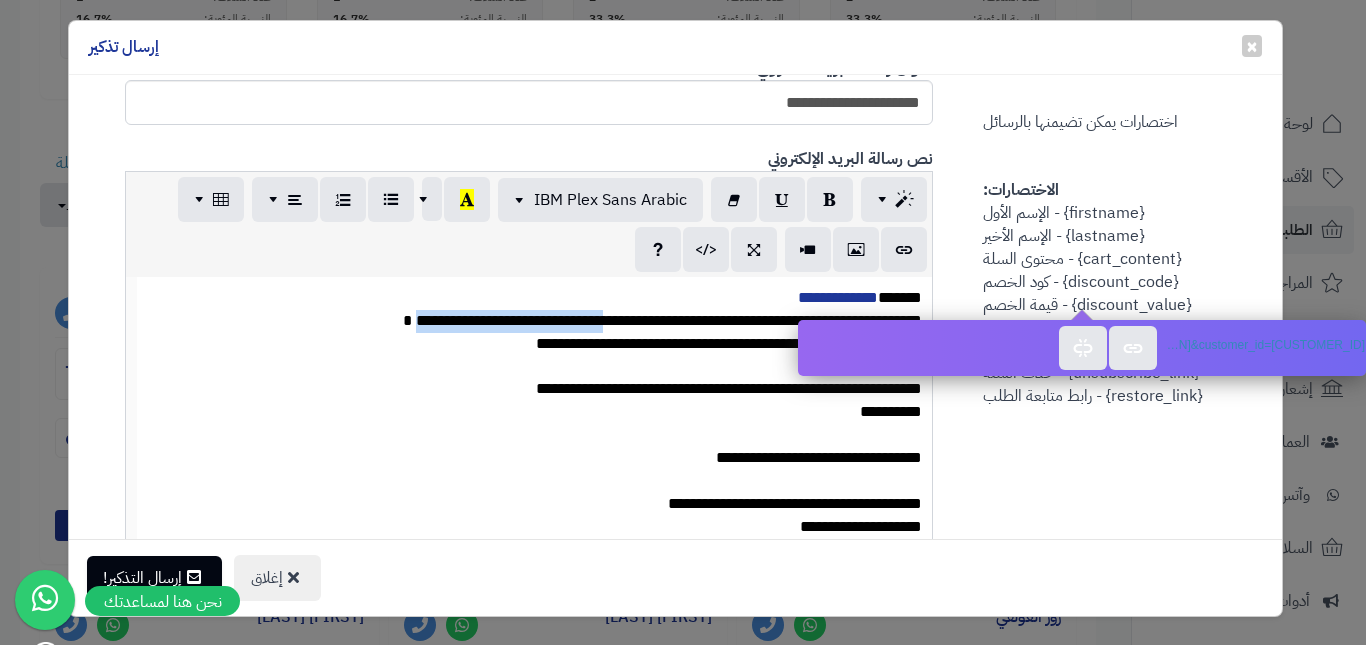 click on "**********" at bounding box center [507, 320] 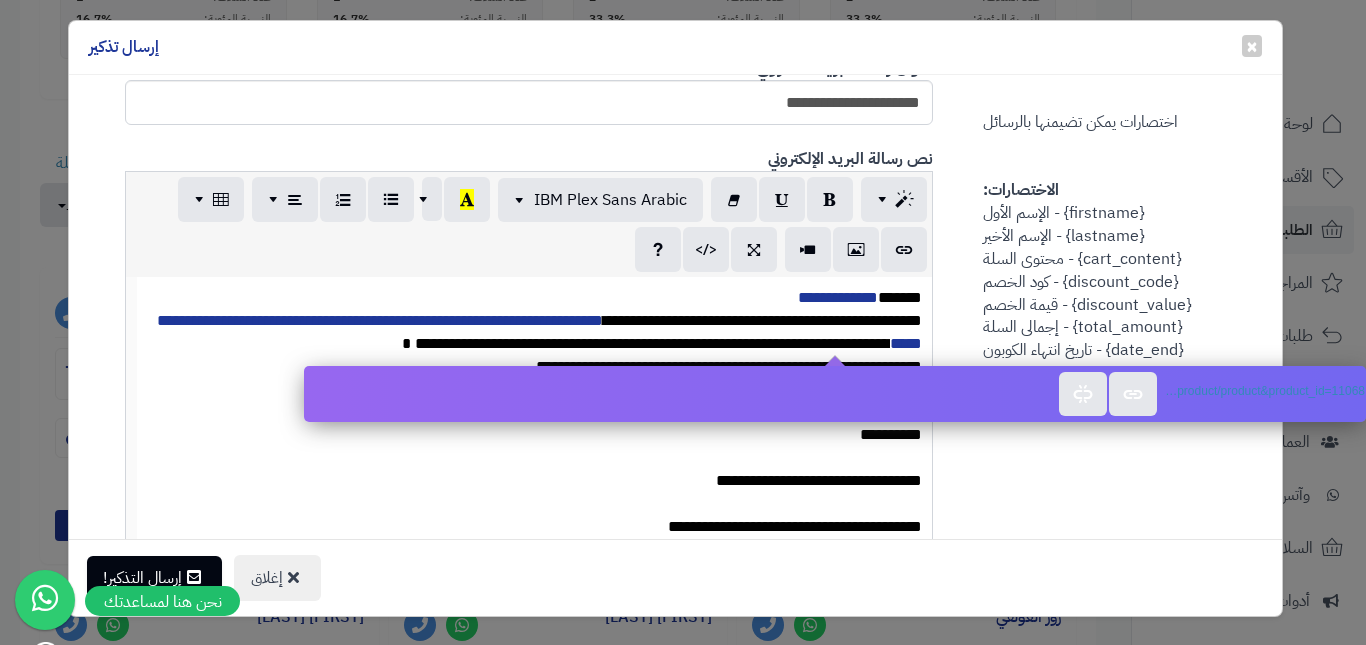 click on "**********" at bounding box center [646, 343] 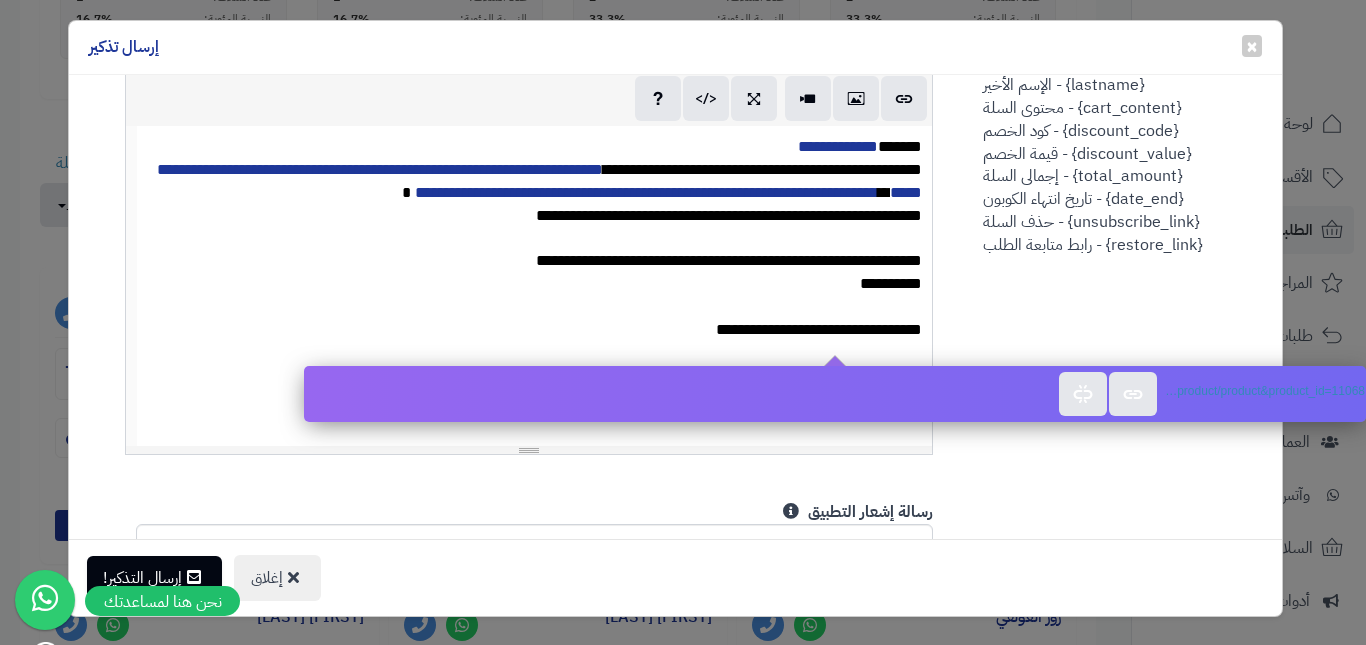 scroll, scrollTop: 910, scrollLeft: 0, axis: vertical 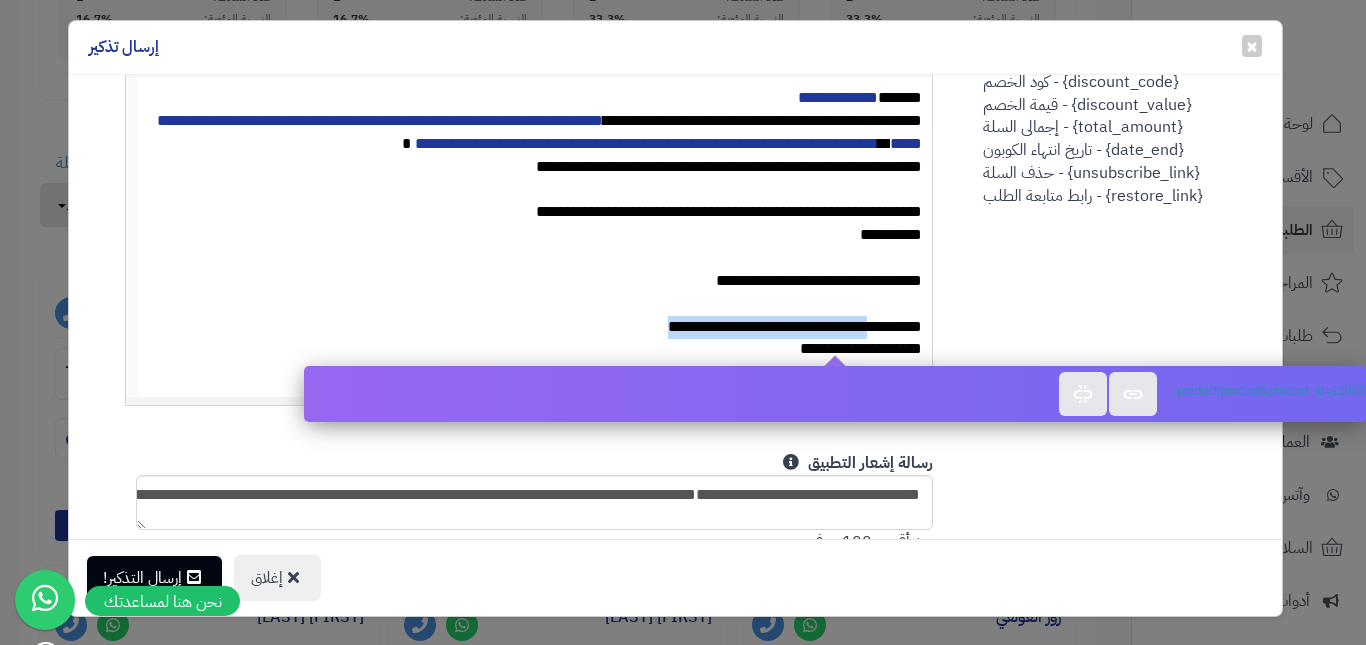 drag, startPoint x: 641, startPoint y: 327, endPoint x: 868, endPoint y: 331, distance: 227.03523 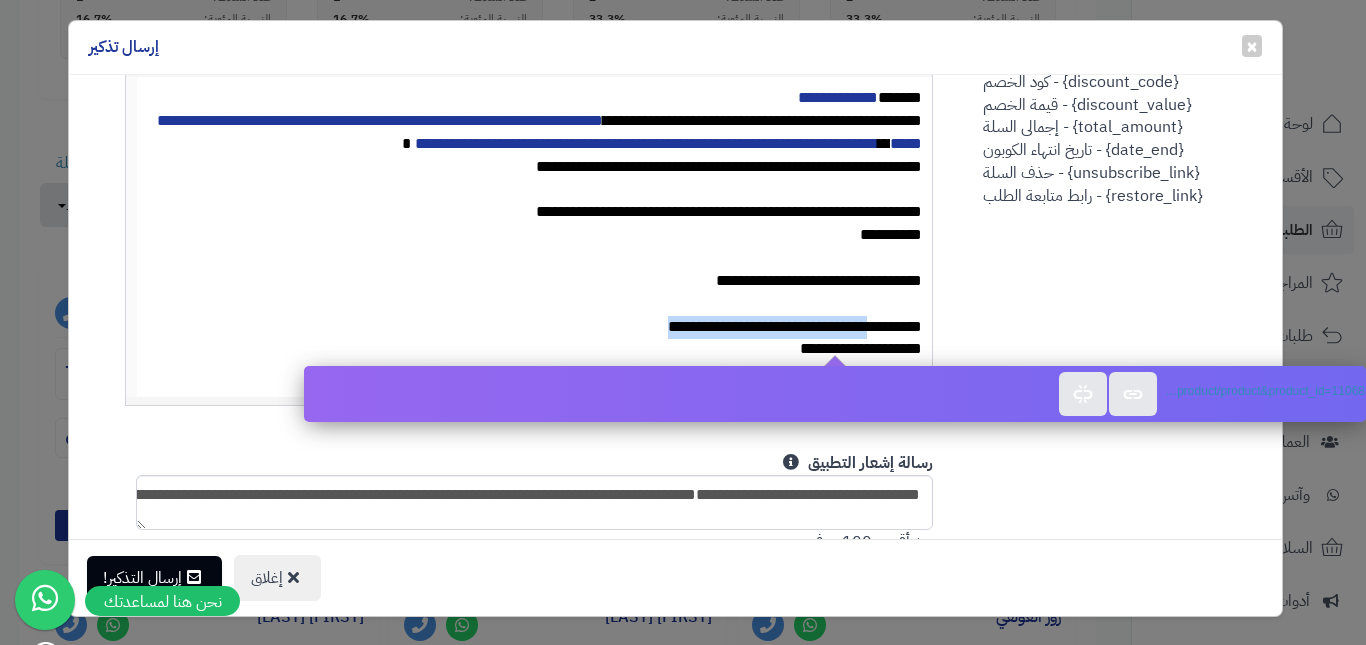 click on "**********" at bounding box center (535, 327) 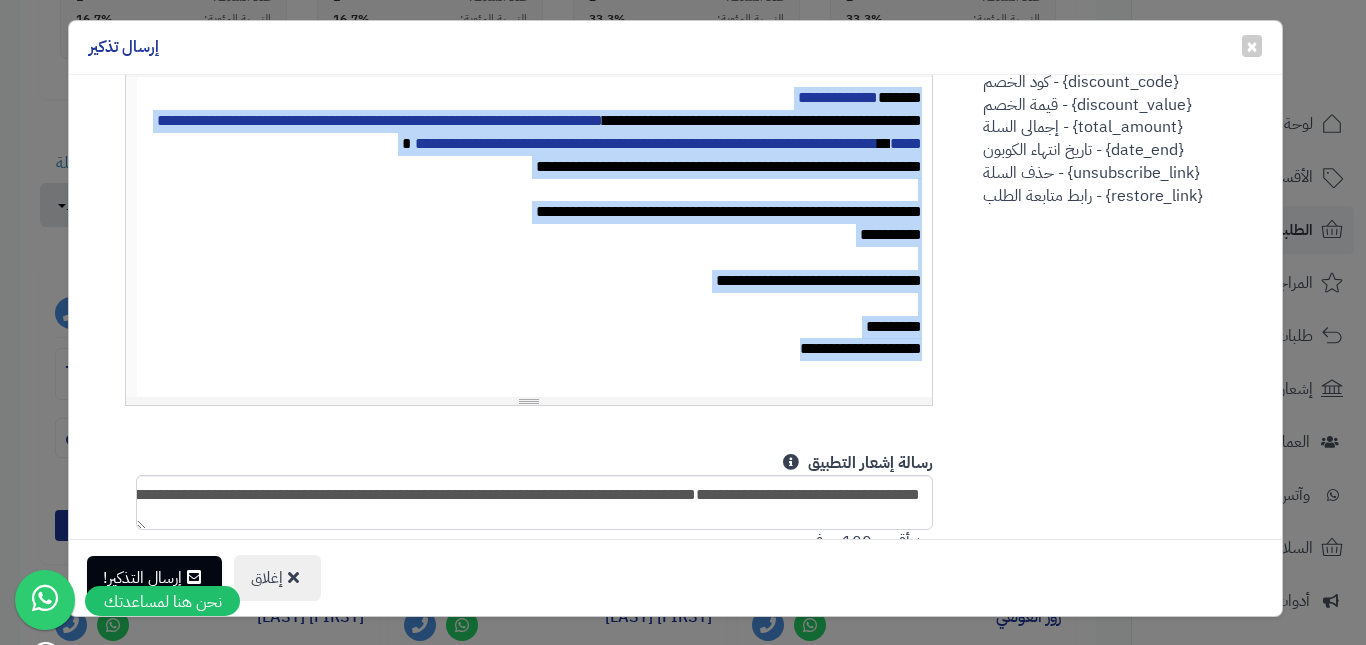 copy on "**********" 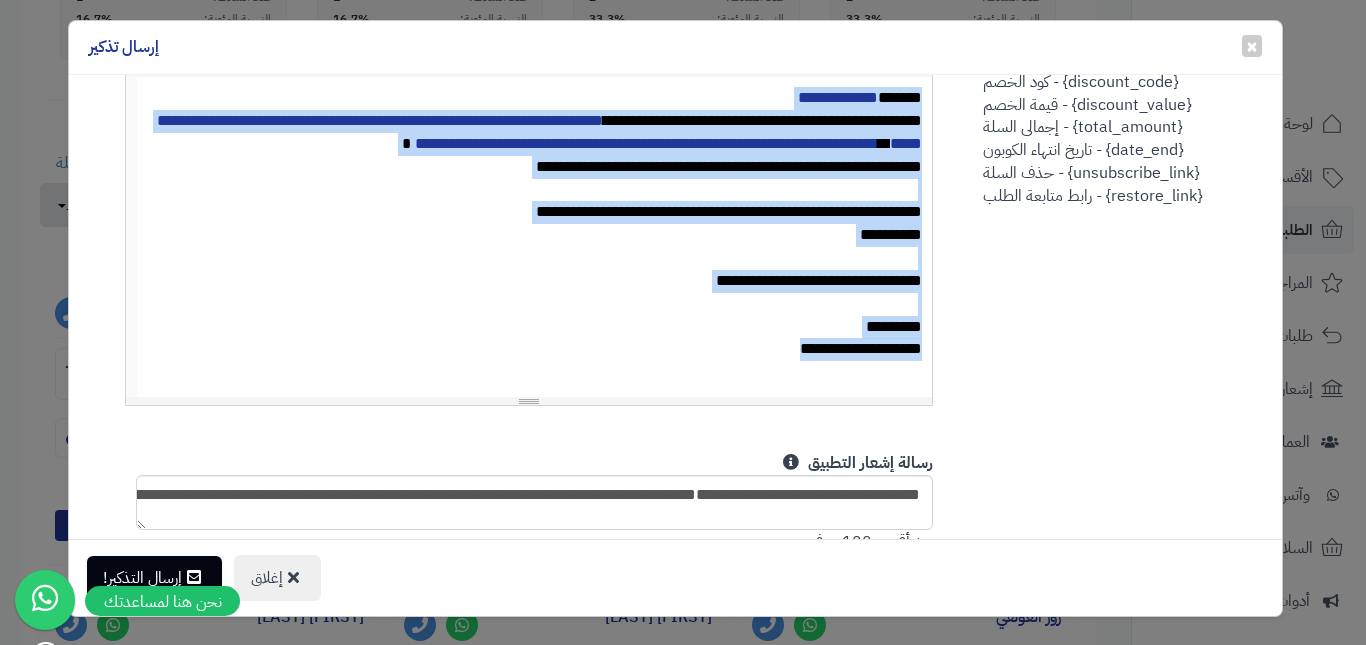 click on "**********" at bounding box center (535, 235) 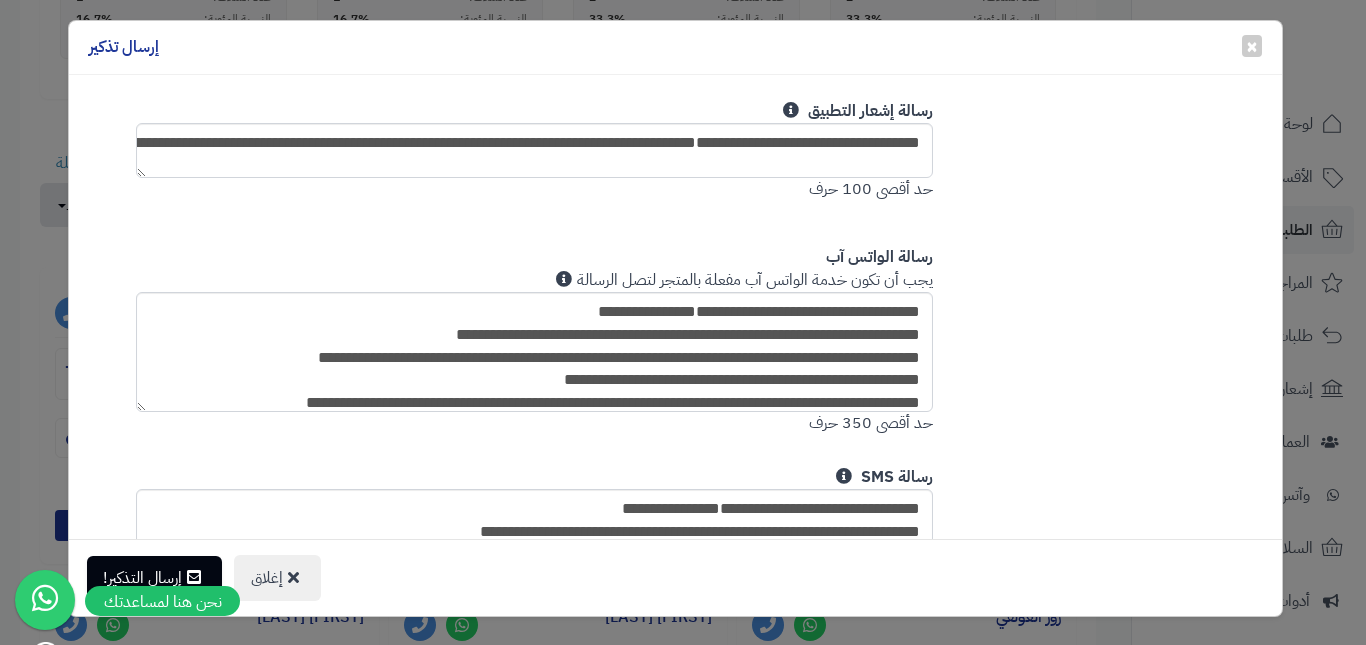 scroll, scrollTop: 1310, scrollLeft: 0, axis: vertical 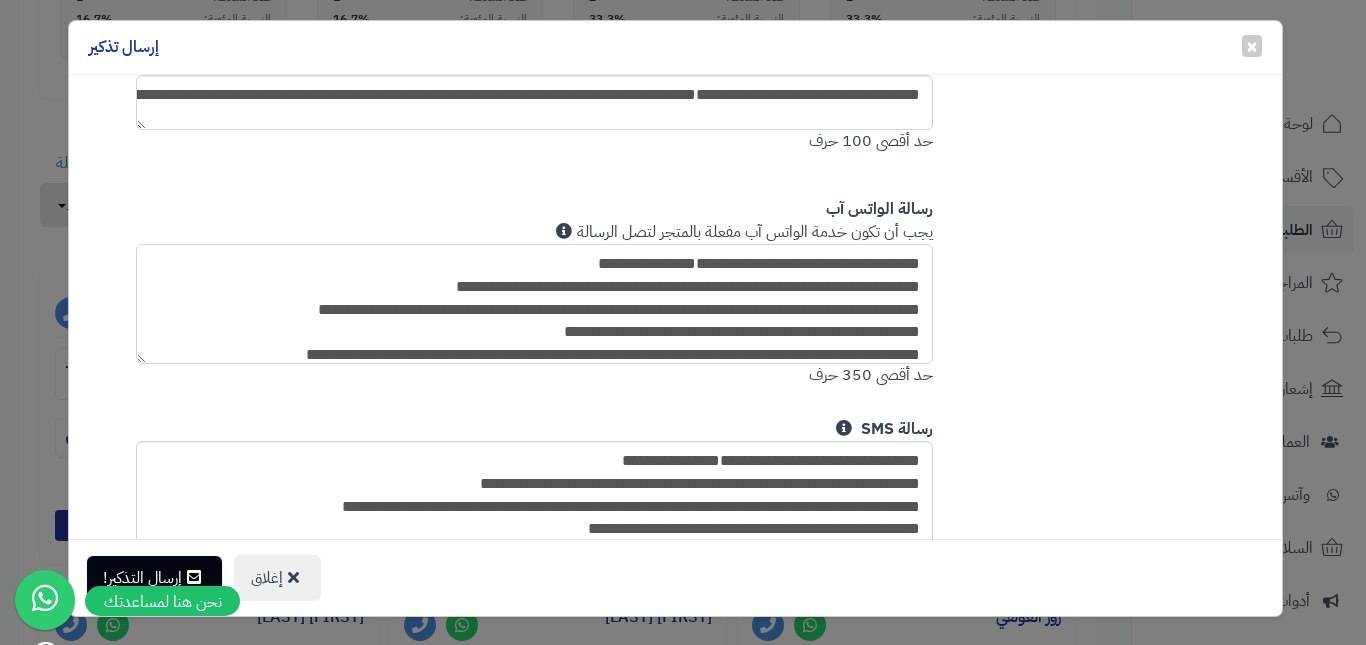 click on "**********" at bounding box center [535, 304] 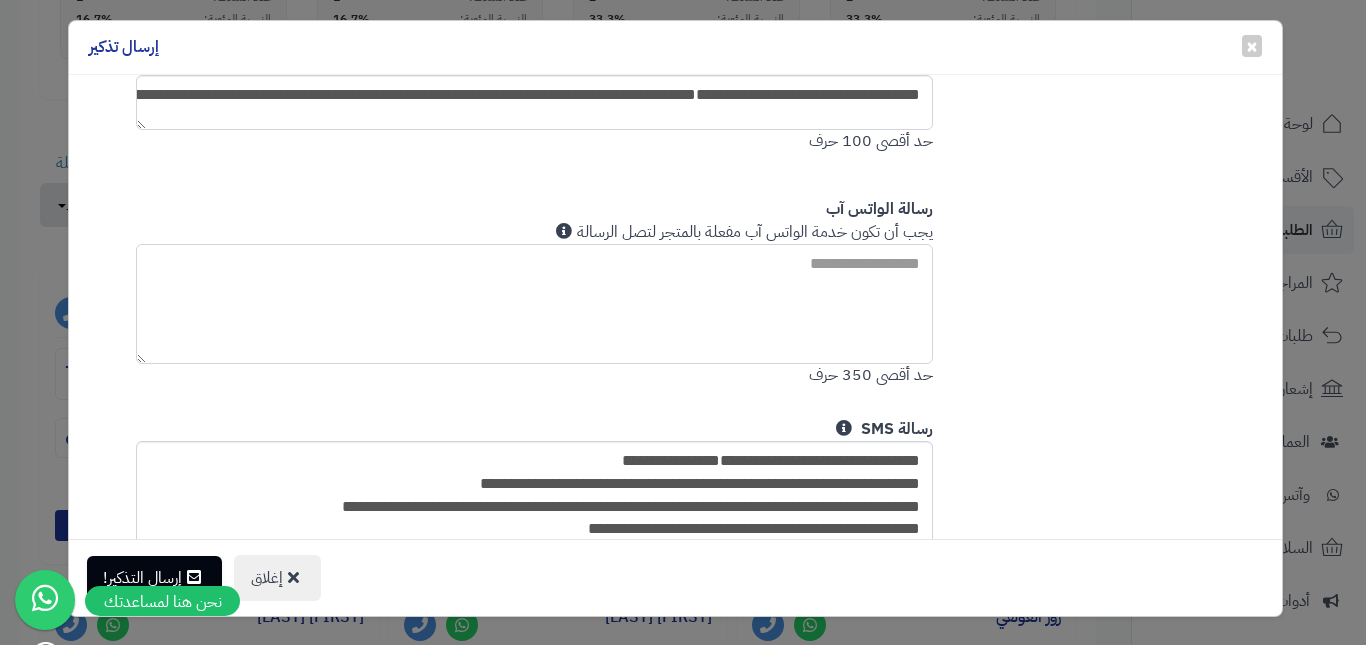 paste on "**********" 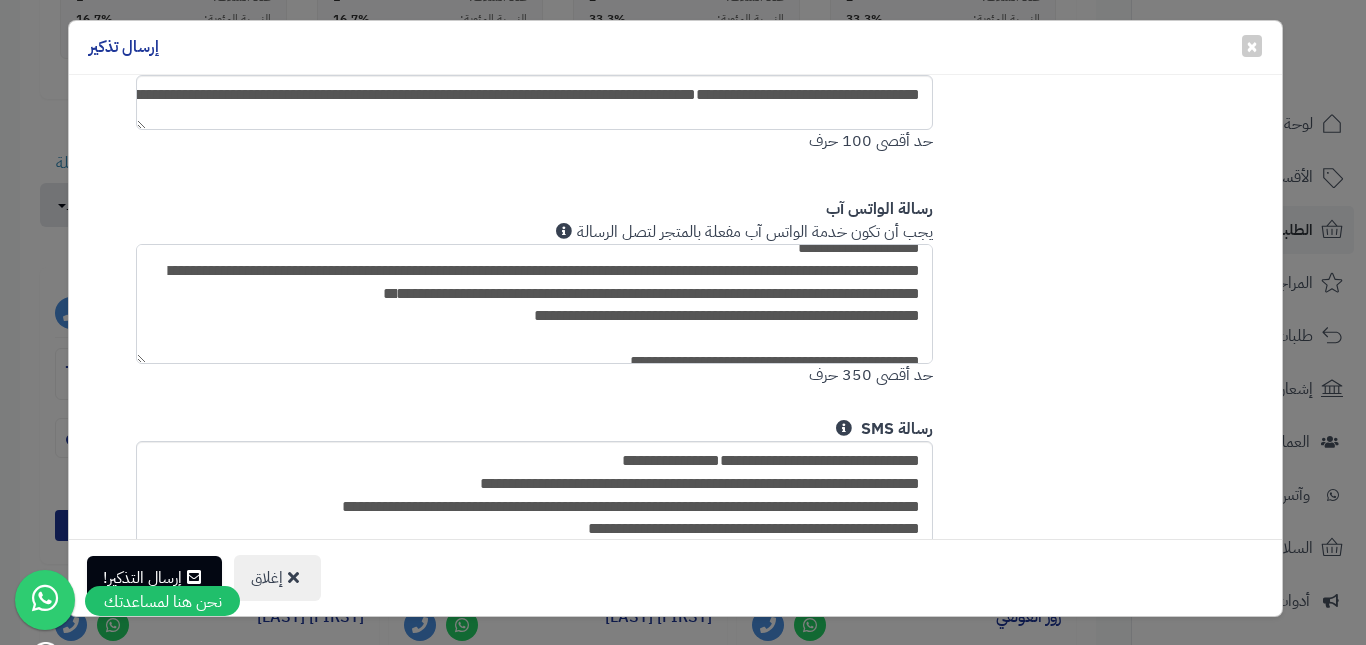 scroll, scrollTop: 0, scrollLeft: 0, axis: both 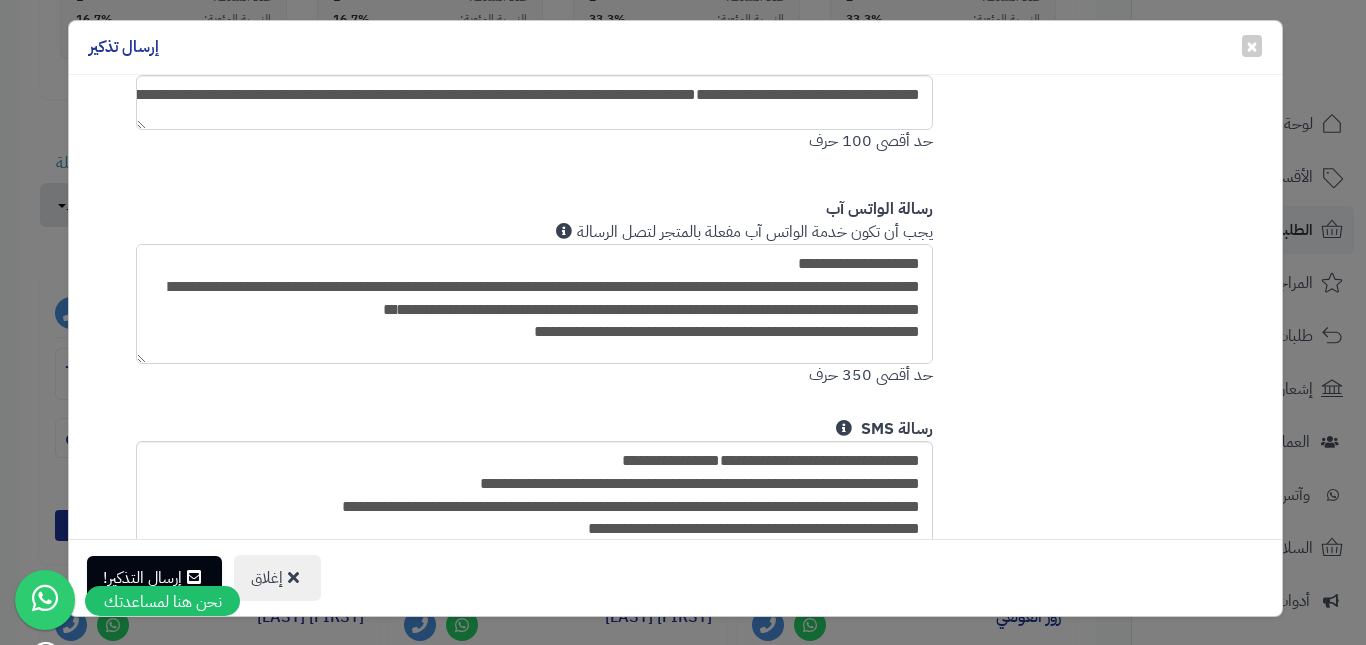 drag, startPoint x: 815, startPoint y: 308, endPoint x: 876, endPoint y: 311, distance: 61.073727 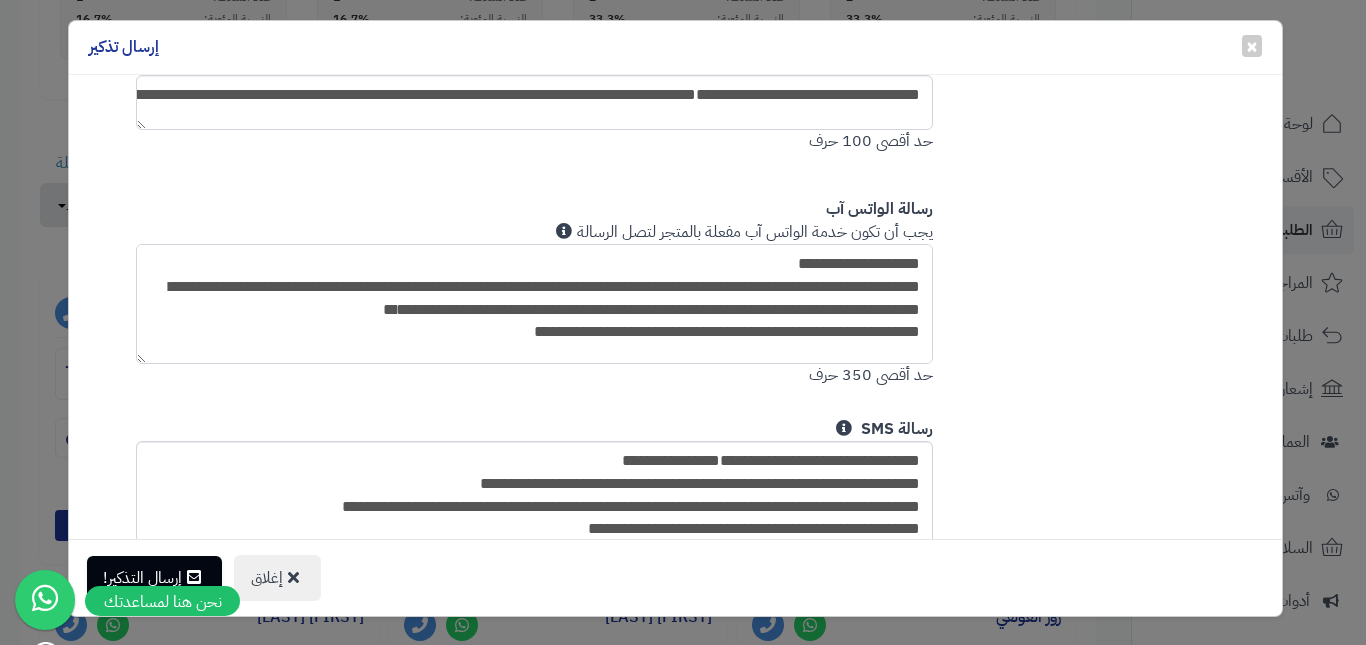 click on "**********" at bounding box center (535, 304) 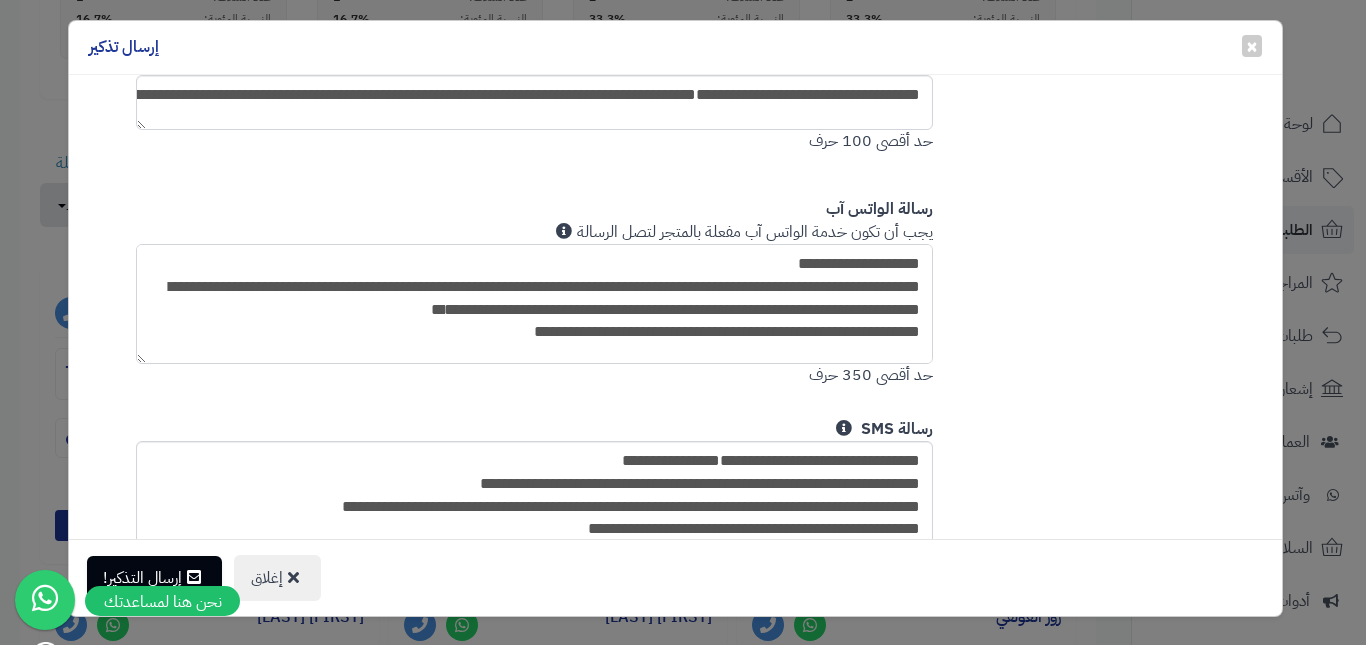 drag, startPoint x: 362, startPoint y: 309, endPoint x: 491, endPoint y: 315, distance: 129.13947 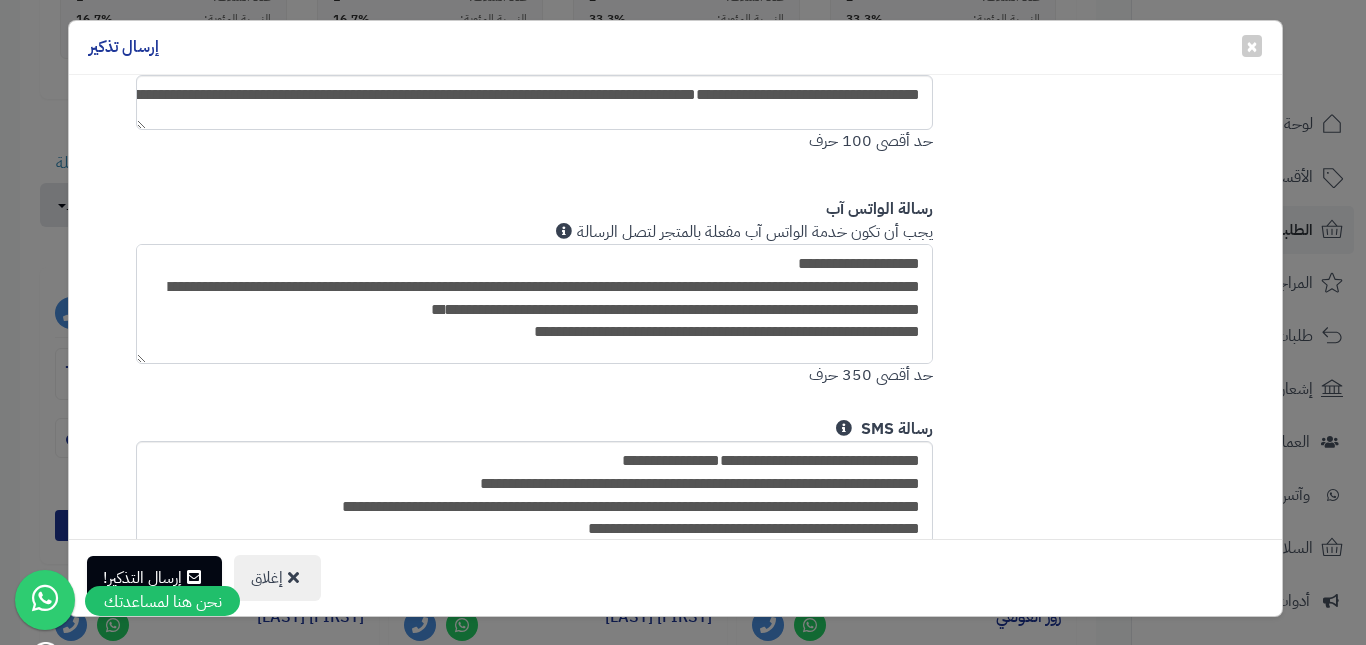 click on "**********" at bounding box center (535, 304) 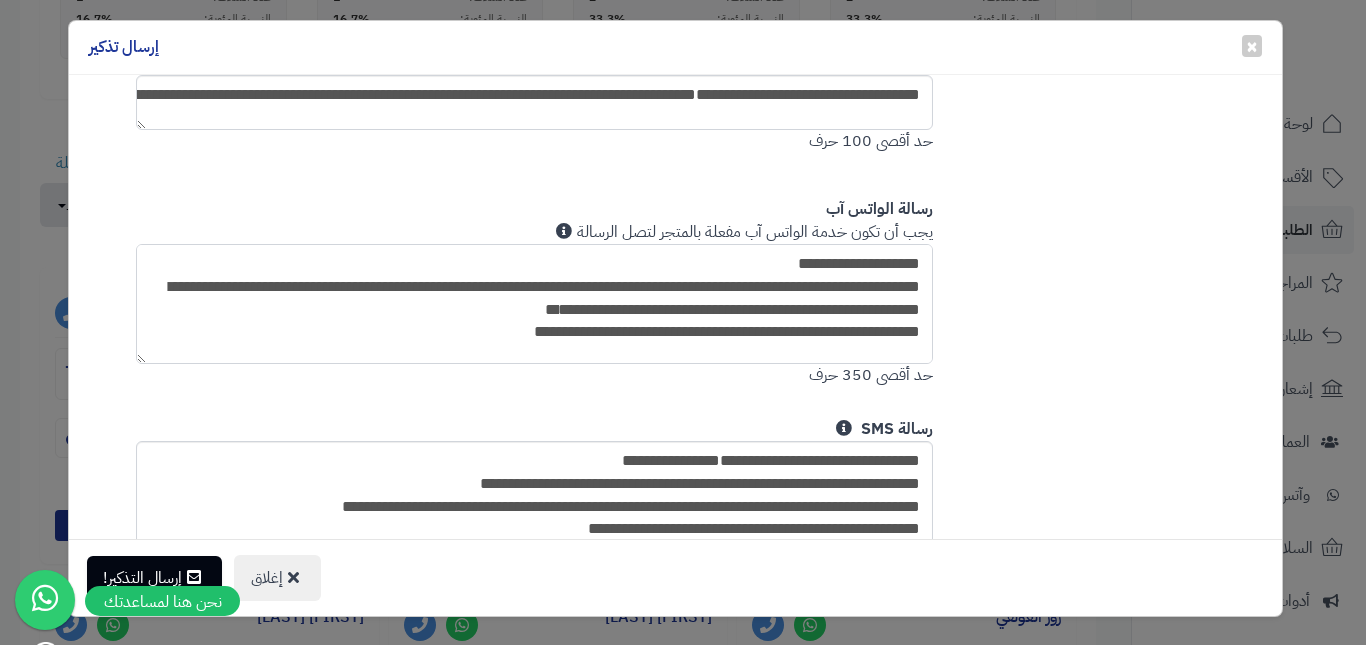 scroll, scrollTop: 1410, scrollLeft: 0, axis: vertical 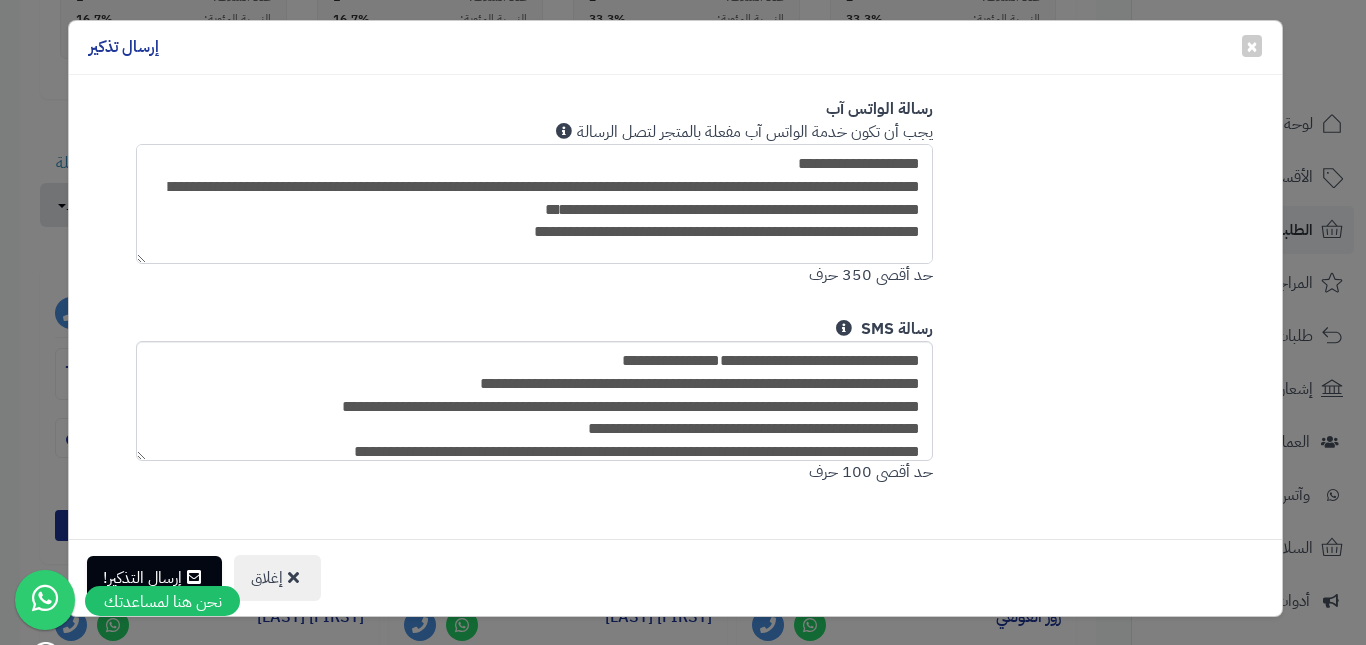 click on "**********" at bounding box center (535, 204) 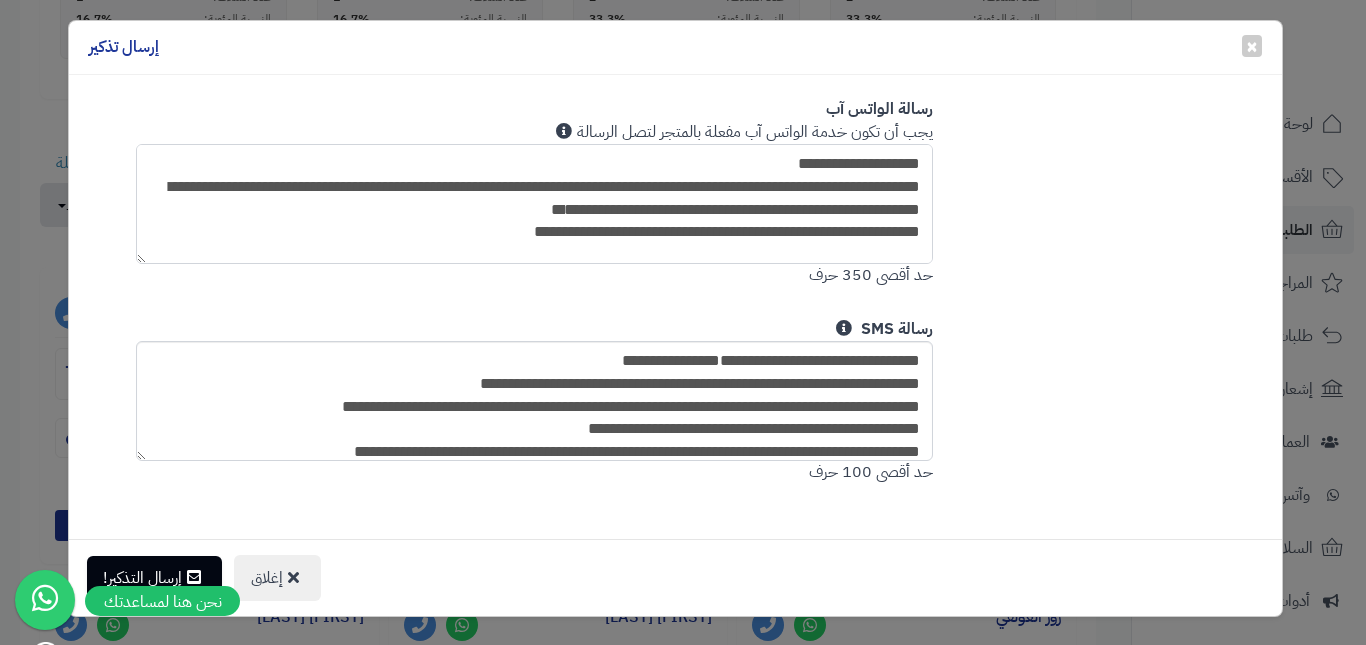 click on "**********" at bounding box center [535, 204] 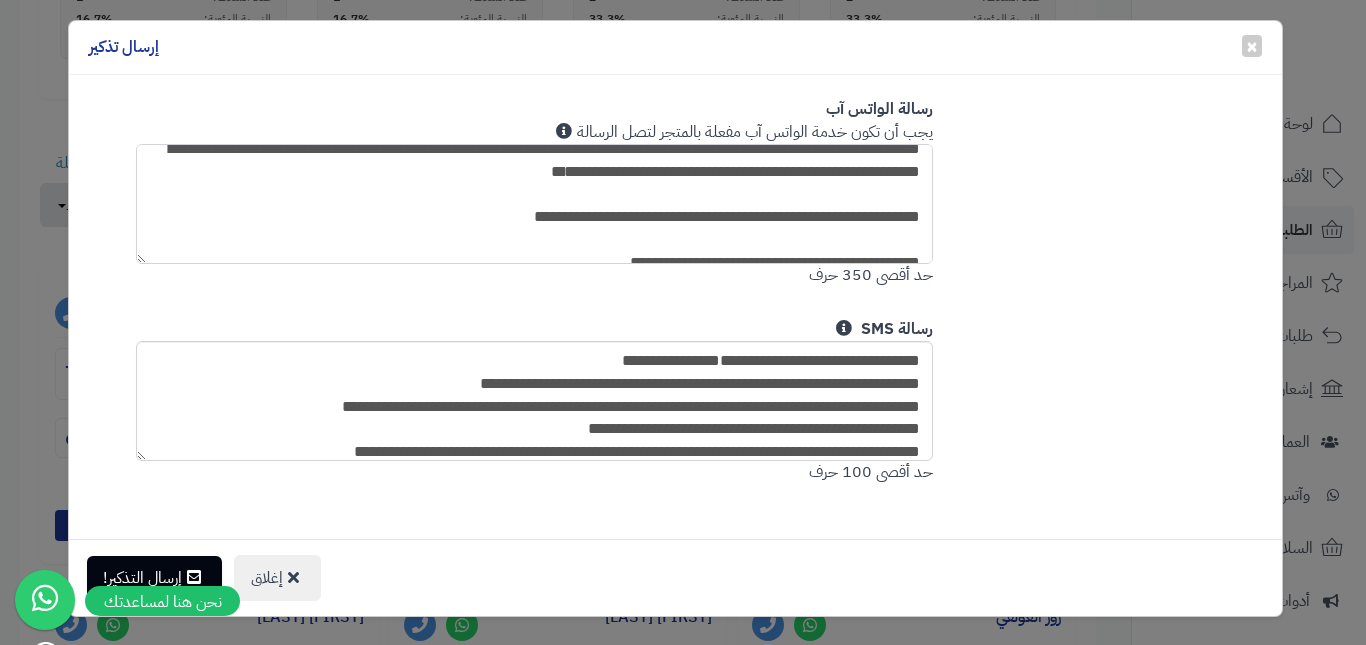 scroll, scrollTop: 58, scrollLeft: 0, axis: vertical 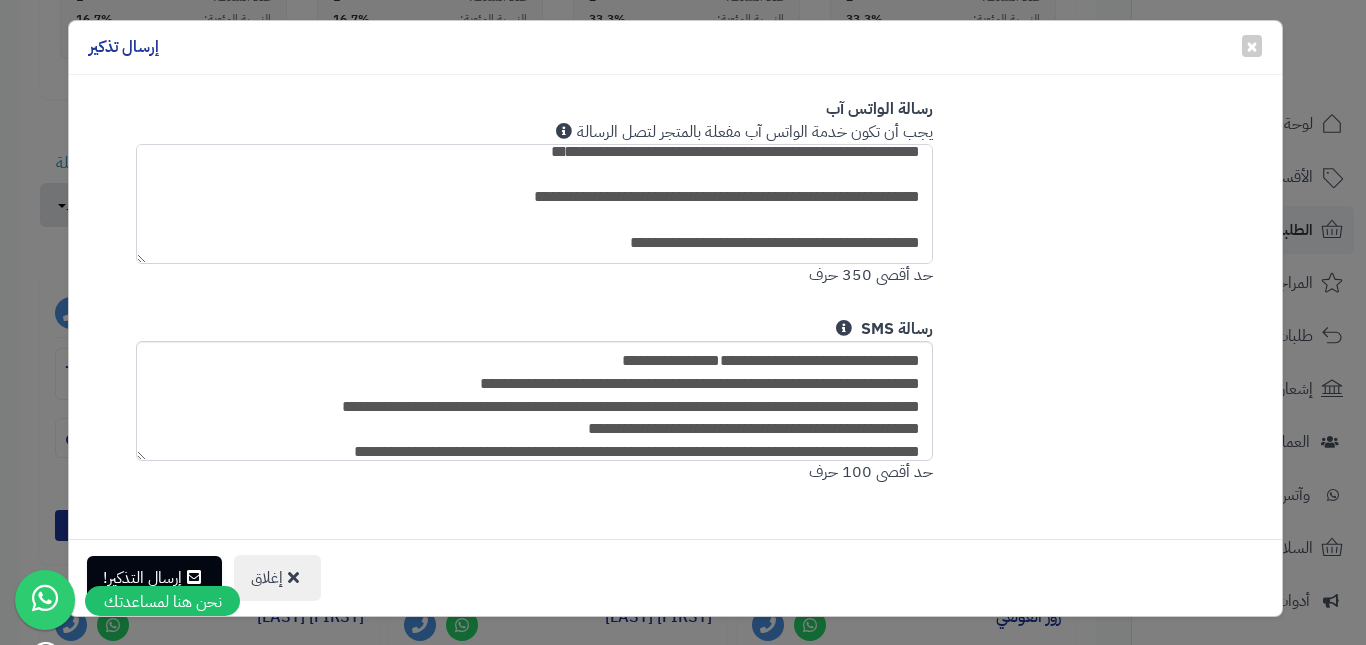 click on "**********" at bounding box center (535, 204) 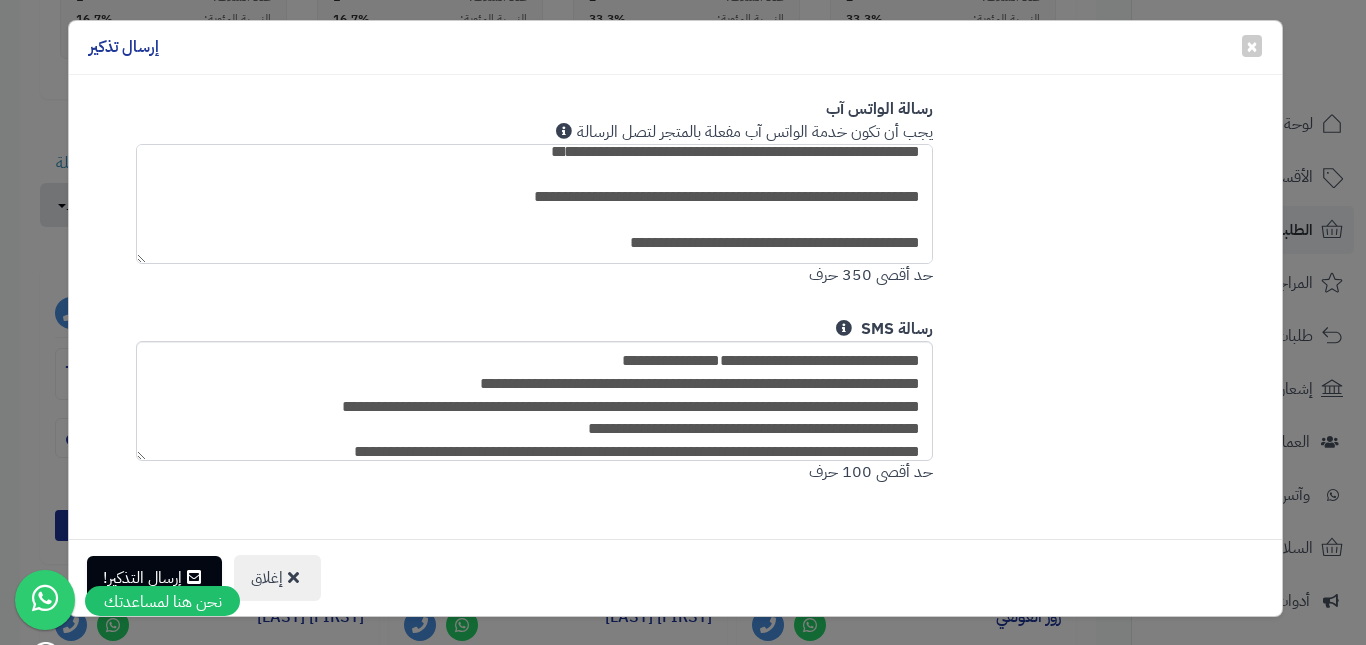 drag, startPoint x: 493, startPoint y: 203, endPoint x: 928, endPoint y: 200, distance: 435.01035 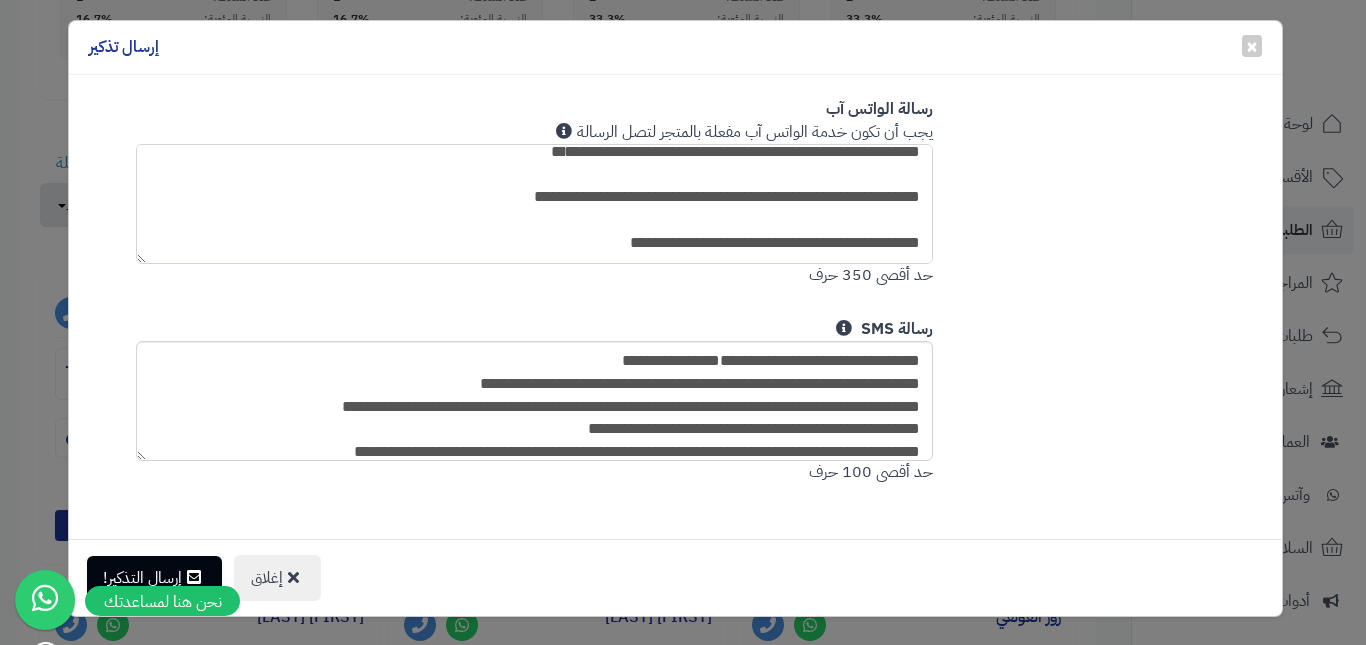 click on "**********" at bounding box center [535, 204] 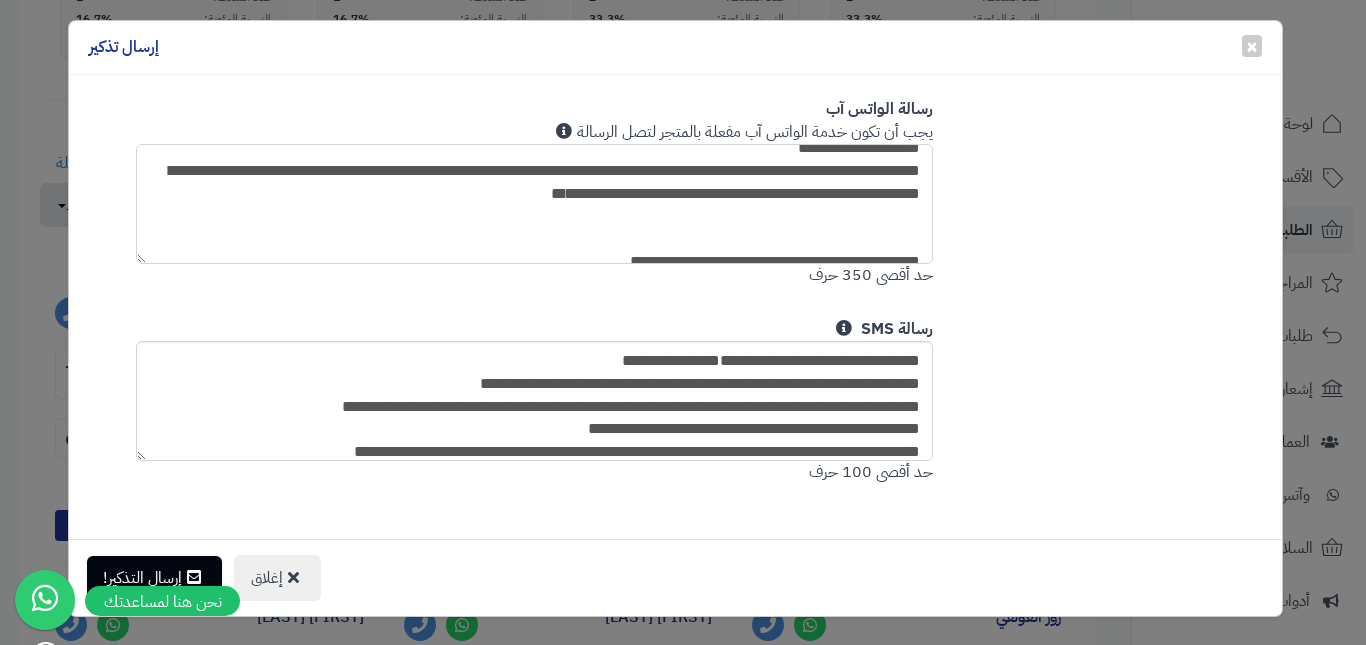 scroll, scrollTop: 0, scrollLeft: 0, axis: both 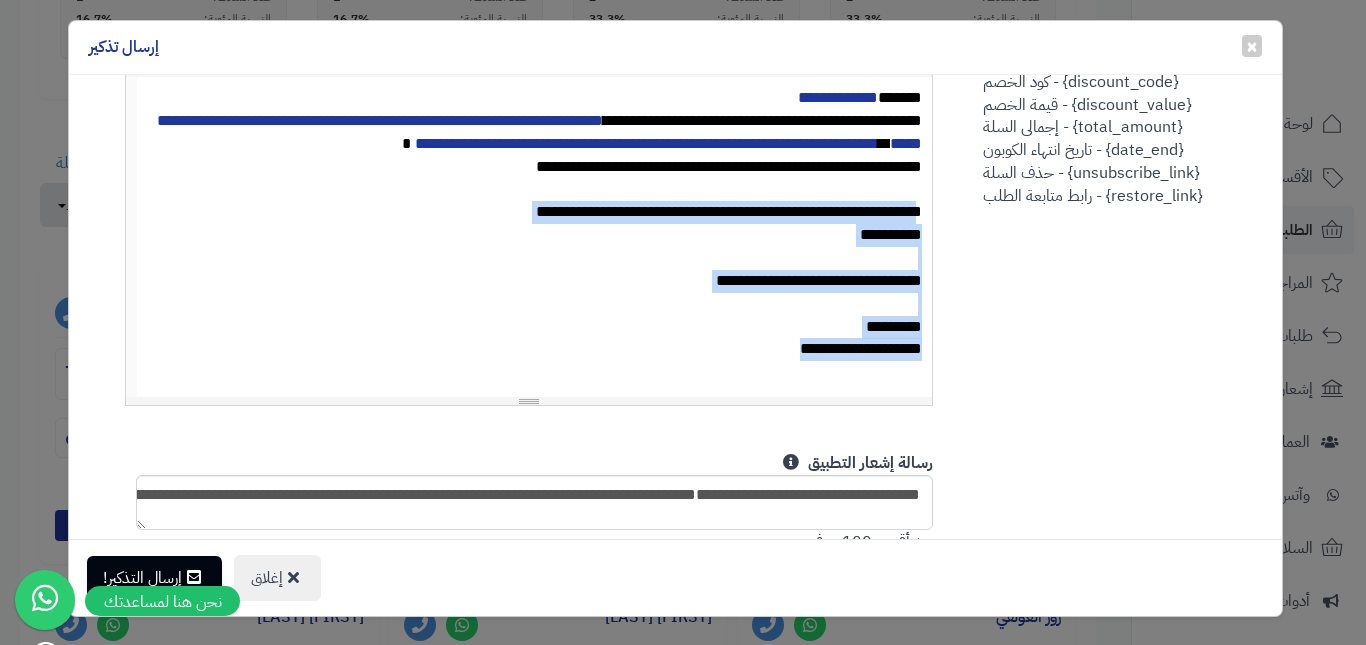 drag, startPoint x: 924, startPoint y: 213, endPoint x: 754, endPoint y: 360, distance: 224.74208 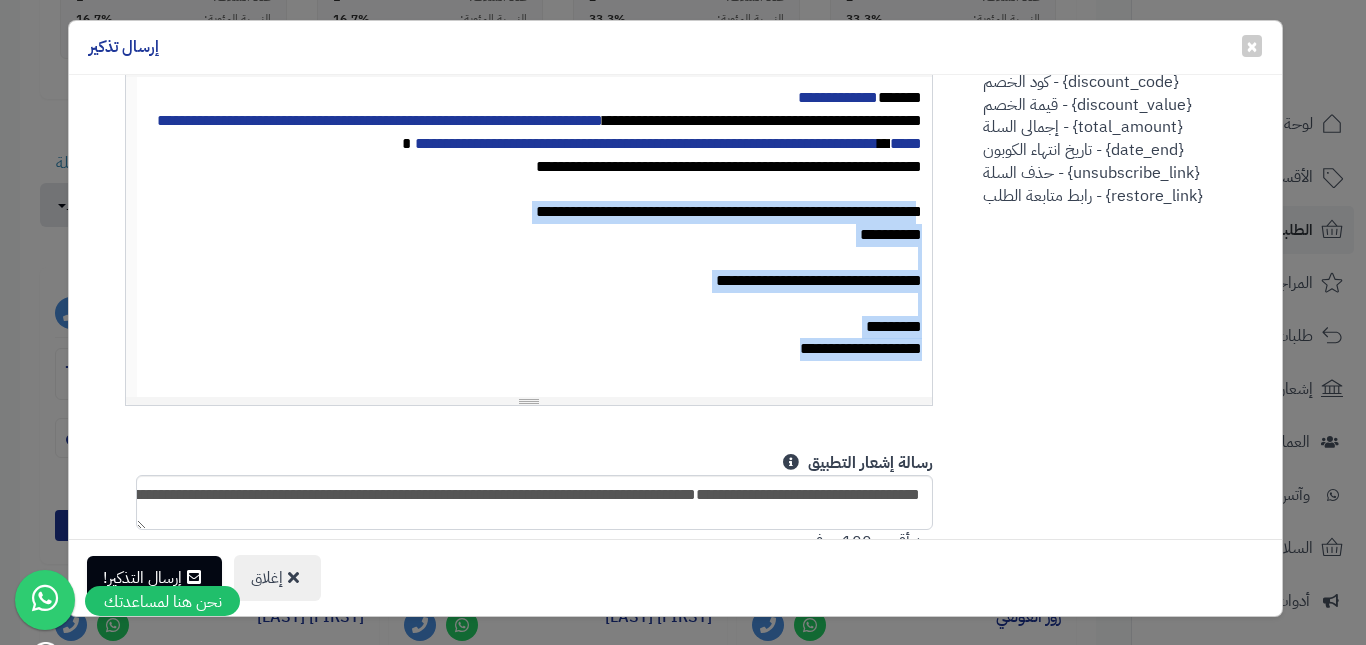 click on "**********" at bounding box center (535, 237) 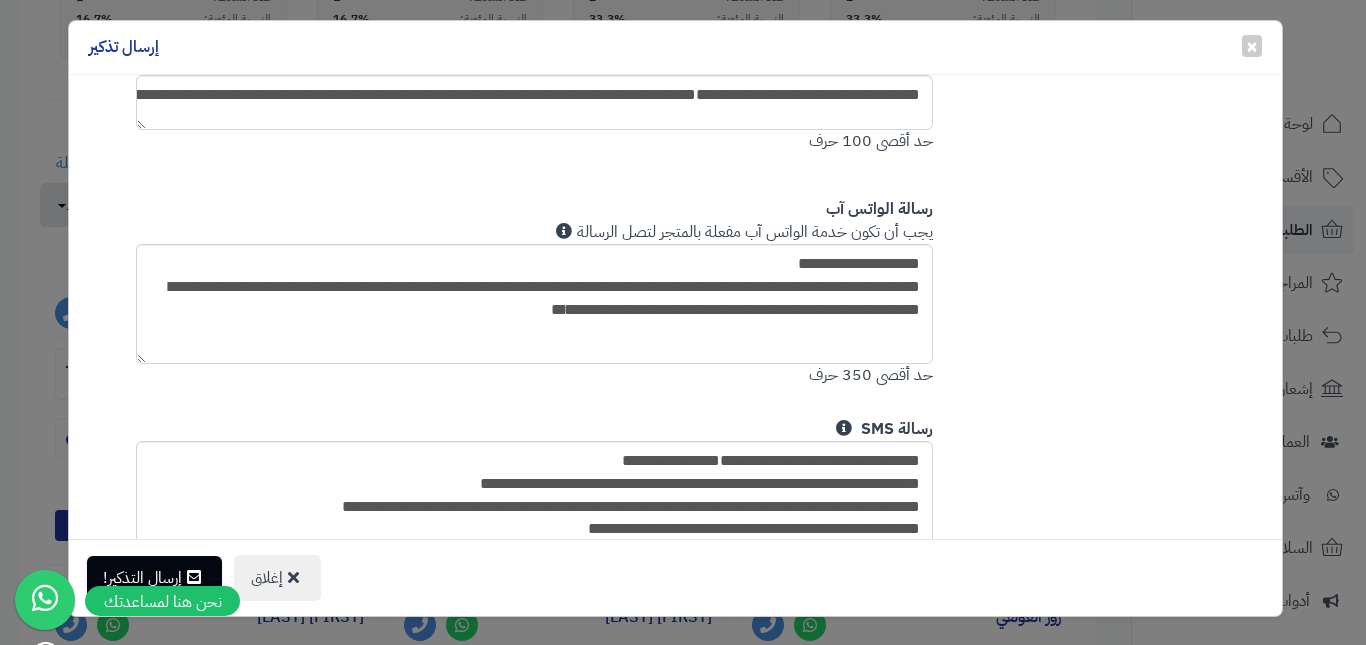 scroll, scrollTop: 1410, scrollLeft: 0, axis: vertical 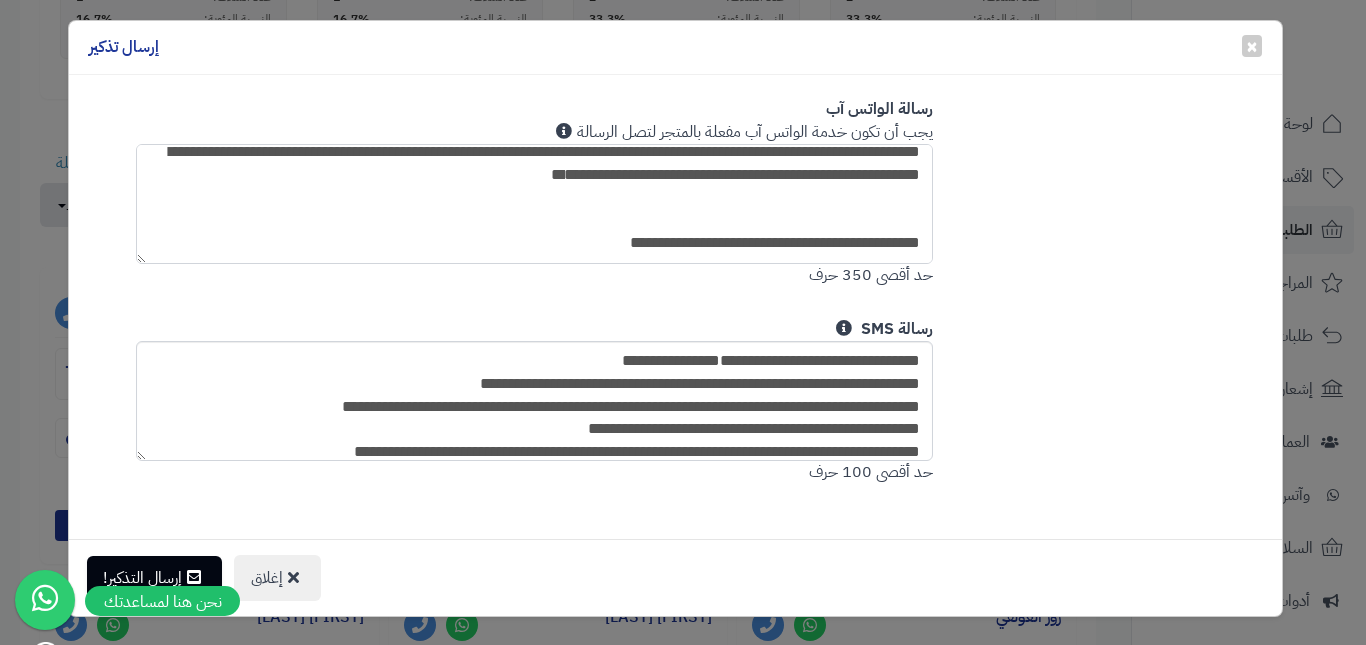 drag, startPoint x: 576, startPoint y: 243, endPoint x: 969, endPoint y: 243, distance: 393 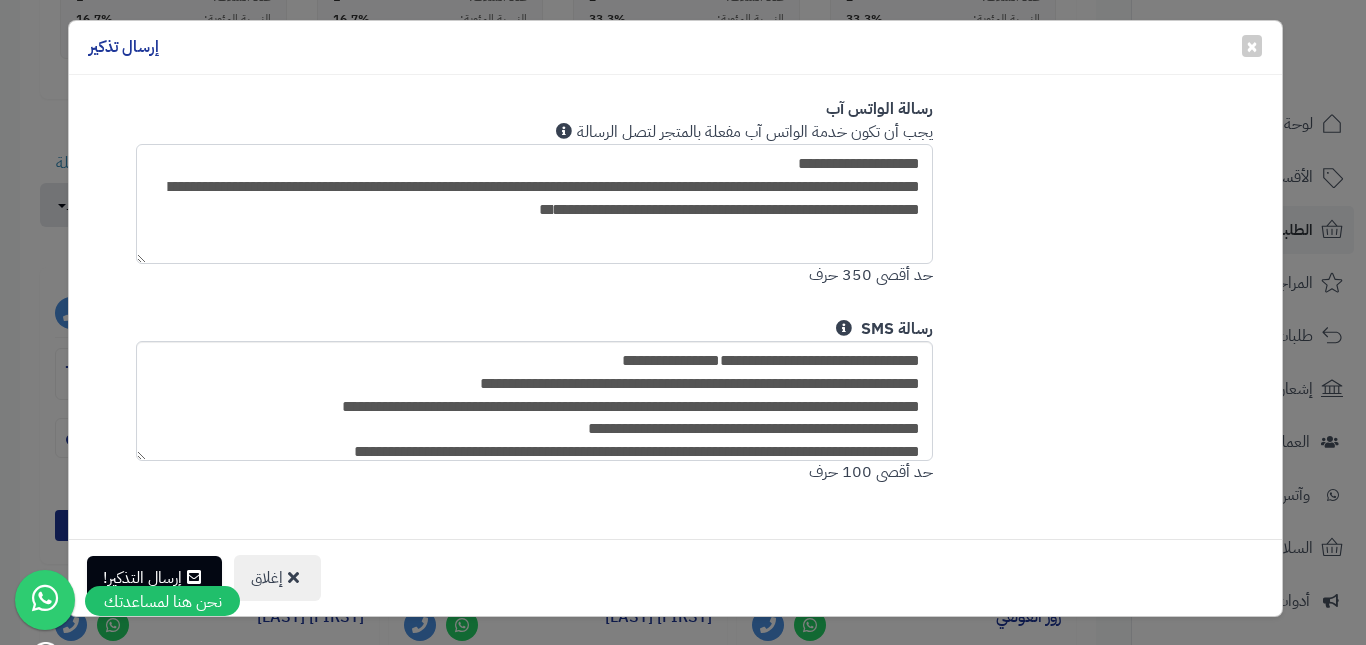 paste on "**********" 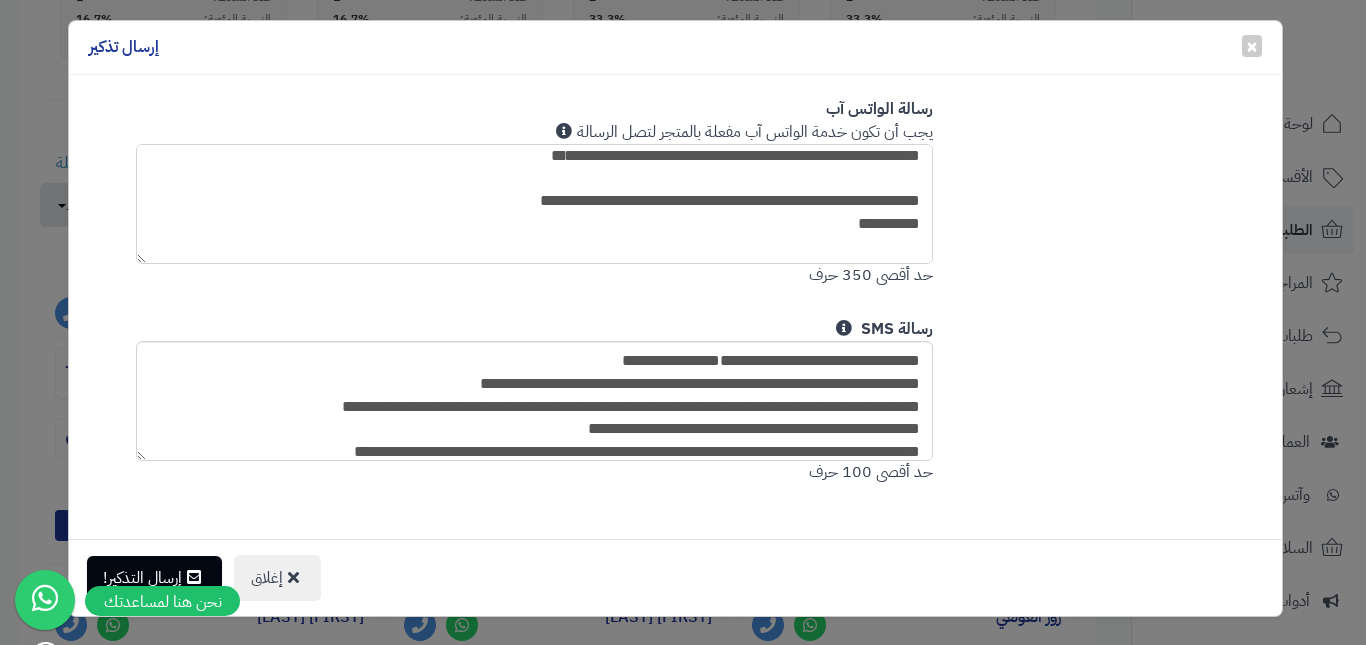scroll, scrollTop: 100, scrollLeft: 0, axis: vertical 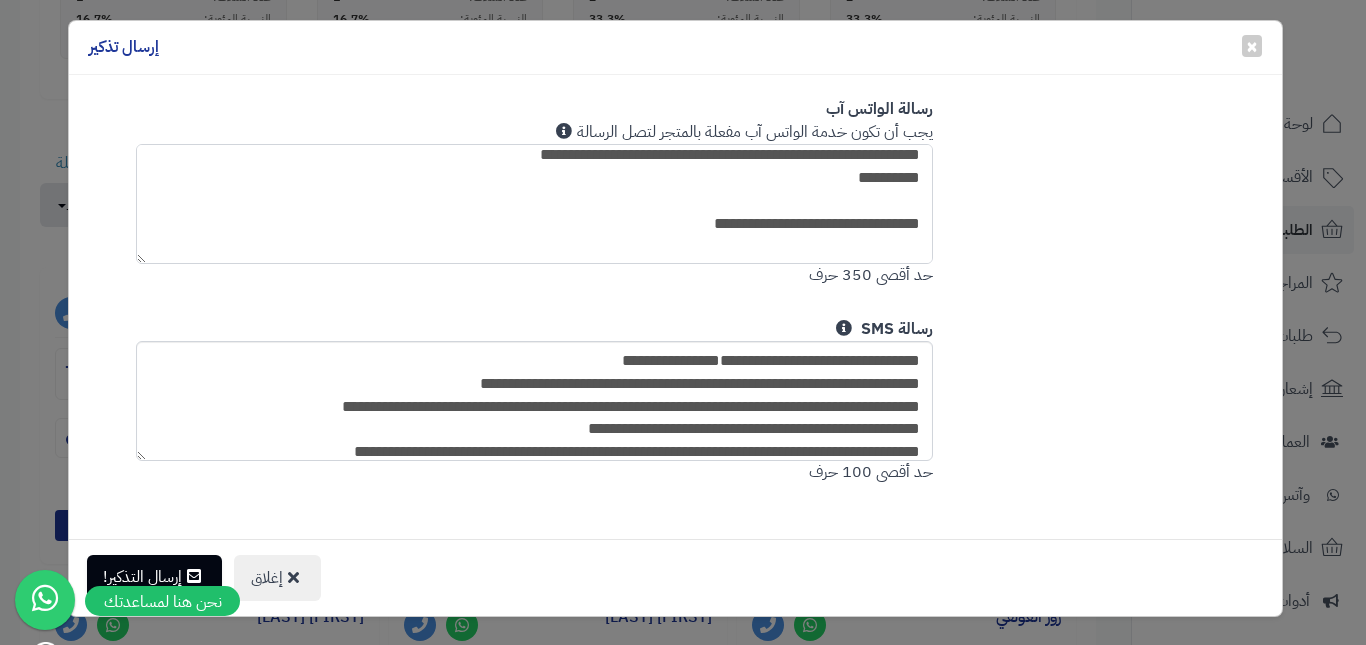 type on "**********" 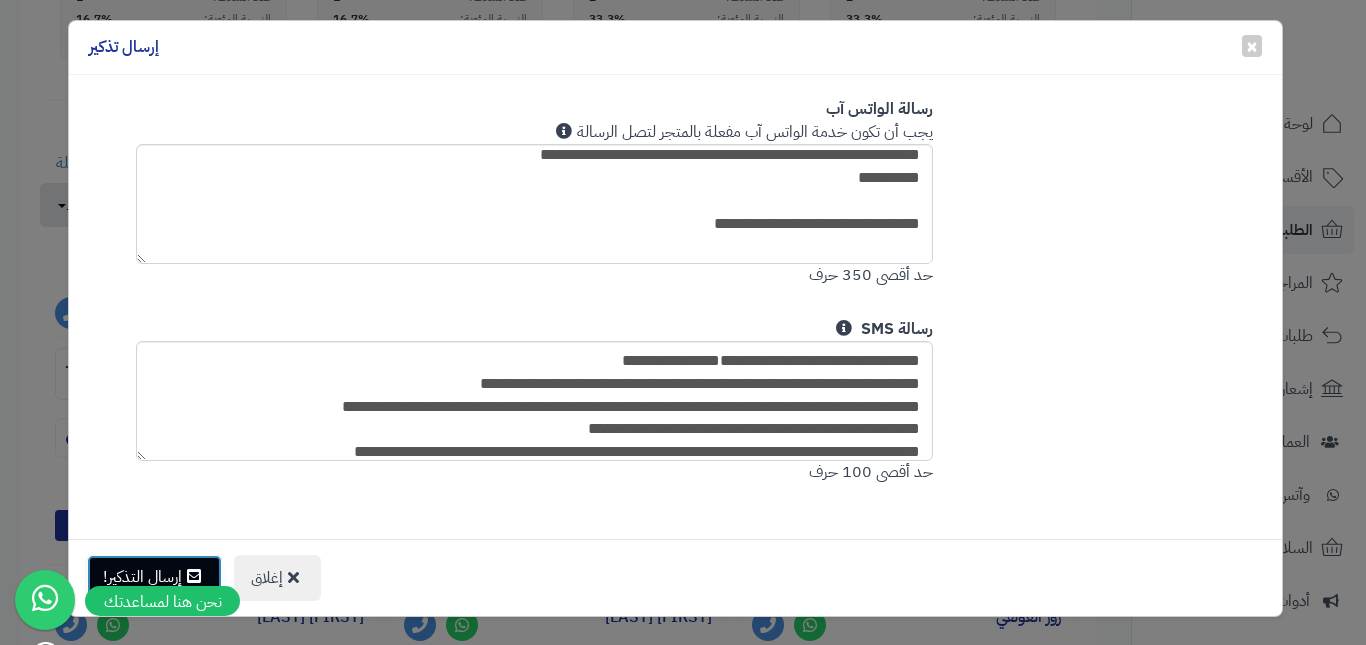 click on "إرسال التذكير!" at bounding box center [154, 577] 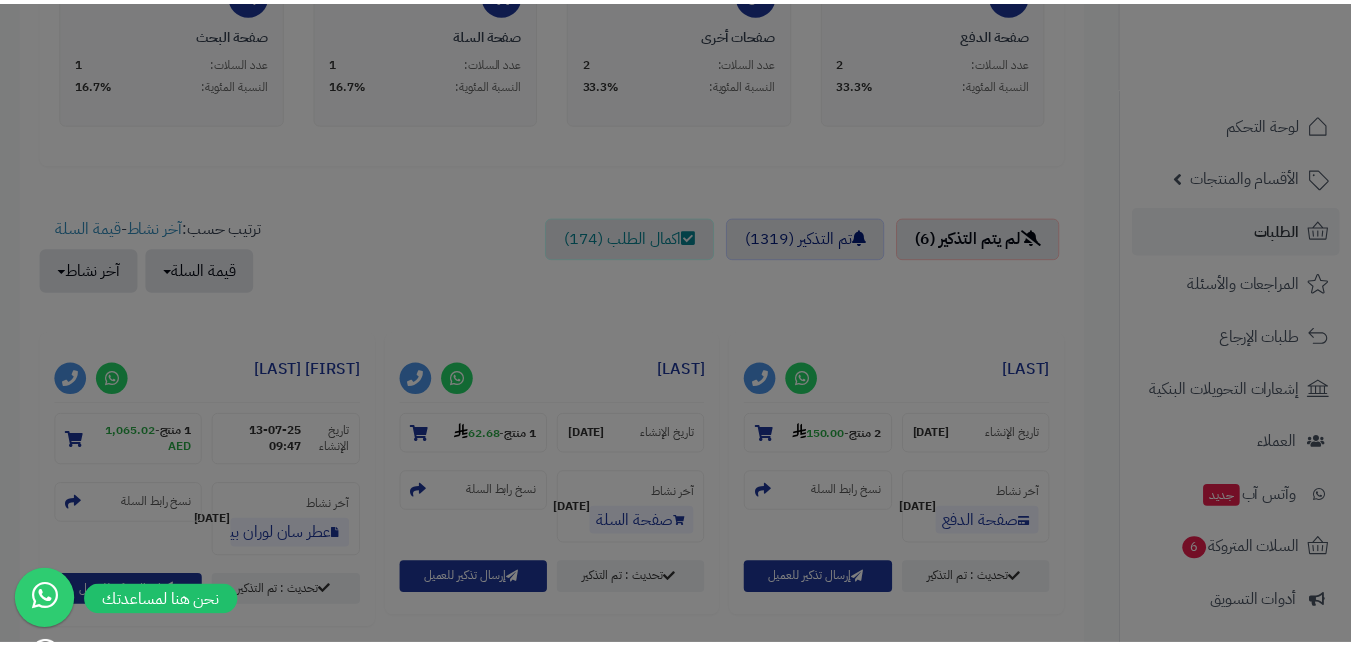 scroll, scrollTop: 665, scrollLeft: 0, axis: vertical 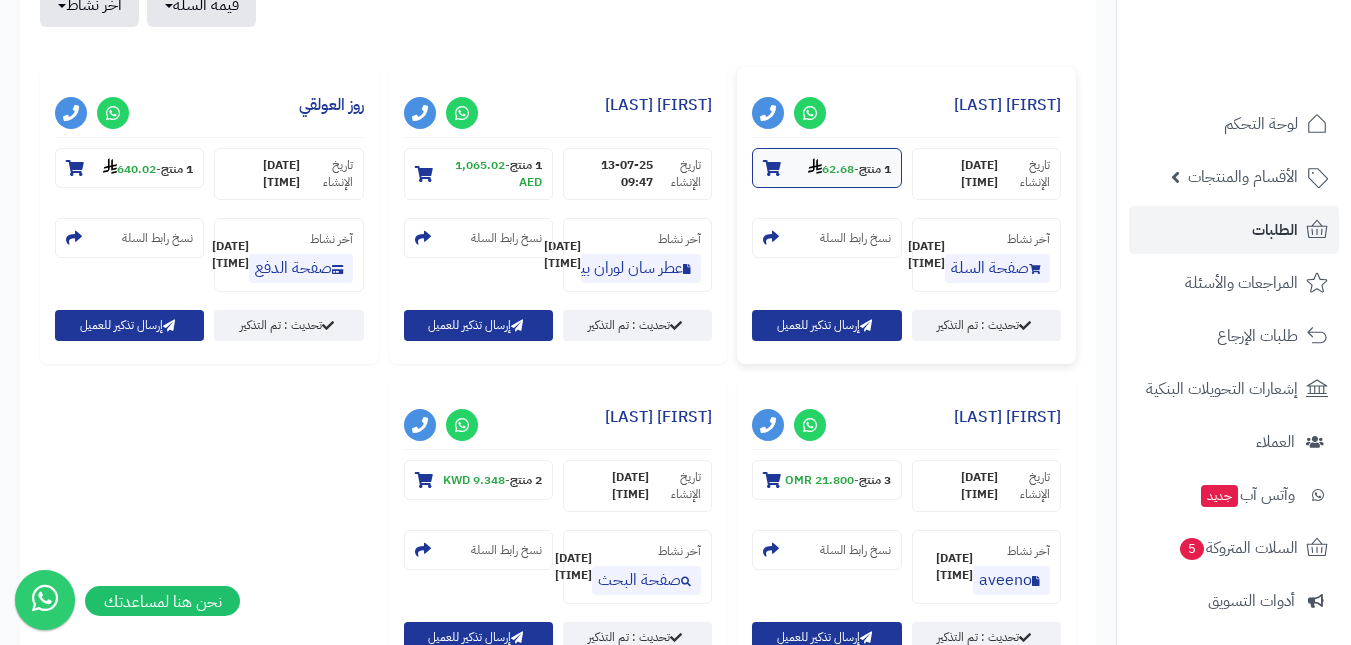 click on "62.68" at bounding box center (831, 169) 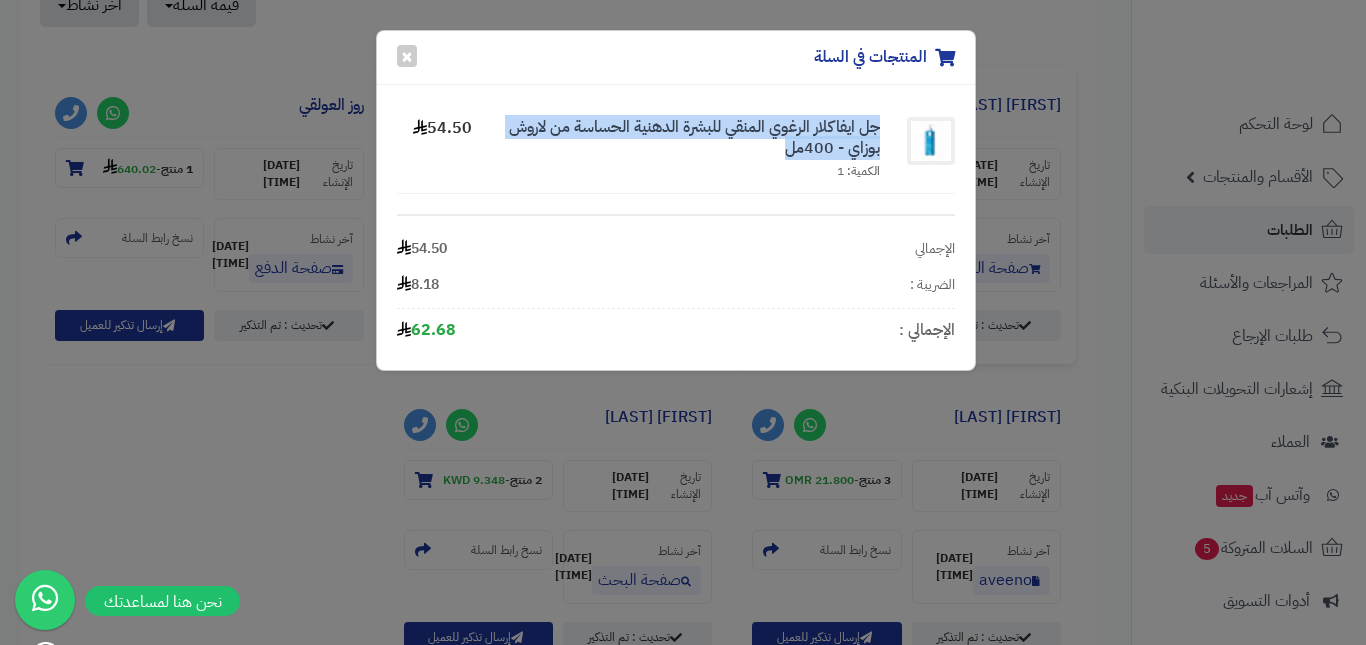 drag, startPoint x: 810, startPoint y: 133, endPoint x: 878, endPoint y: 117, distance: 69.856995 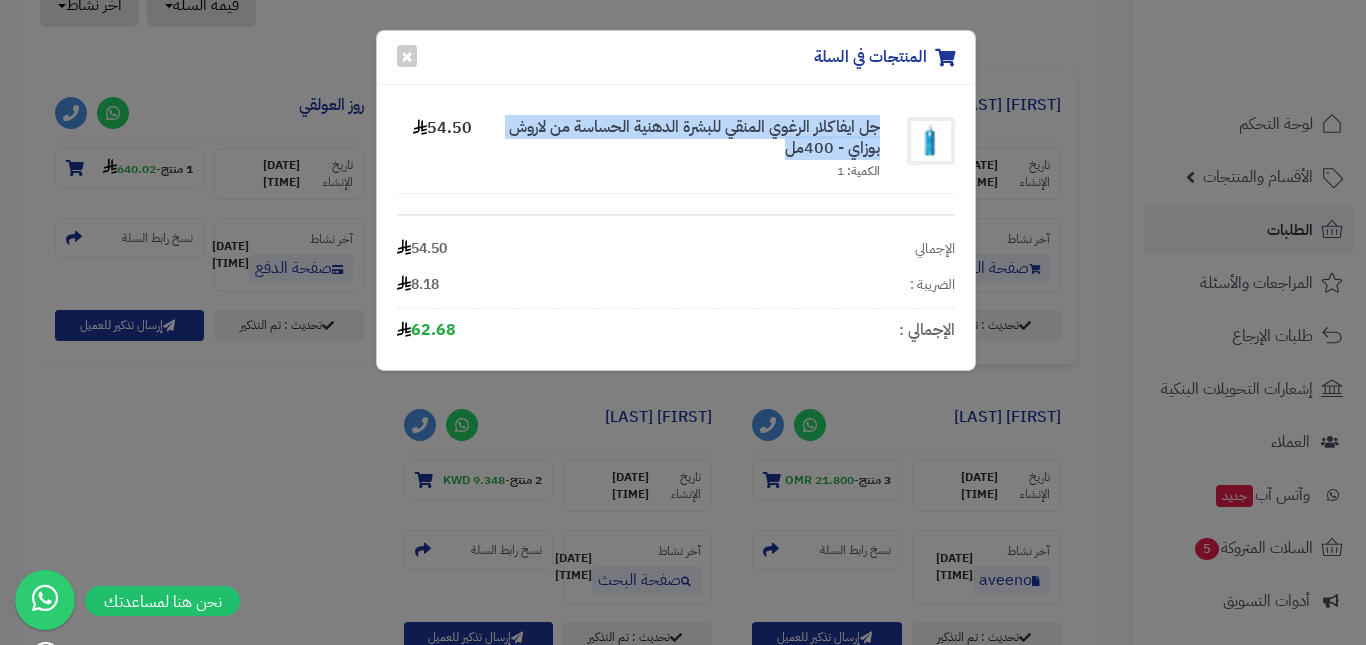 click on "جل ايفاكلار الرغوي المنقي للبشرة الدهنية الحساسة من لاروش بوزاي - 400مل" at bounding box center [686, 138] 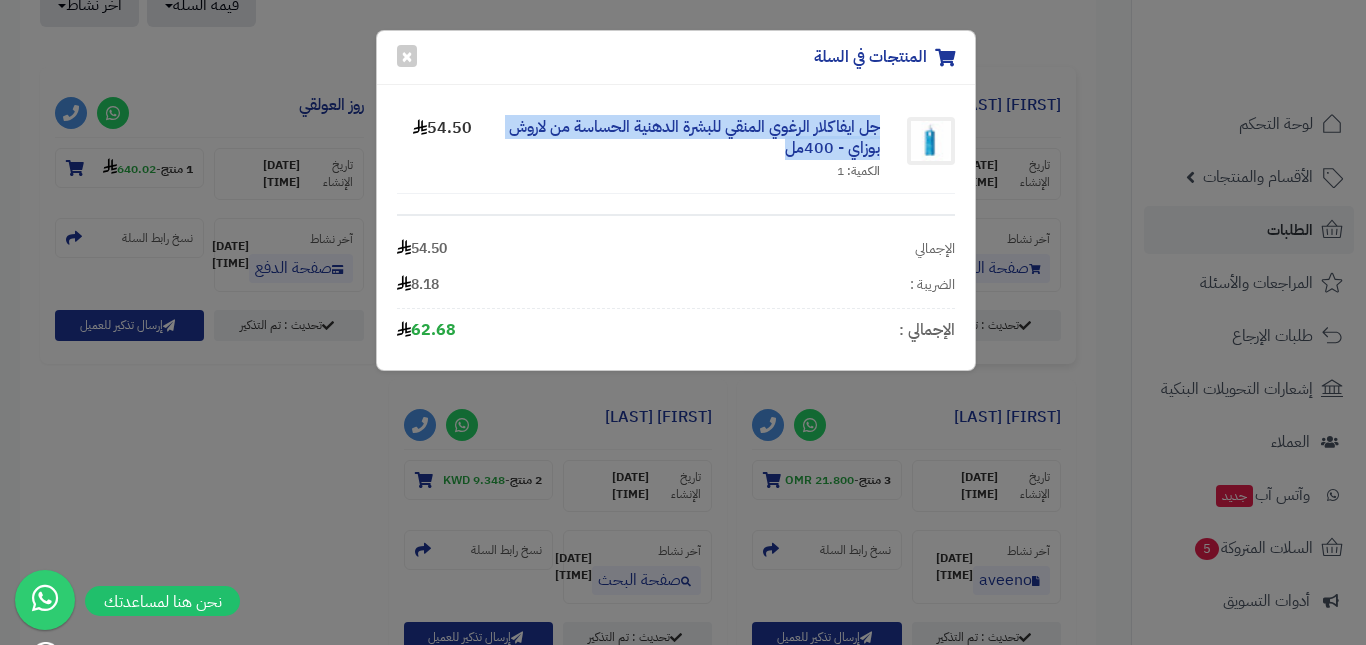 copy on "جل ايفاكلار الرغوي المنقي للبشرة الدهنية الحساسة من لاروش بوزاي - 400مل" 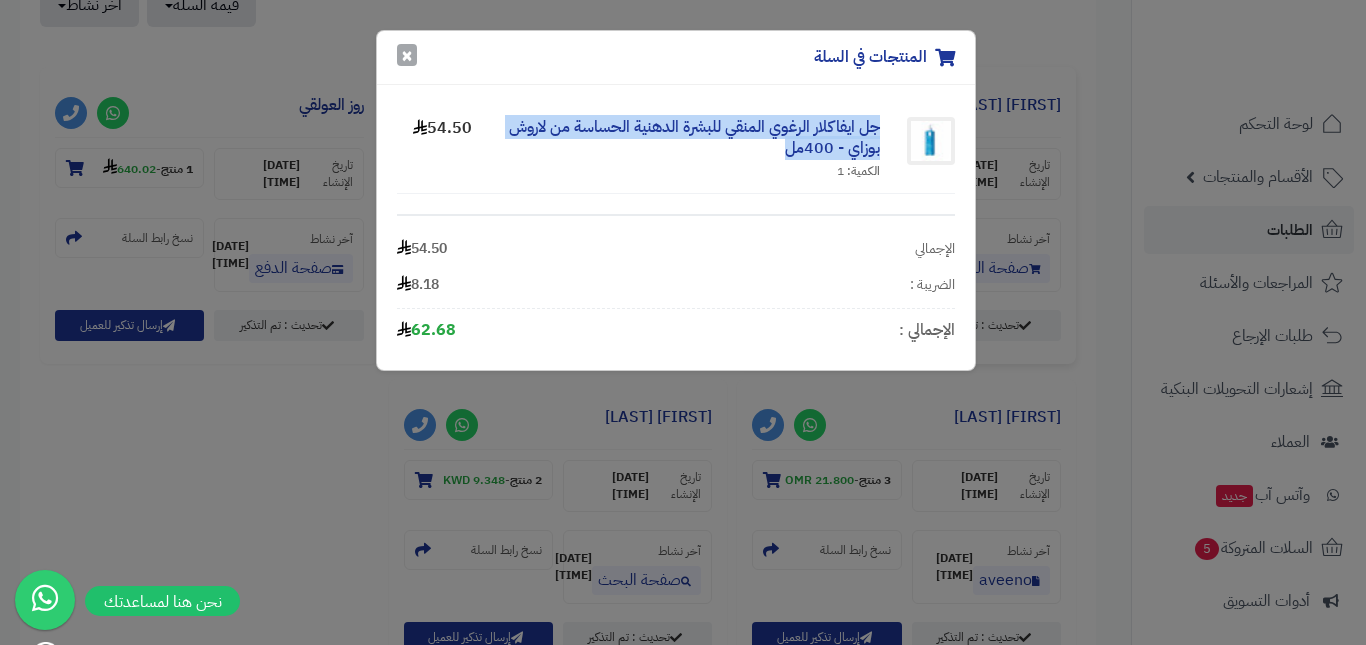 click on "×" at bounding box center (407, 55) 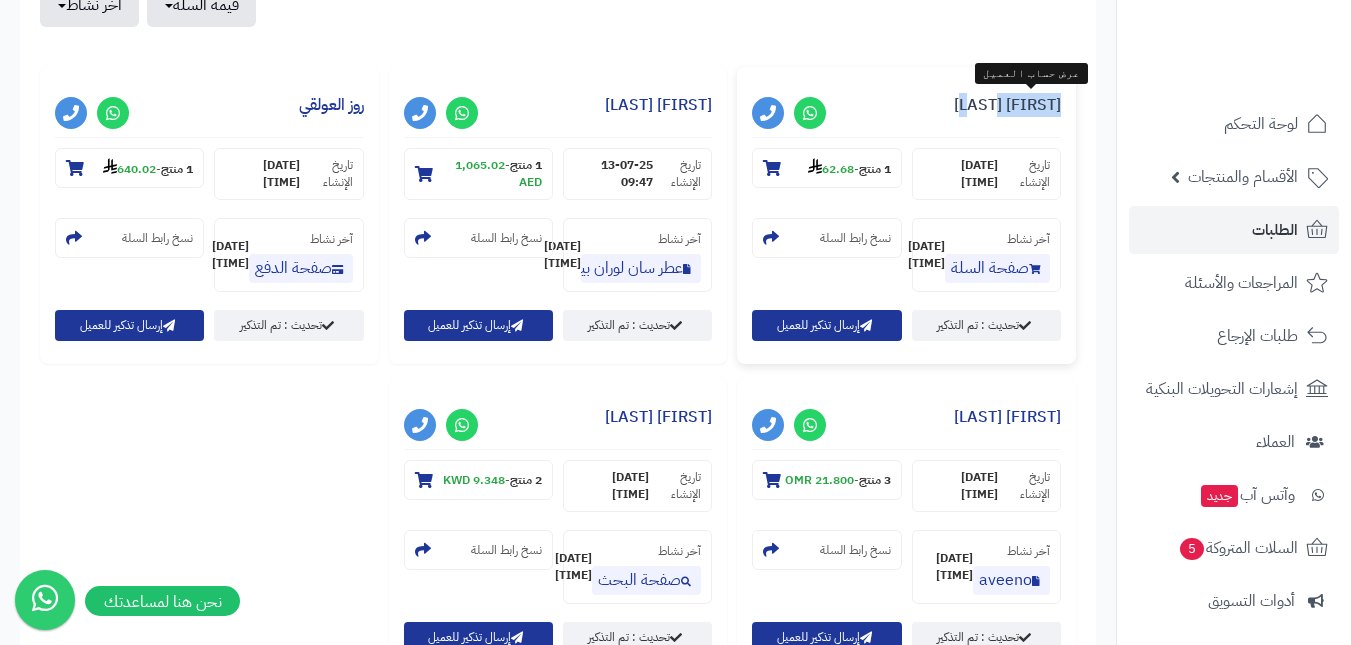 drag, startPoint x: 1016, startPoint y: 105, endPoint x: 1058, endPoint y: 105, distance: 42 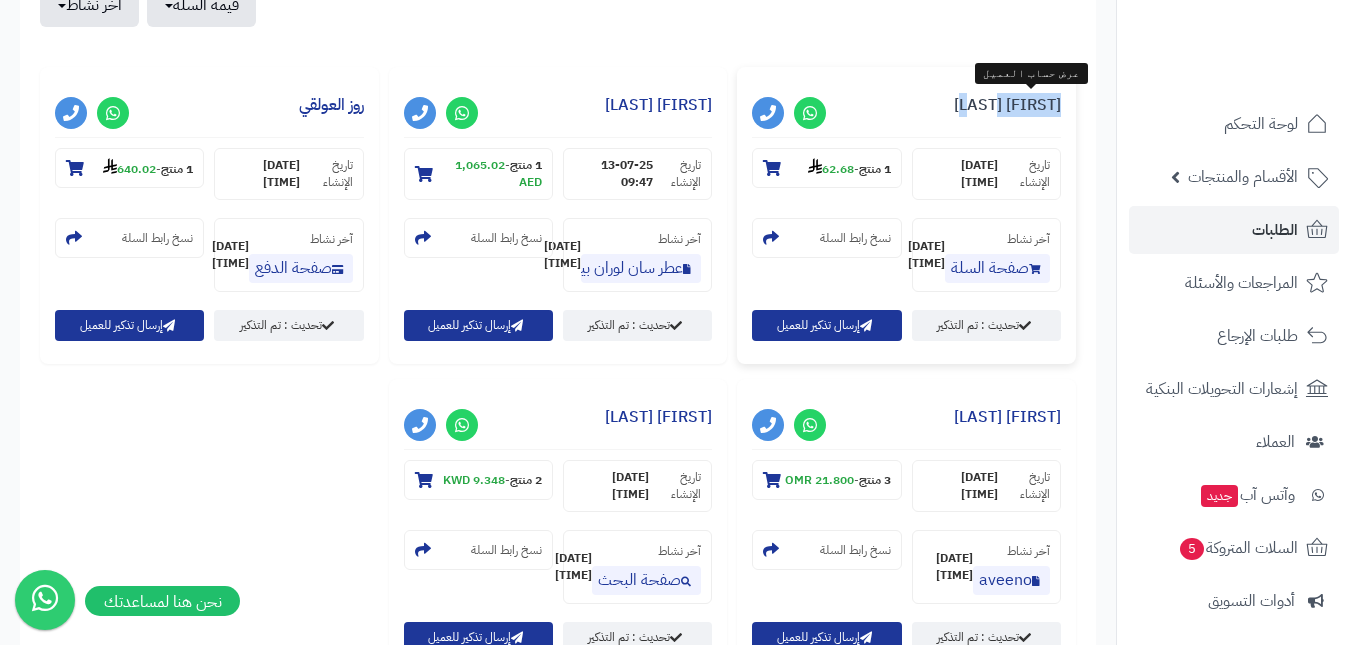 click on "[FIRST] [LAST]" at bounding box center (906, 110) 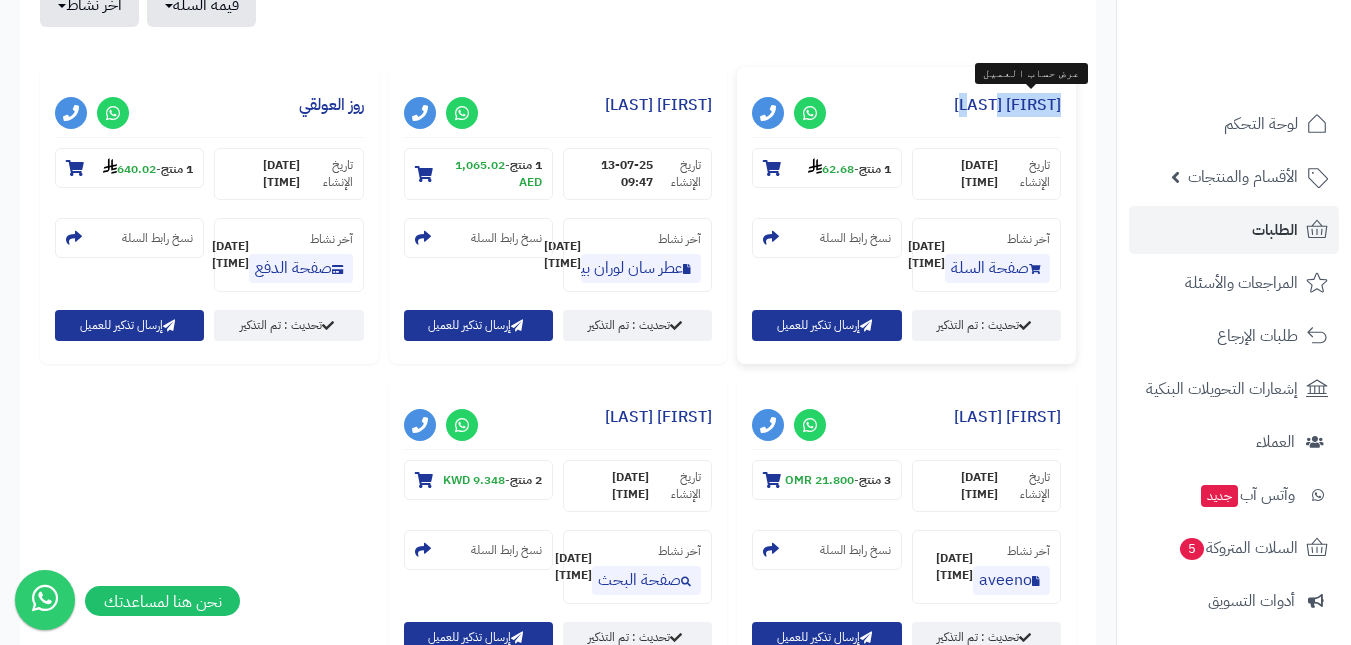 copy on "[FIRST] [LAST]" 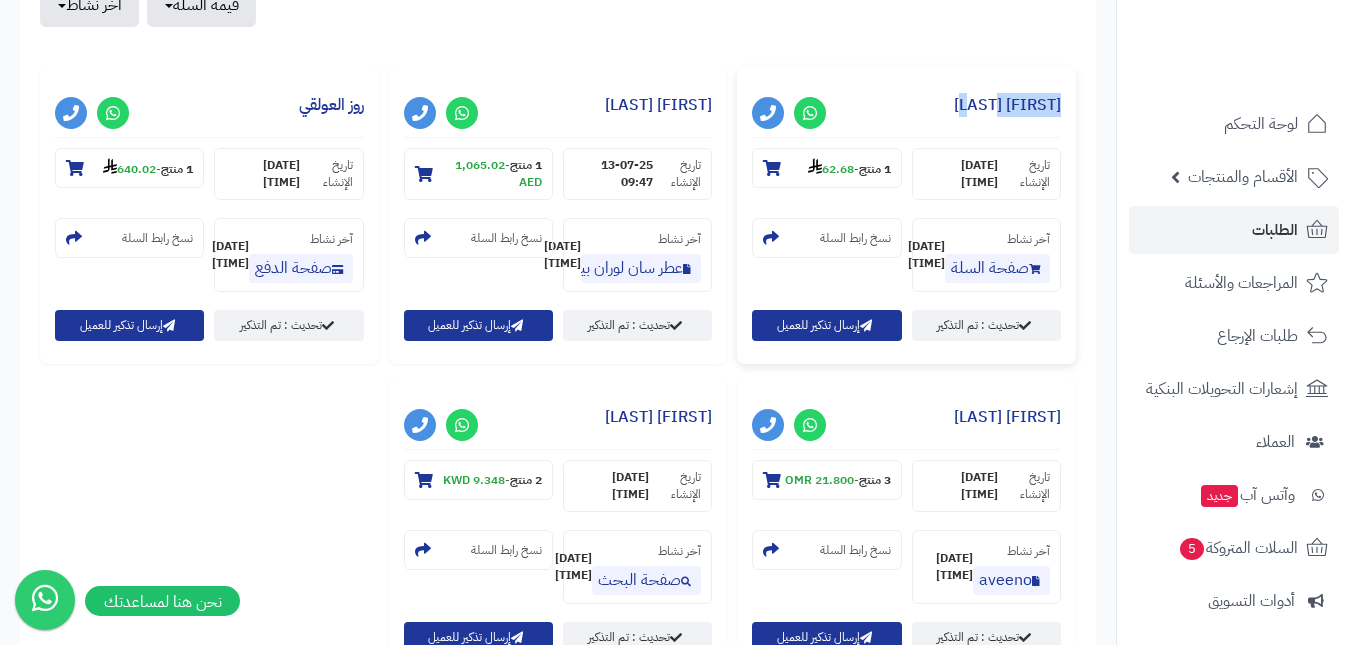 click on "[FIRST] [LAST]" at bounding box center [906, 110] 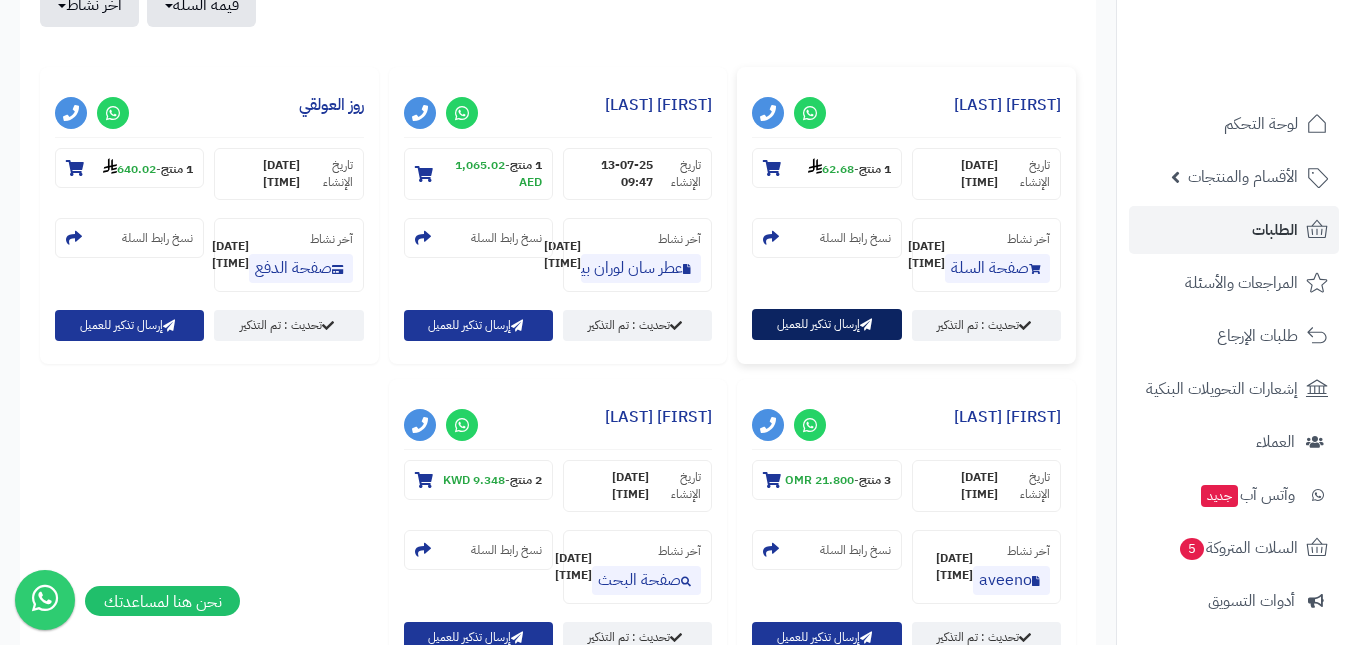 click on "إرسال تذكير للعميل" at bounding box center [826, 324] 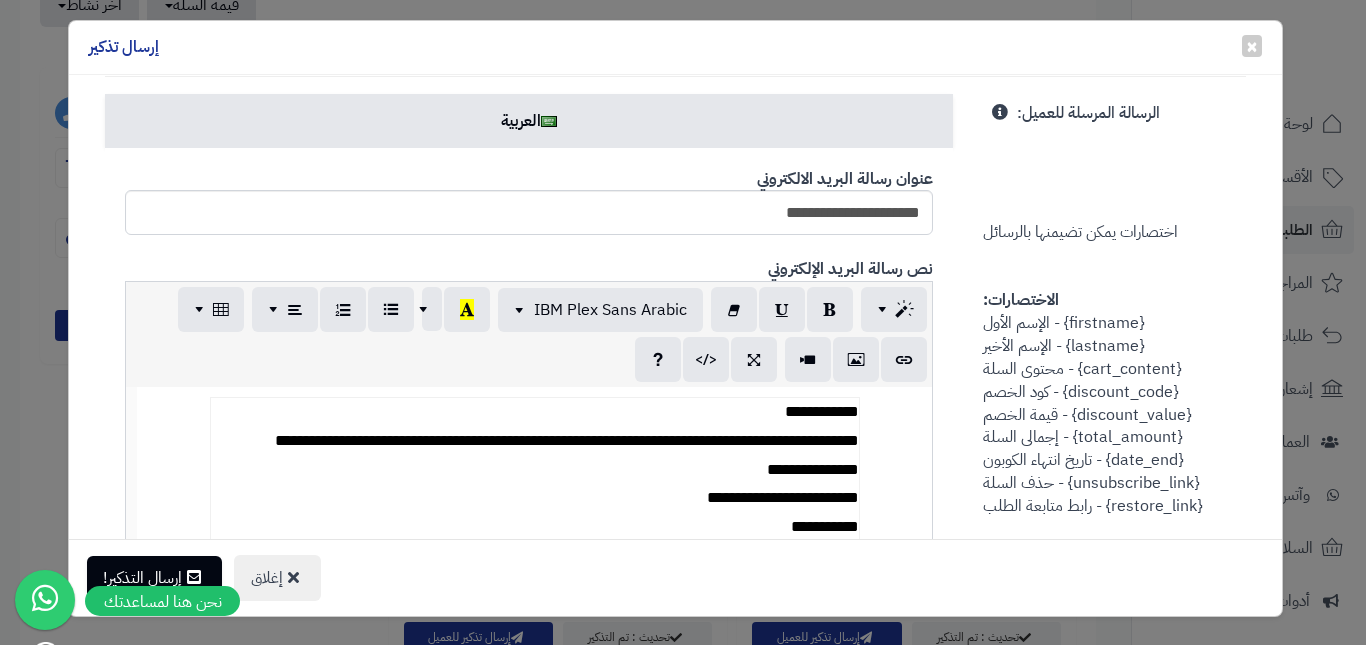scroll, scrollTop: 700, scrollLeft: 0, axis: vertical 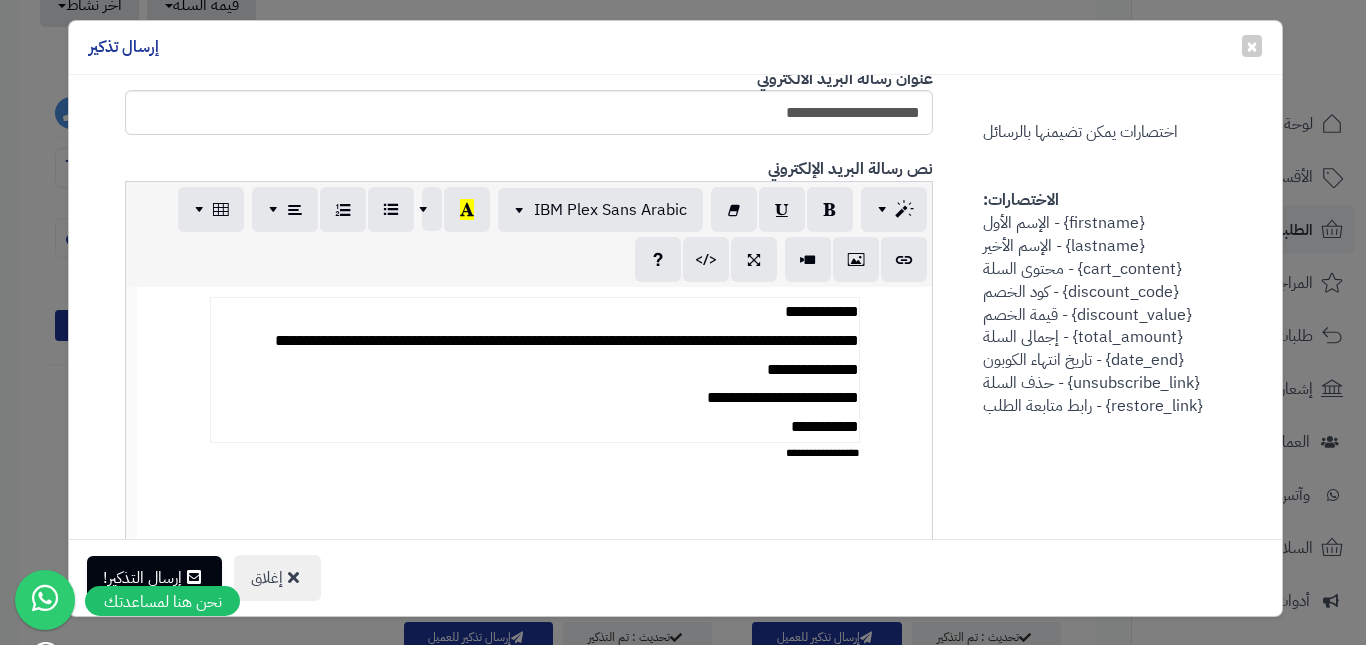 click on "**********" at bounding box center [534, 370] 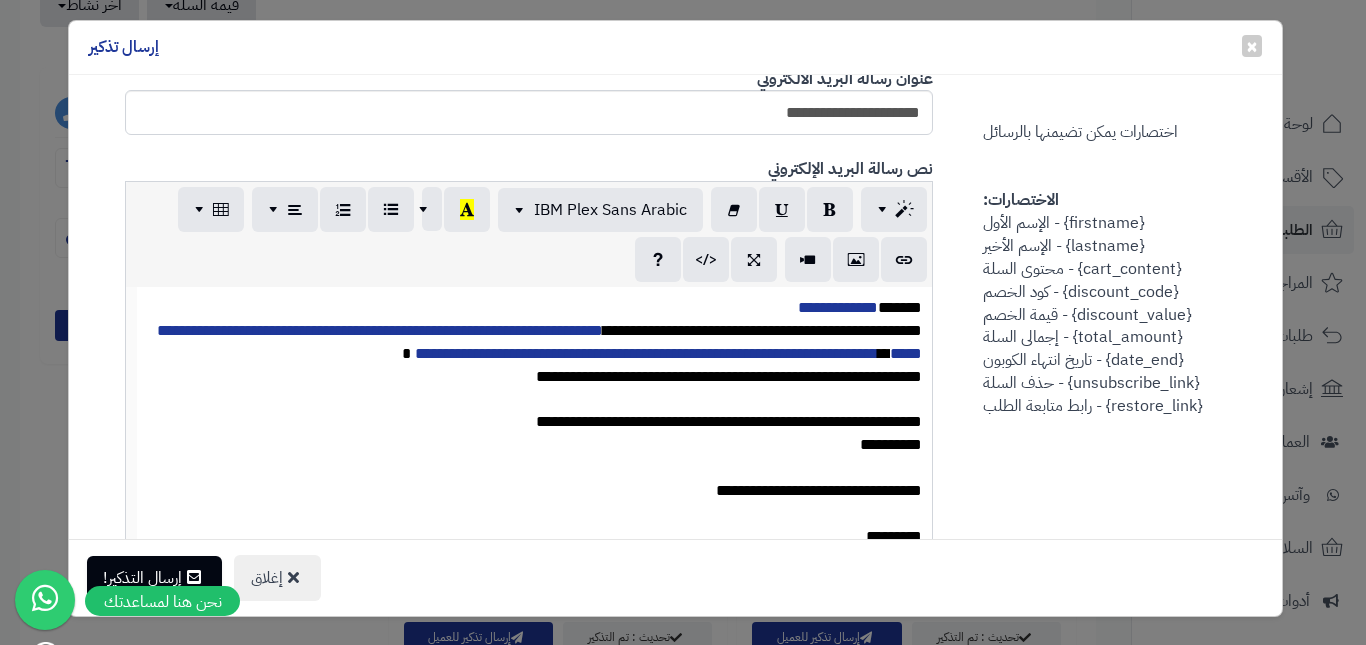 scroll, scrollTop: 733, scrollLeft: 0, axis: vertical 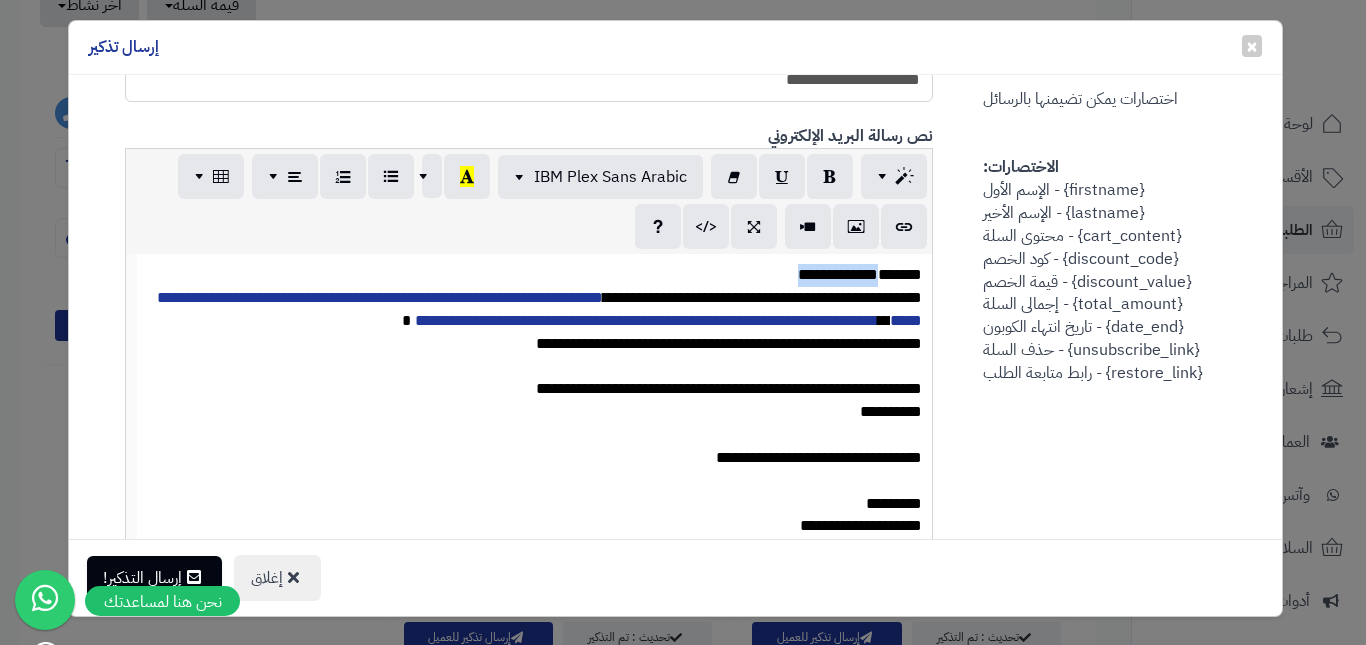 drag, startPoint x: 793, startPoint y: 274, endPoint x: 887, endPoint y: 274, distance: 94 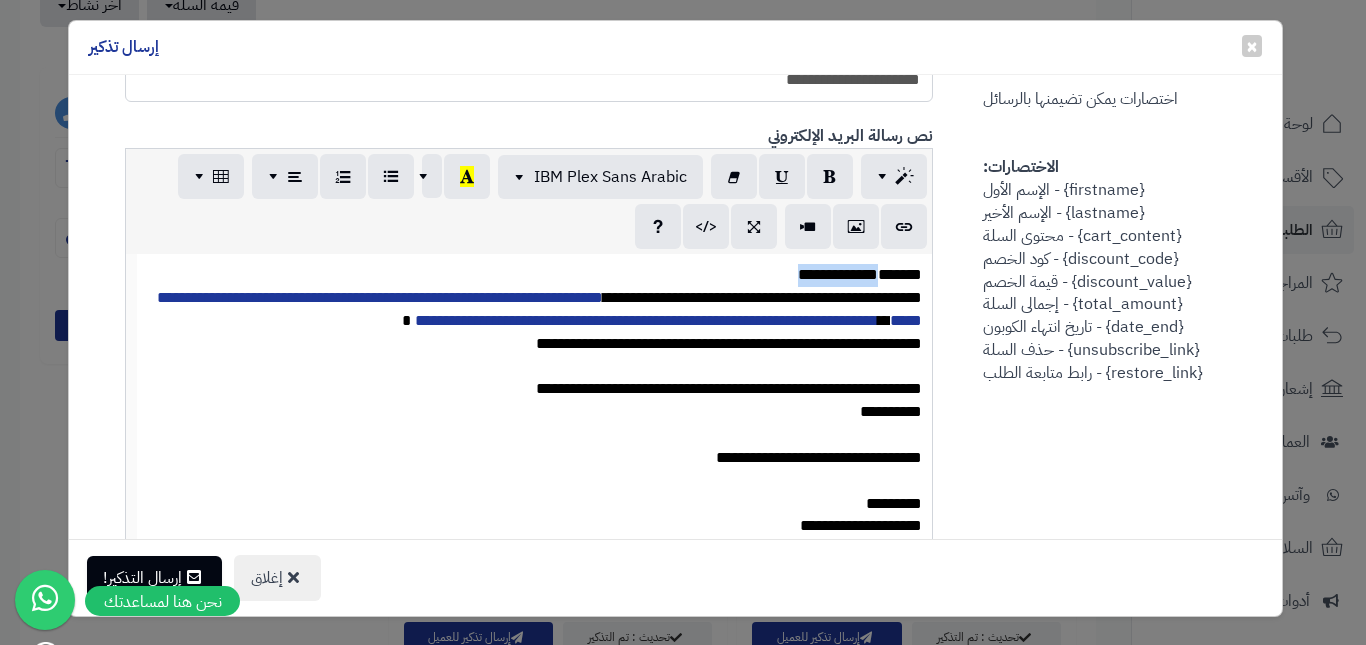 click on "**********" at bounding box center [535, 275] 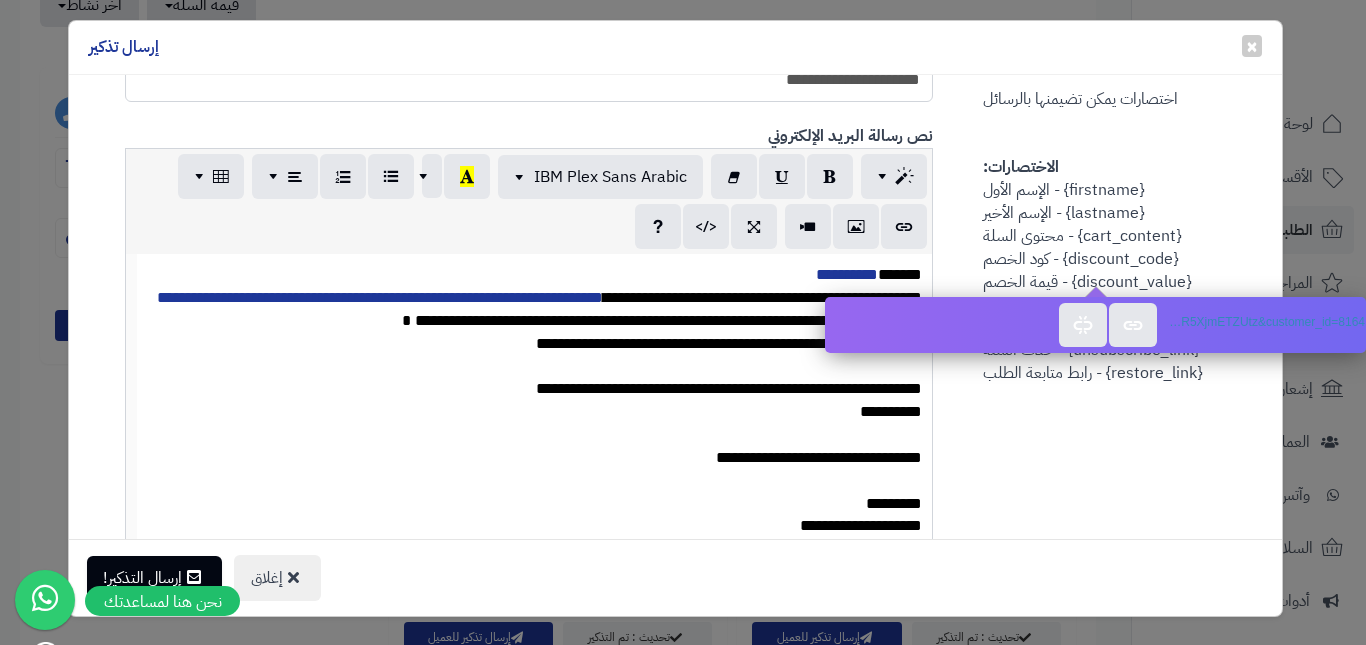 click on "**********" at bounding box center [646, 320] 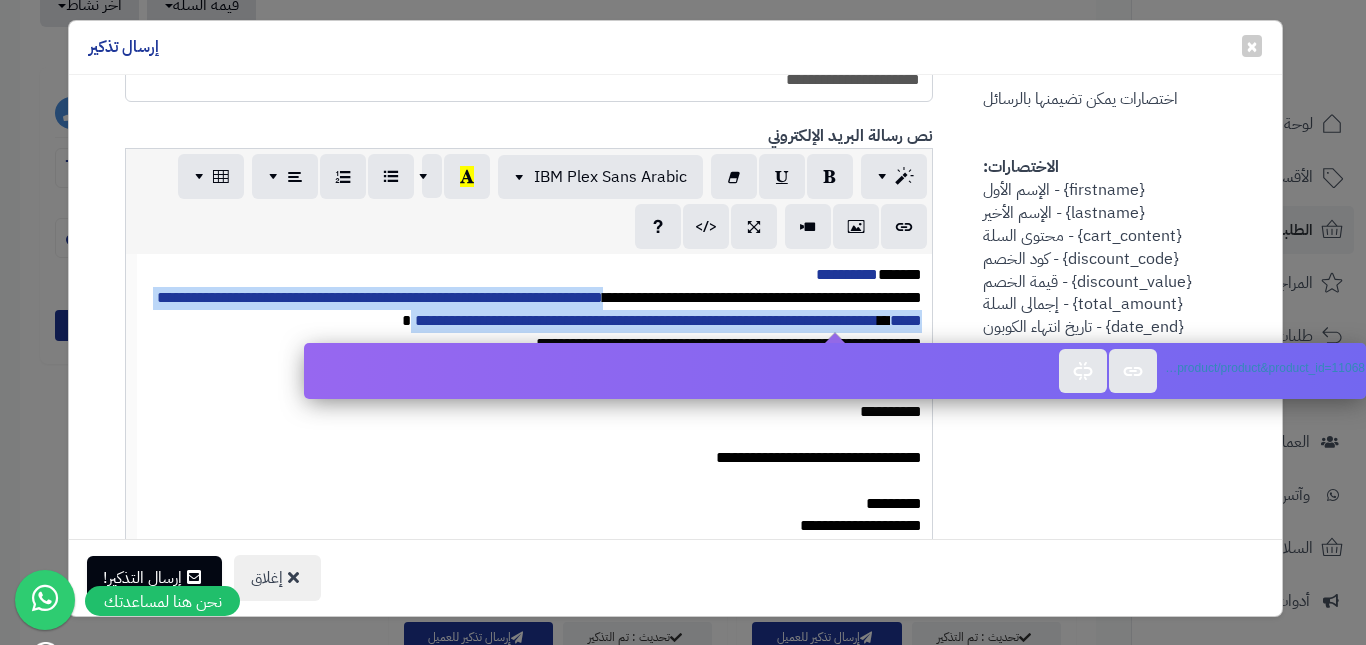 drag, startPoint x: 300, startPoint y: 322, endPoint x: 577, endPoint y: 291, distance: 278.72925 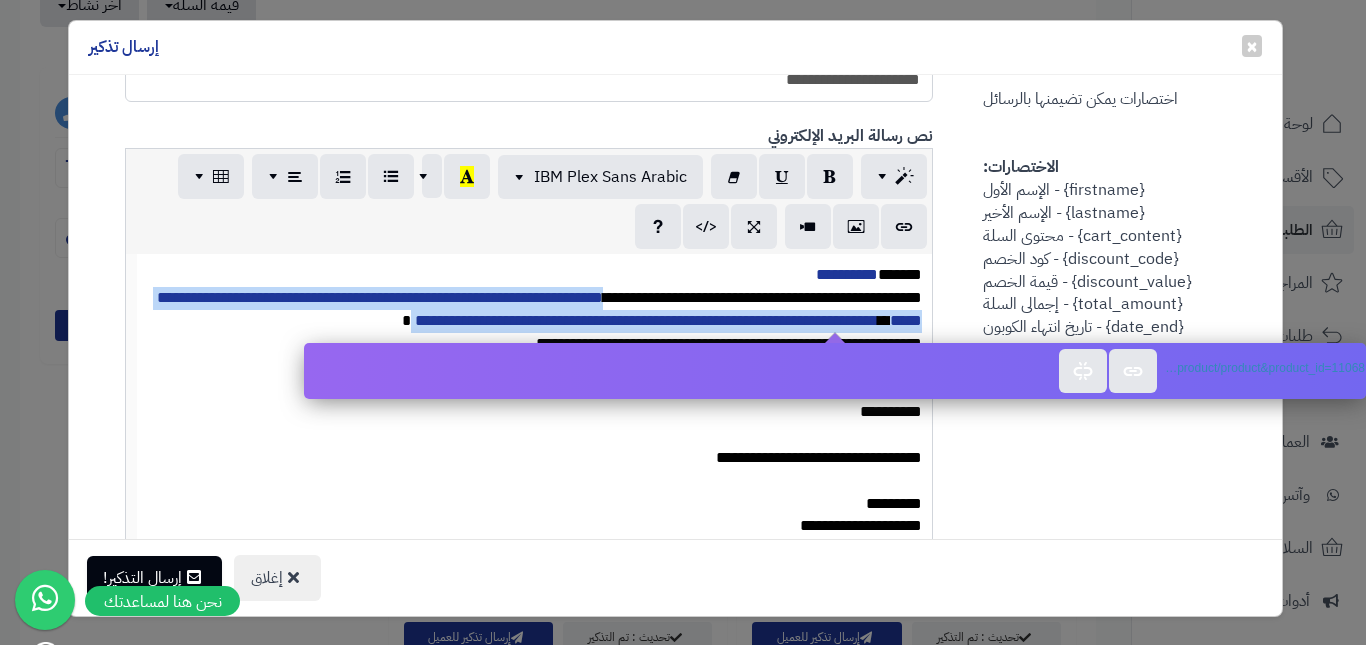 click on "**********" at bounding box center [535, 310] 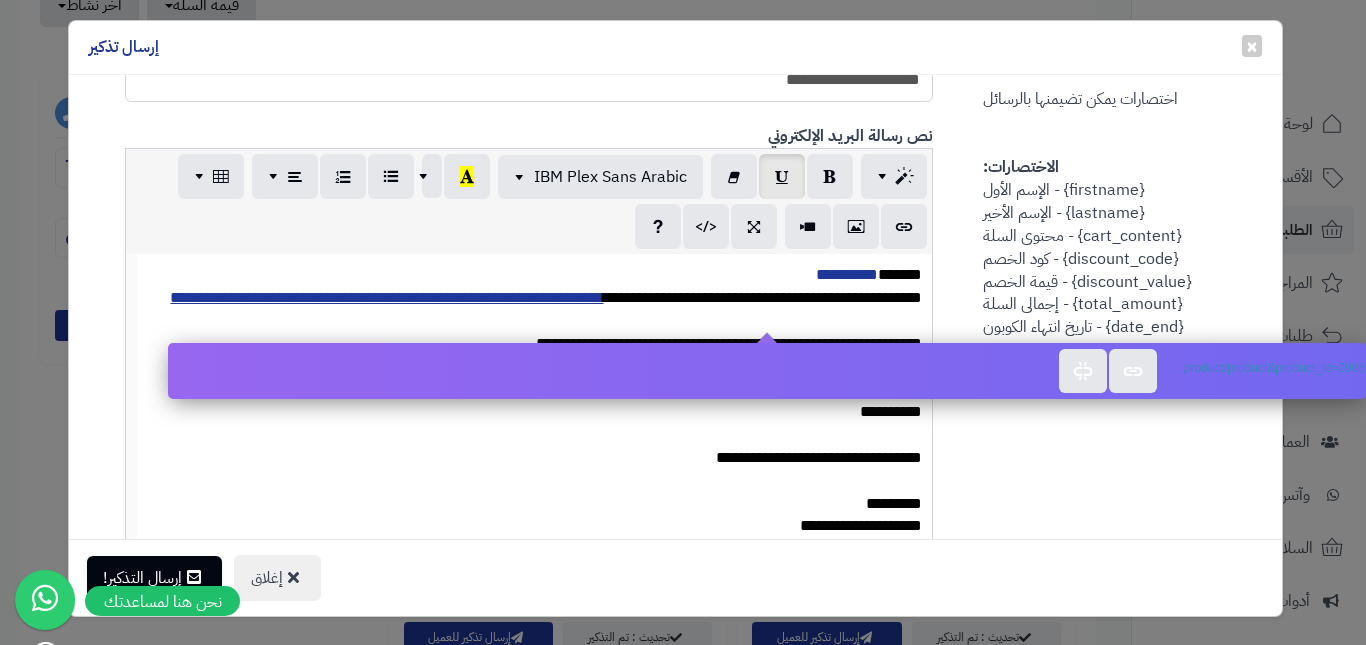 click on "**********" at bounding box center [535, 458] 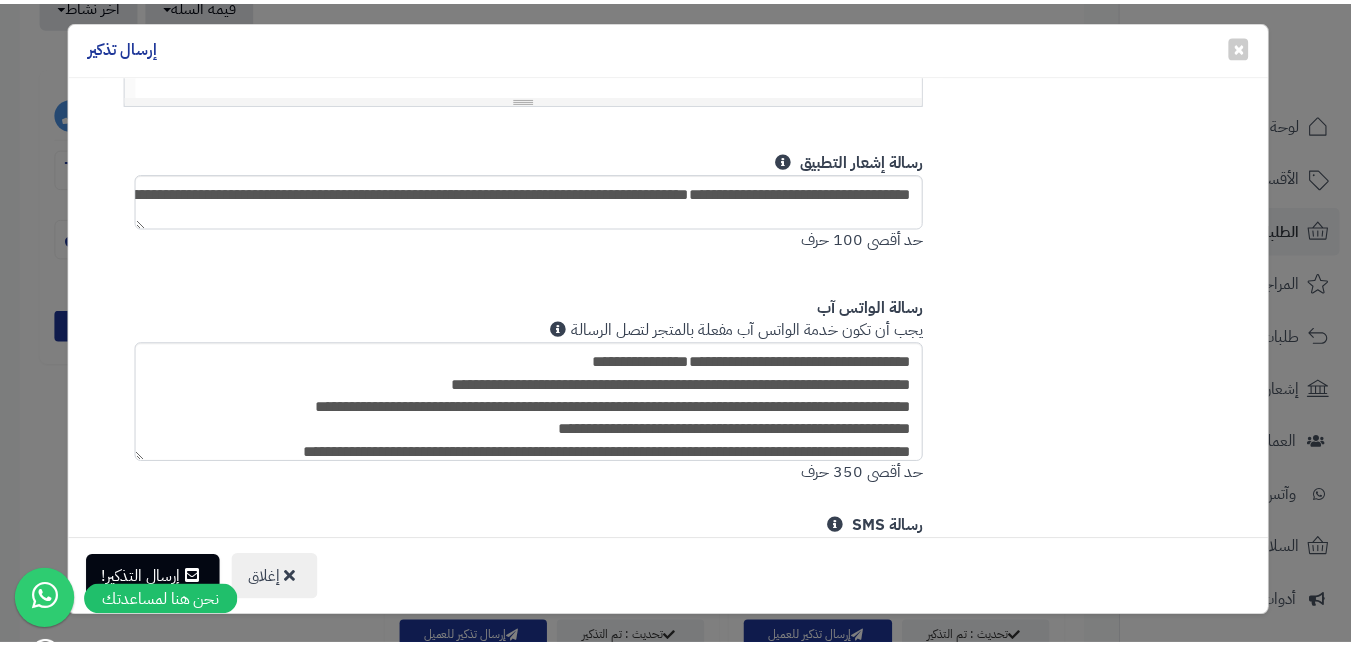 scroll, scrollTop: 1233, scrollLeft: 0, axis: vertical 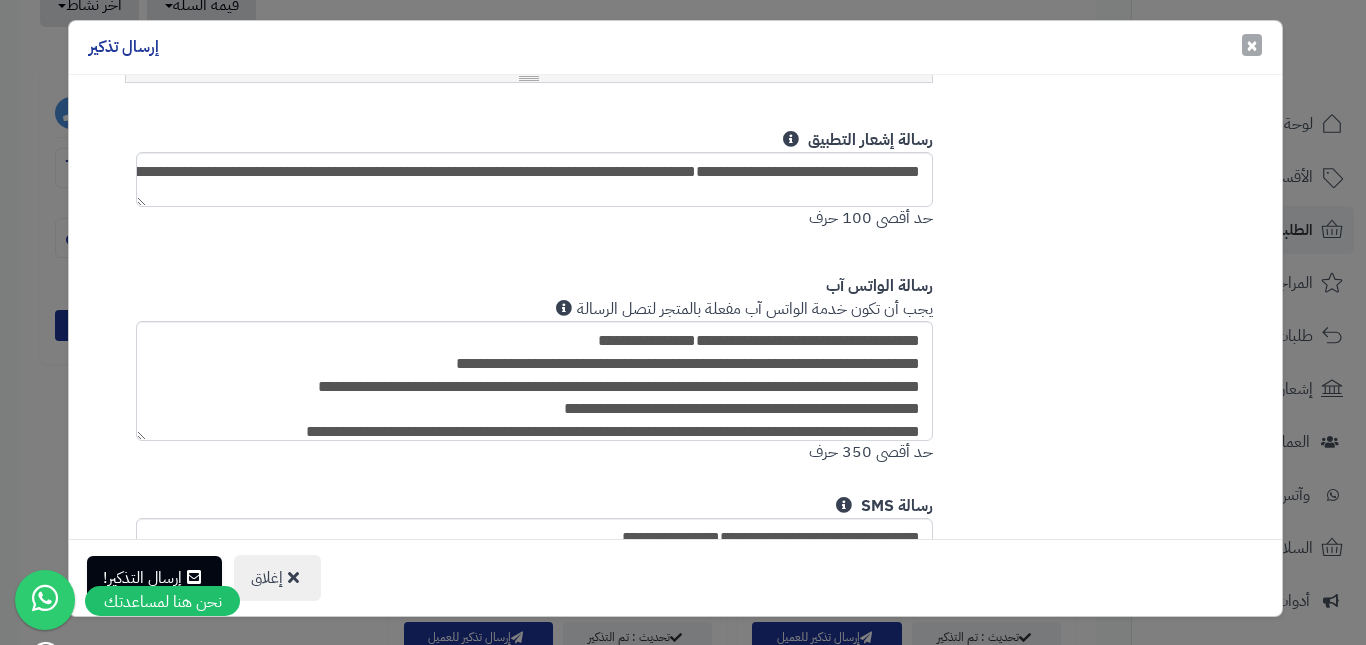 click on "×" at bounding box center (1252, 45) 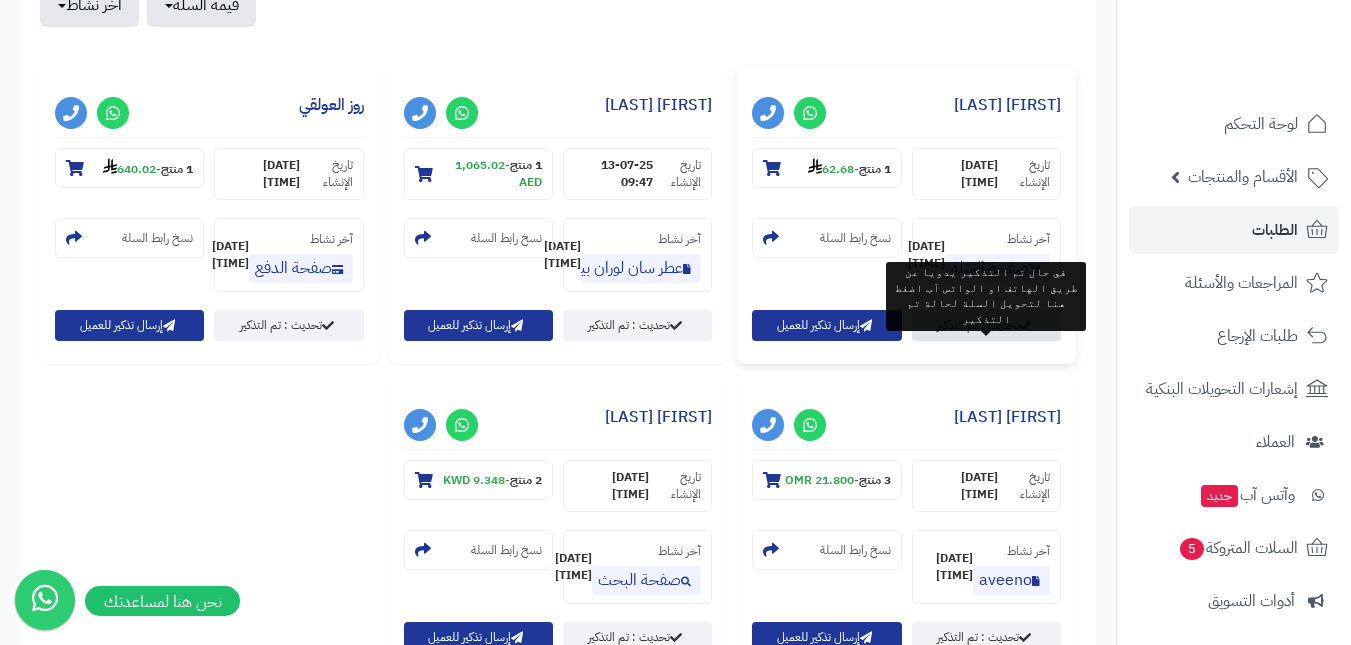 click on "تحديث : تم التذكير" at bounding box center [986, 325] 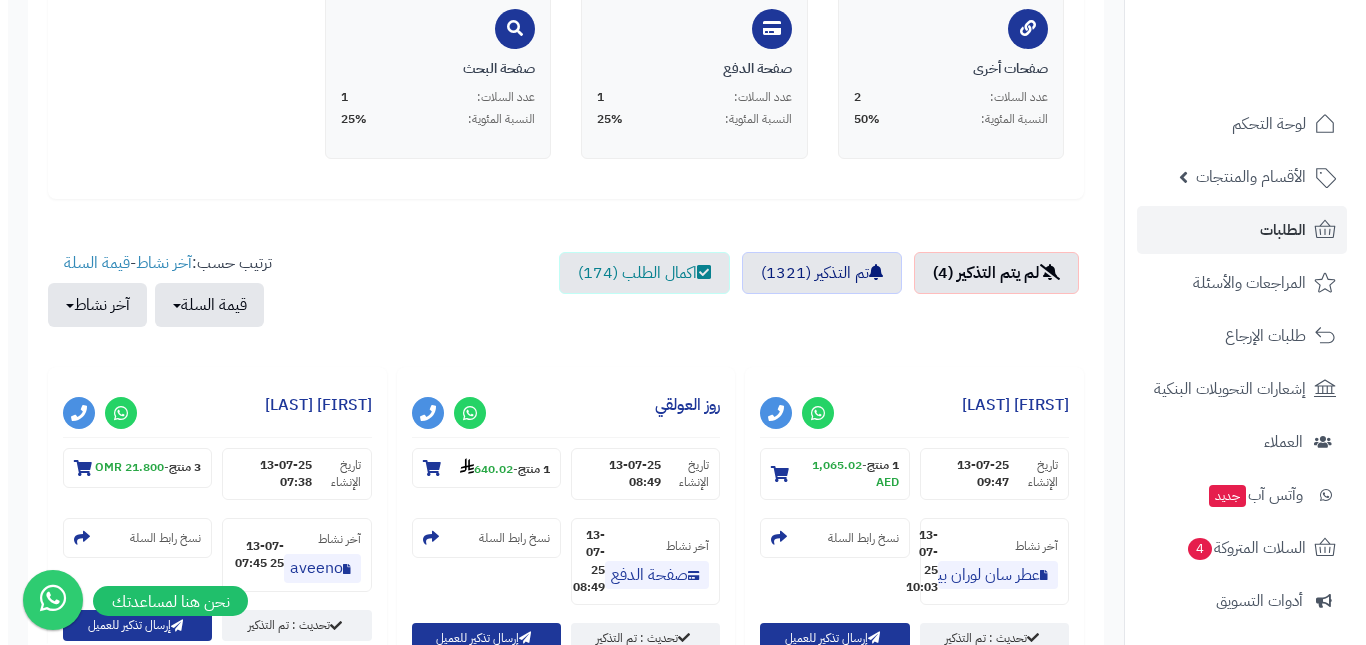 scroll, scrollTop: 600, scrollLeft: 0, axis: vertical 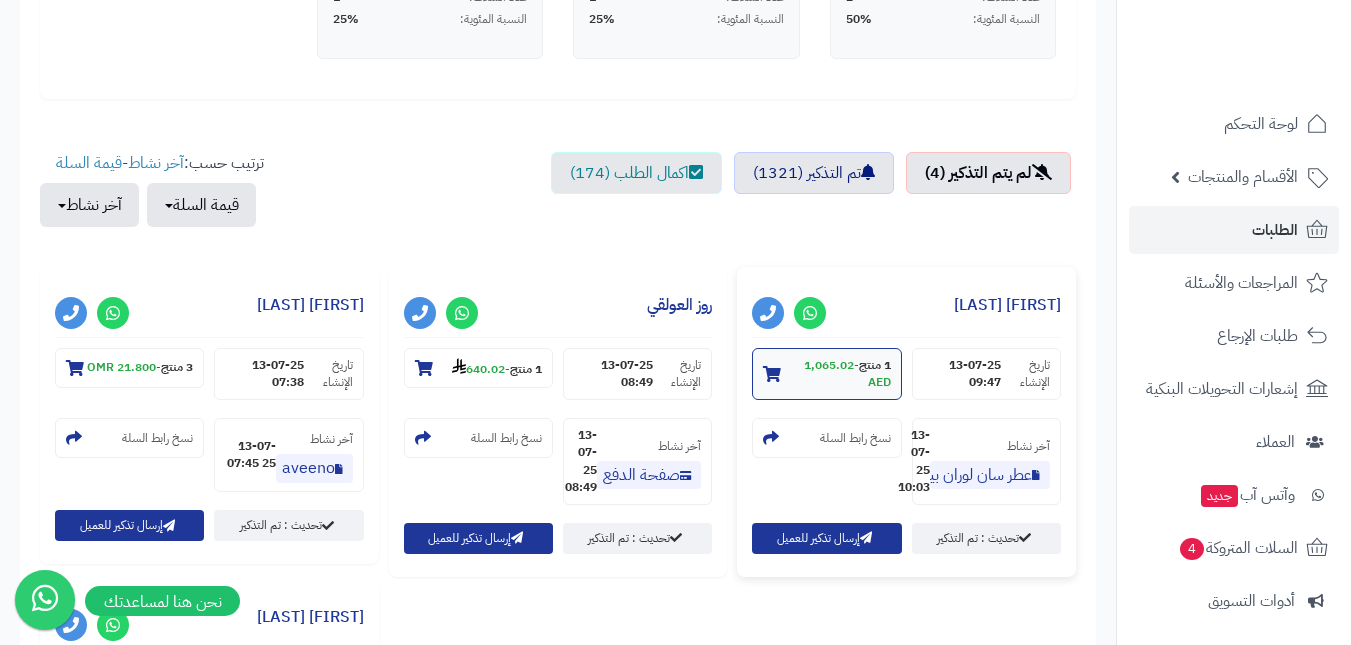 click on "1,065.02 AED" at bounding box center (847, 373) 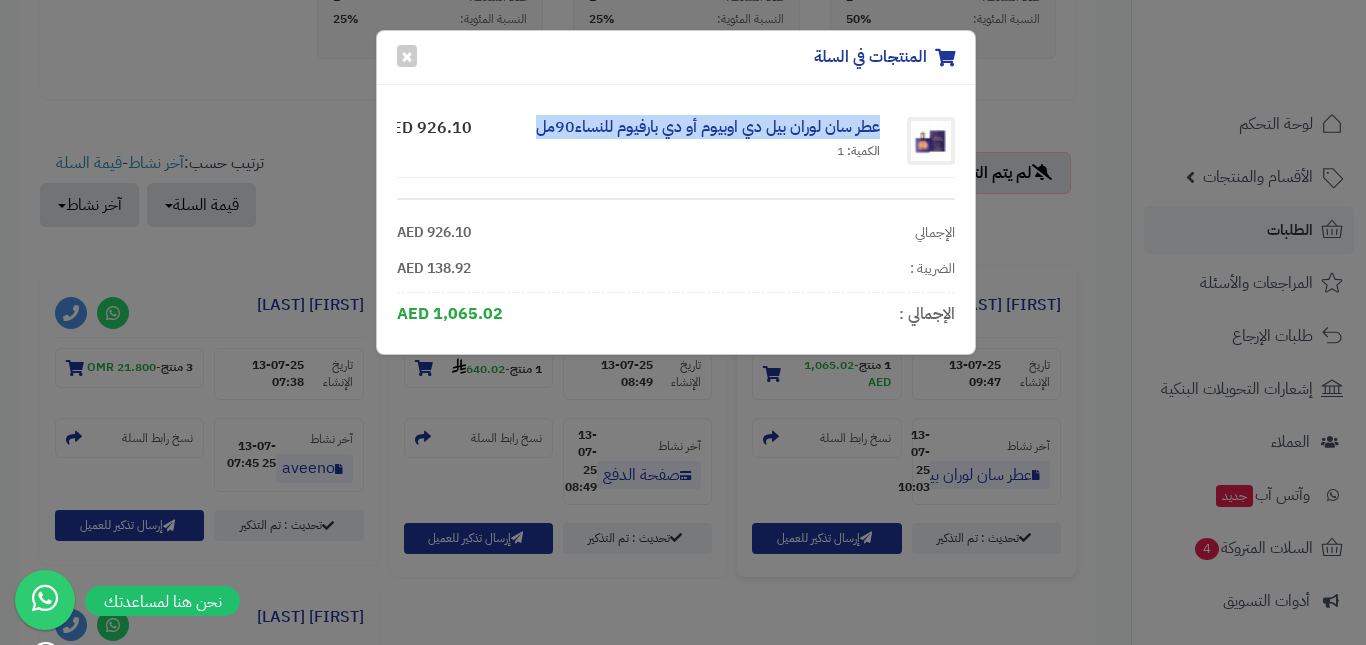drag, startPoint x: 541, startPoint y: 129, endPoint x: 893, endPoint y: 129, distance: 352 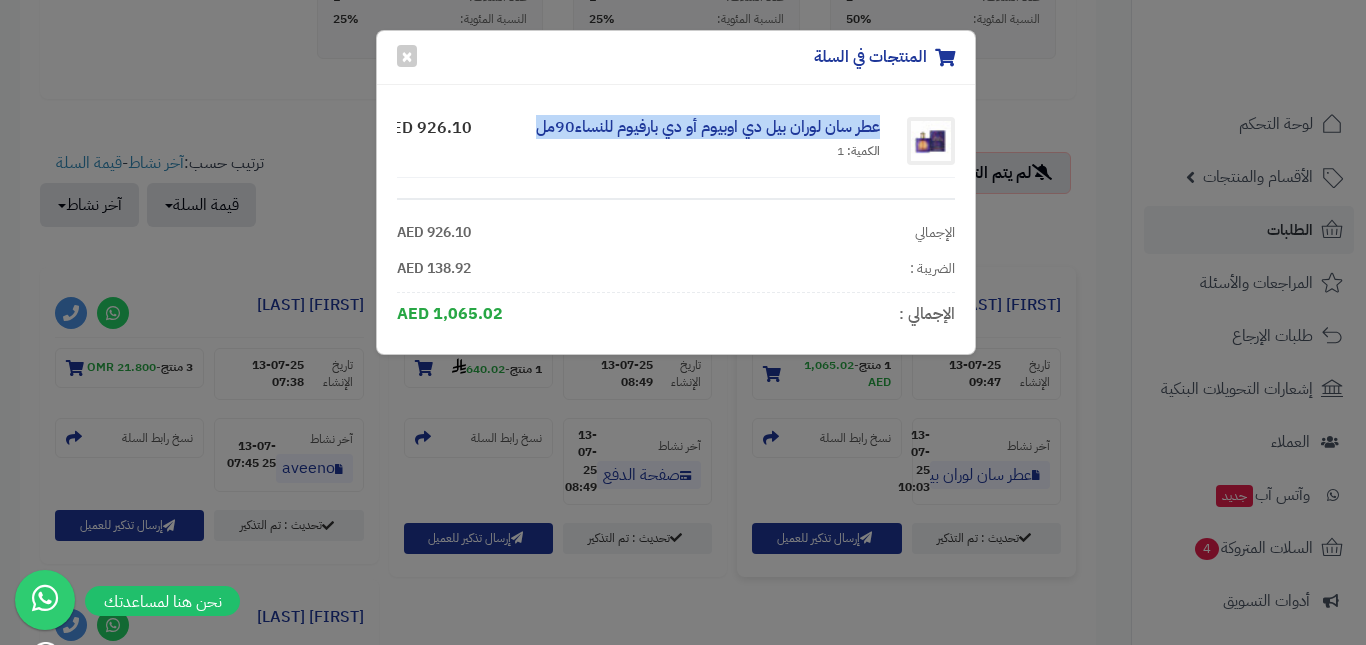 click on "عطر سان لوران بيل دي اوبيوم أو دي بارفيوم للنساء90مل
الكمية:
1" at bounding box center [686, 141] 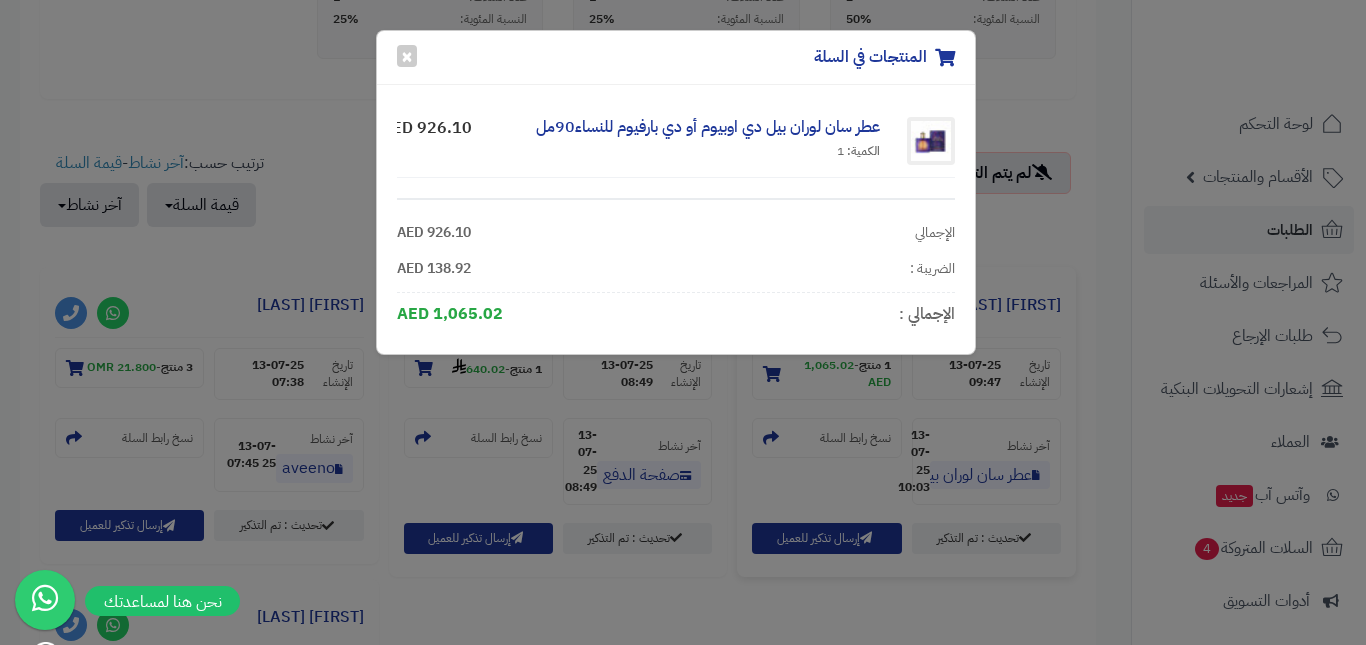 click on "المنتجات في السلة
×" at bounding box center [676, 58] 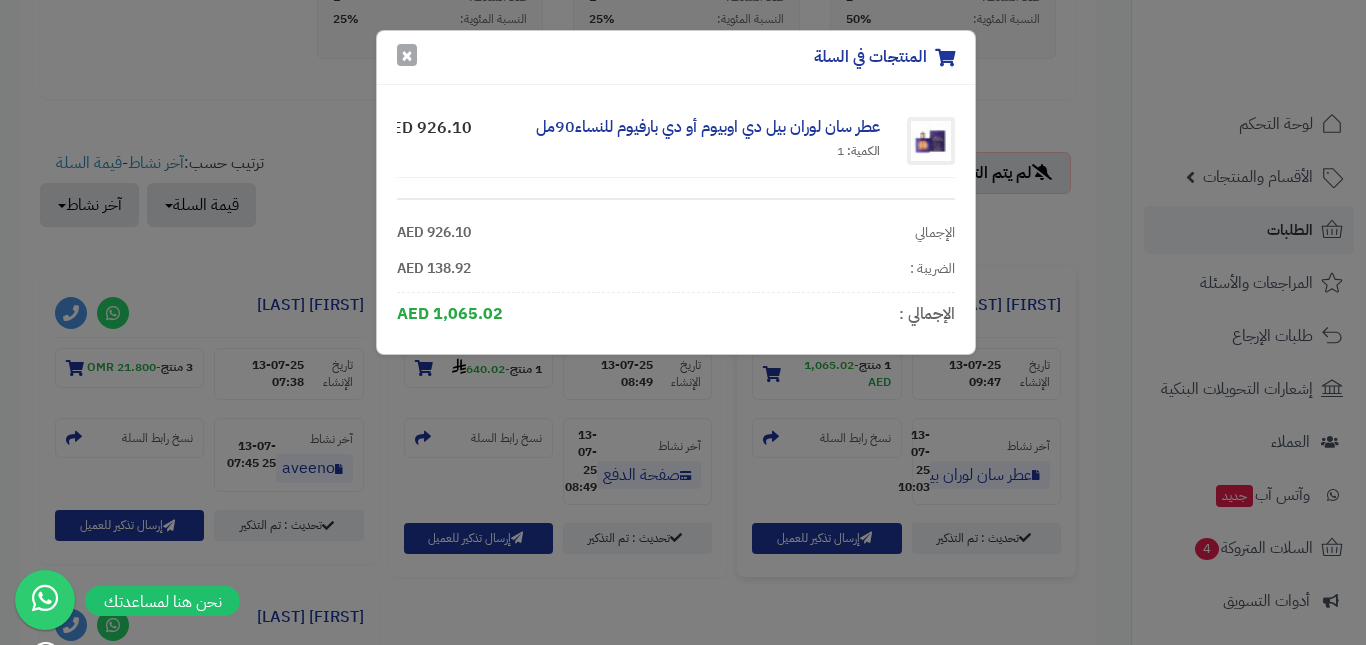 click on "×" at bounding box center [407, 55] 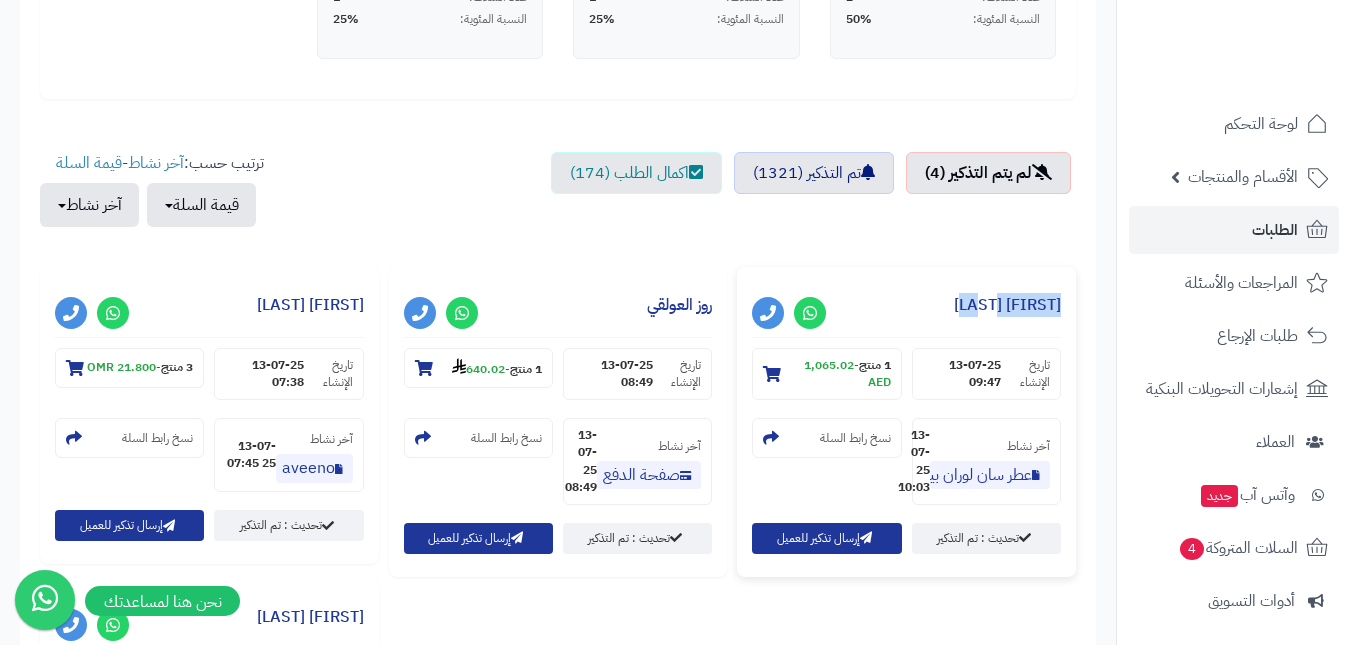drag, startPoint x: 1006, startPoint y: 309, endPoint x: 1064, endPoint y: 313, distance: 58.137768 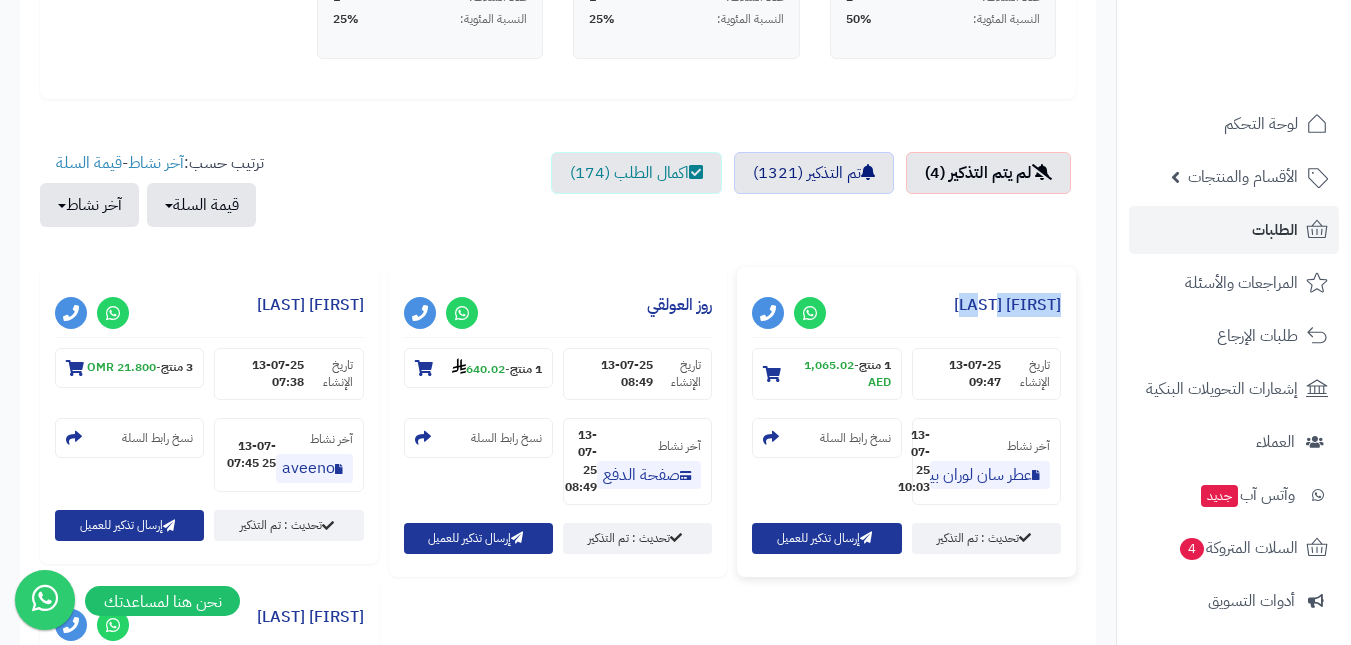 click on "**********" at bounding box center [906, 422] 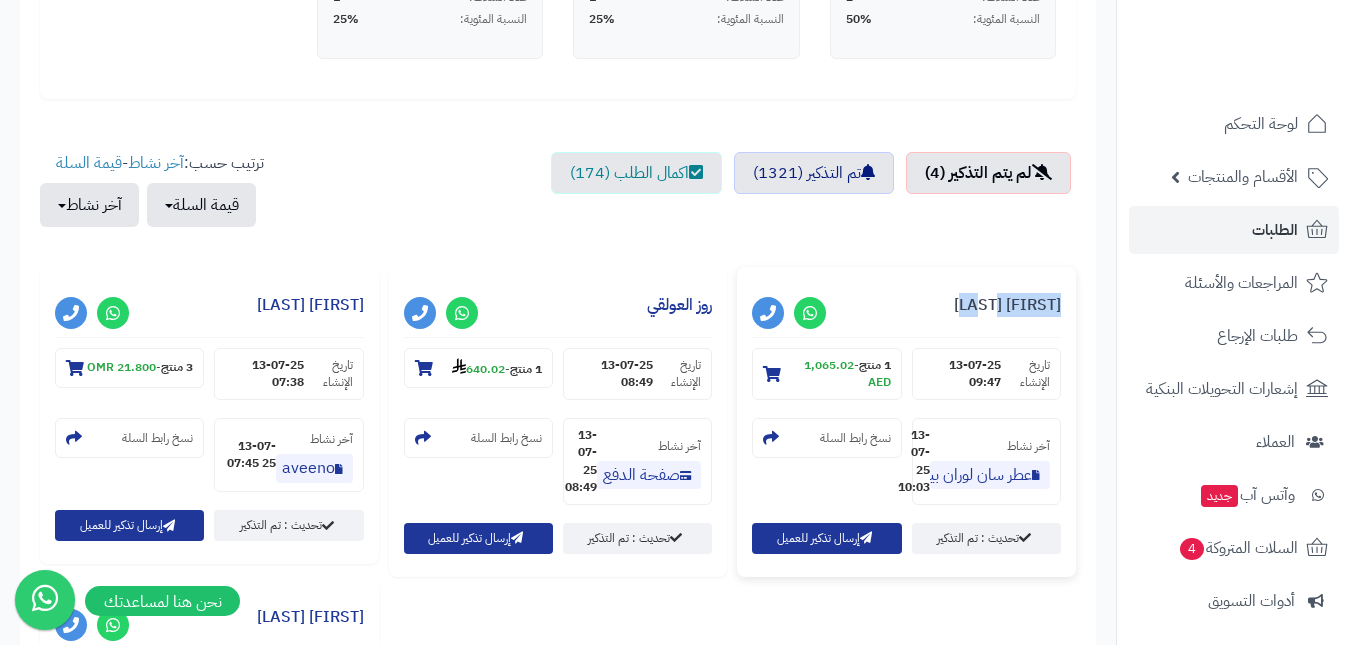 copy on "[FIRST] [LAST]" 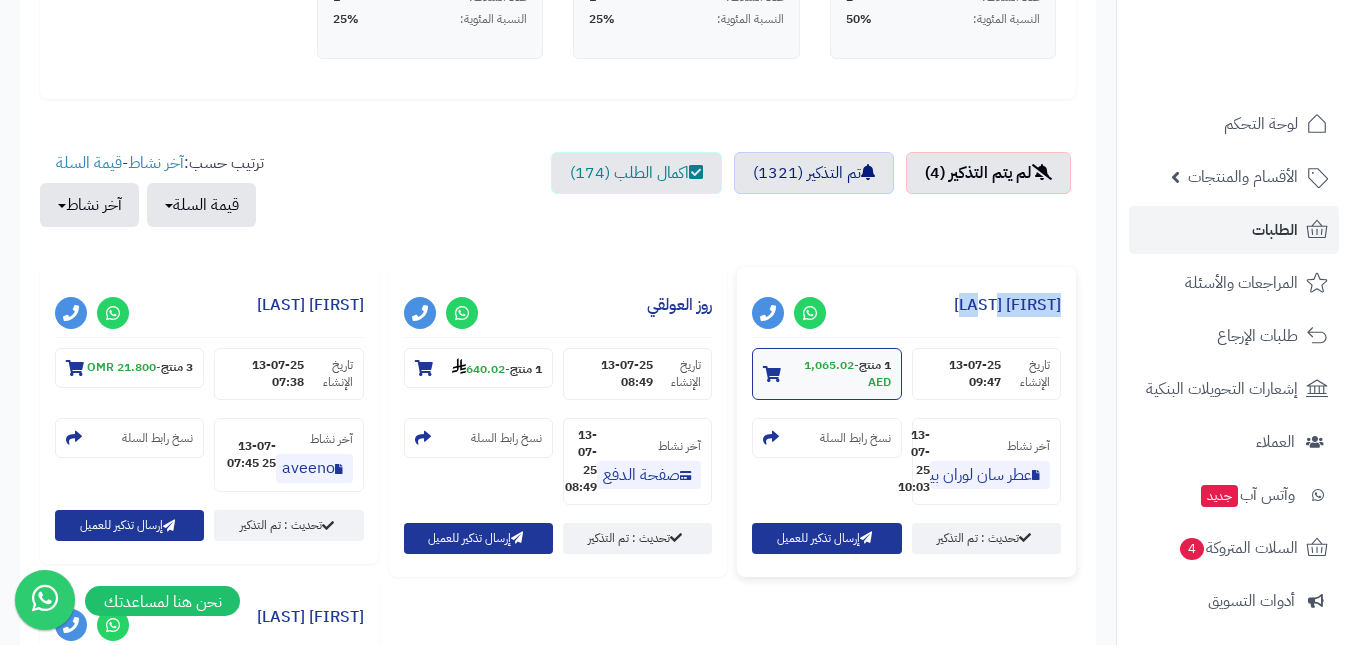 drag, startPoint x: 920, startPoint y: 284, endPoint x: 861, endPoint y: 375, distance: 108.45275 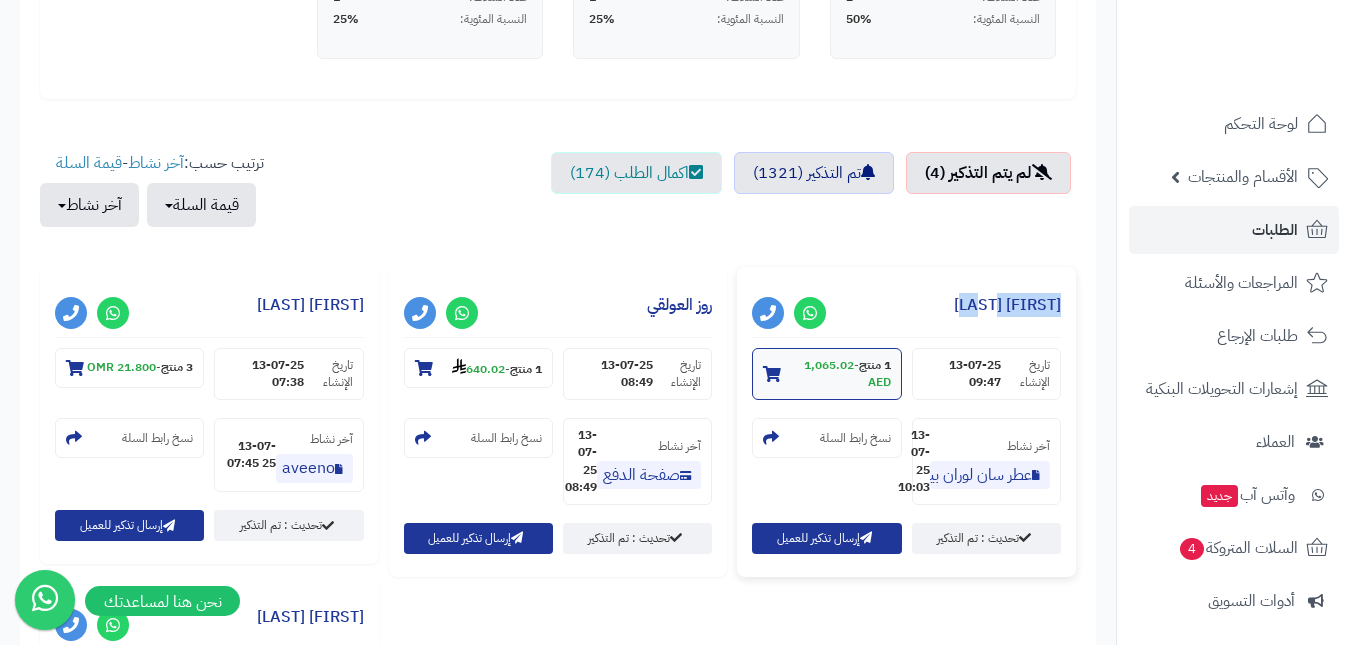 click on "[FIRST] [LAST]" at bounding box center (906, 310) 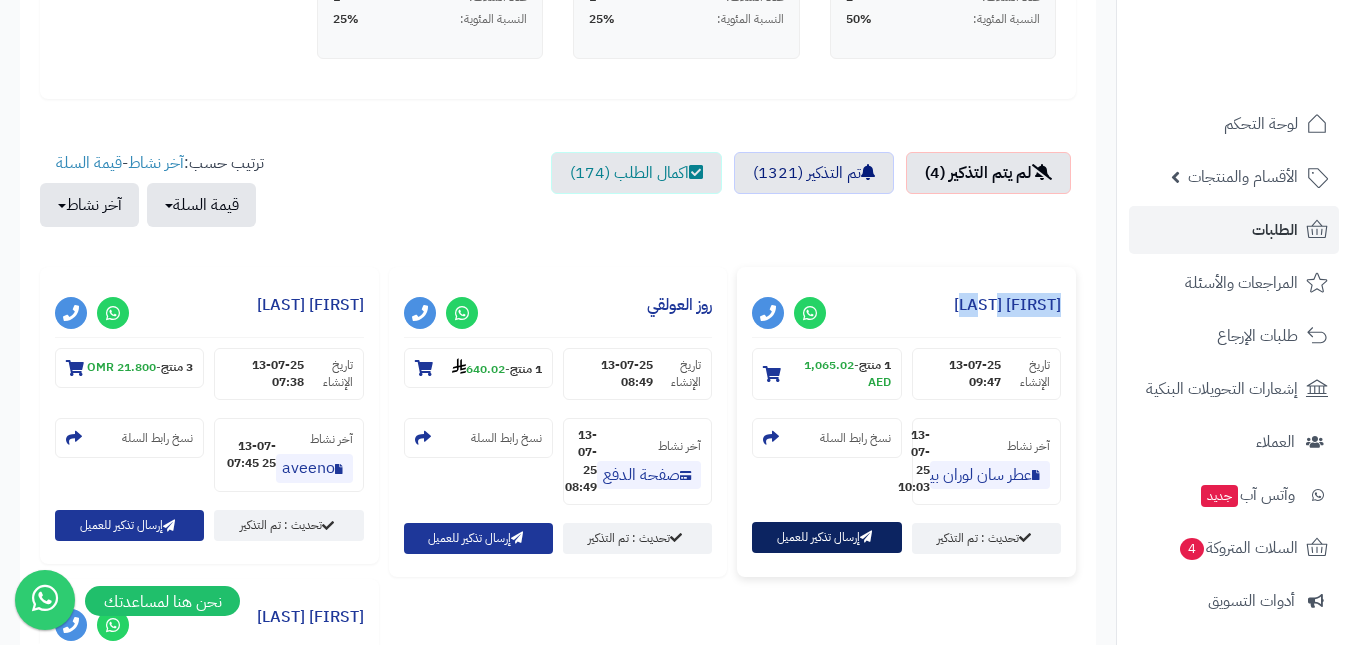 click on "إرسال تذكير للعميل" at bounding box center [826, 537] 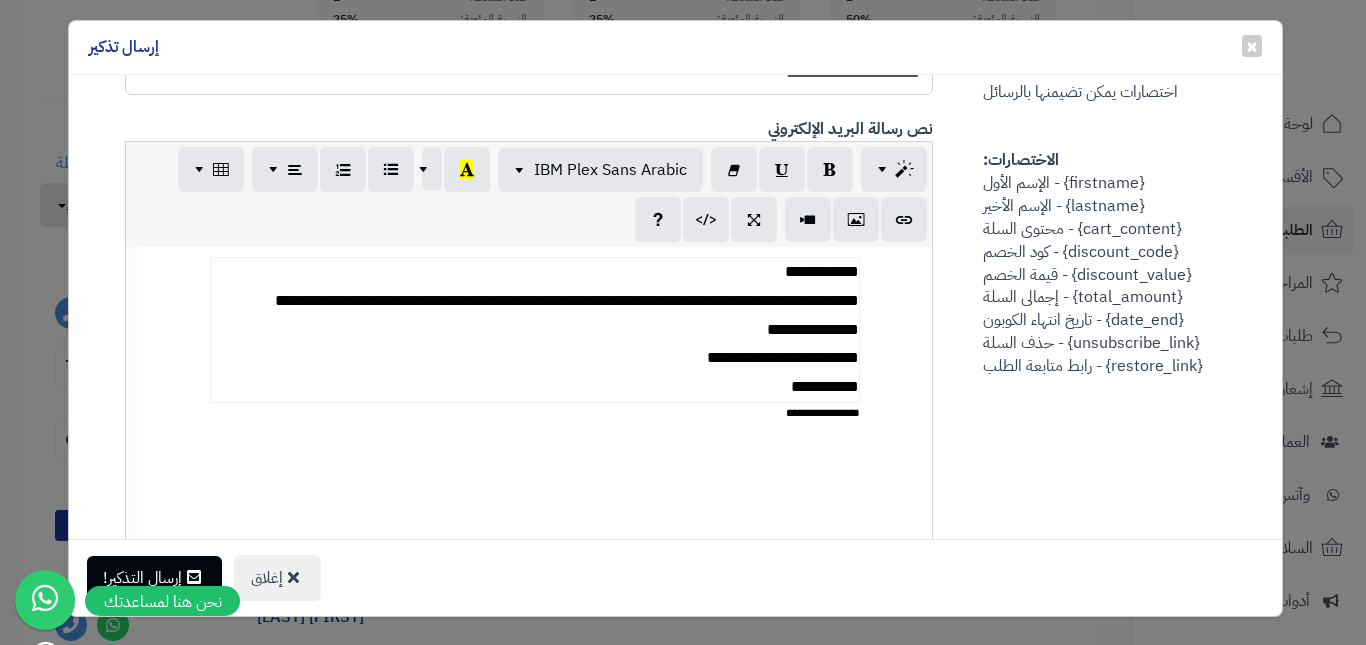 scroll, scrollTop: 800, scrollLeft: 0, axis: vertical 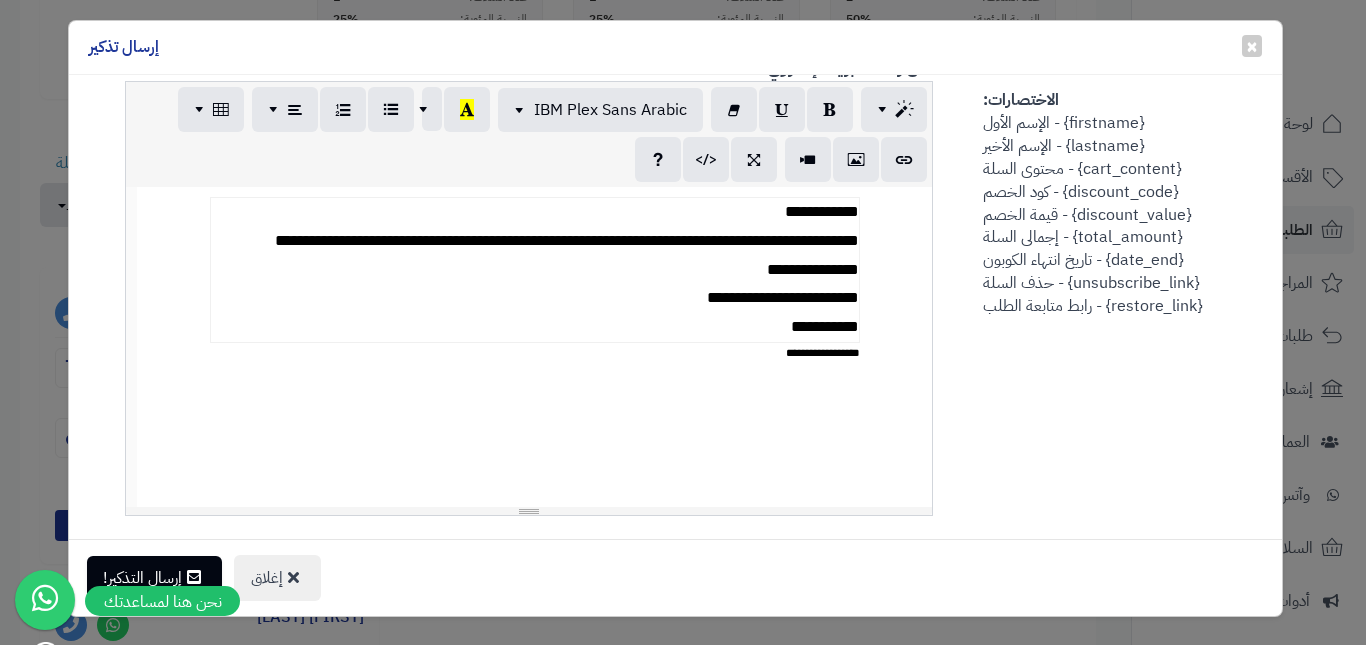 click on "**********" at bounding box center [534, 270] 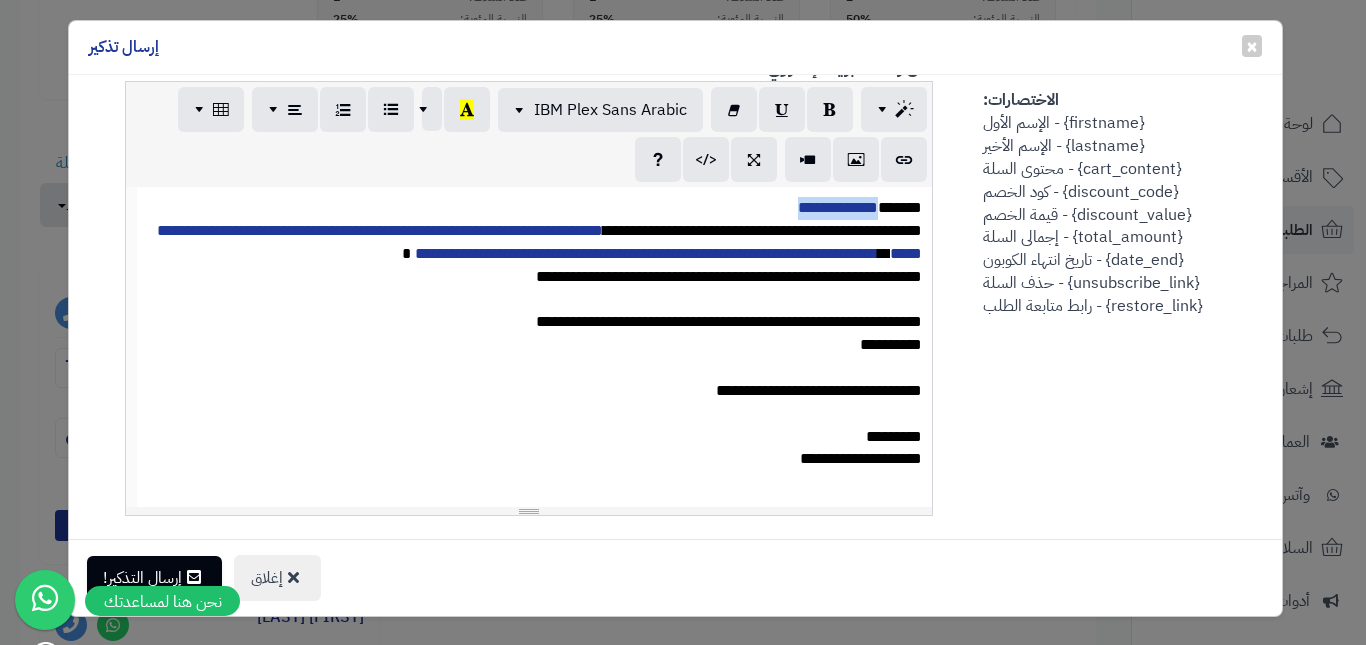 drag, startPoint x: 771, startPoint y: 215, endPoint x: 891, endPoint y: 214, distance: 120.004166 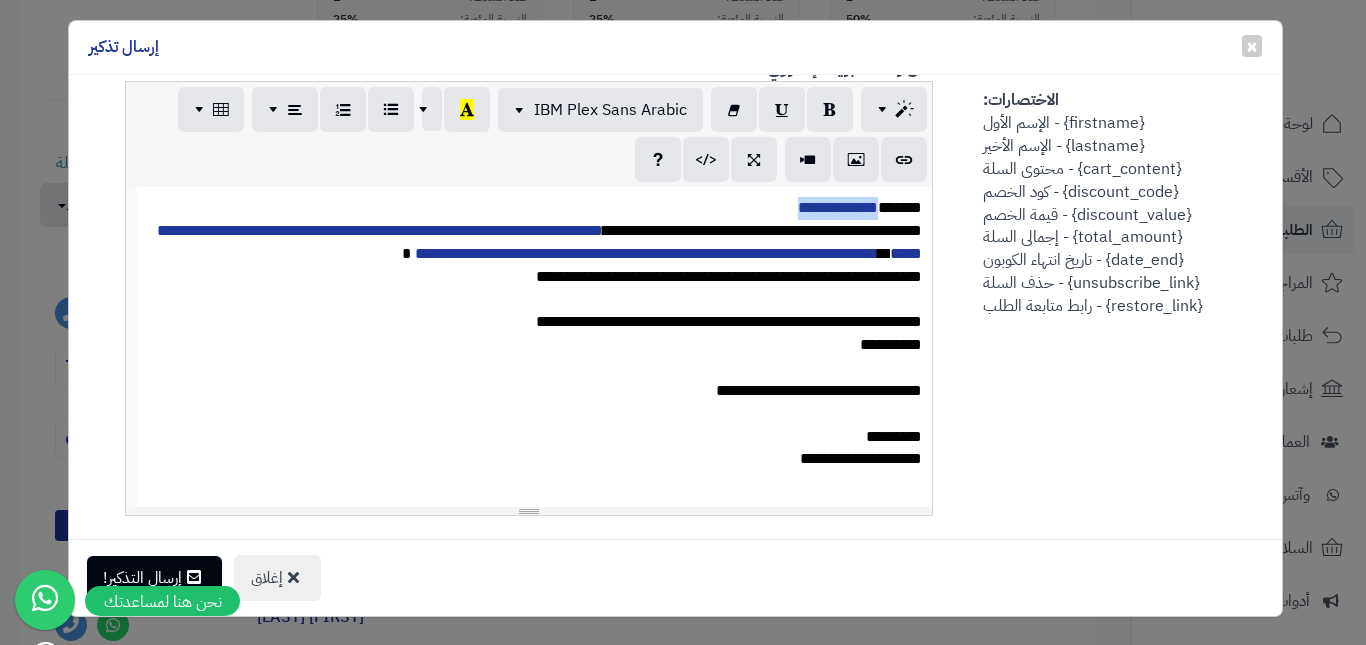 click on "**********" at bounding box center [535, 208] 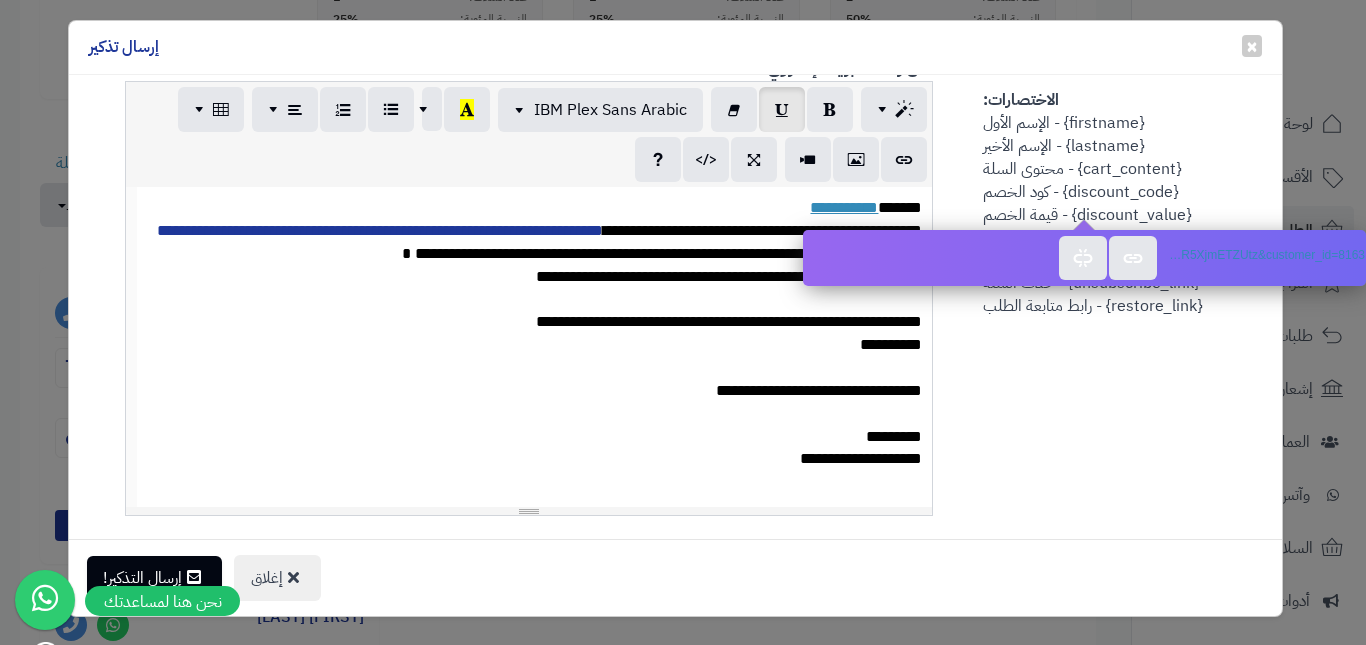 click on "**********" at bounding box center [646, 253] 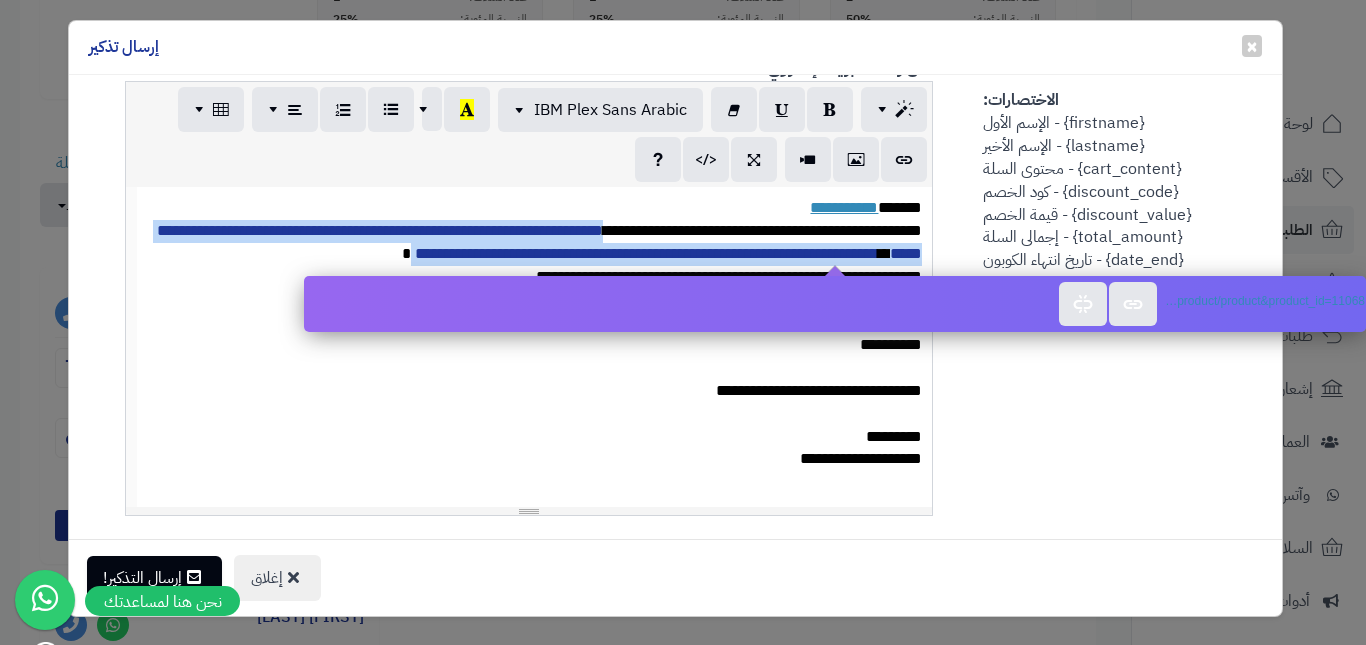 drag, startPoint x: 298, startPoint y: 255, endPoint x: 577, endPoint y: 228, distance: 280.3034 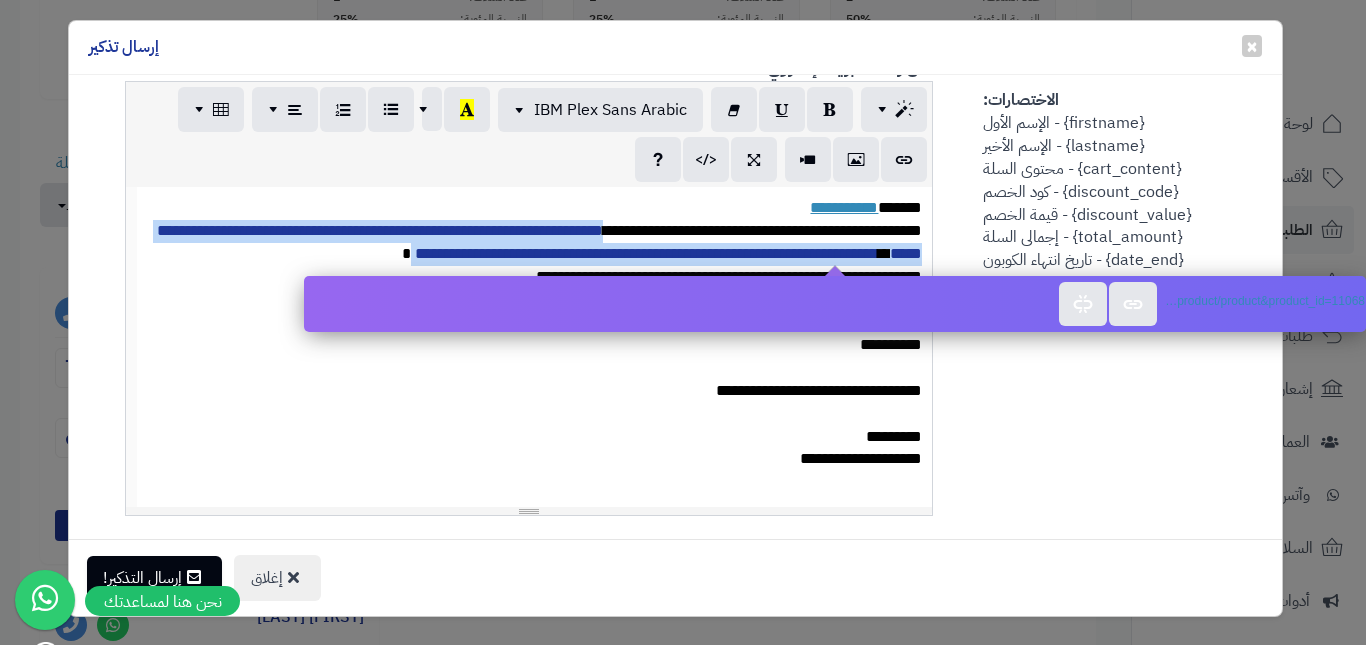 click on "**********" at bounding box center [535, 243] 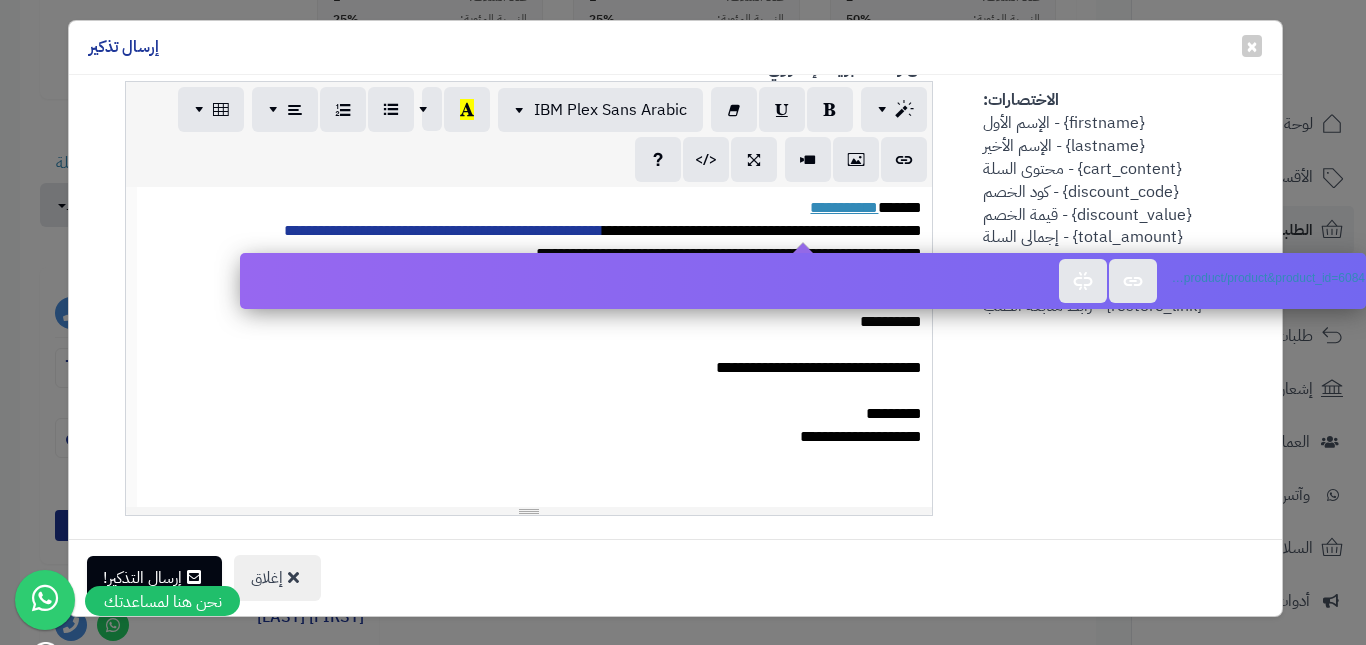 click on "**********" at bounding box center (535, 322) 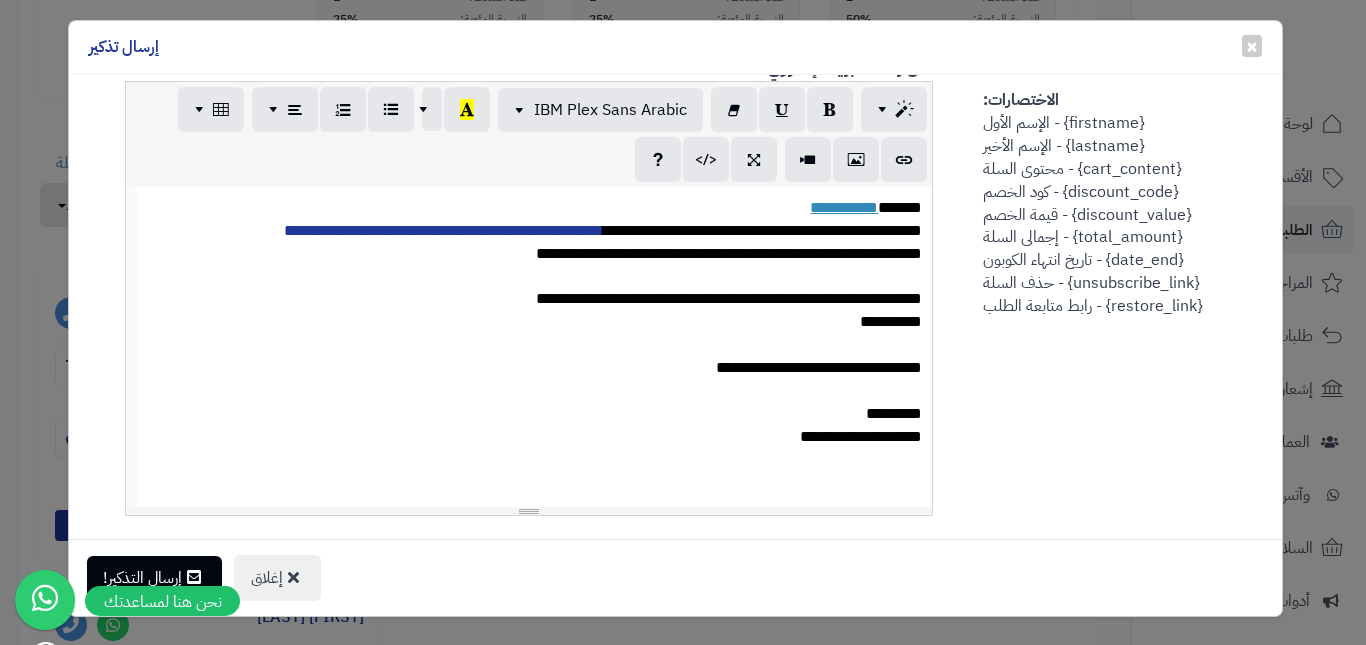 click on "*********" at bounding box center [535, 414] 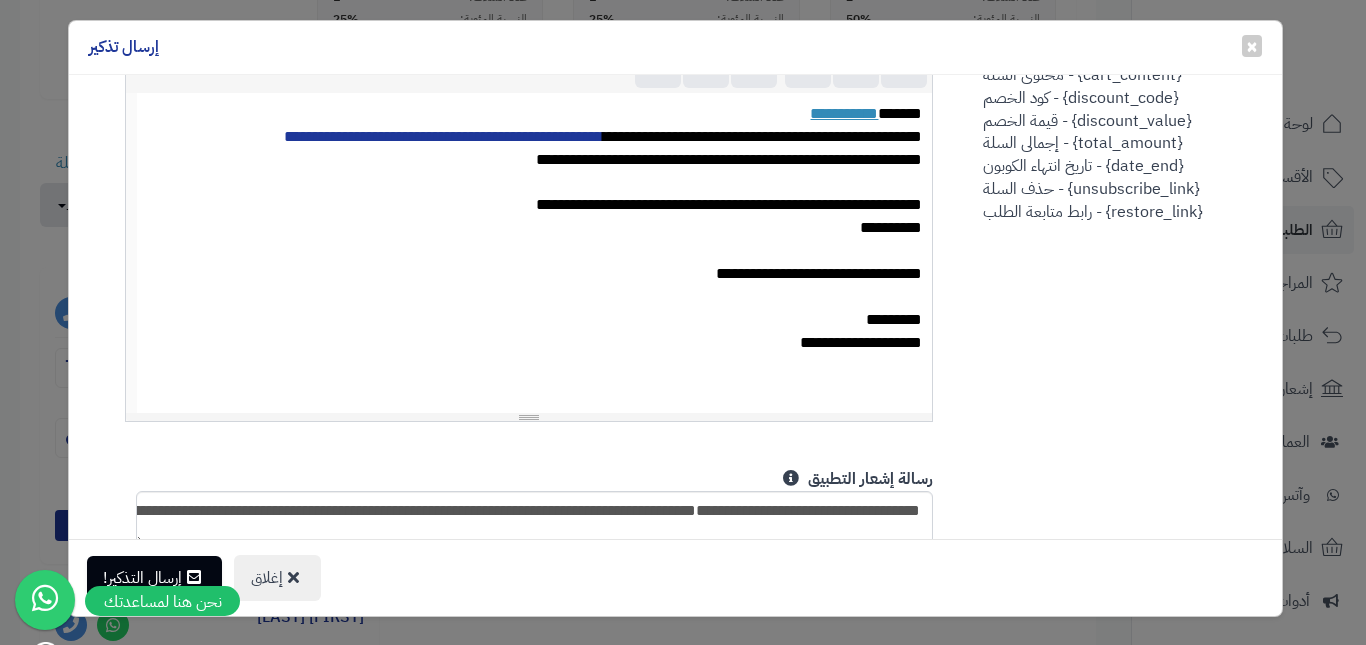 scroll, scrollTop: 900, scrollLeft: 0, axis: vertical 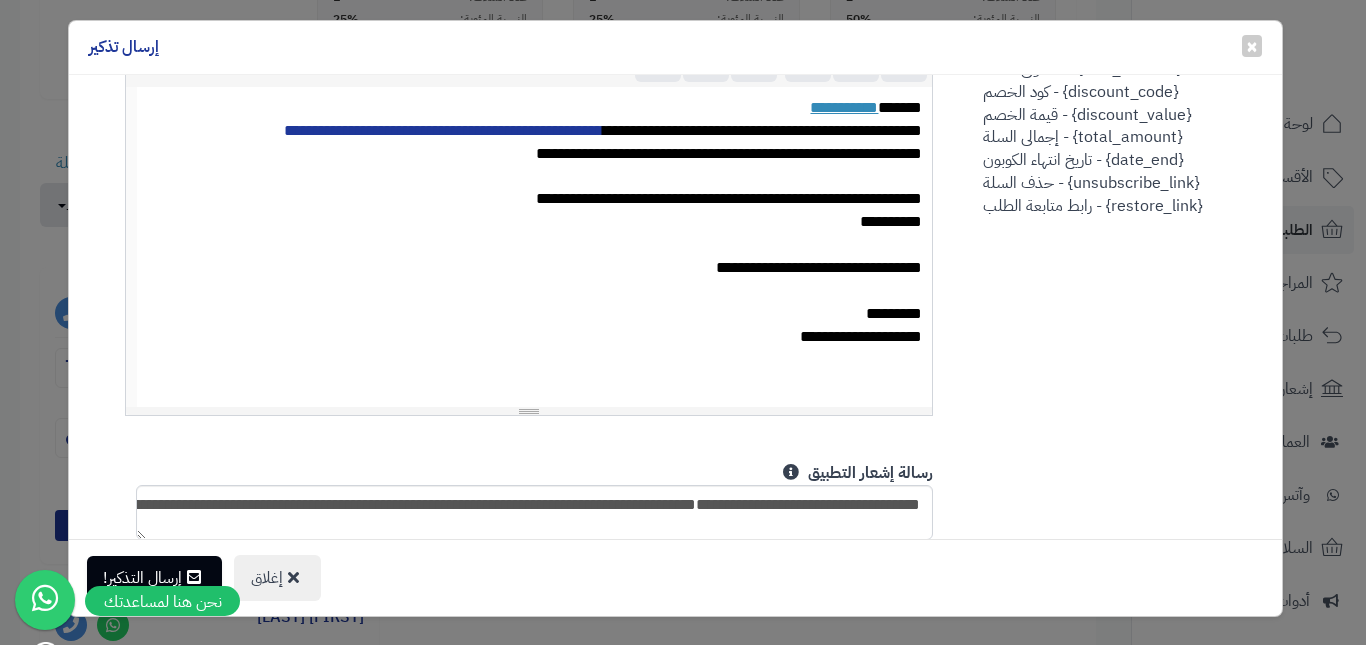 click on "**********" at bounding box center [535, 337] 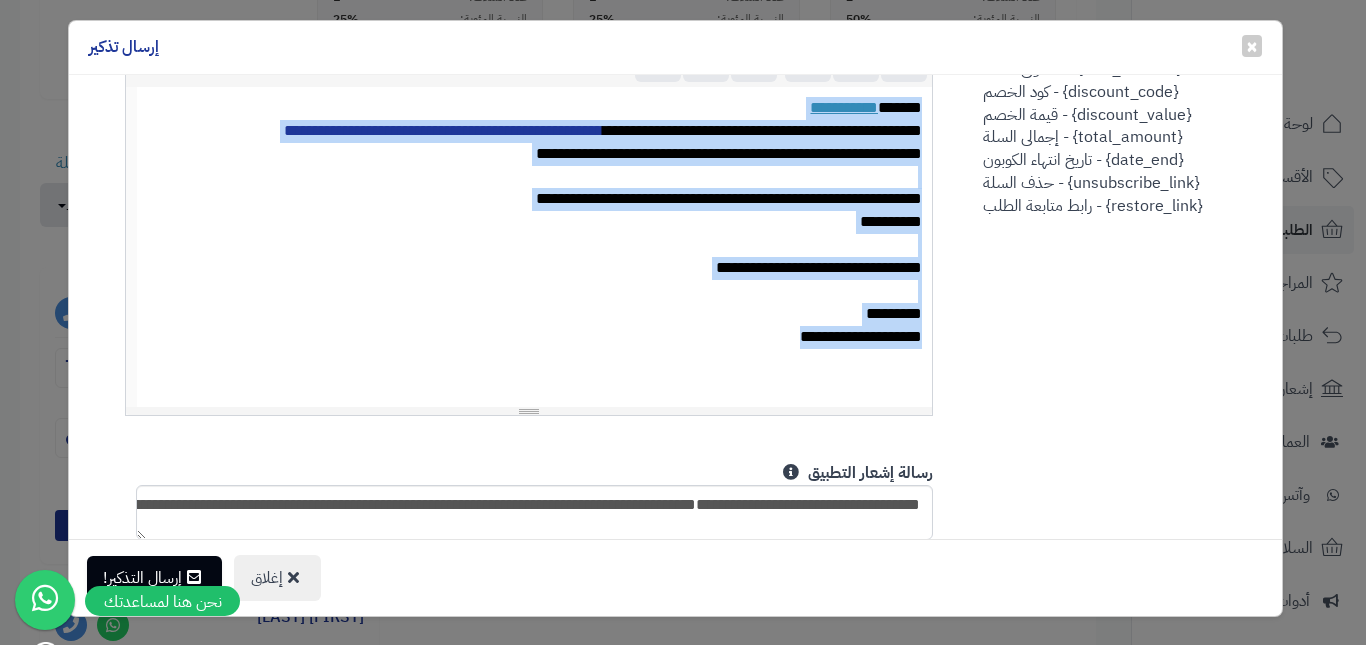 copy on "**********" 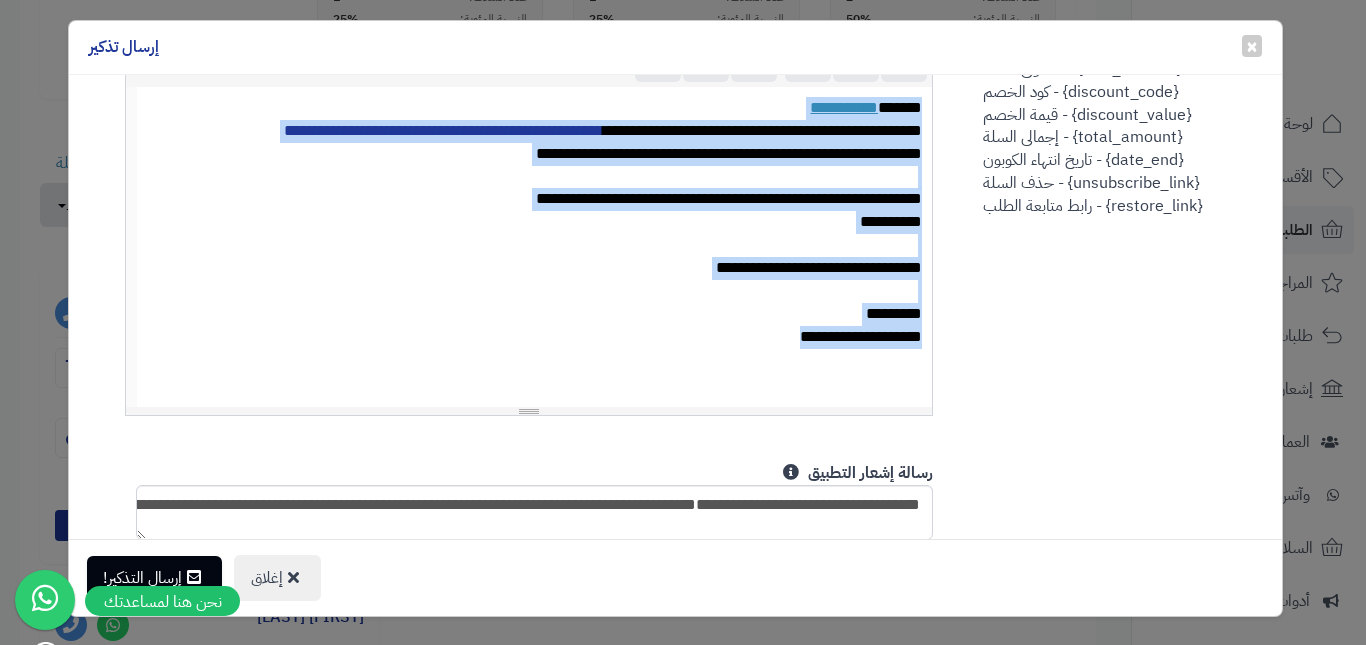 click on "**********" at bounding box center (535, 268) 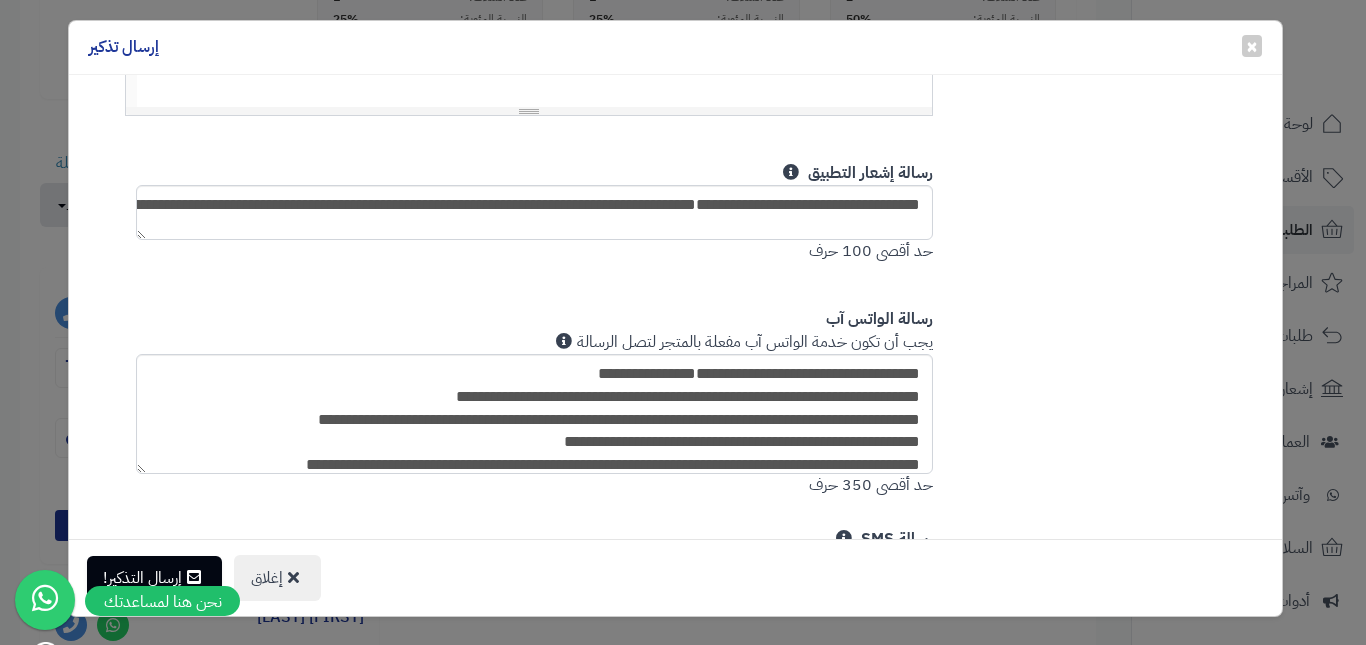 scroll, scrollTop: 1400, scrollLeft: 0, axis: vertical 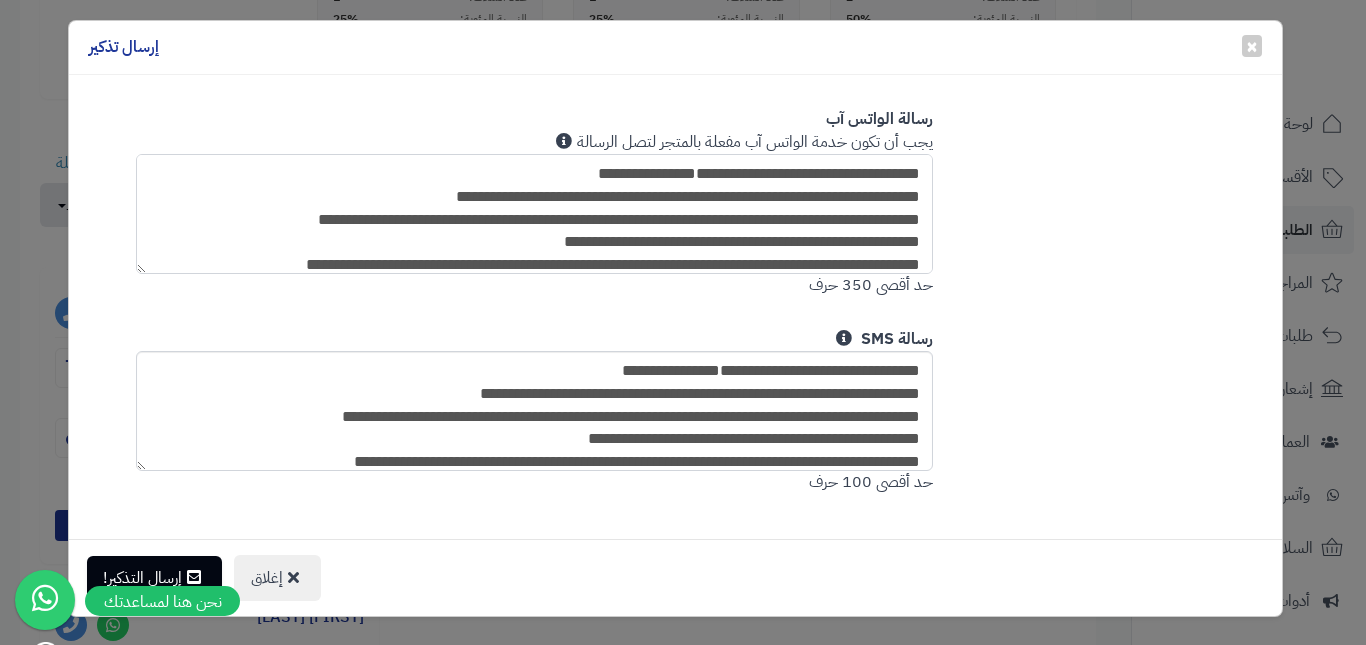 click on "**********" at bounding box center [535, 214] 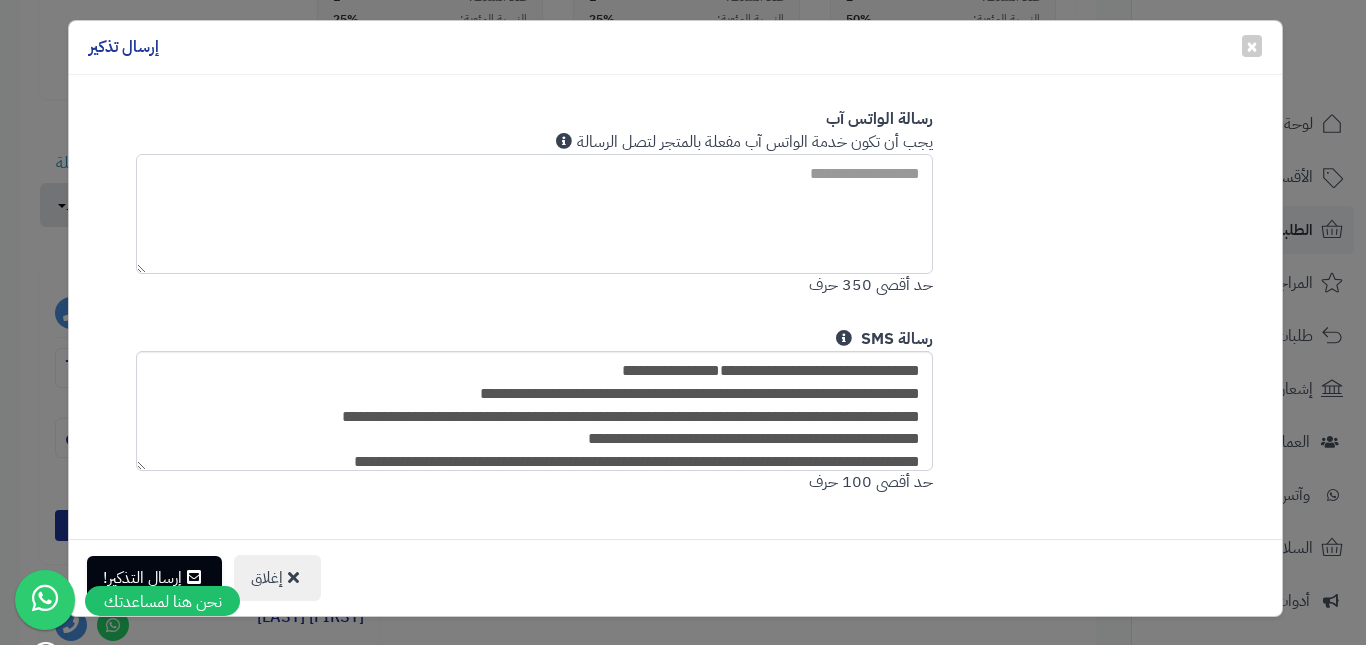 paste on "**********" 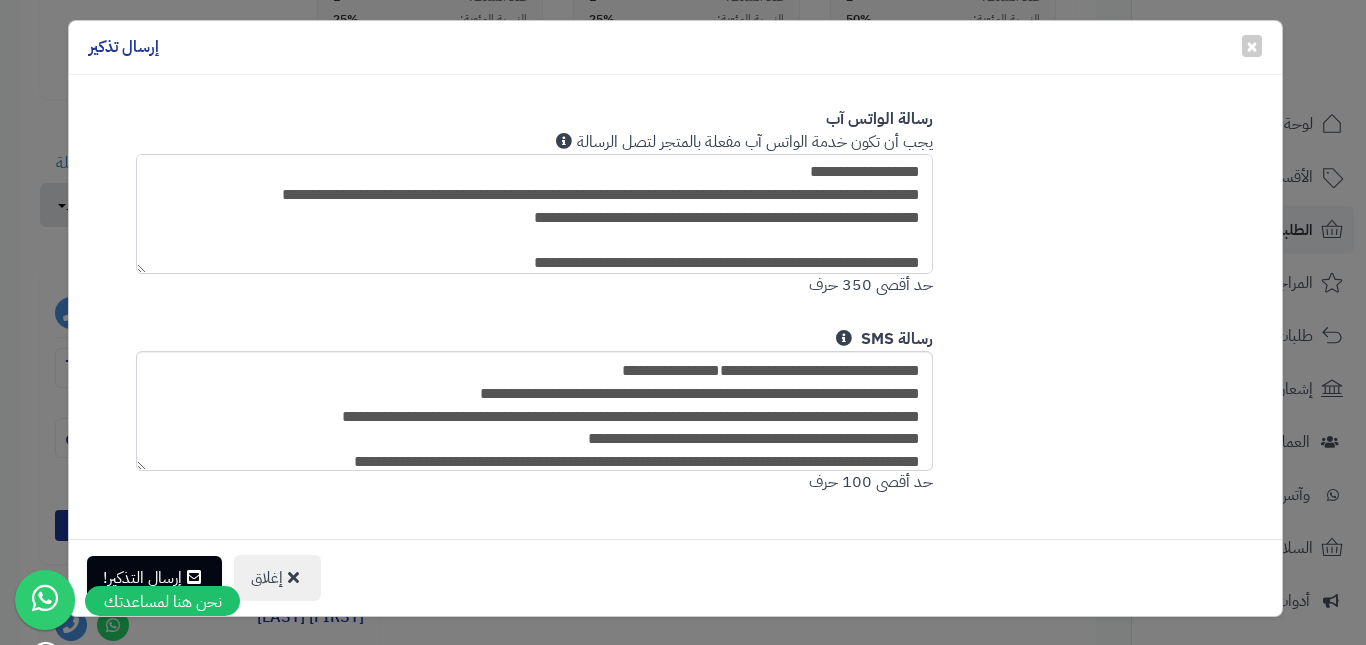 scroll, scrollTop: 0, scrollLeft: 0, axis: both 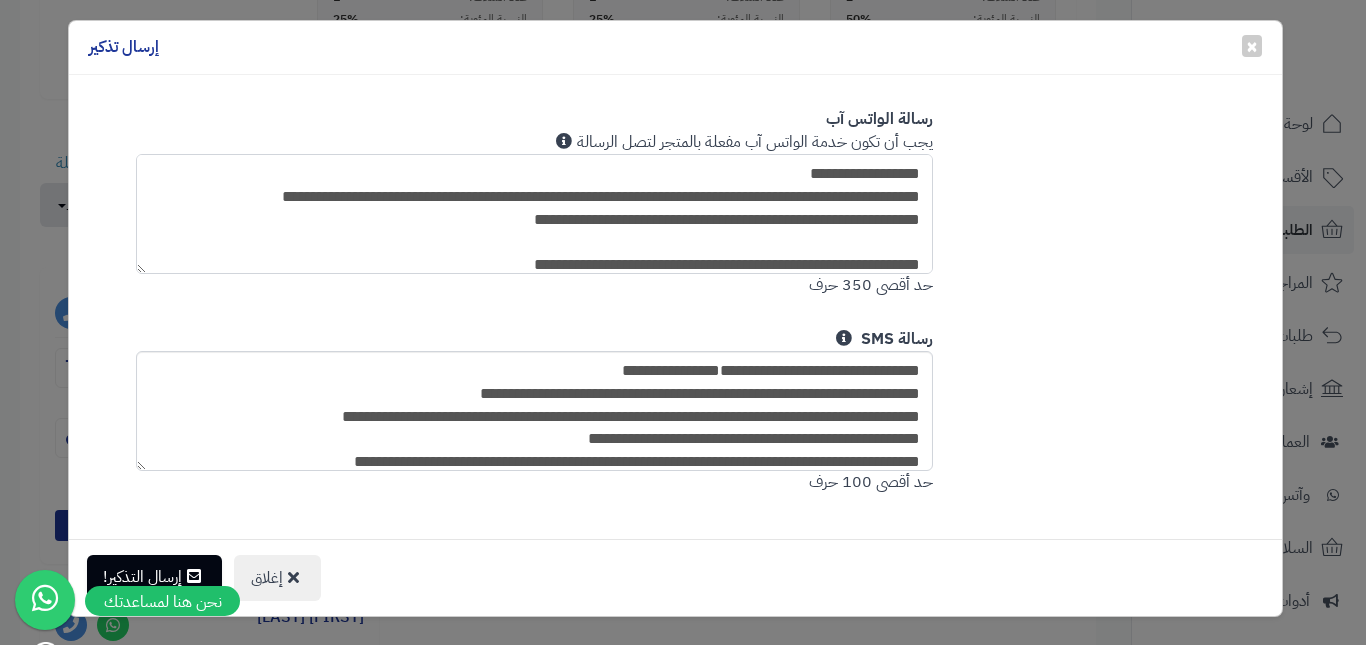 type on "**********" 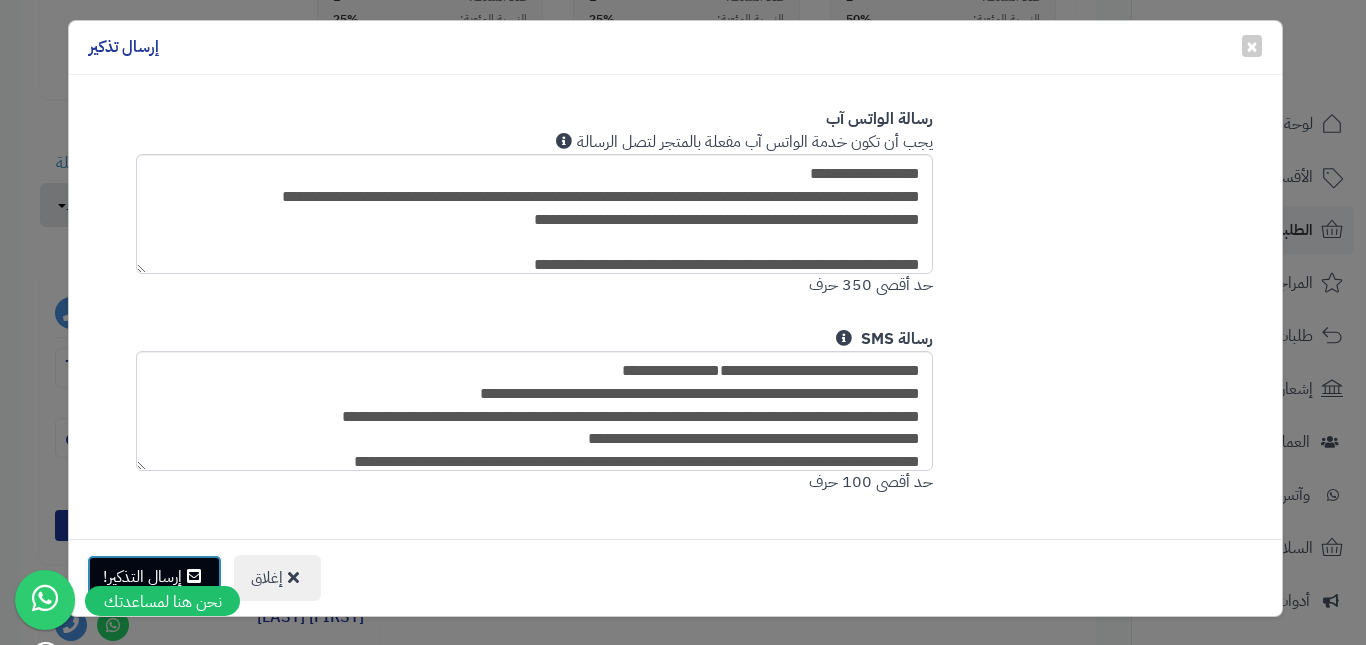 click on "إرسال التذكير!" at bounding box center (154, 577) 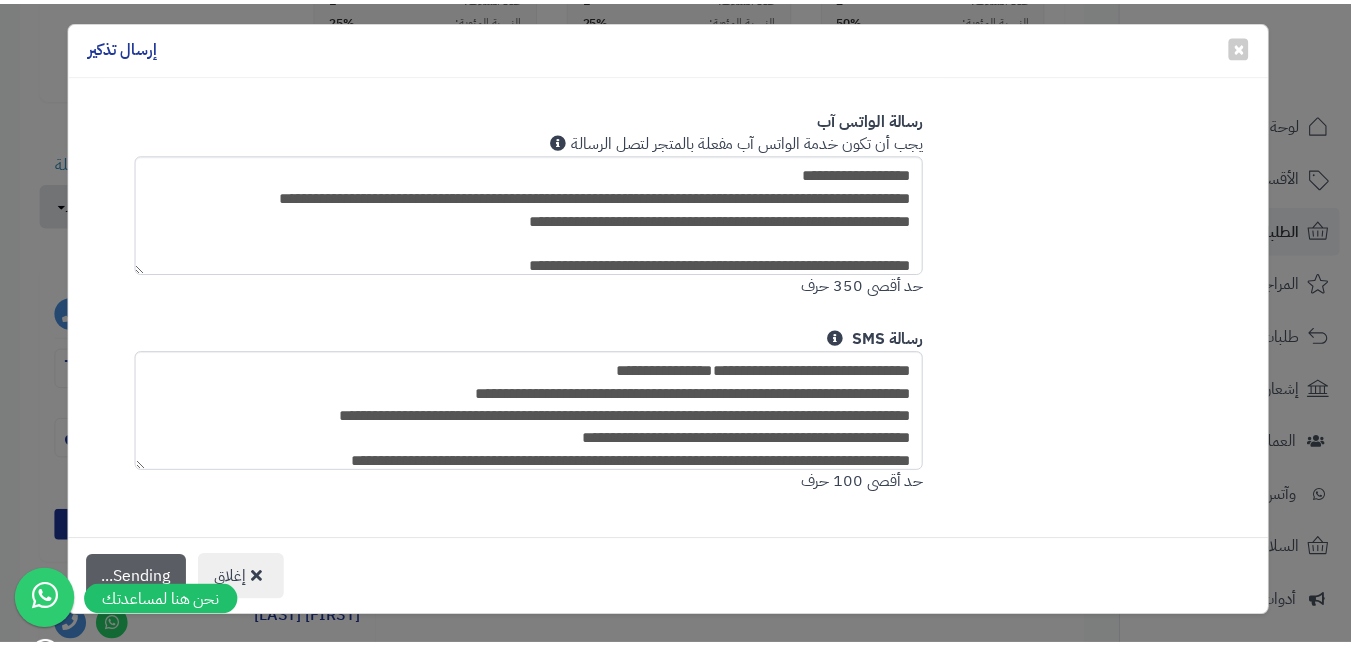 scroll, scrollTop: 665, scrollLeft: 0, axis: vertical 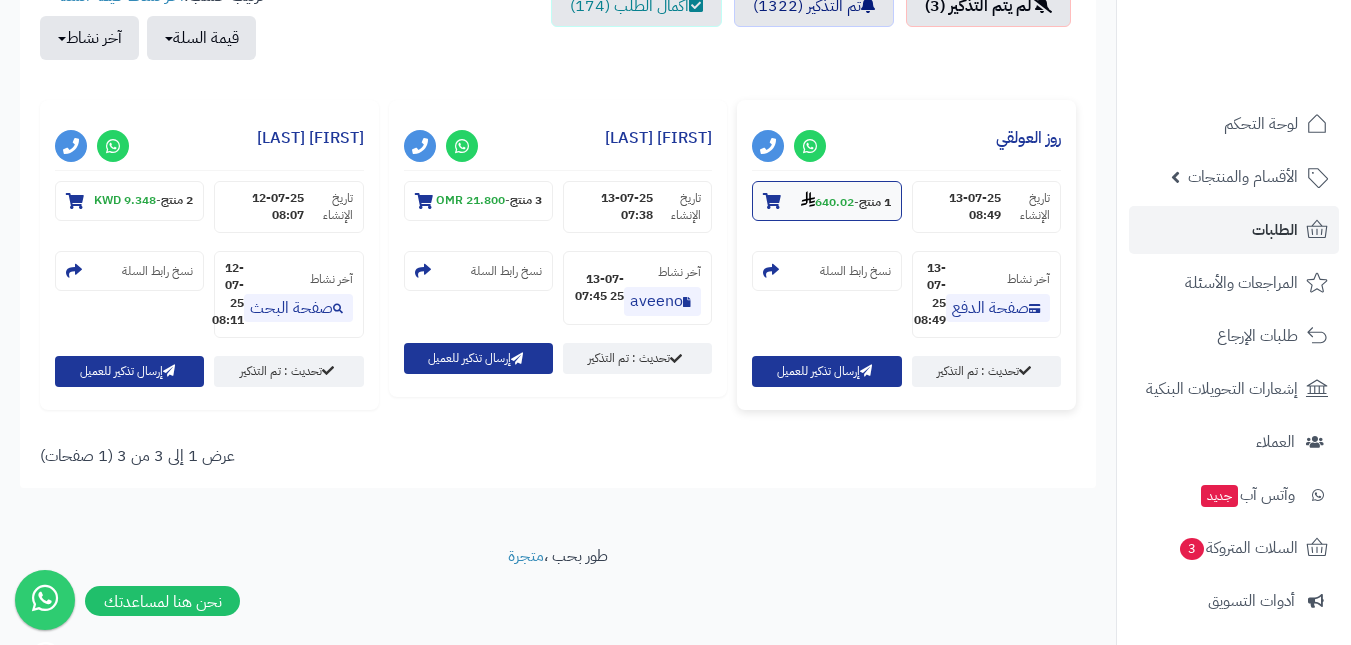 click on "1 منتج
-
640.02" at bounding box center [846, 201] 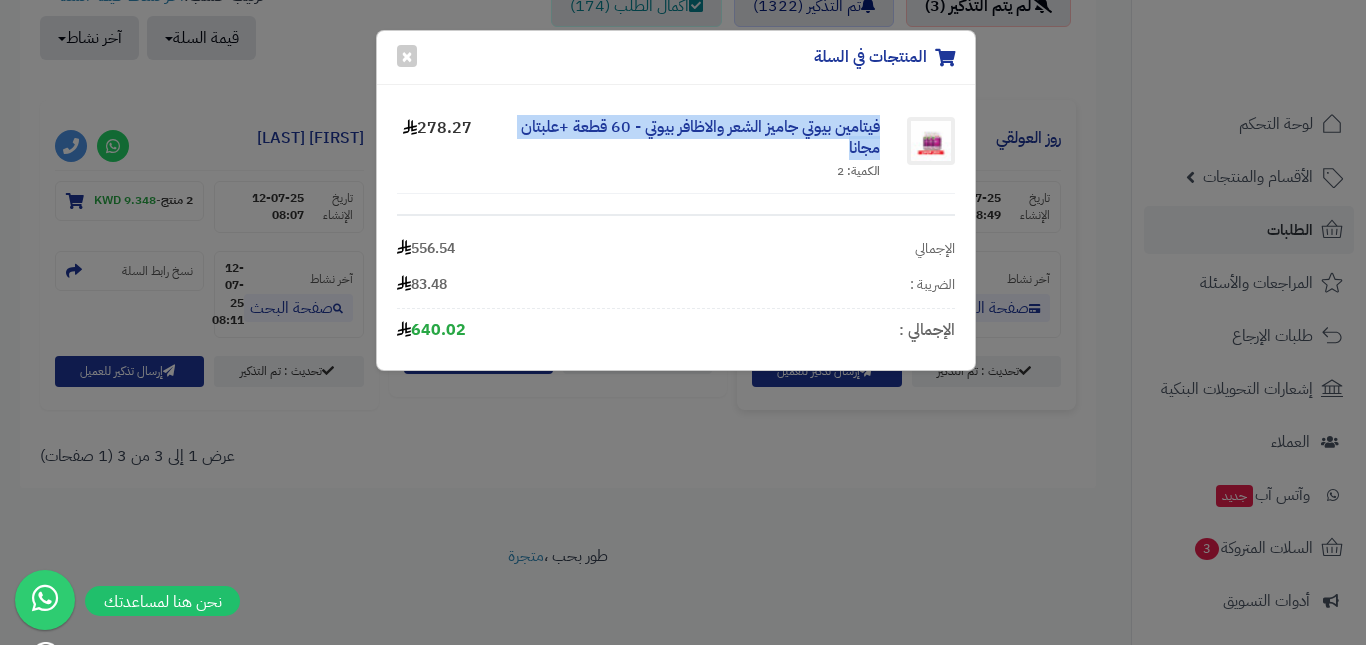 drag, startPoint x: 888, startPoint y: 123, endPoint x: 826, endPoint y: 146, distance: 66.12866 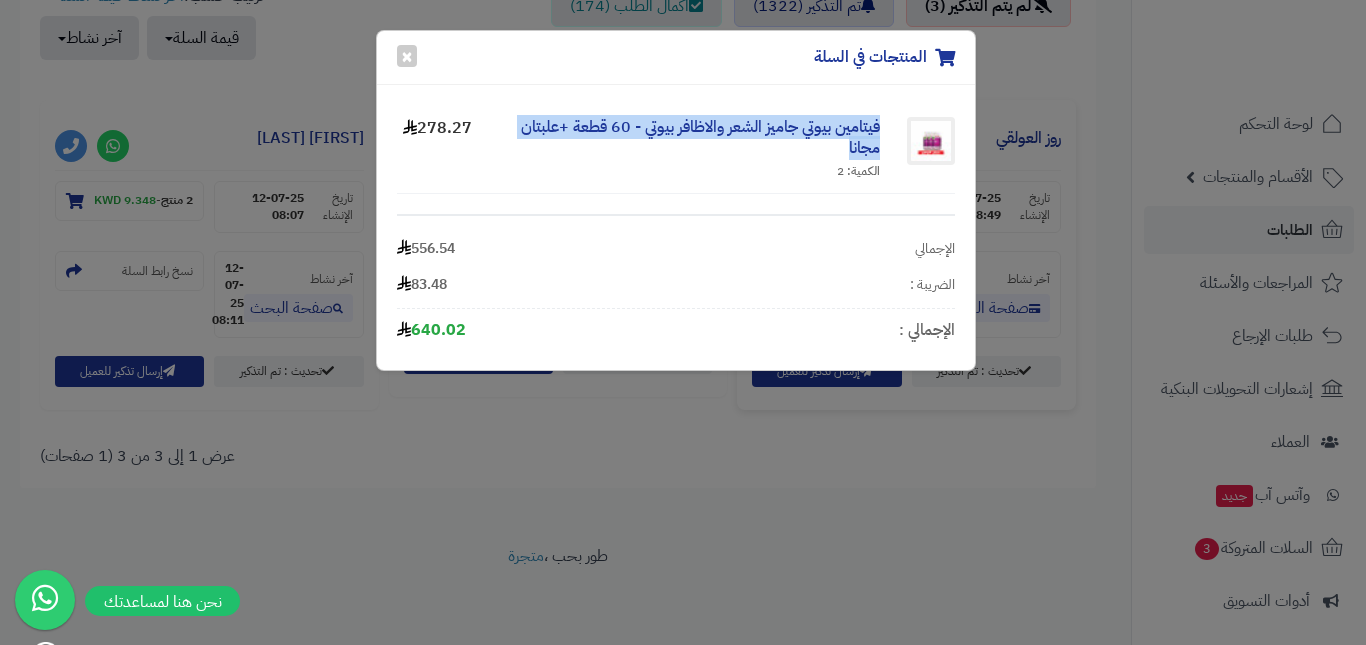 click on "فيتامين بيوتي جاميز الشعر والاظافر بيوتي - 60 قطعة +علبتان مجانا
الكمية:
2" at bounding box center (686, 149) 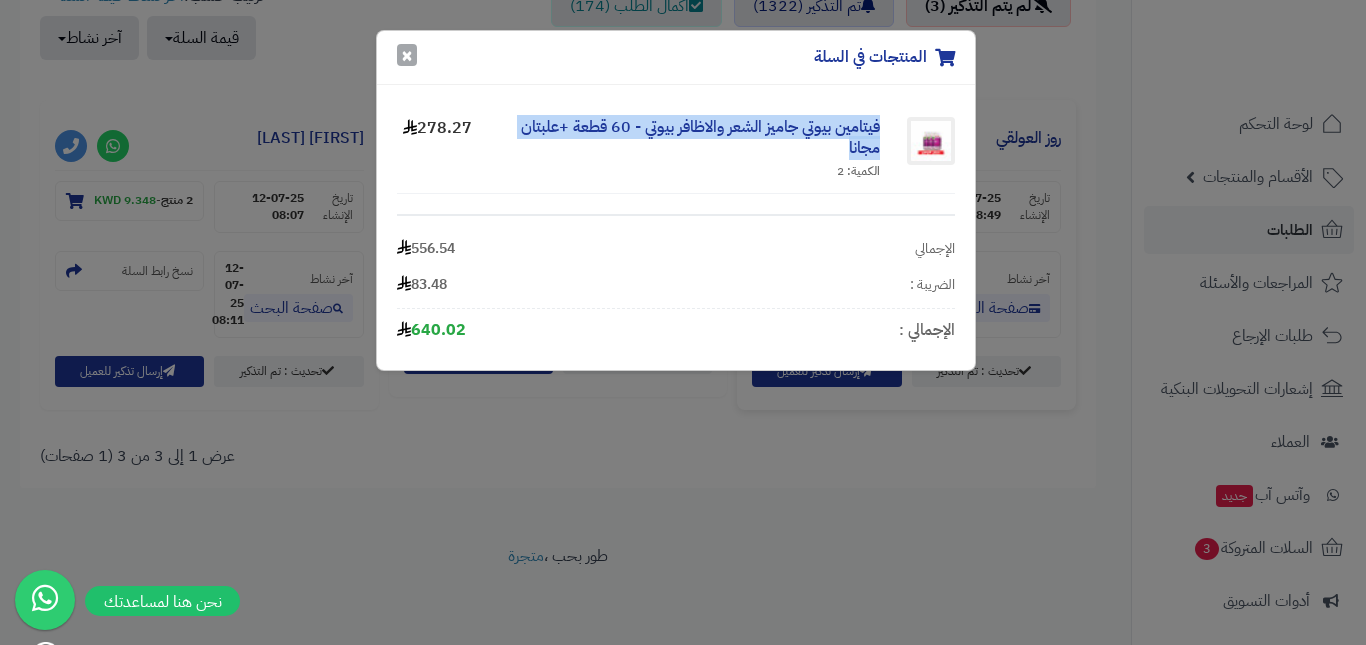 click on "×" at bounding box center (407, 55) 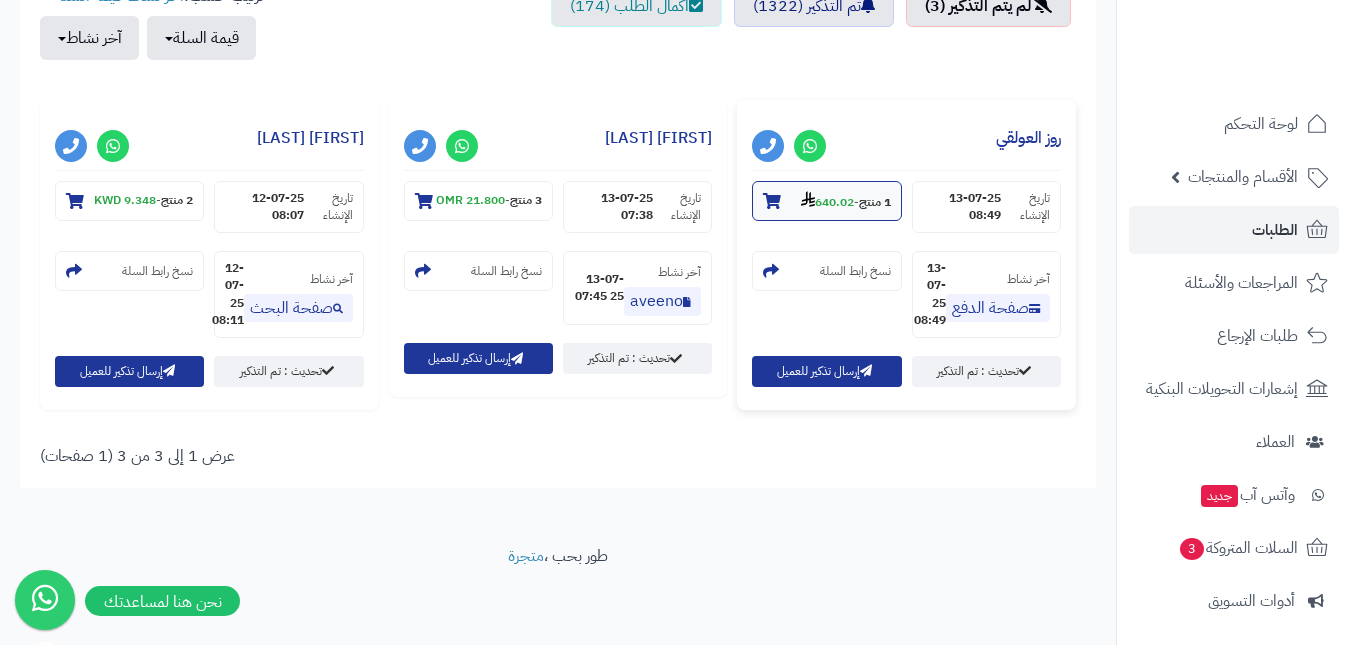 click on "640.02" at bounding box center [827, 202] 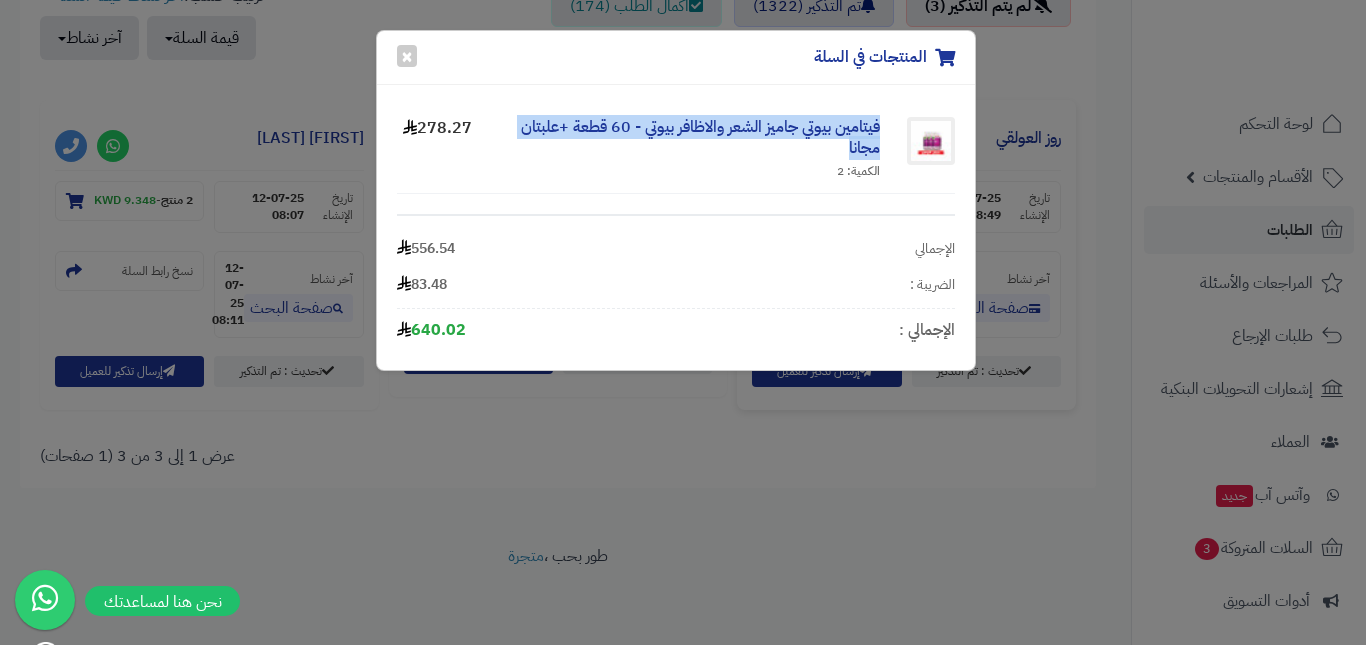drag, startPoint x: 883, startPoint y: 114, endPoint x: 837, endPoint y: 146, distance: 56.0357 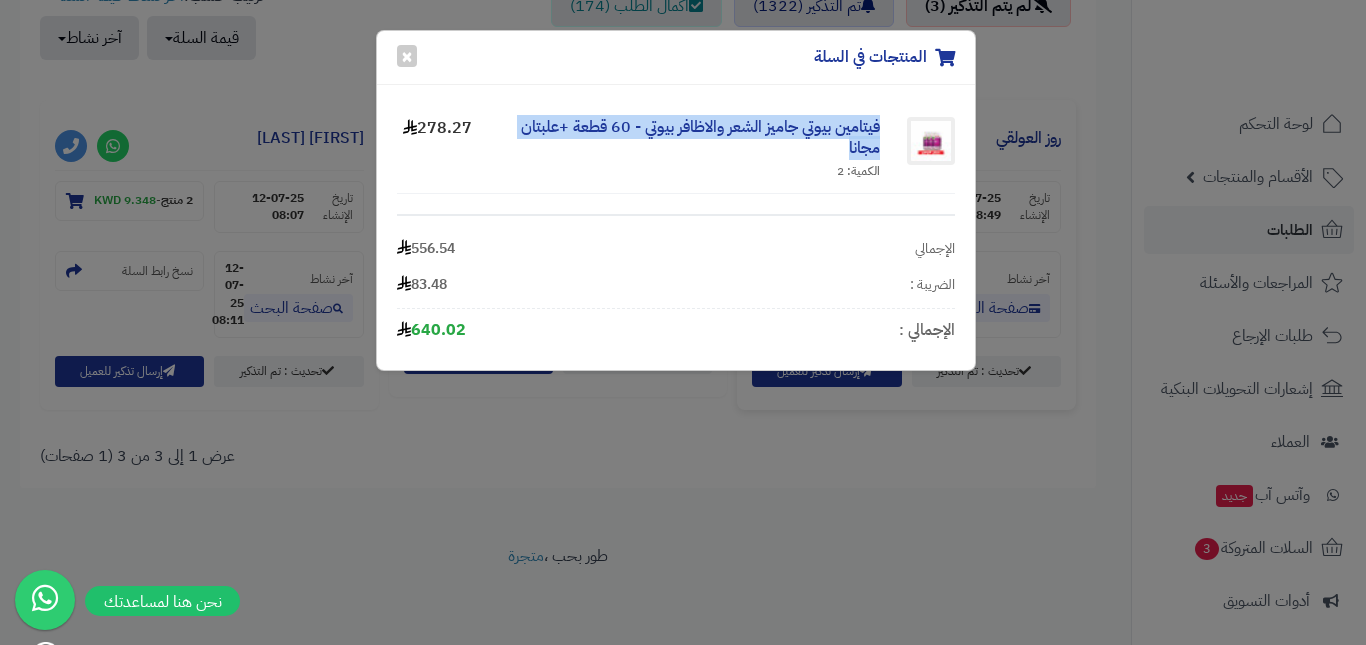click on "فيتامين بيوتي جاميز الشعر والاظافر بيوتي - 60 قطعة +علبتان مجانا
الكمية:
2
278.27" at bounding box center (676, 149) 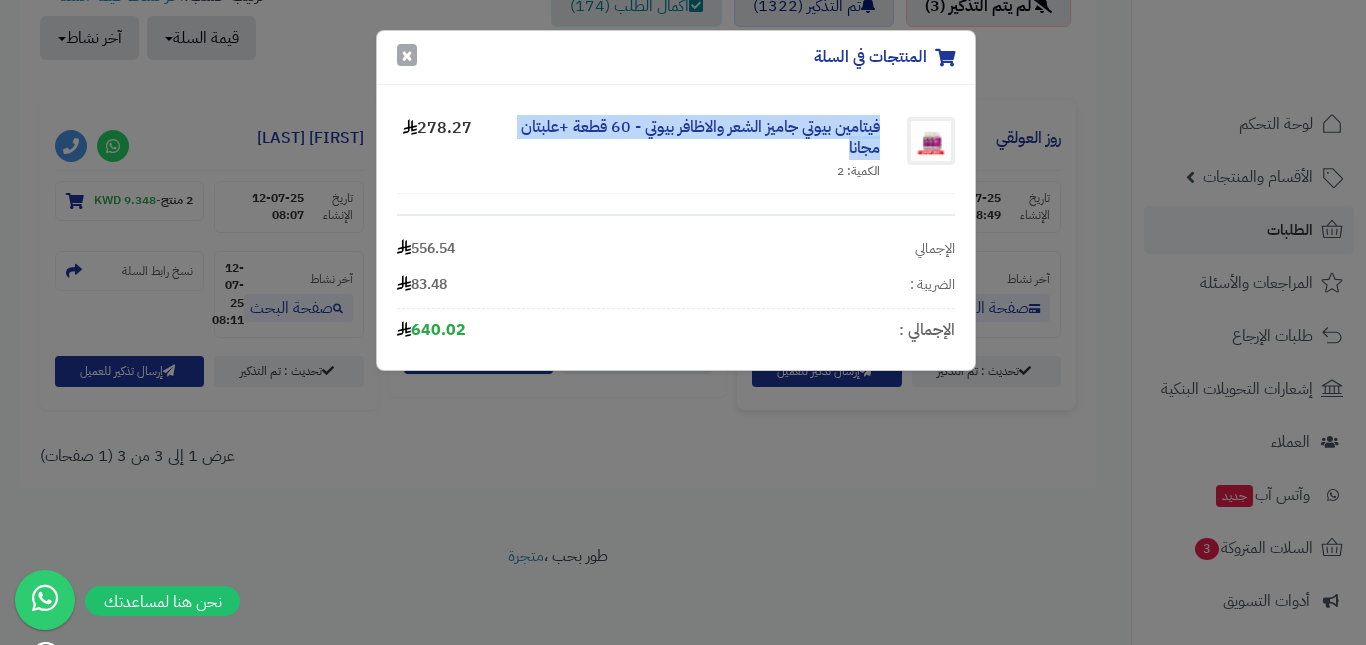 click on "×" at bounding box center [407, 55] 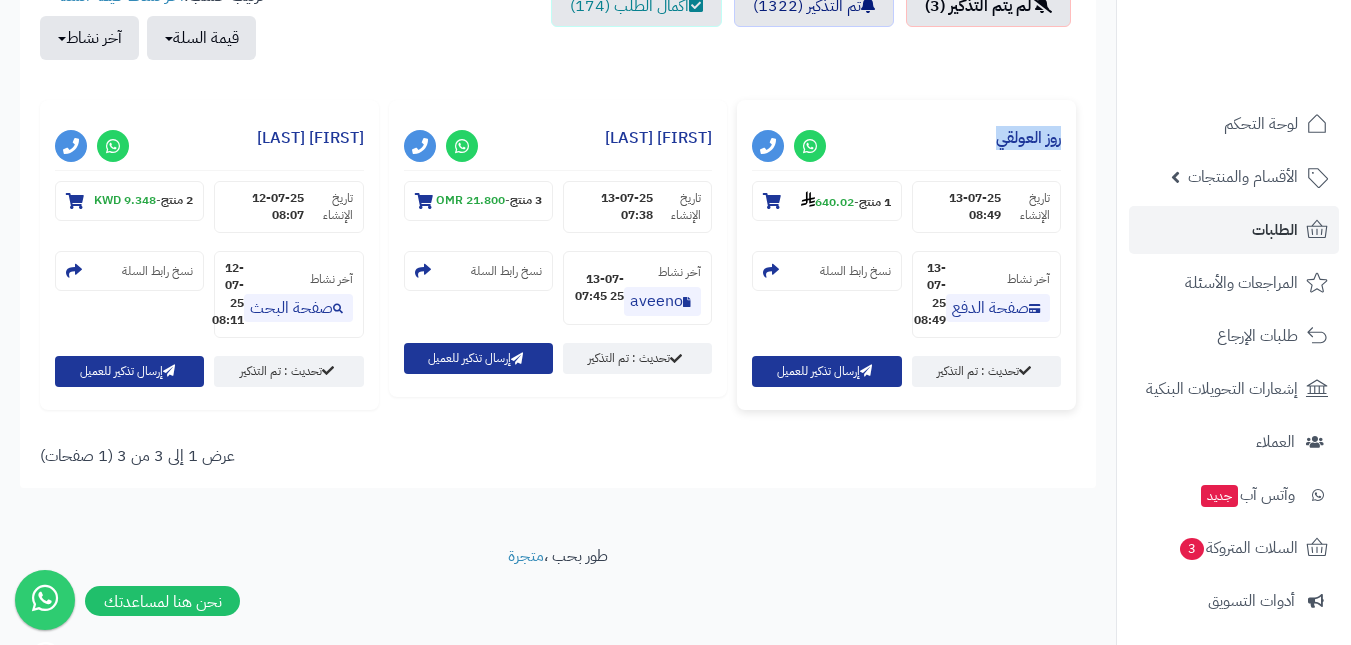drag, startPoint x: 984, startPoint y: 139, endPoint x: 1062, endPoint y: 135, distance: 78.10249 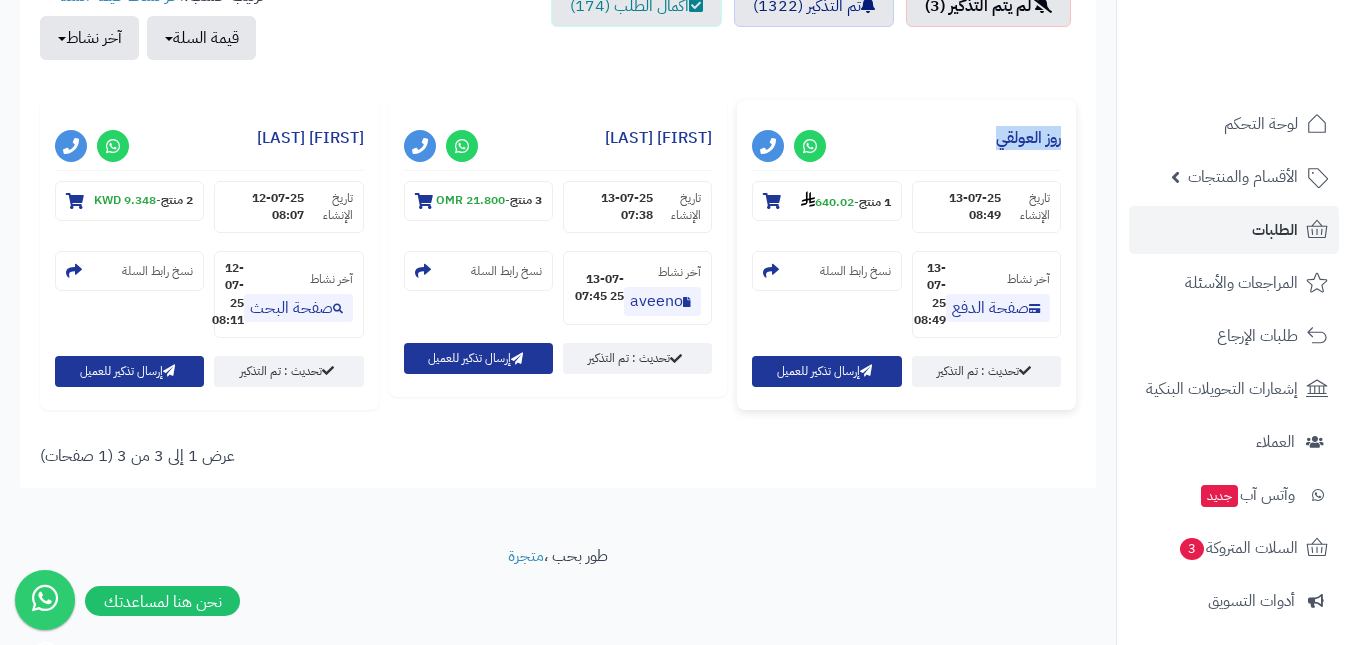 click on "**********" at bounding box center [906, 255] 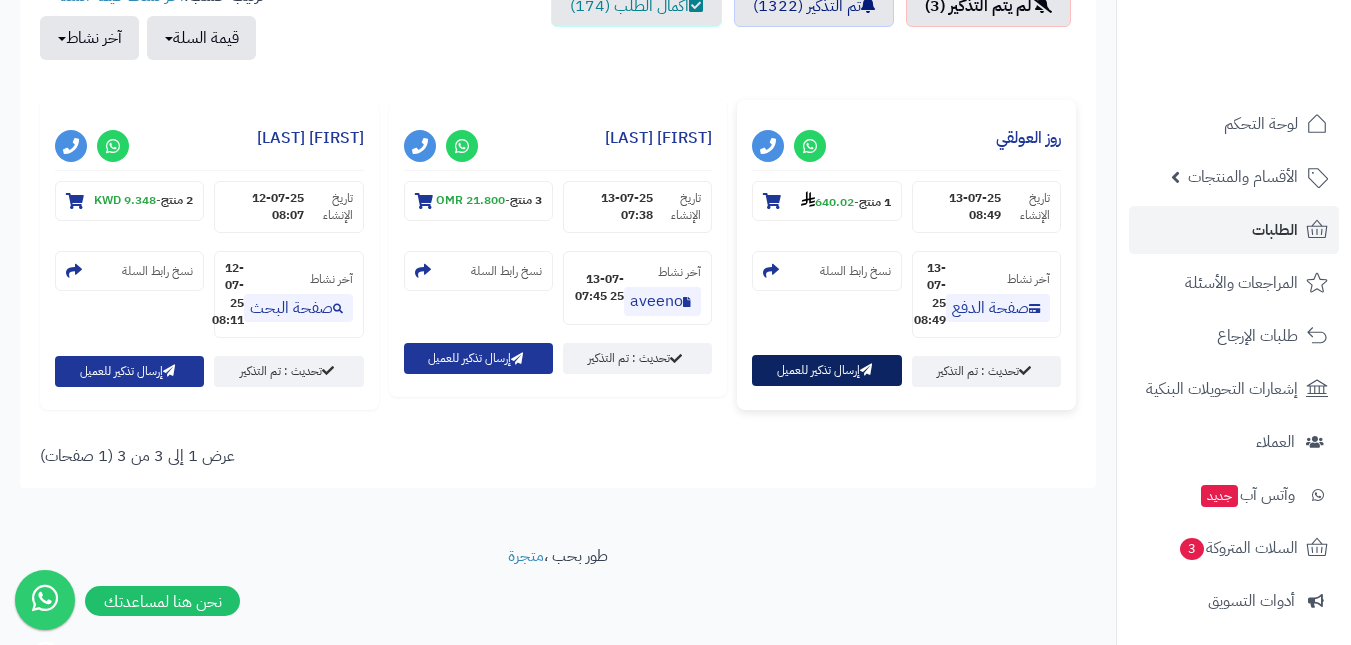 click on "إرسال تذكير للعميل" at bounding box center [826, 370] 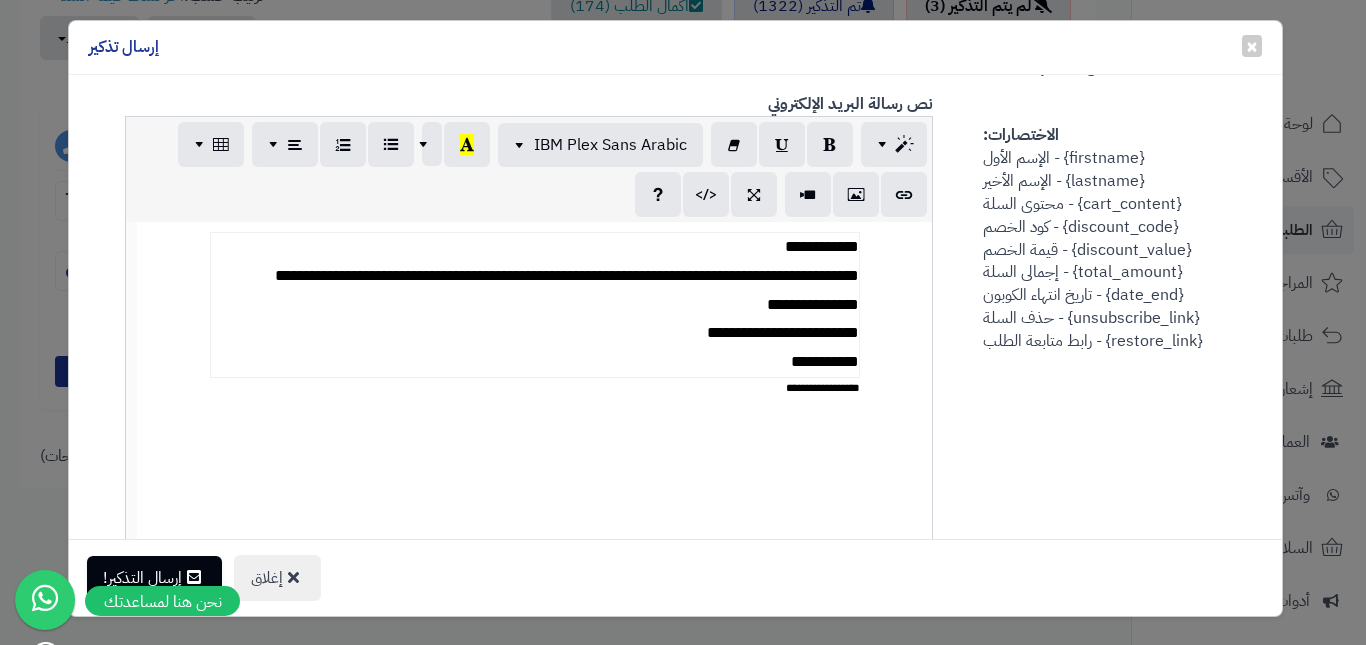 scroll, scrollTop: 800, scrollLeft: 0, axis: vertical 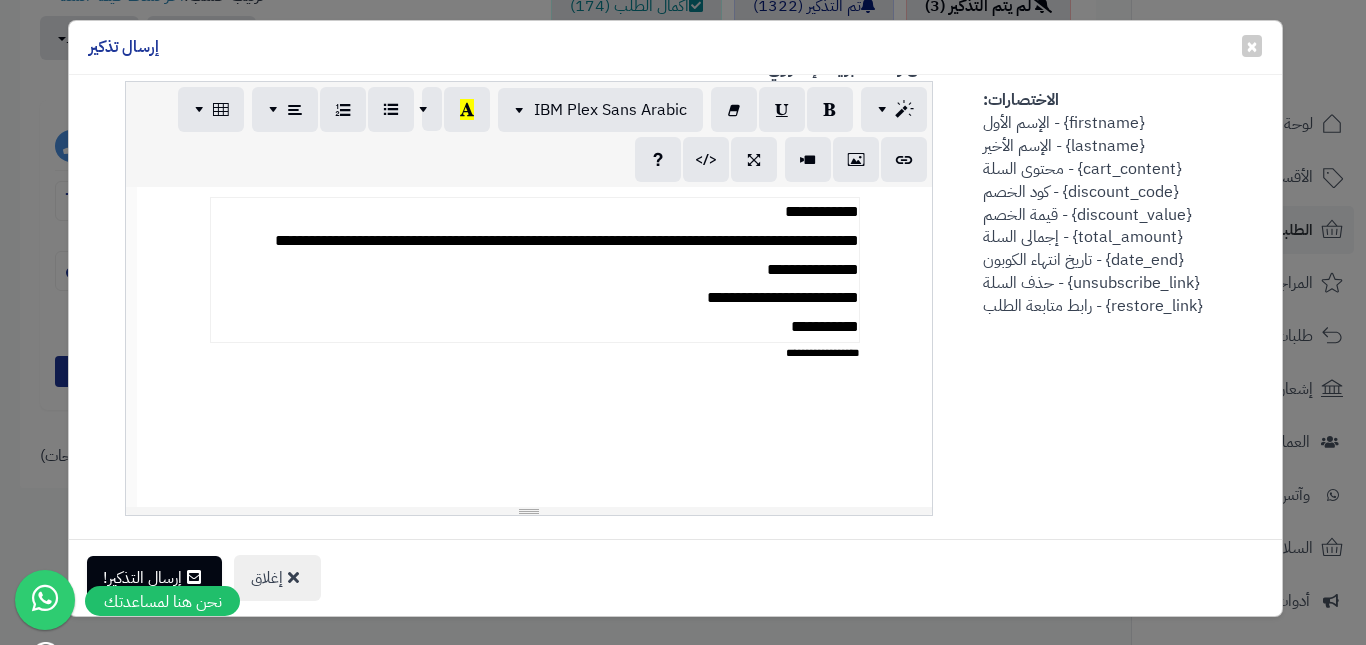 click on "**********" at bounding box center [534, 270] 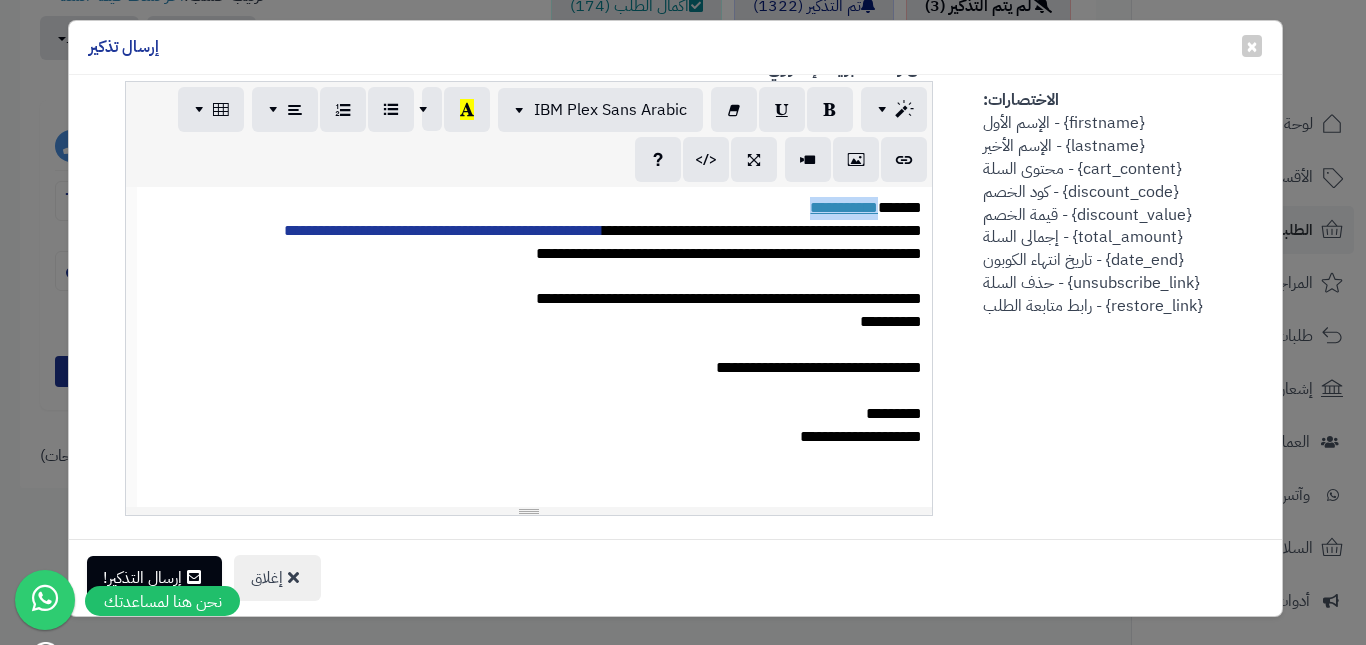 drag, startPoint x: 789, startPoint y: 205, endPoint x: 890, endPoint y: 205, distance: 101 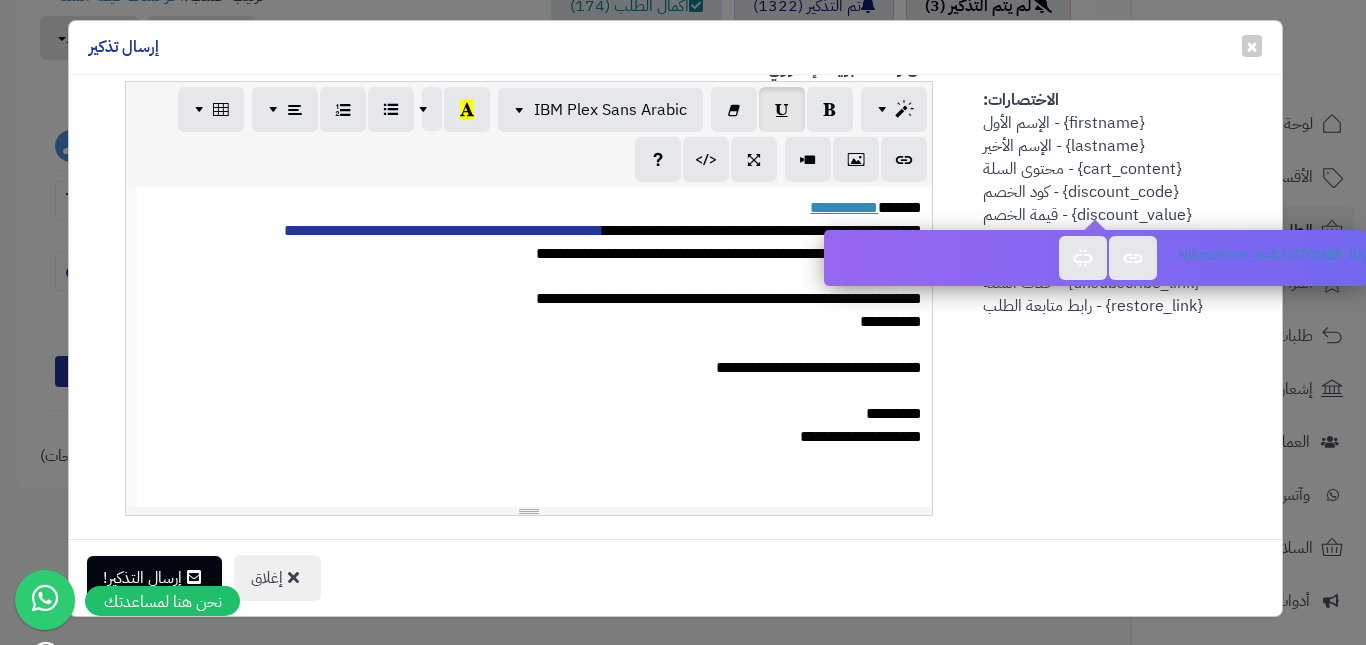 click on "**********" at bounding box center (535, 254) 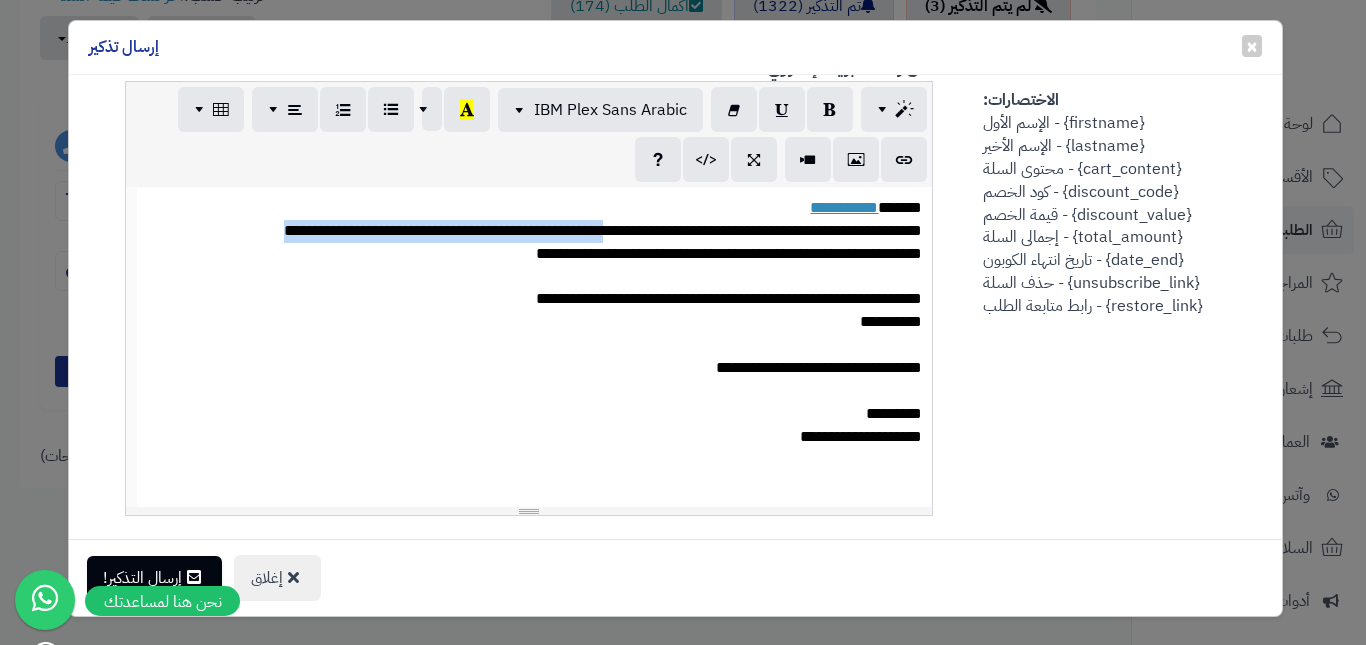 drag, startPoint x: 245, startPoint y: 230, endPoint x: 575, endPoint y: 222, distance: 330.09695 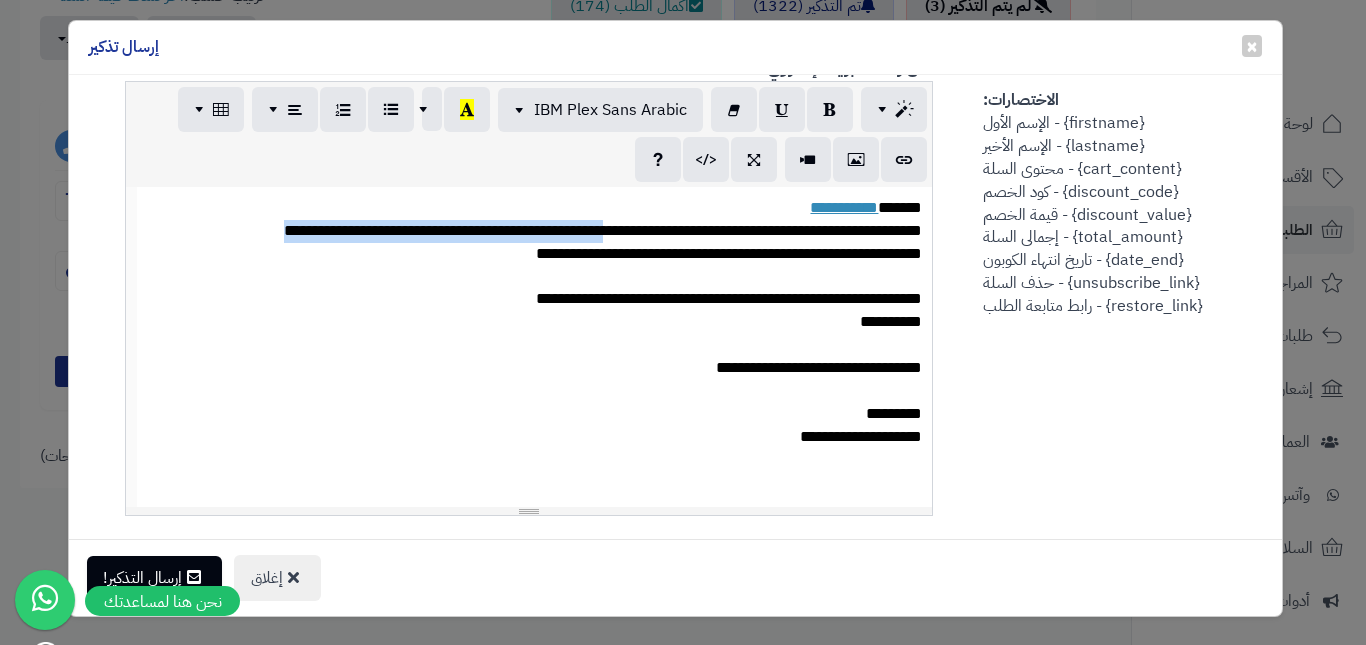 click on "**********" at bounding box center (443, 230) 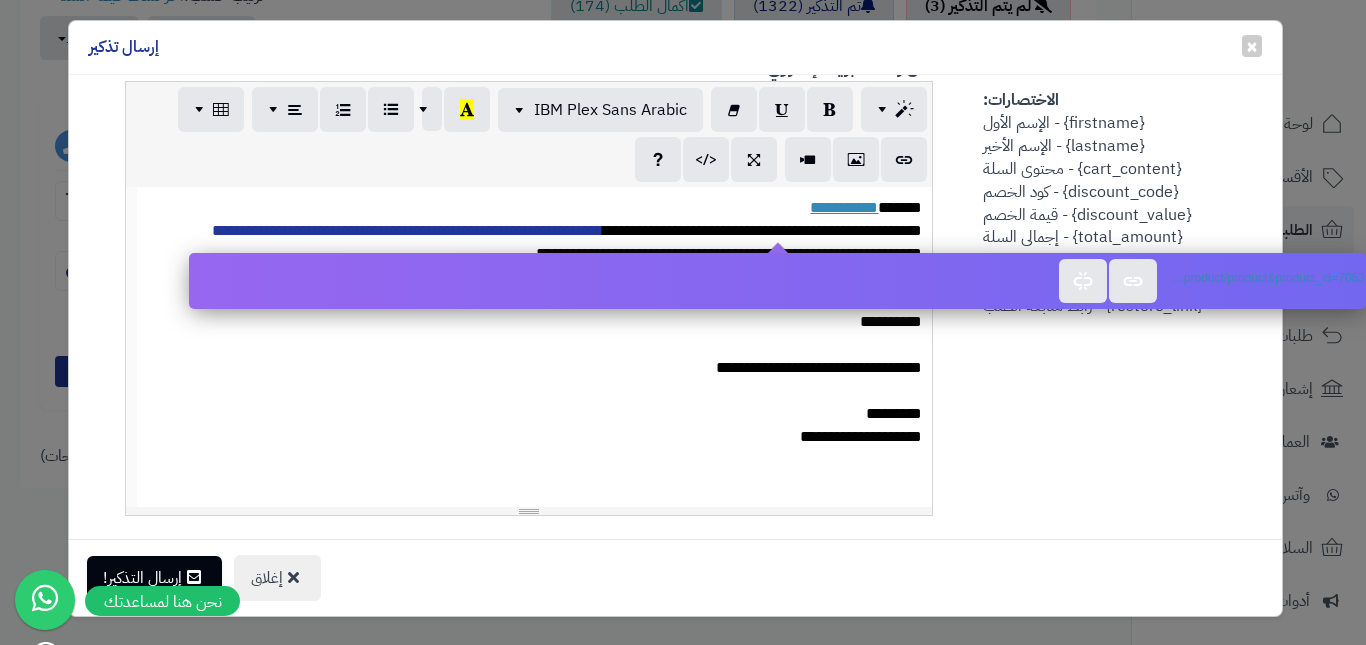 click on "*********" at bounding box center (535, 414) 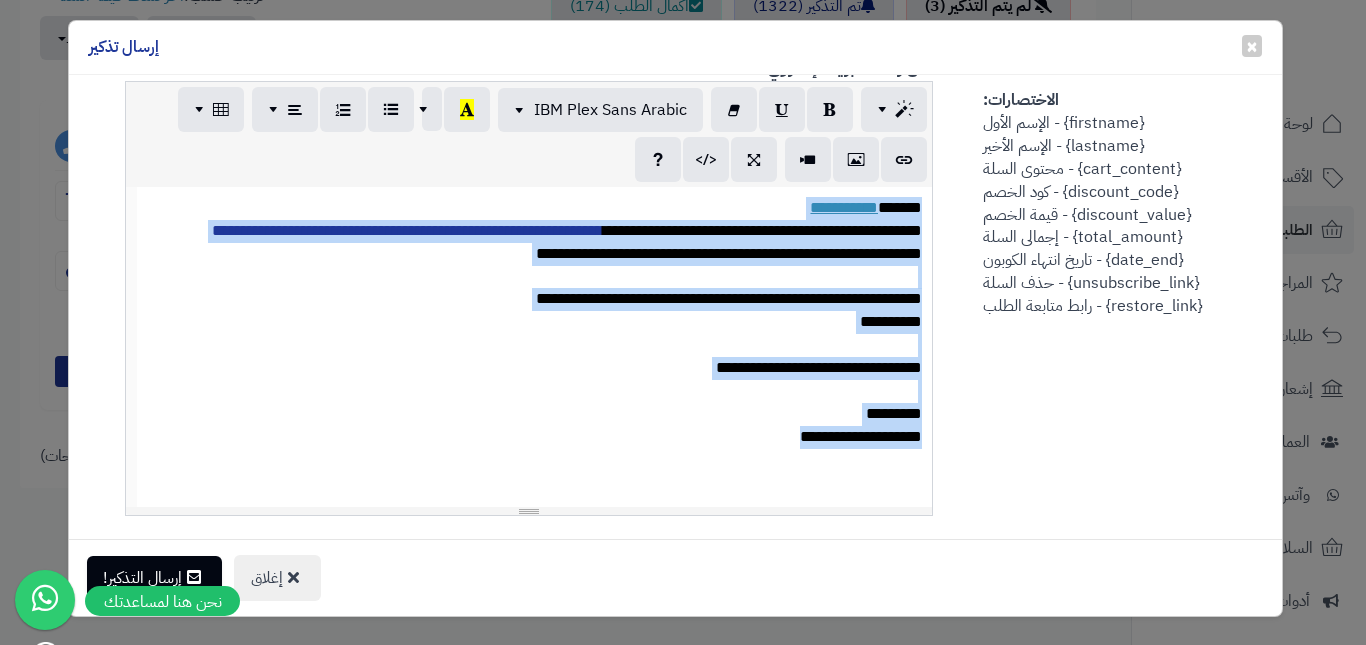 copy on "**********" 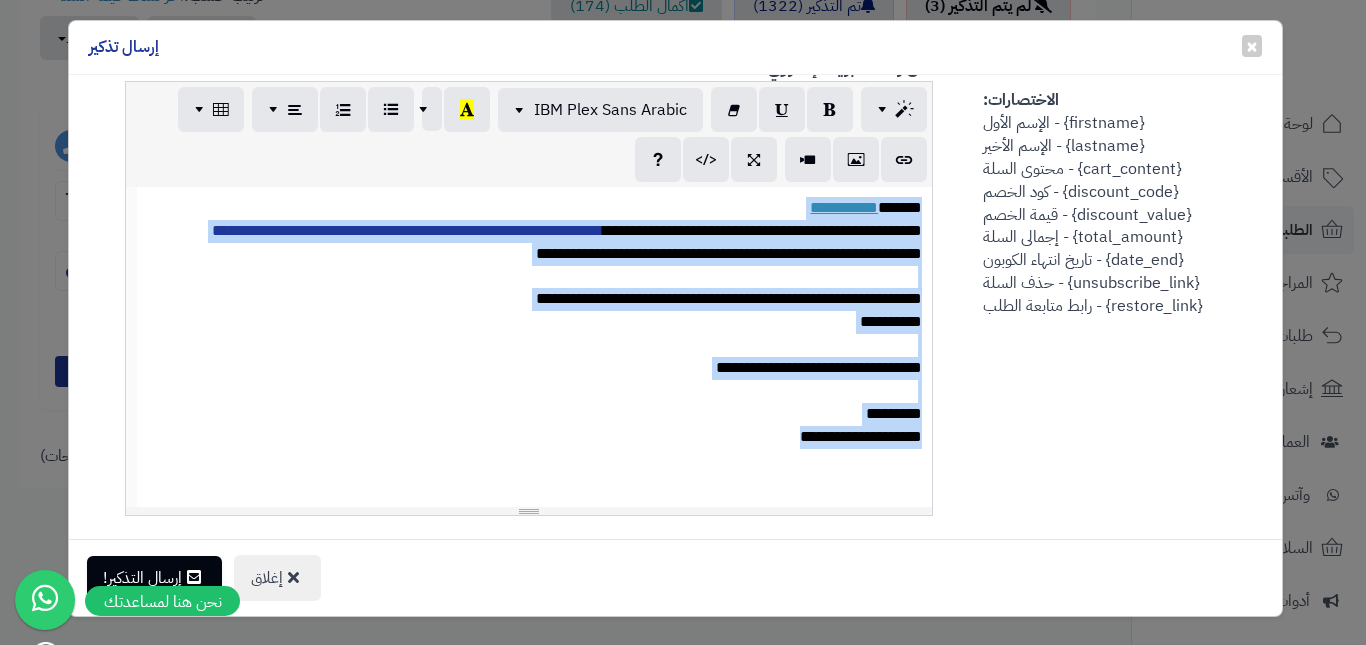 click at bounding box center (535, 345) 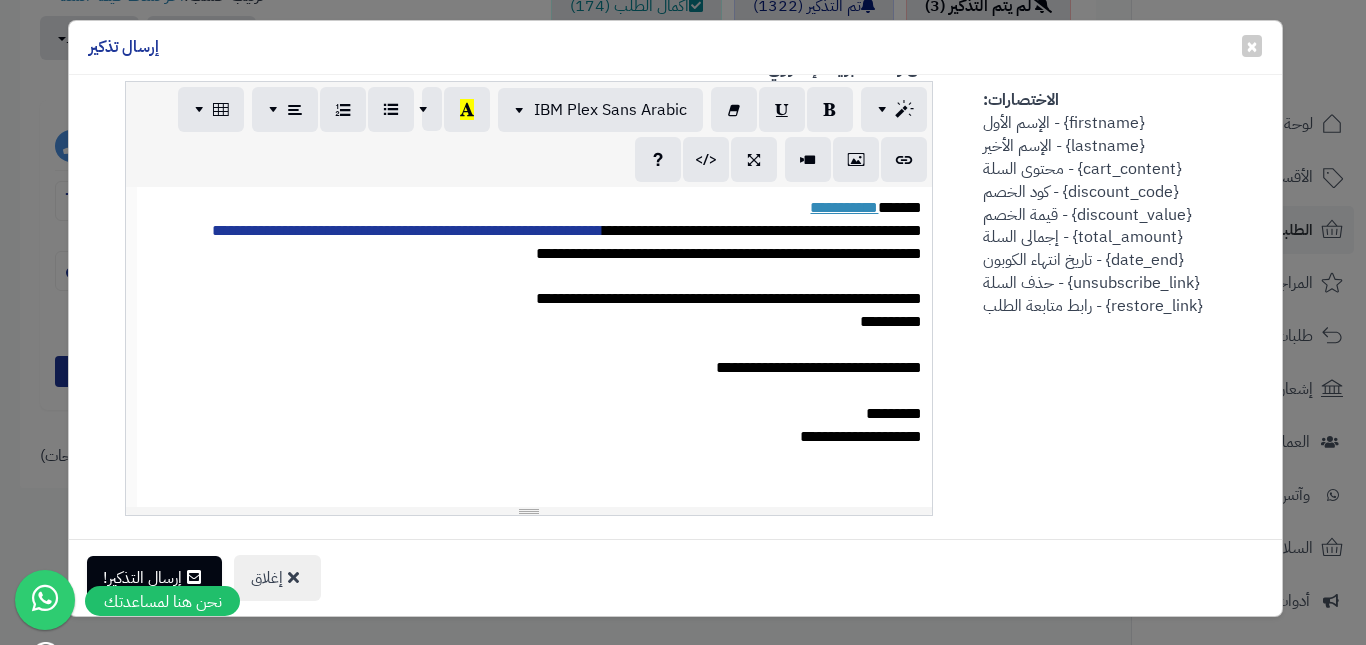 scroll, scrollTop: 1200, scrollLeft: 0, axis: vertical 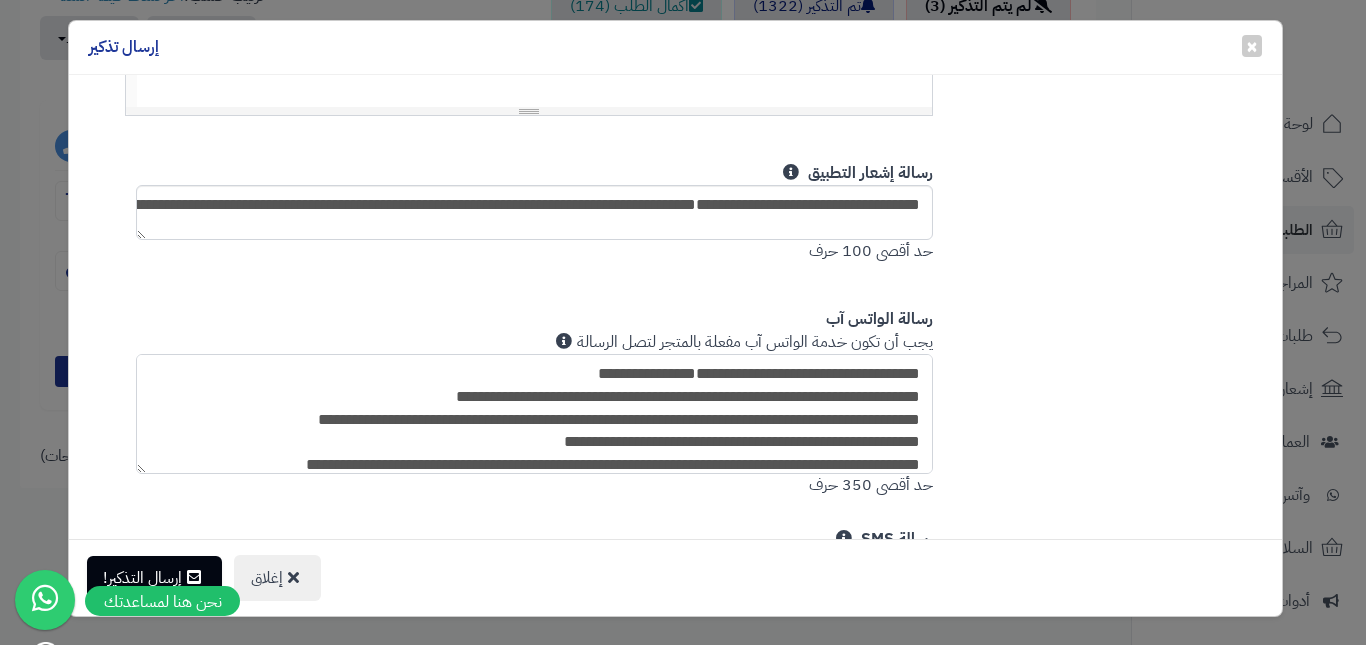 click on "**********" at bounding box center (535, 414) 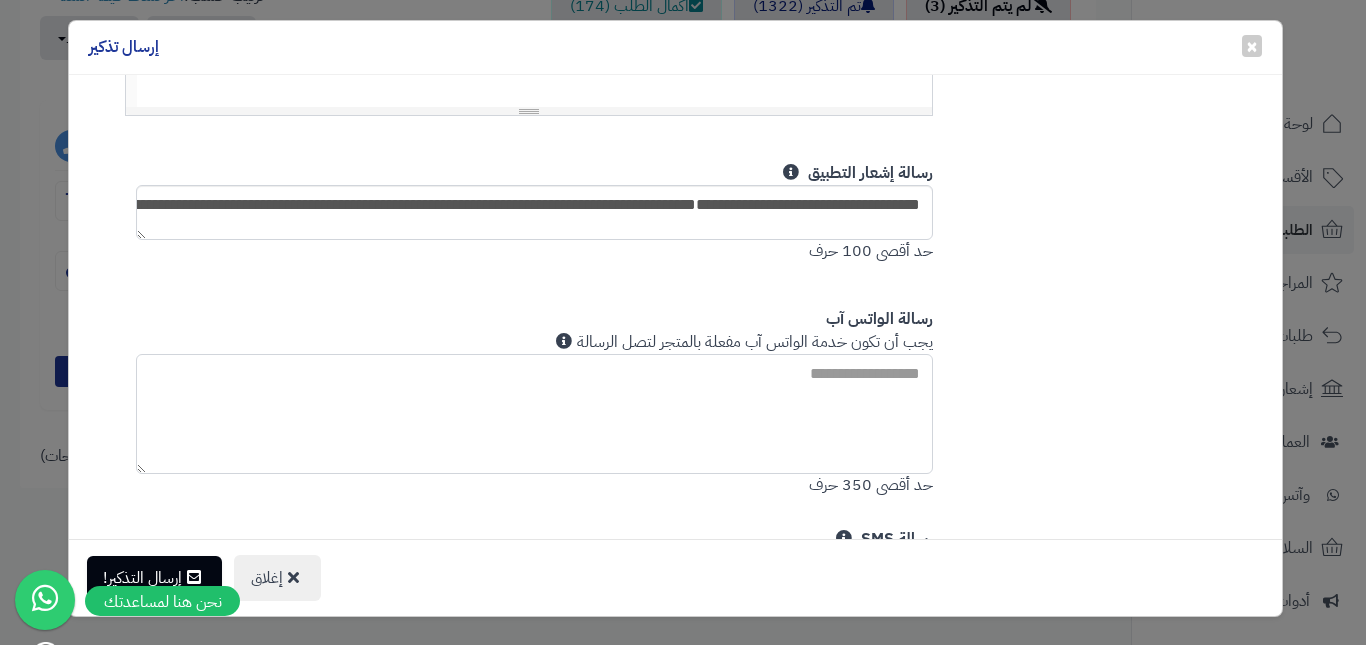 paste on "**********" 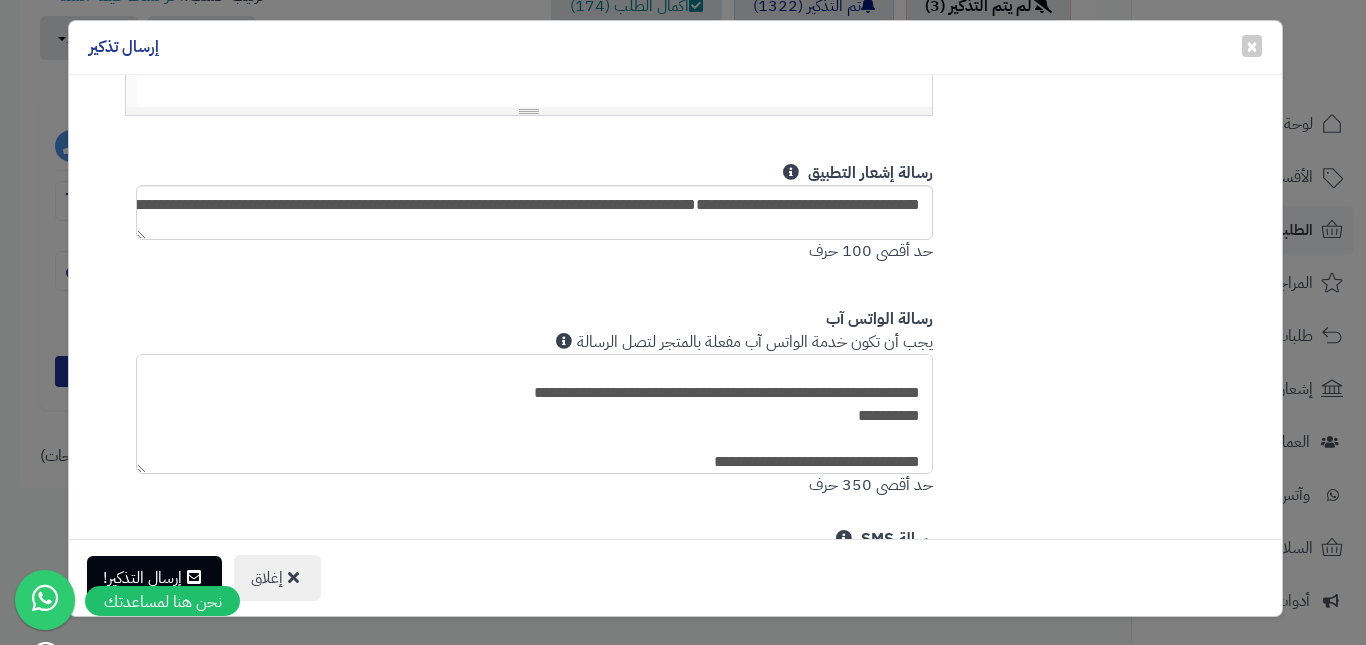 scroll, scrollTop: 0, scrollLeft: 0, axis: both 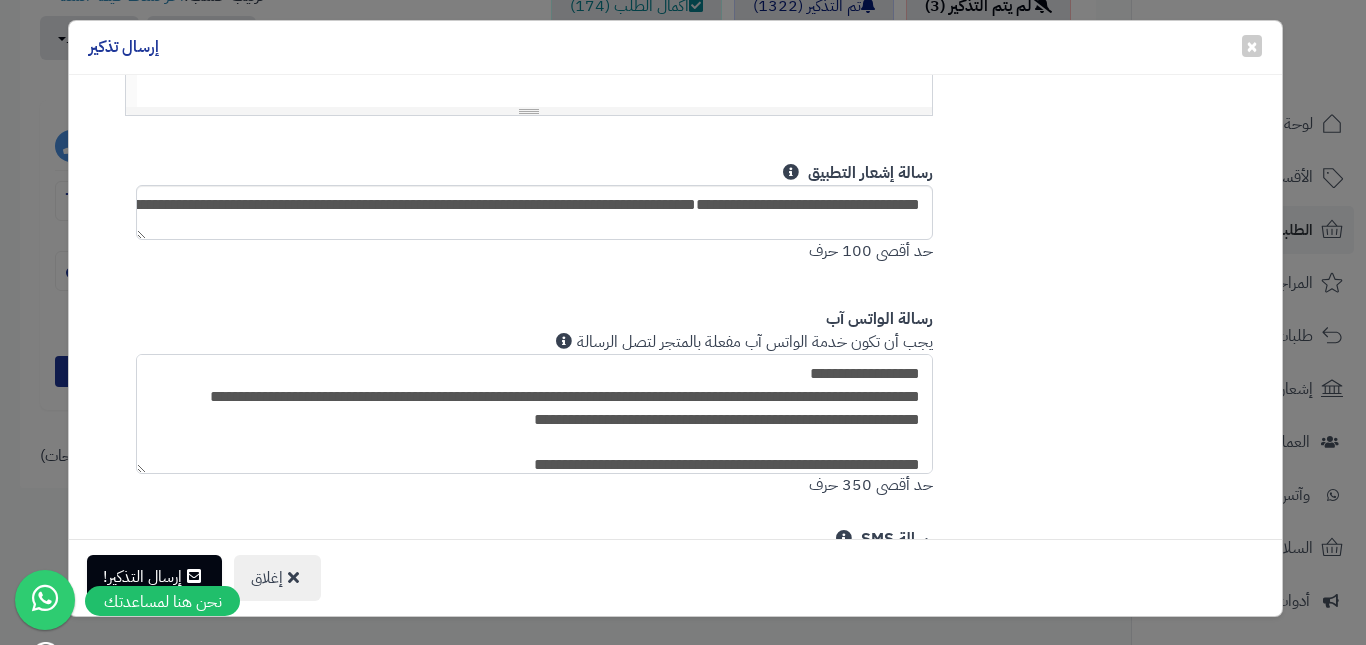 type on "**********" 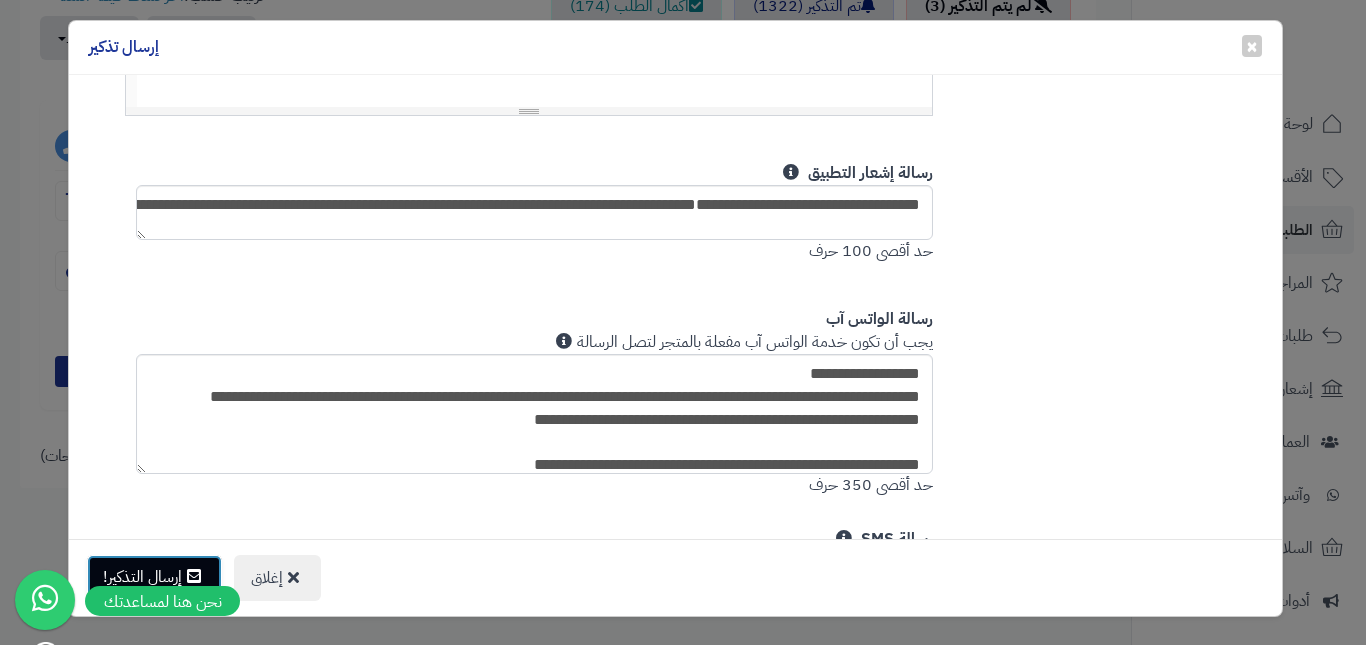 click on "إرسال التذكير!" at bounding box center [154, 577] 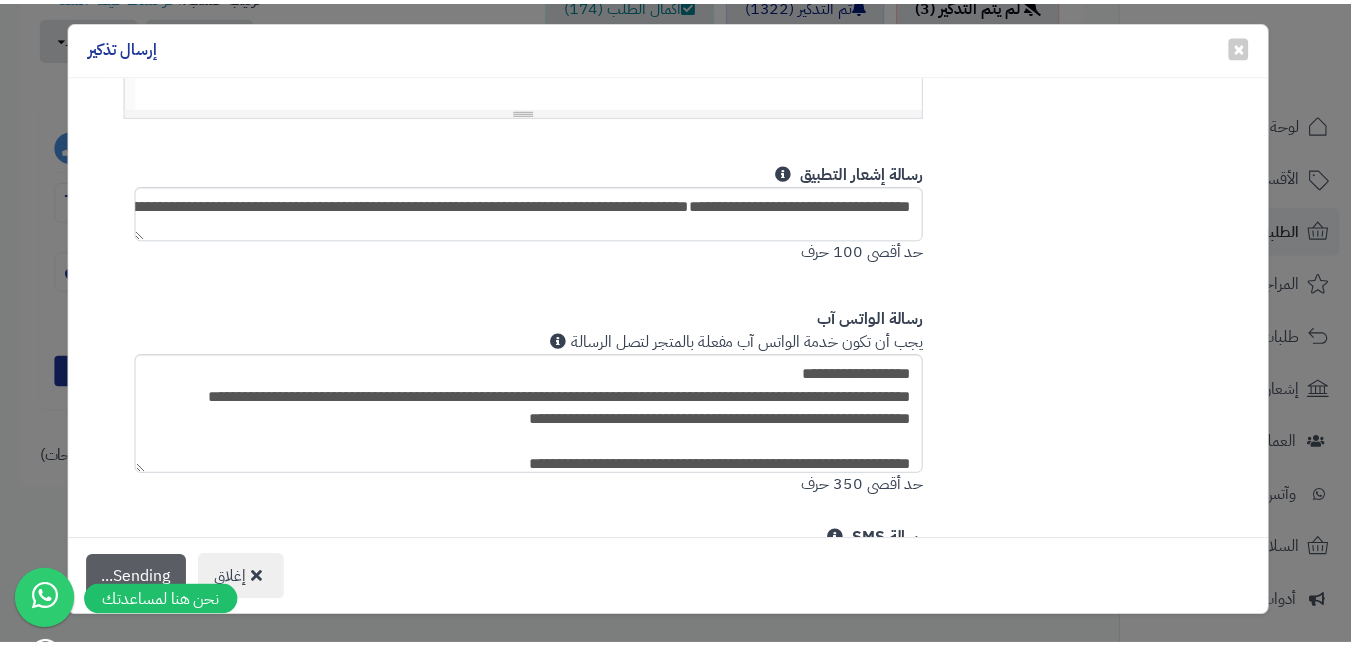 scroll, scrollTop: 832, scrollLeft: 0, axis: vertical 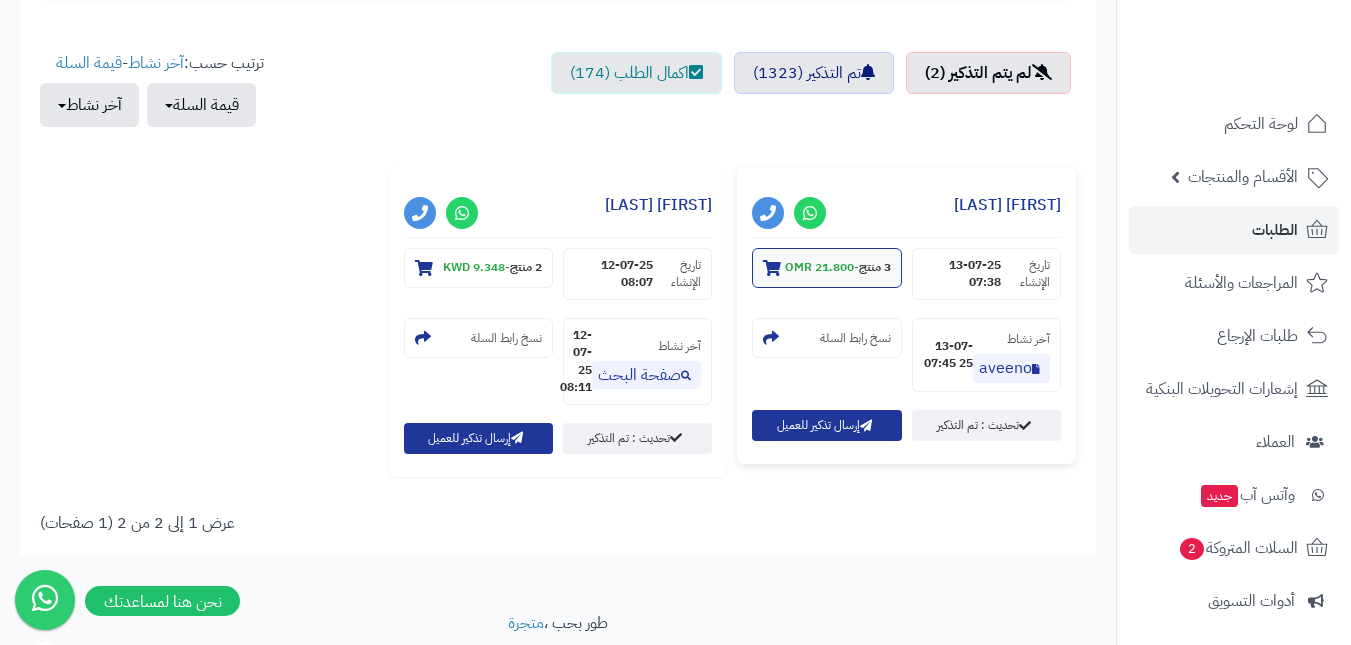 click on "21.800 OMR" at bounding box center (819, 267) 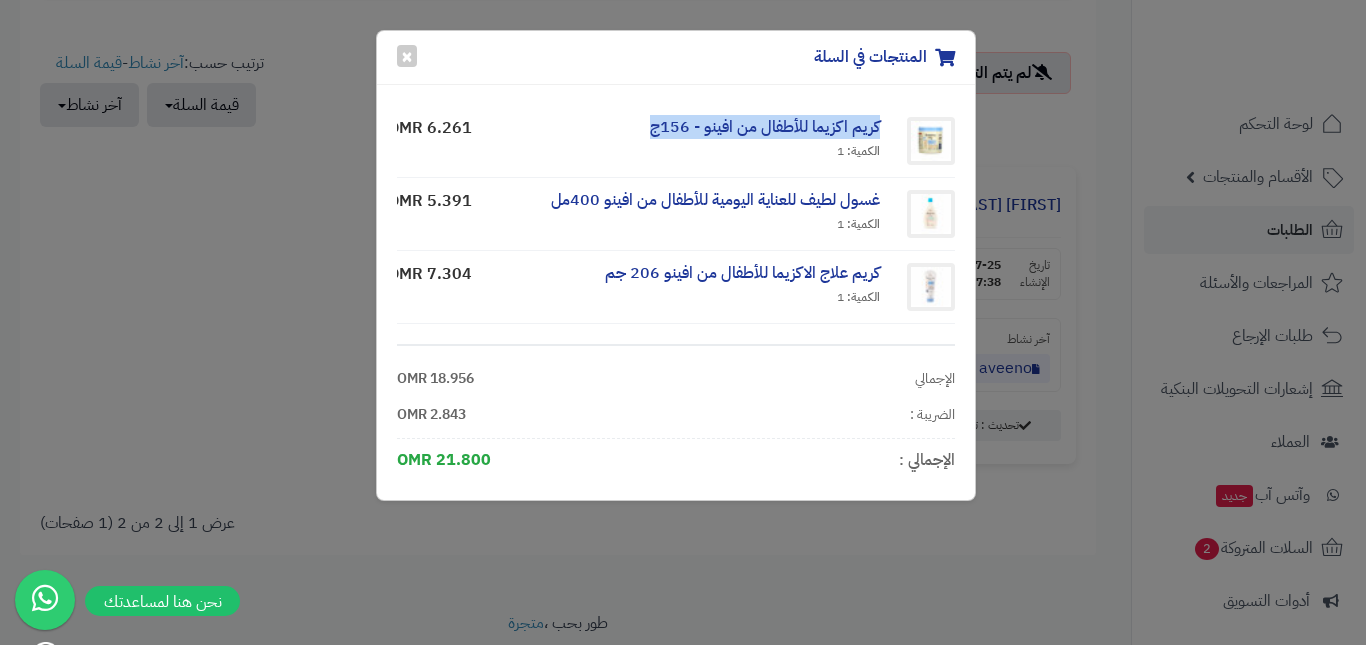 drag, startPoint x: 886, startPoint y: 121, endPoint x: 621, endPoint y: 119, distance: 265.00754 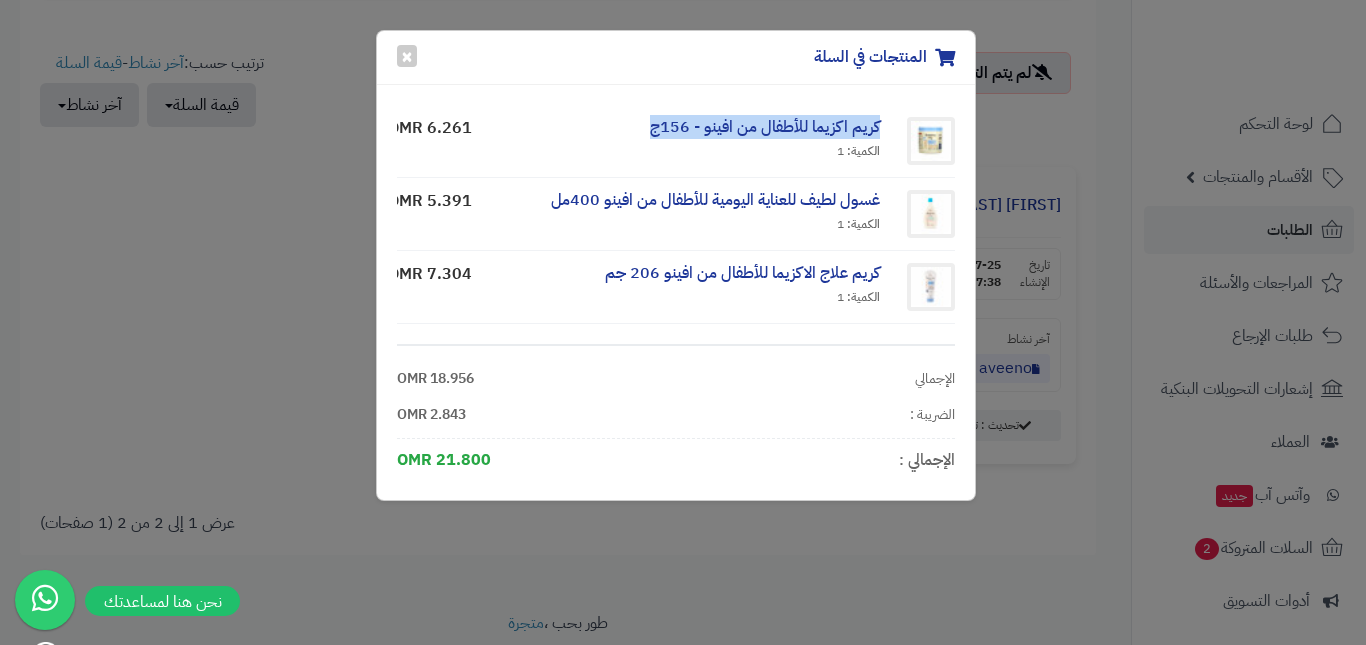 click on "كريم اكزيما للأطفال من افينو - 156ج
الكمية:
1" at bounding box center (686, 141) 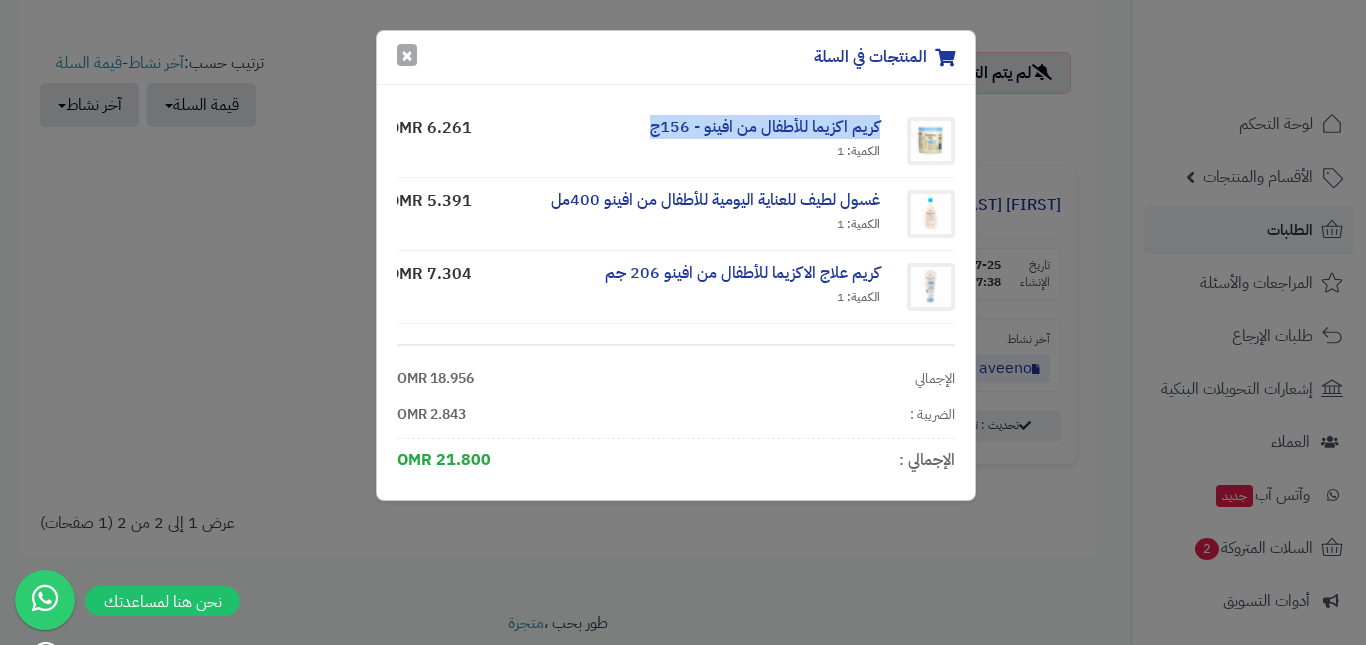 click on "×" at bounding box center [407, 55] 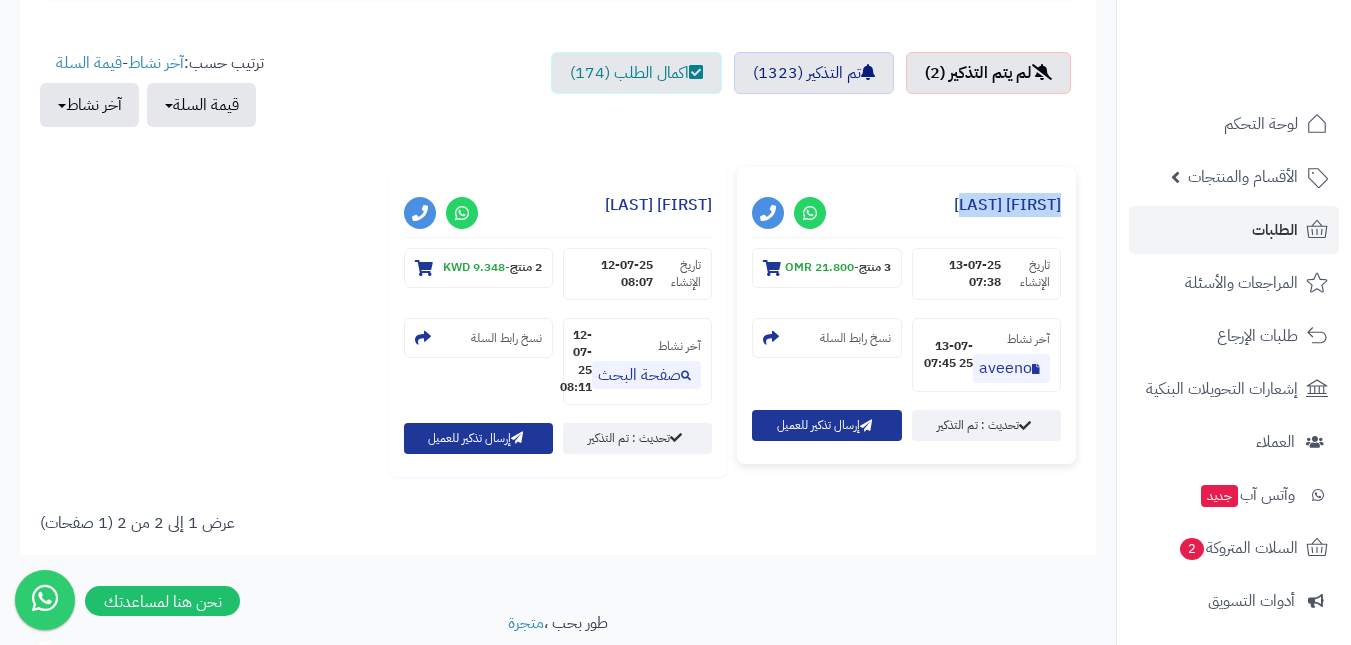 drag, startPoint x: 930, startPoint y: 199, endPoint x: 1061, endPoint y: 212, distance: 131.64346 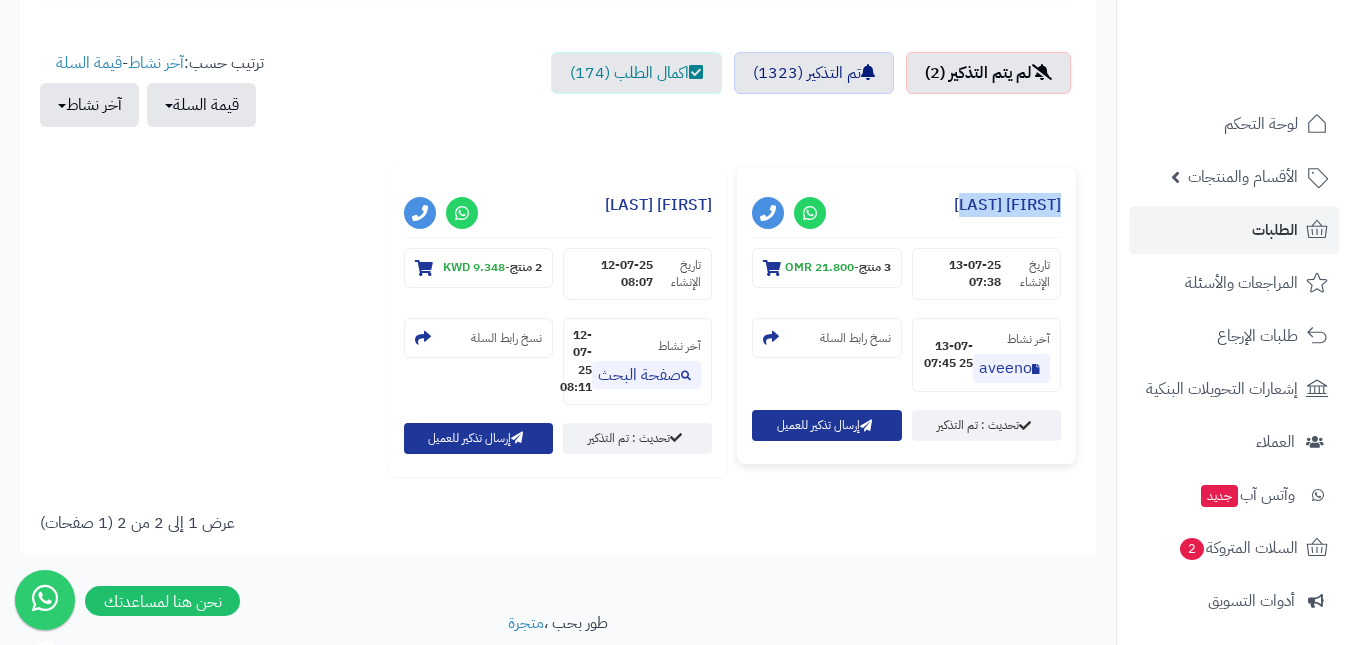 click on "**********" at bounding box center (906, 315) 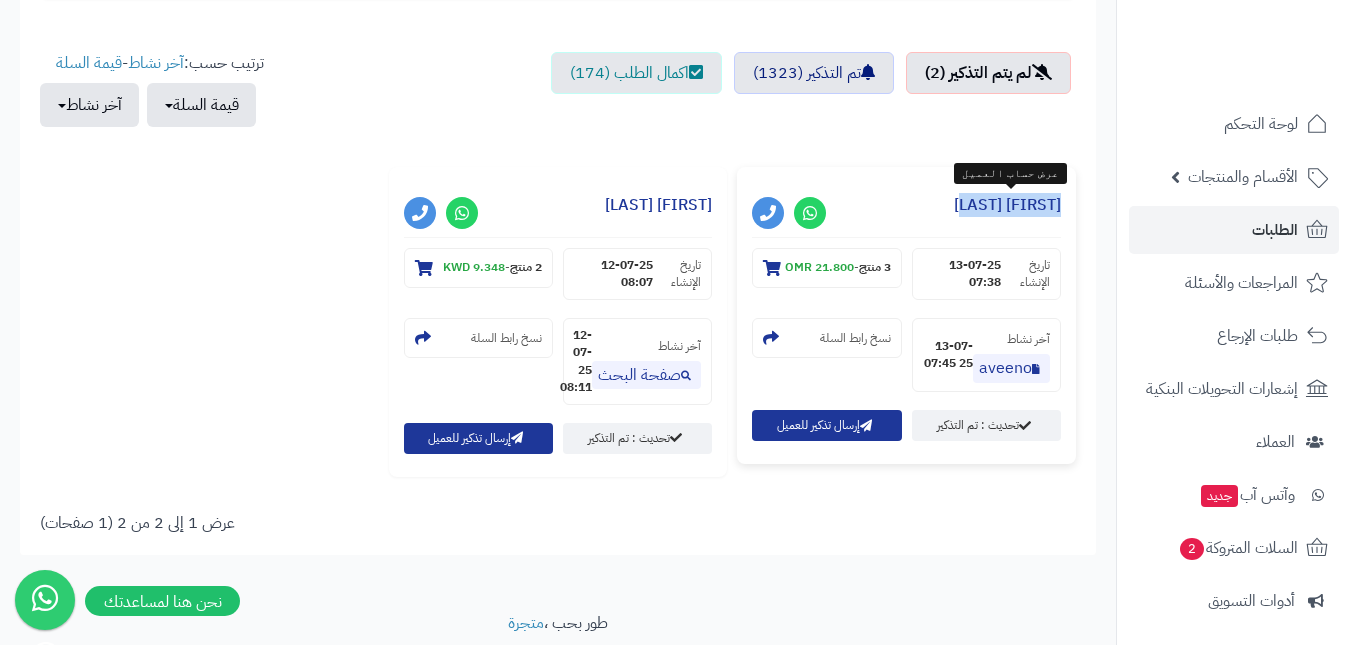 copy on "Maytha Jandal" 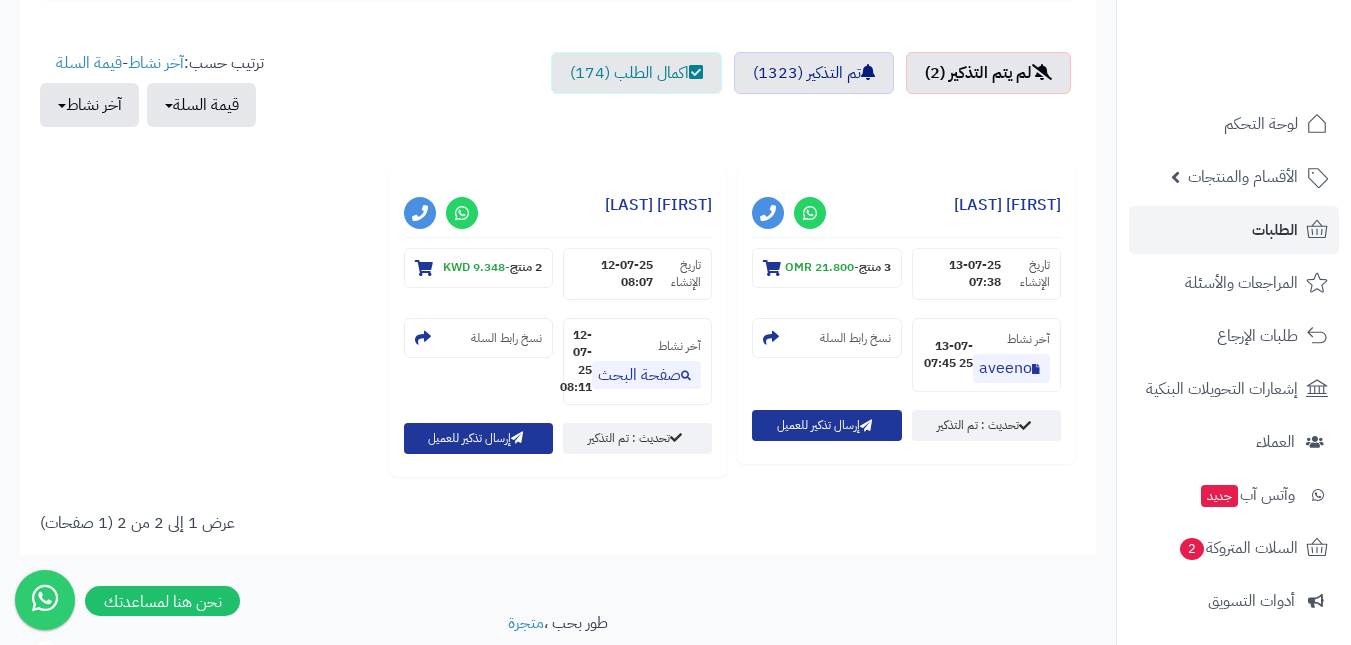 click on "إجمالي قيمة السلات المتروكة 189,236.00
قيمة السلات التي تحولت إلى طلبات بعد التذكير 🎉 32,666.00
متوسط قيمة السلة المتروكة
94,618.00  الصفحات التي ترك فيها العملاء سلاتهم
صفحة البحث
عدد السلات:
1
النسبة المئوية:
50%
صفحات أخرى
عدد السلات:
1
النسبة المئوية:
50%
ترتيب حسب:
آخر نشاط  -
قيمة السلة
قيمة السلة
أكثر من 500 أكثر من 1000 أكثر من 2000 أكثر من 5000
آخر نشاط
اليوم الاسبوع الحالي الشهر الحالي
لم يتم التذكير (2)
تم التذكير (1323)
اكمال الطلب (174)
Maytha Jandal
تاريخ الإنشاء
13-07-25 07:38
3 منتج
-
21.800 OMR
آخر نشاط
aveeno" at bounding box center [558, 41] 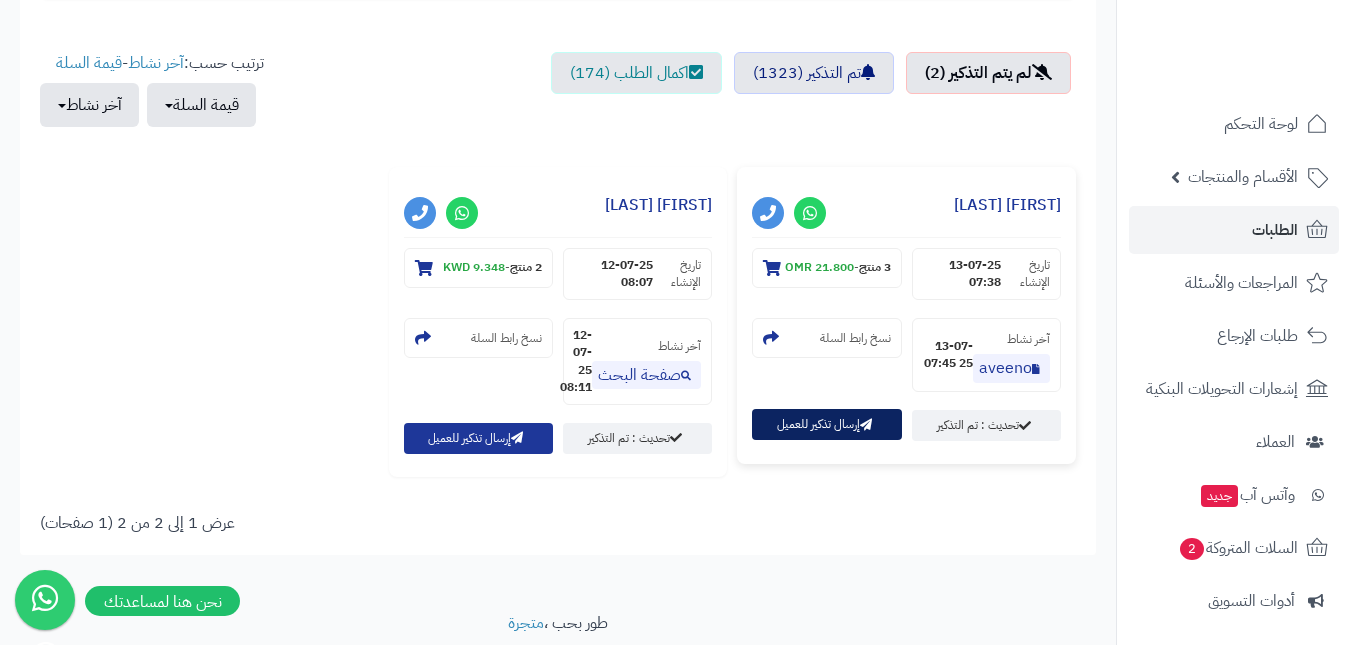 click on "إرسال تذكير للعميل" at bounding box center [826, 424] 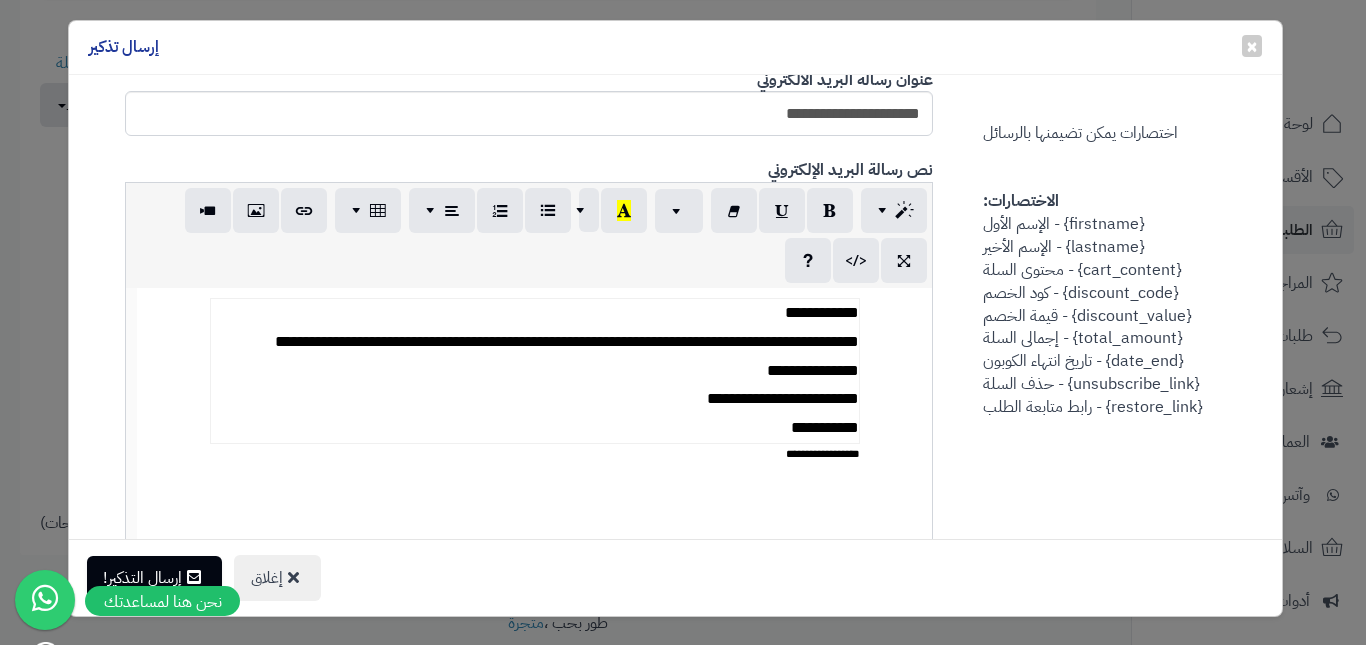 scroll, scrollTop: 700, scrollLeft: 0, axis: vertical 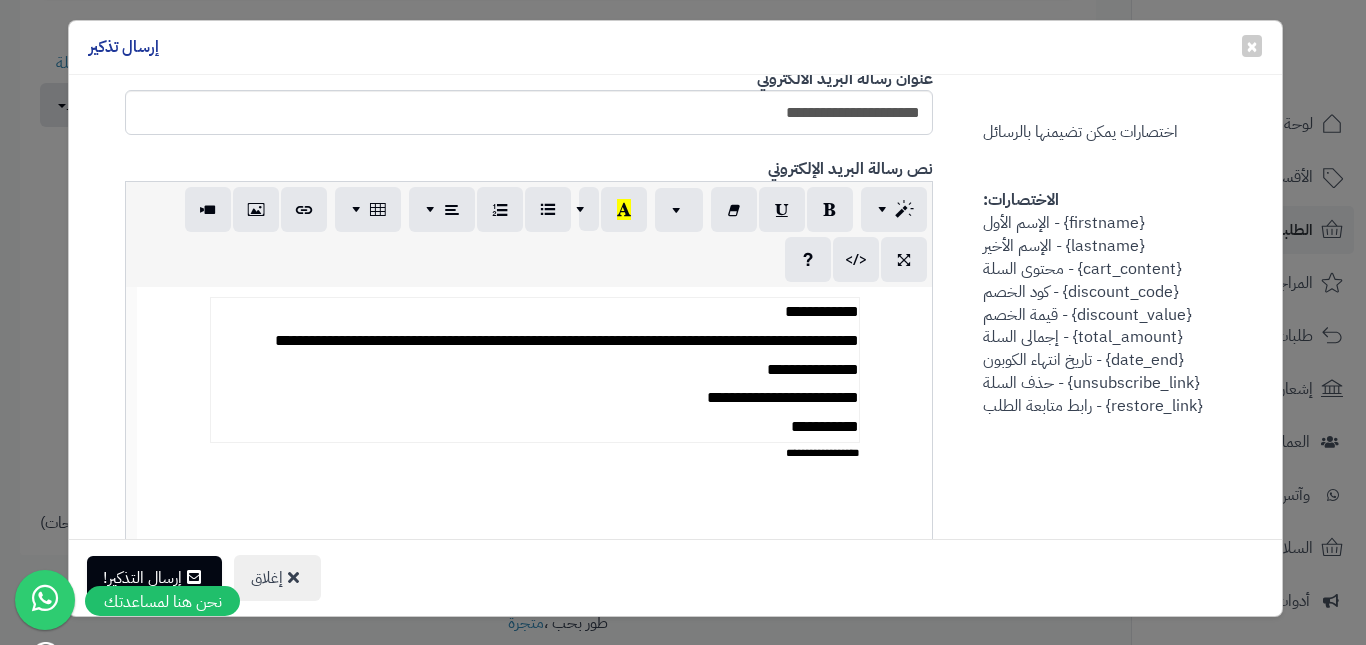 click on "**********" at bounding box center [534, 370] 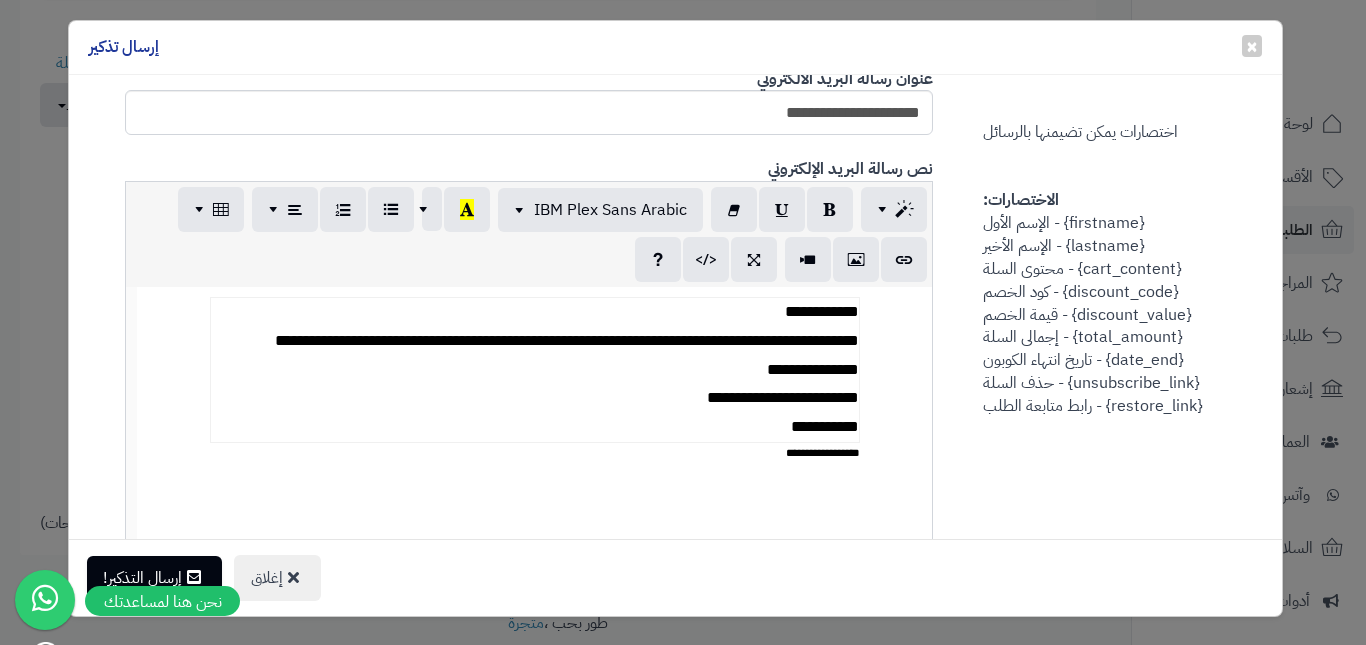type 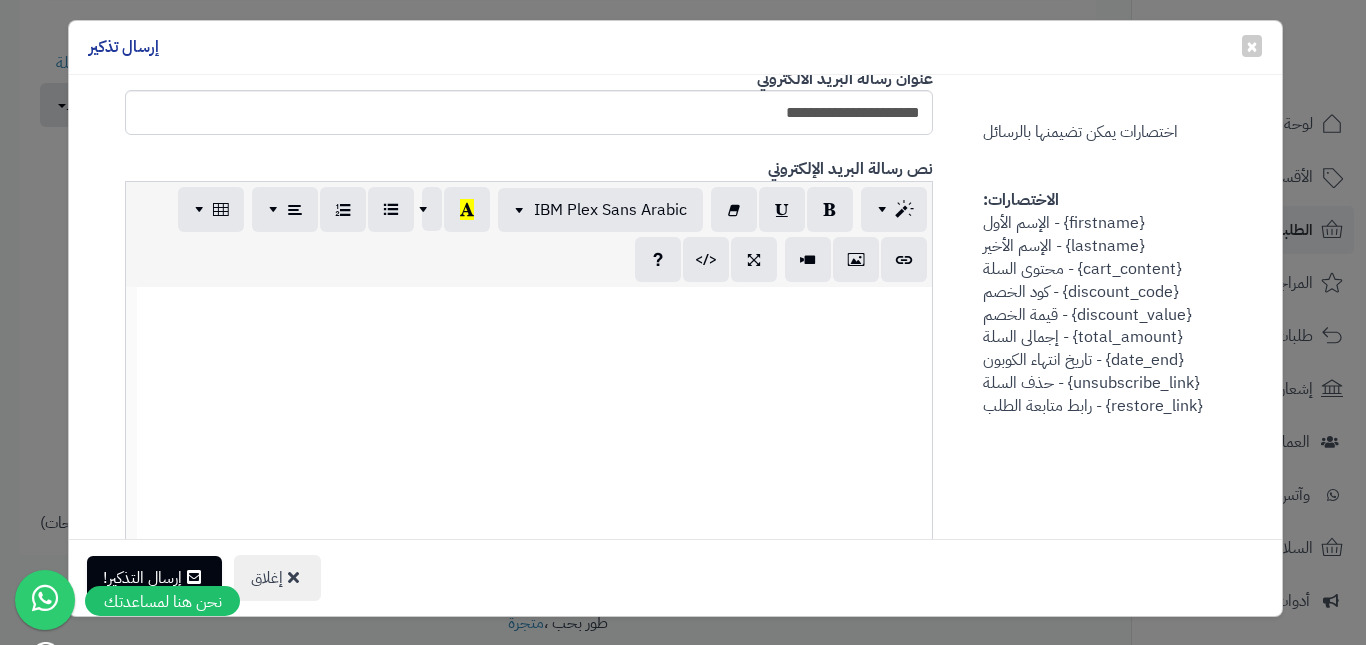 scroll, scrollTop: 710, scrollLeft: 0, axis: vertical 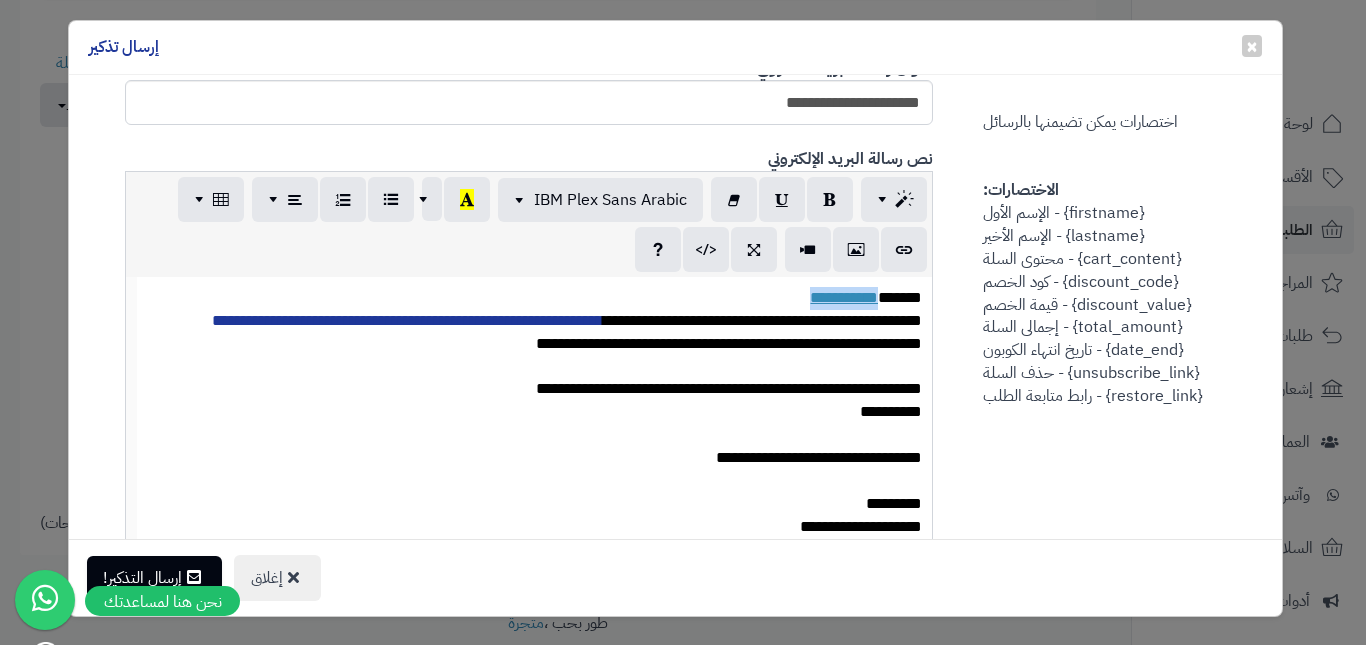 drag, startPoint x: 797, startPoint y: 305, endPoint x: 892, endPoint y: 305, distance: 95 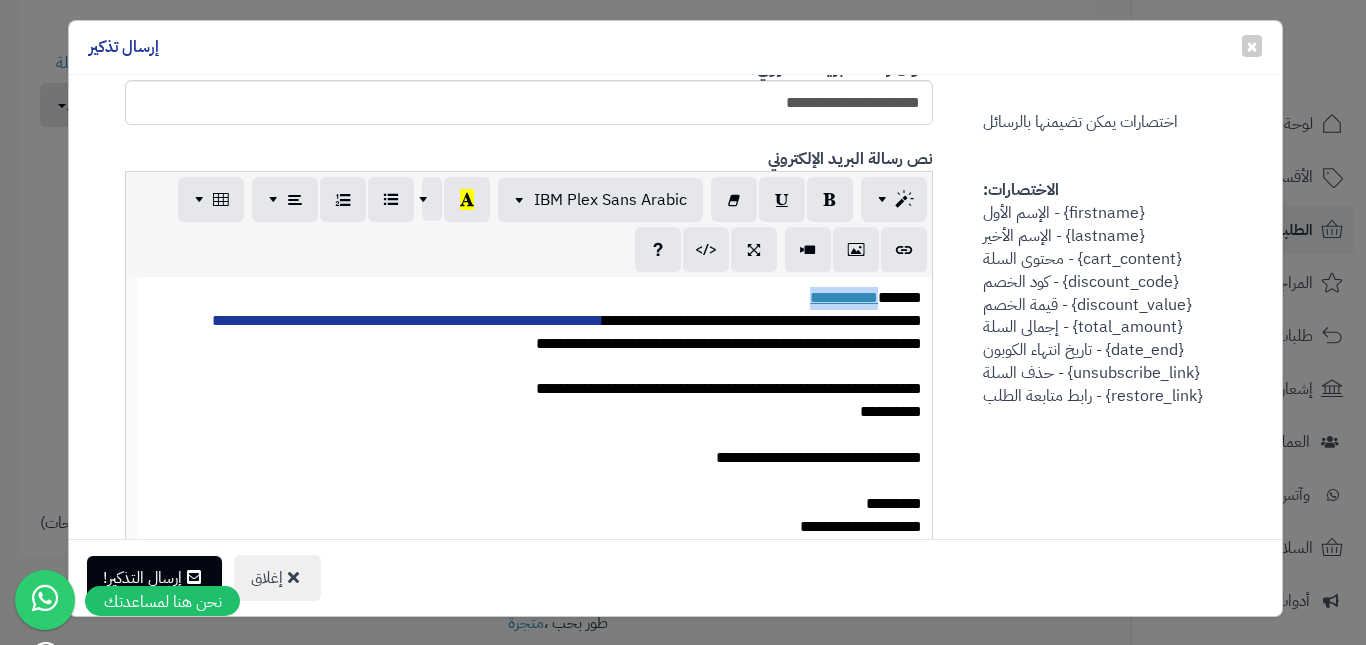 click on "**********" at bounding box center (535, 298) 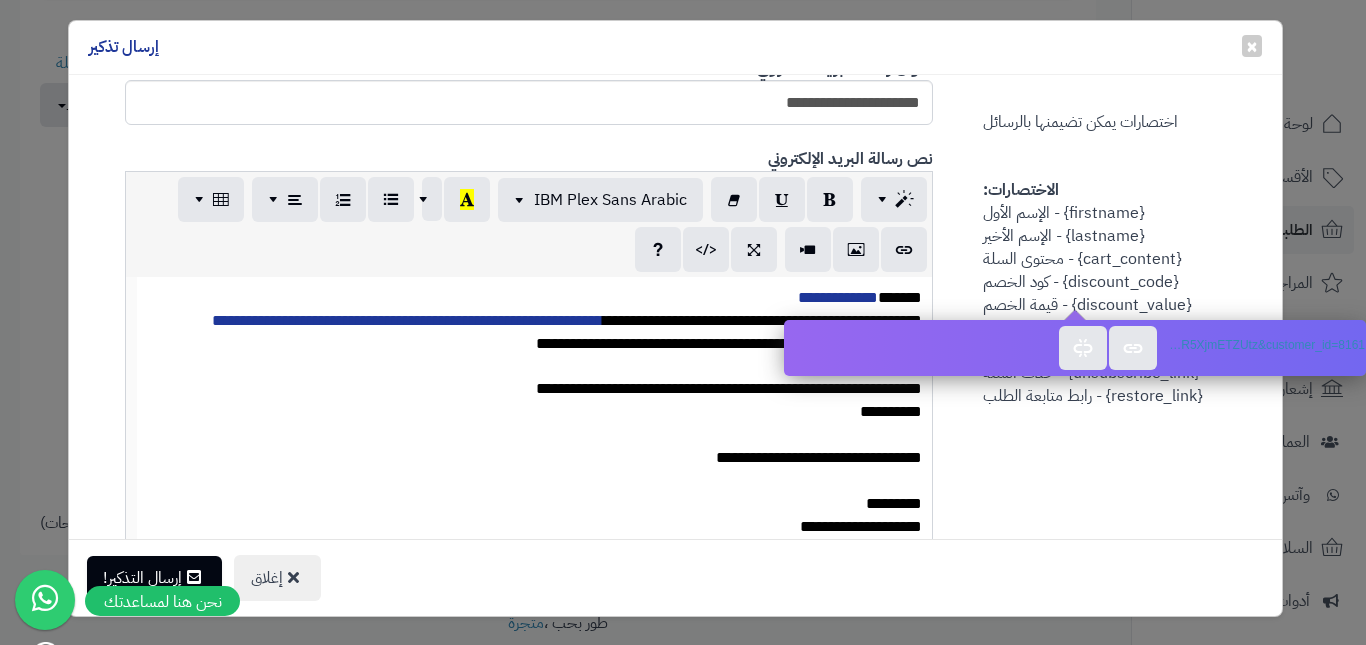 click on "**********" at bounding box center (535, 344) 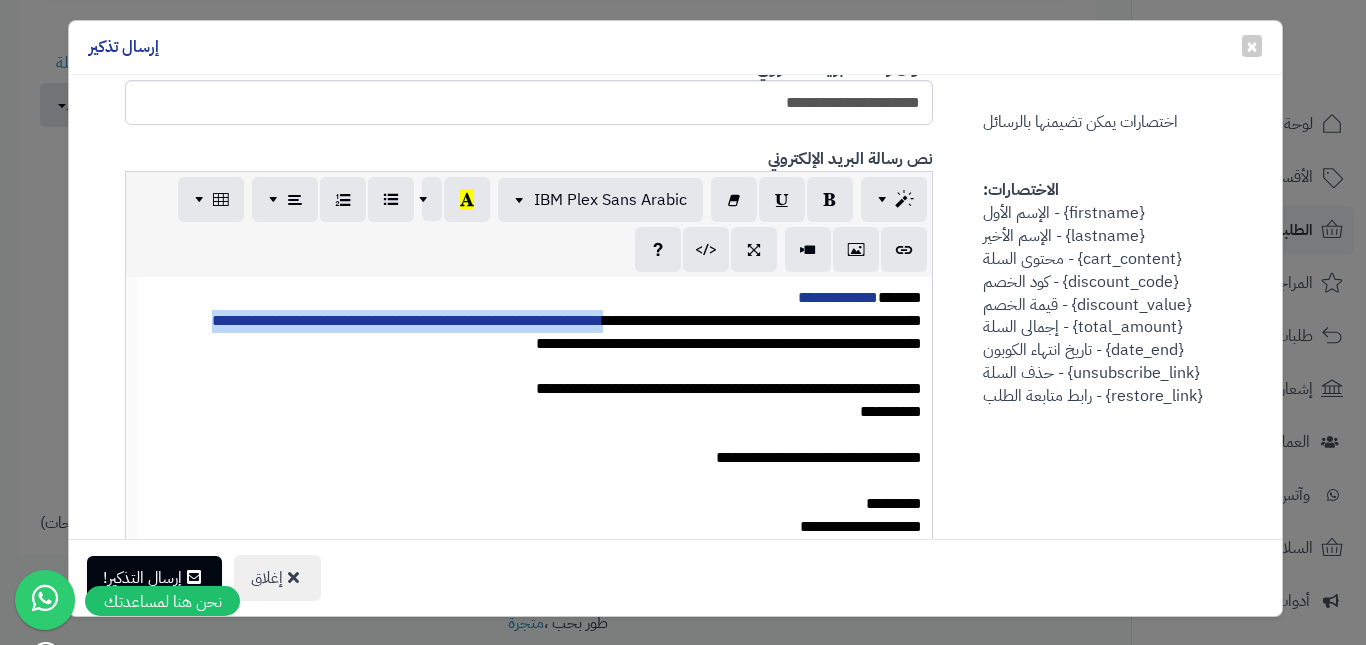 drag, startPoint x: 190, startPoint y: 322, endPoint x: 579, endPoint y: 320, distance: 389.00513 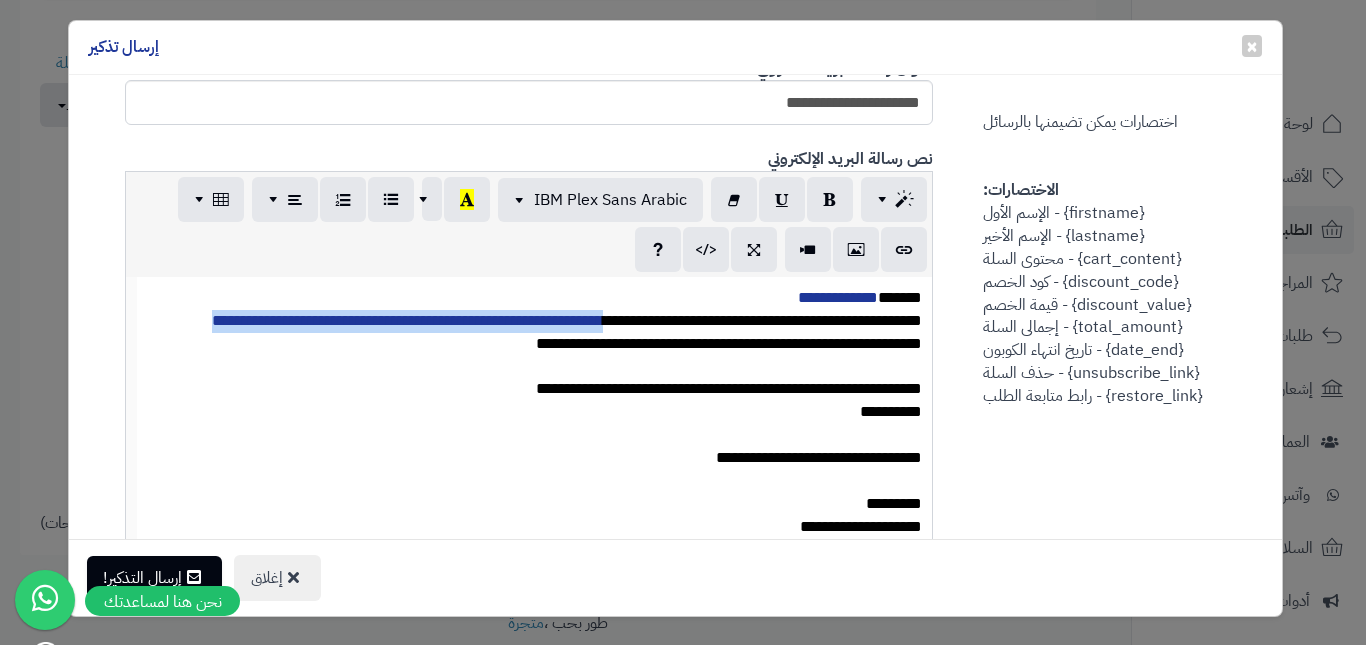 click on "**********" at bounding box center (535, 321) 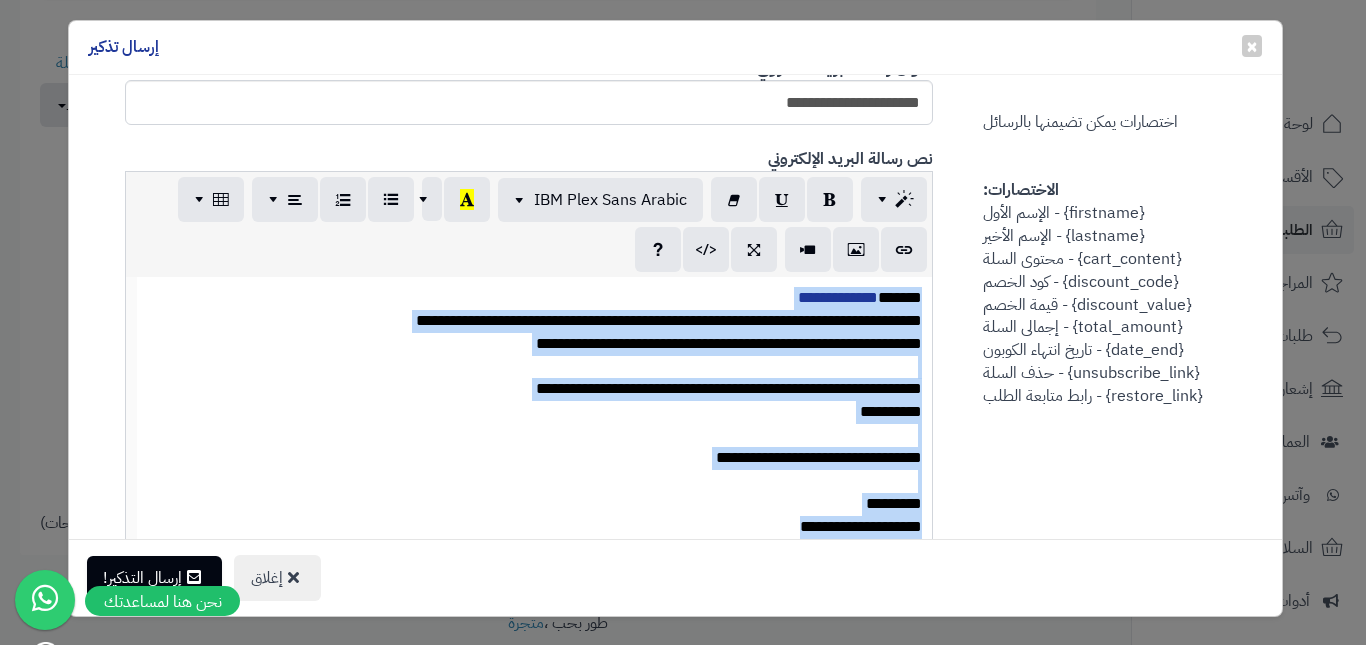 copy on "**********" 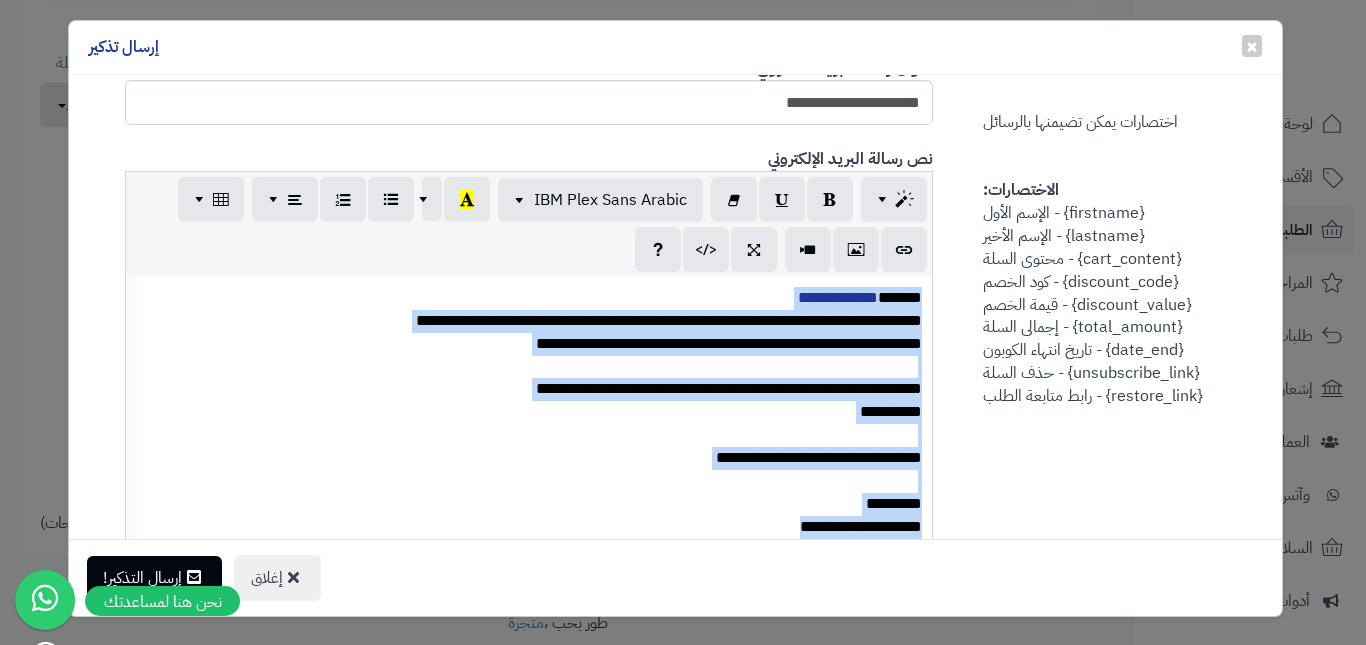 click on "**********" at bounding box center (535, 298) 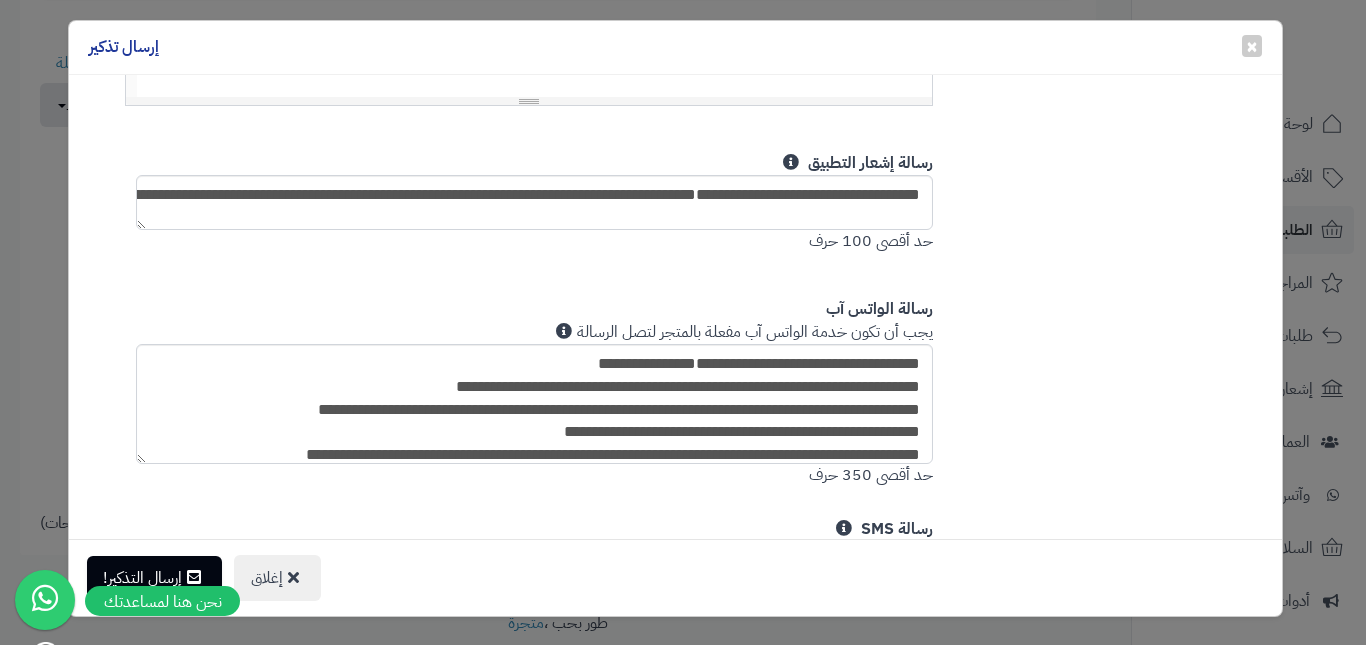 scroll, scrollTop: 1410, scrollLeft: 0, axis: vertical 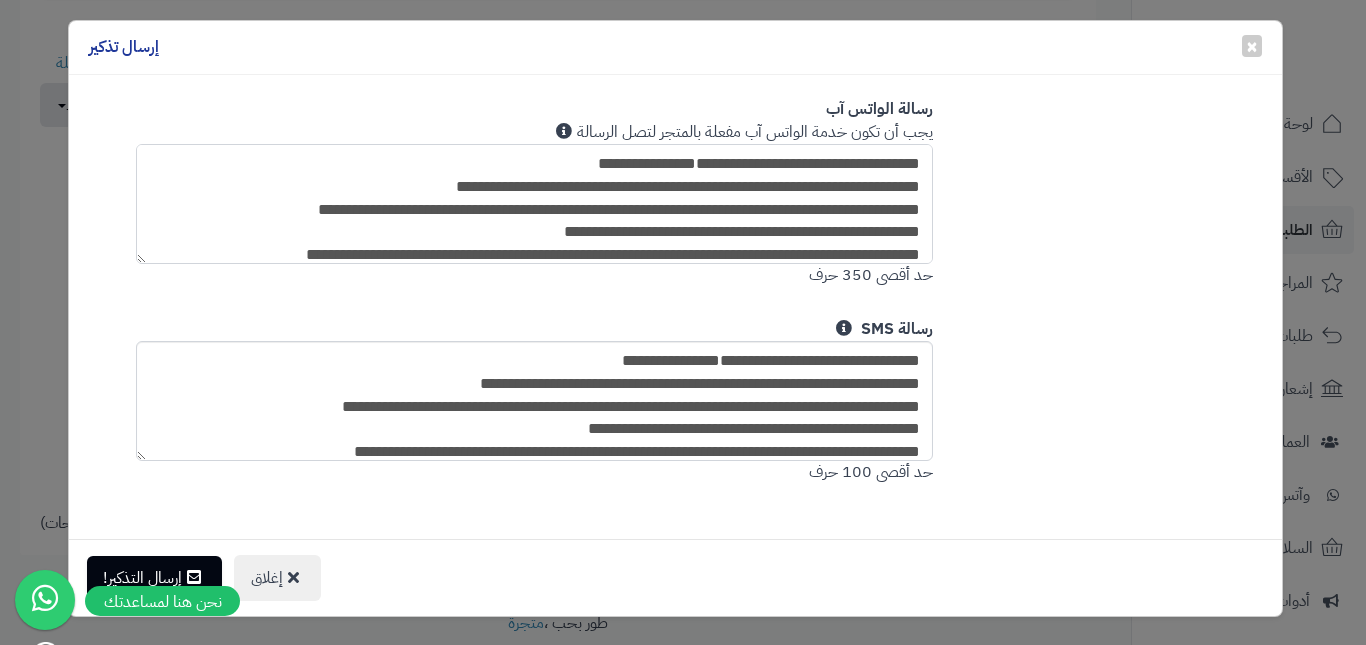 click on "**********" at bounding box center [535, 204] 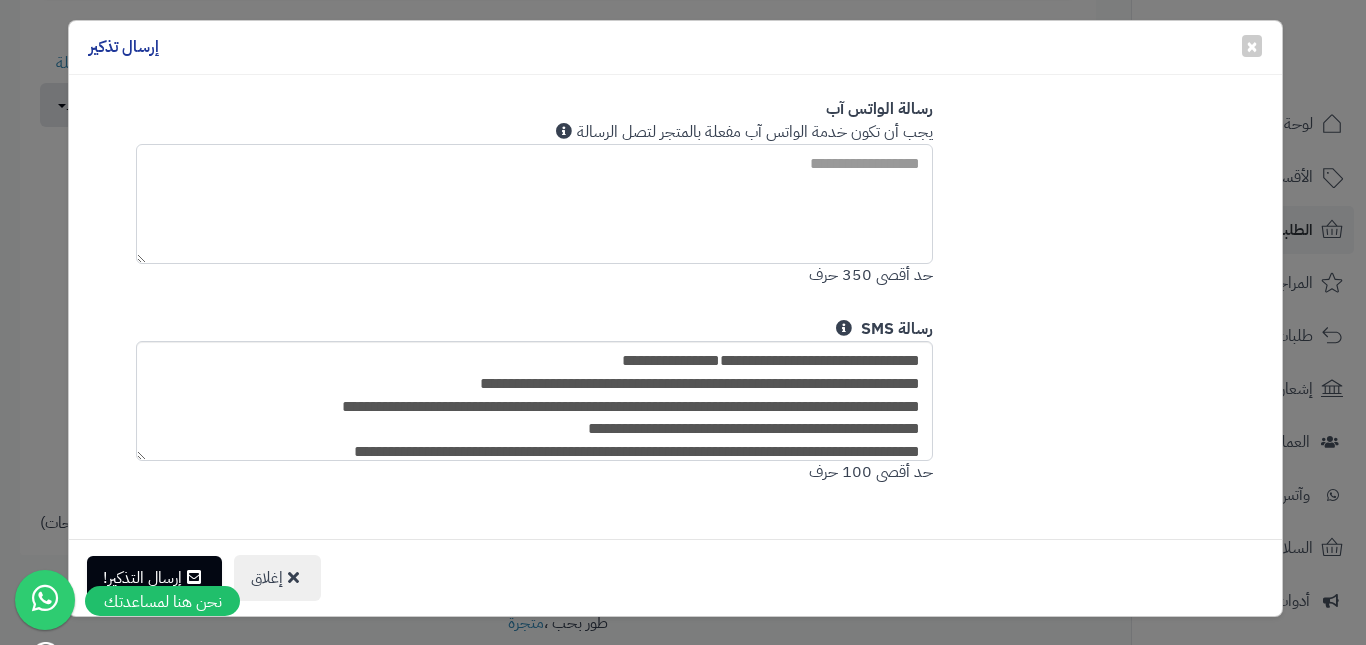 paste on "**********" 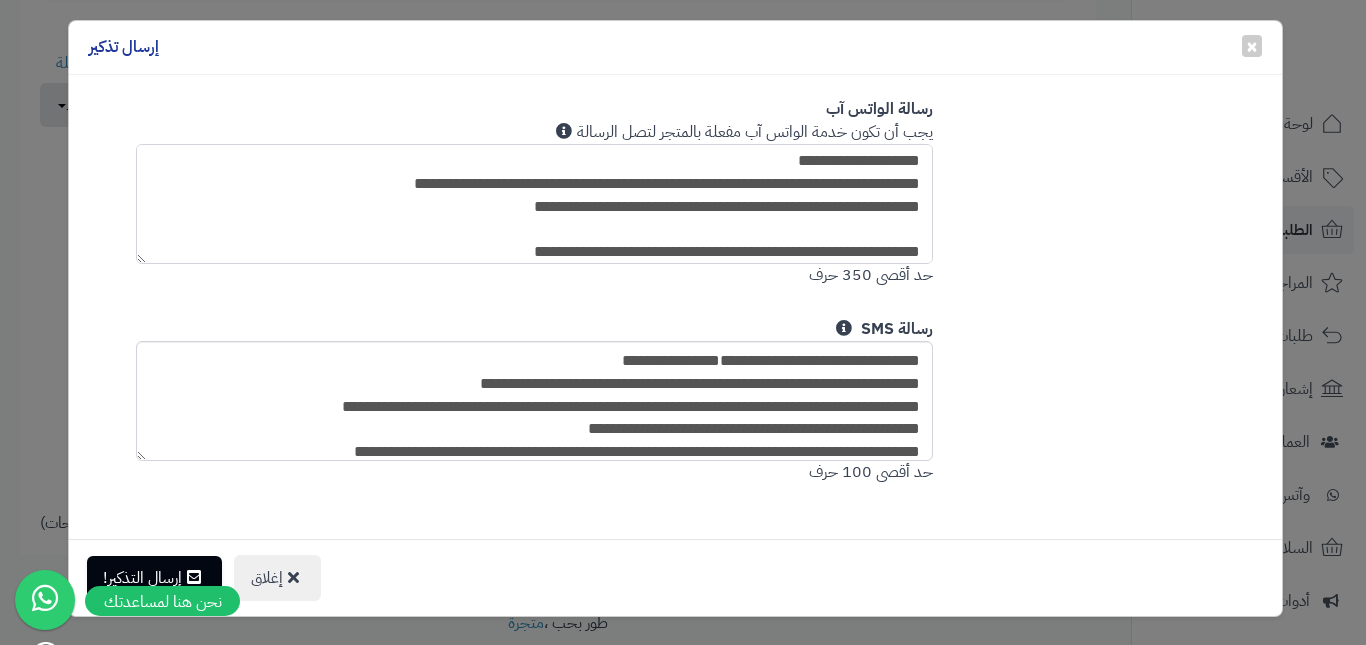 scroll, scrollTop: 0, scrollLeft: 0, axis: both 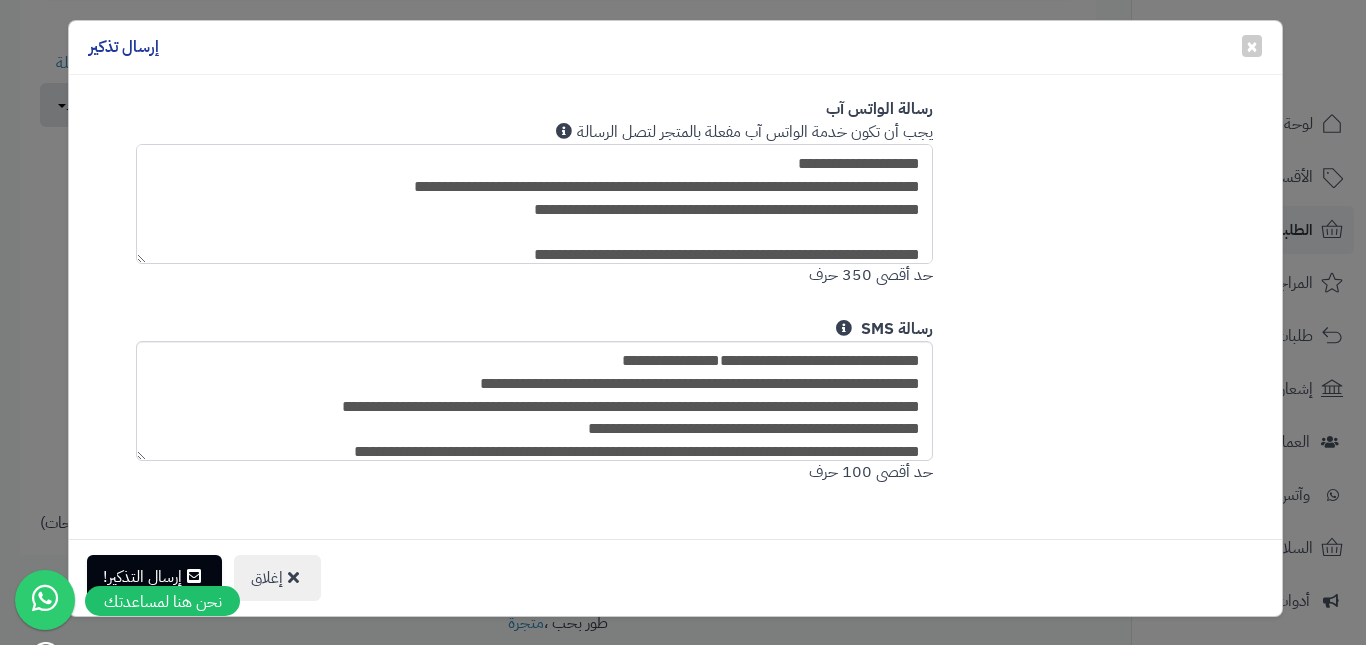 type on "**********" 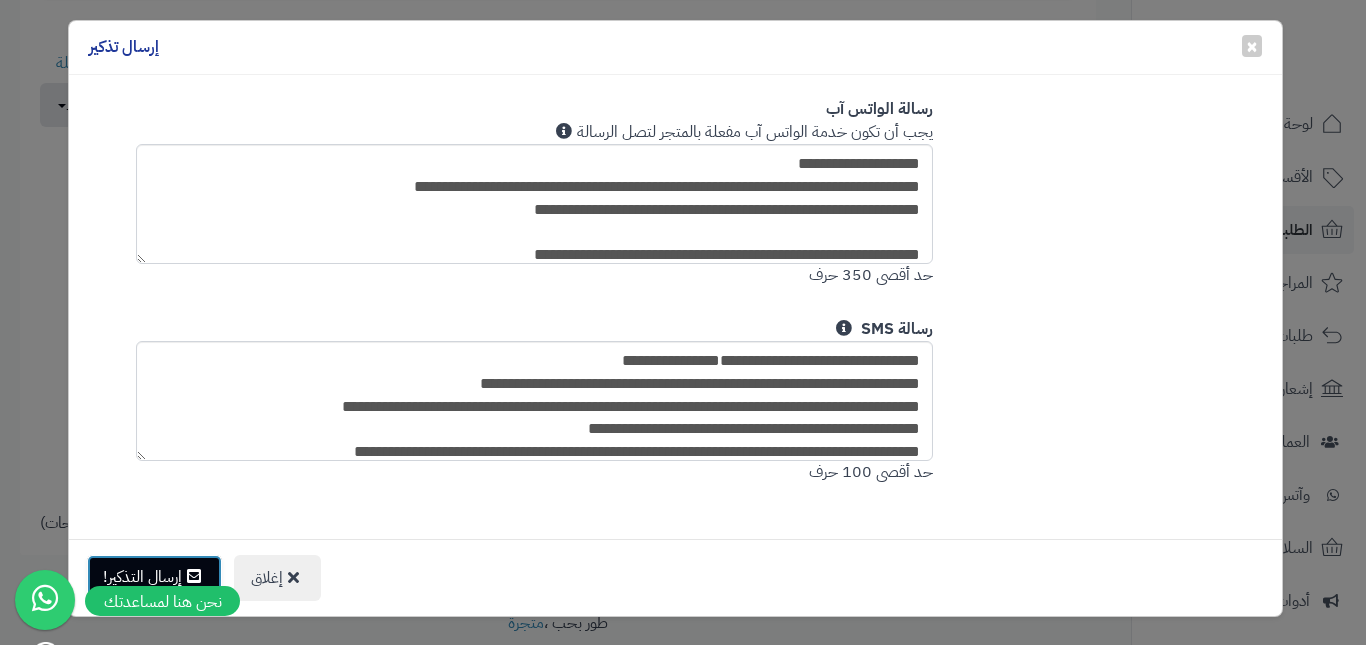 click on "إرسال التذكير!" at bounding box center (154, 577) 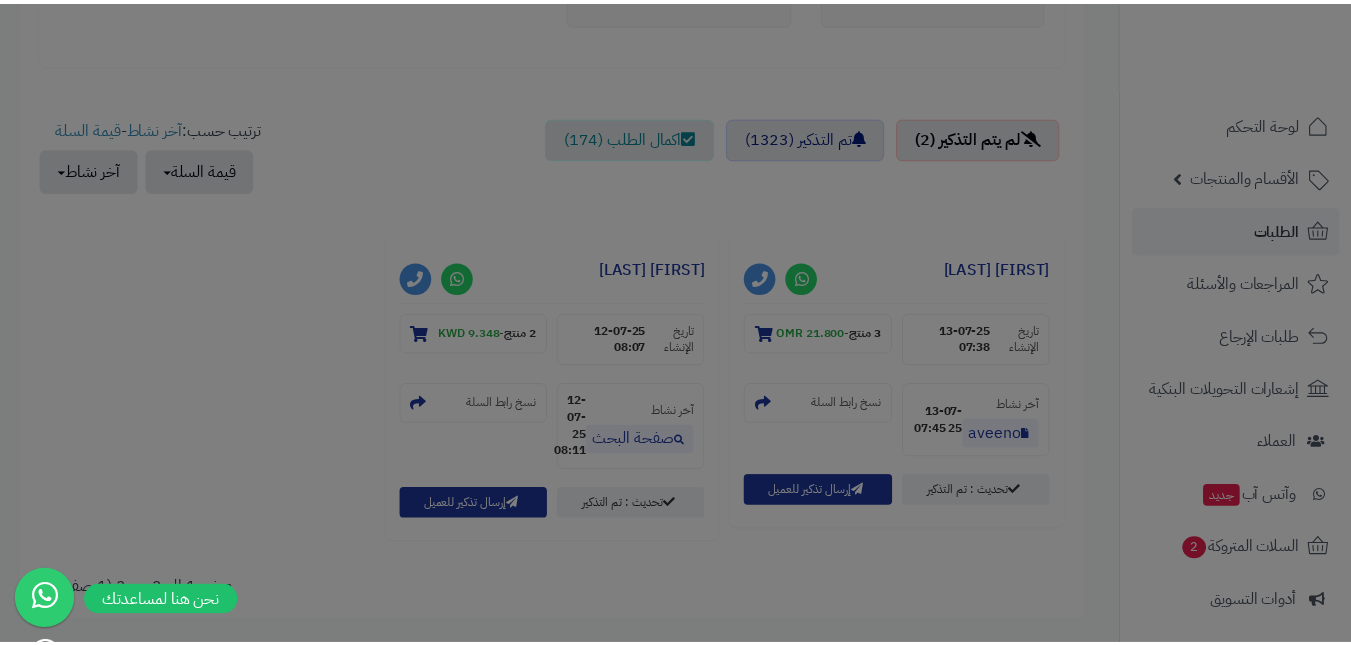 scroll, scrollTop: 765, scrollLeft: 0, axis: vertical 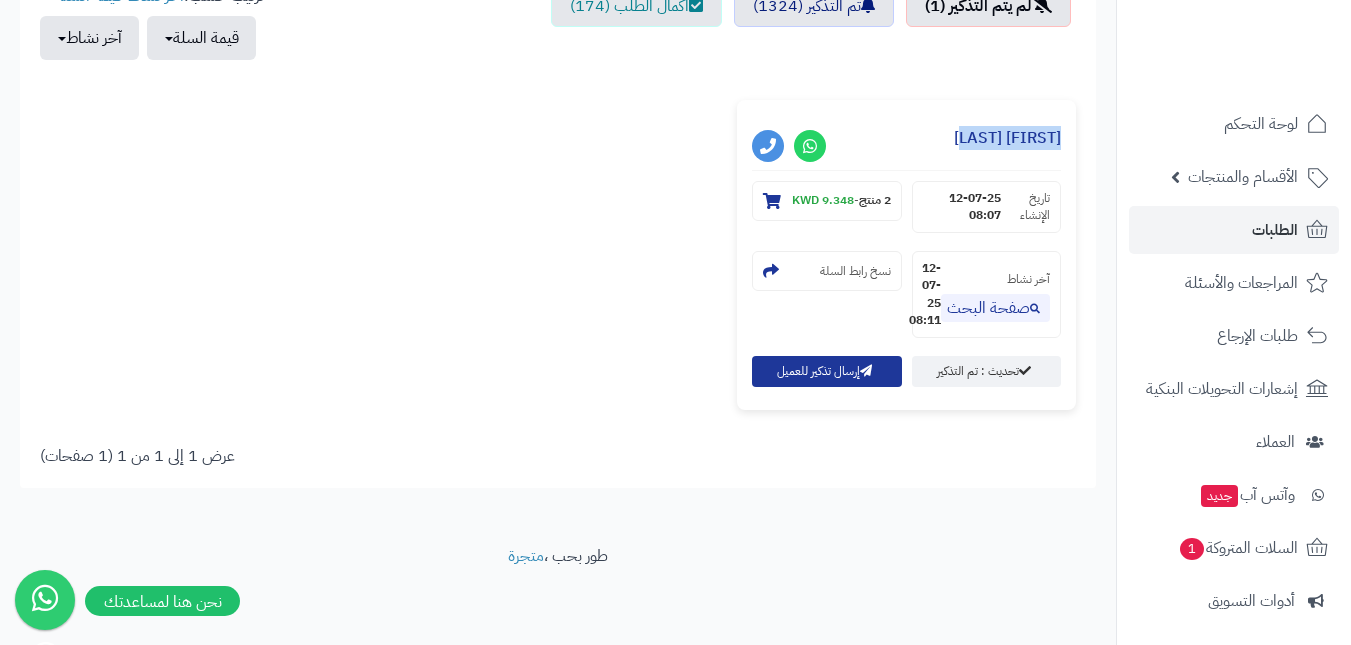 drag, startPoint x: 966, startPoint y: 130, endPoint x: 1070, endPoint y: 133, distance: 104.04326 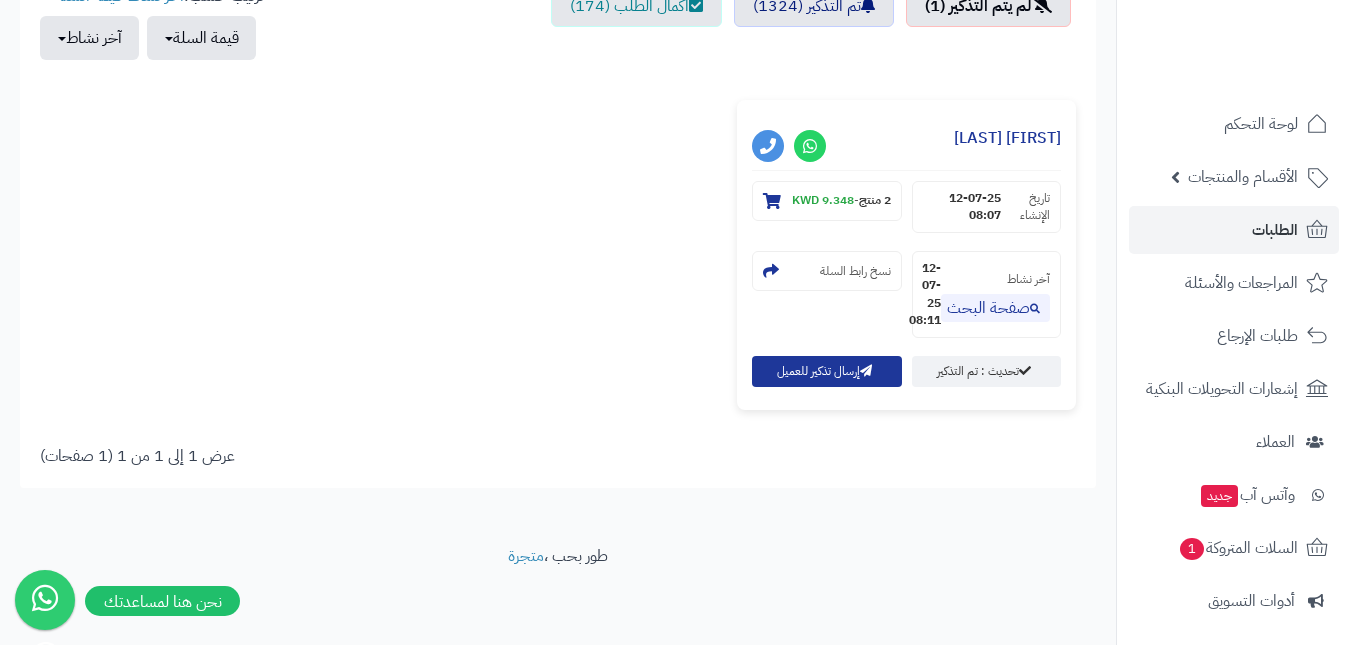 click on "[FIRST] [LAST]" at bounding box center (906, 143) 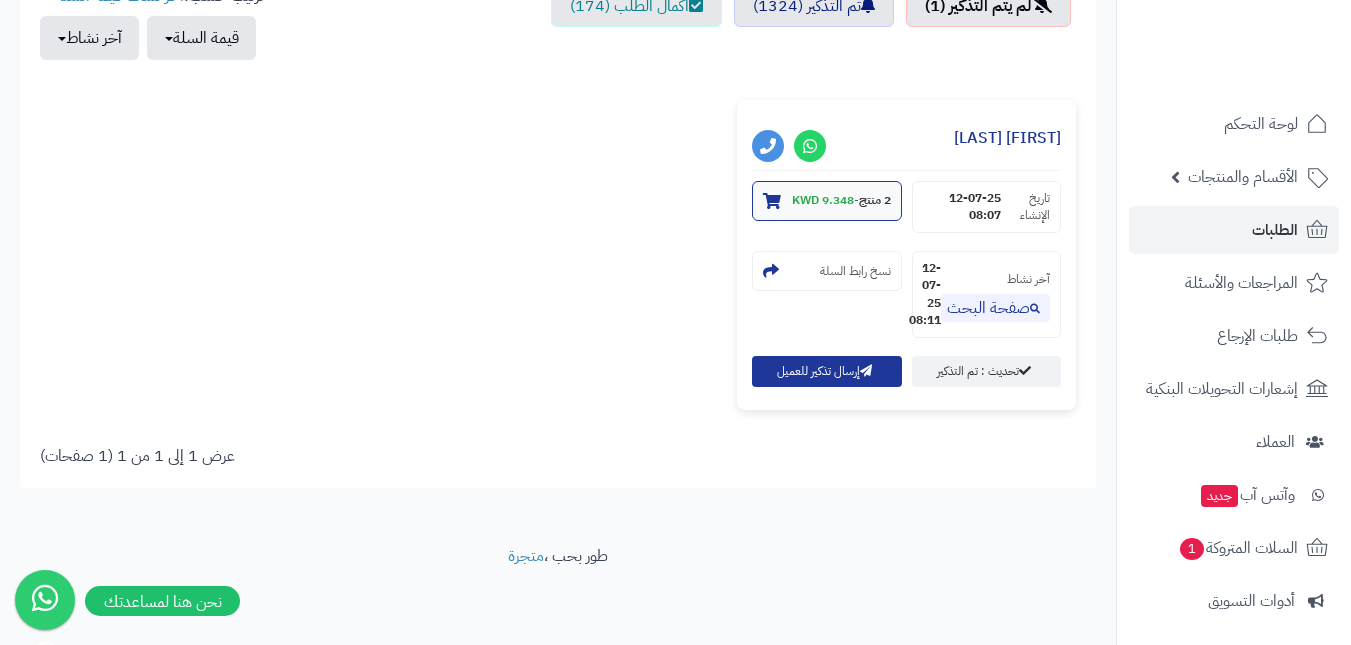 click on "2 منتج
-
9.348 KWD" at bounding box center [841, 200] 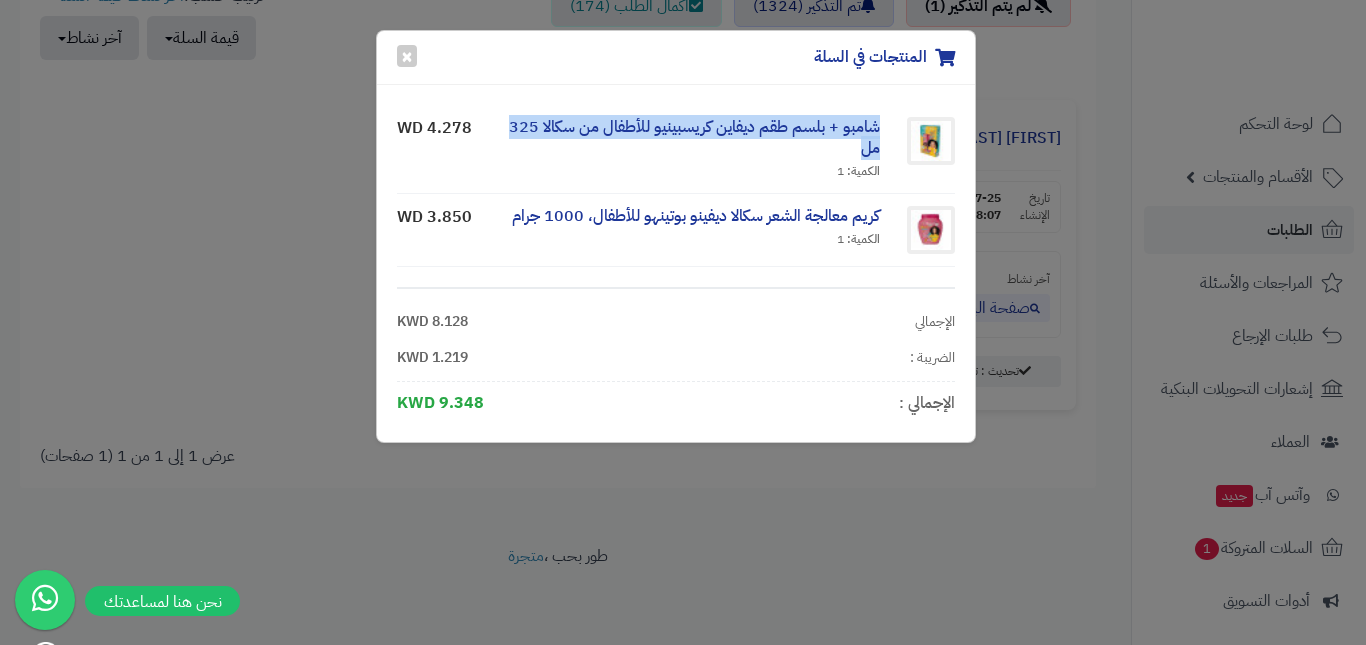 drag, startPoint x: 883, startPoint y: 122, endPoint x: 850, endPoint y: 148, distance: 42.0119 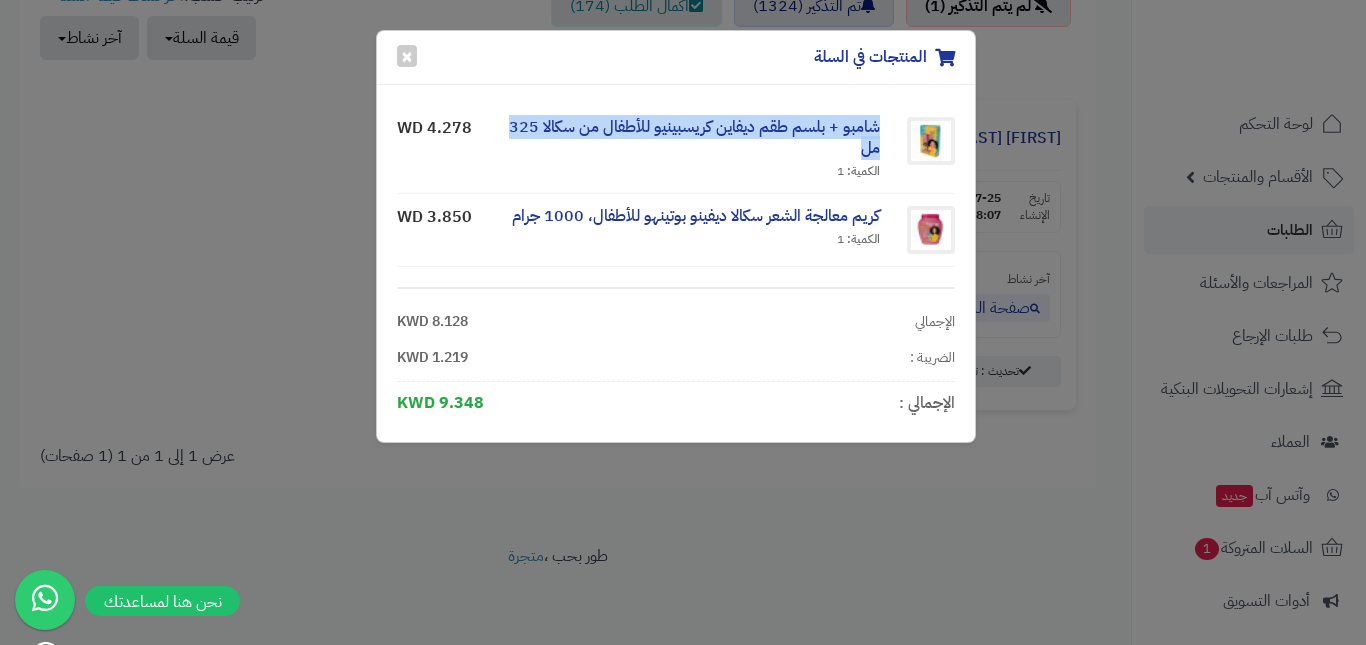 click on "شامبو + بلسم طقم ديفاين كريسبينيو للأطفال من سكالا 325 مل
الكمية:
1" at bounding box center [686, 149] 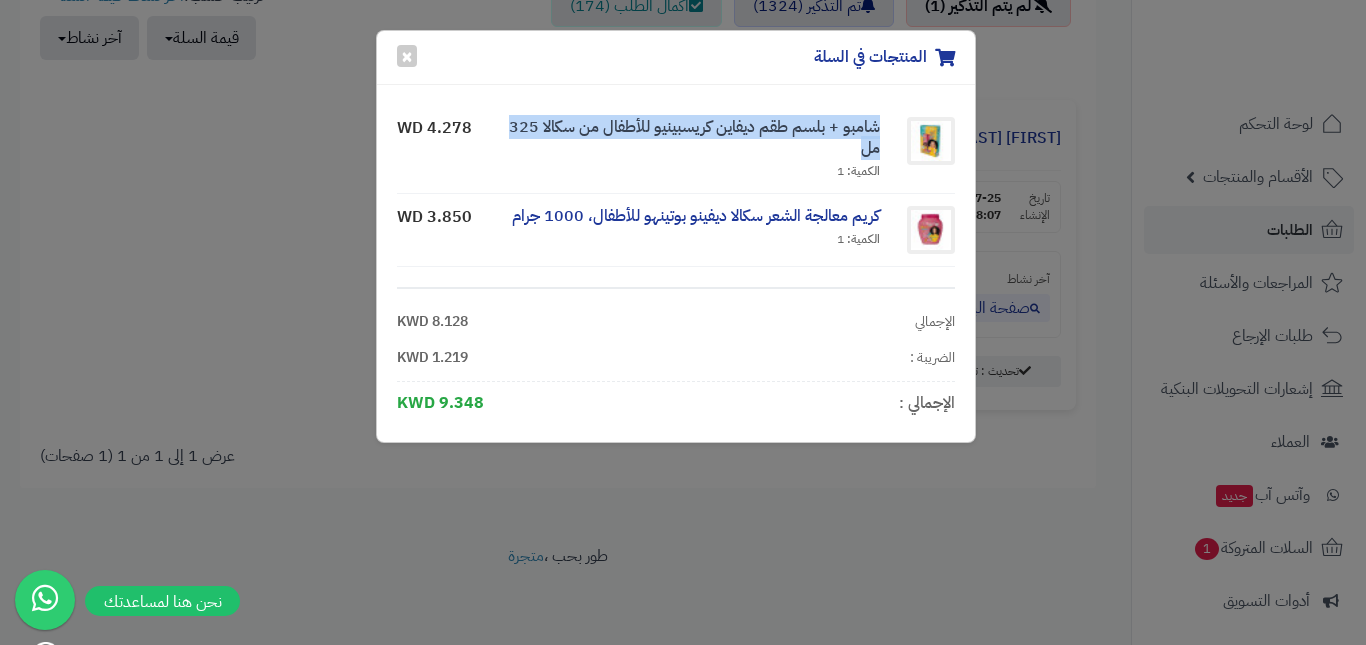 copy on "شامبو + بلسم طقم ديفاين كريسبينيو للأطفال من سكالا 325 مل" 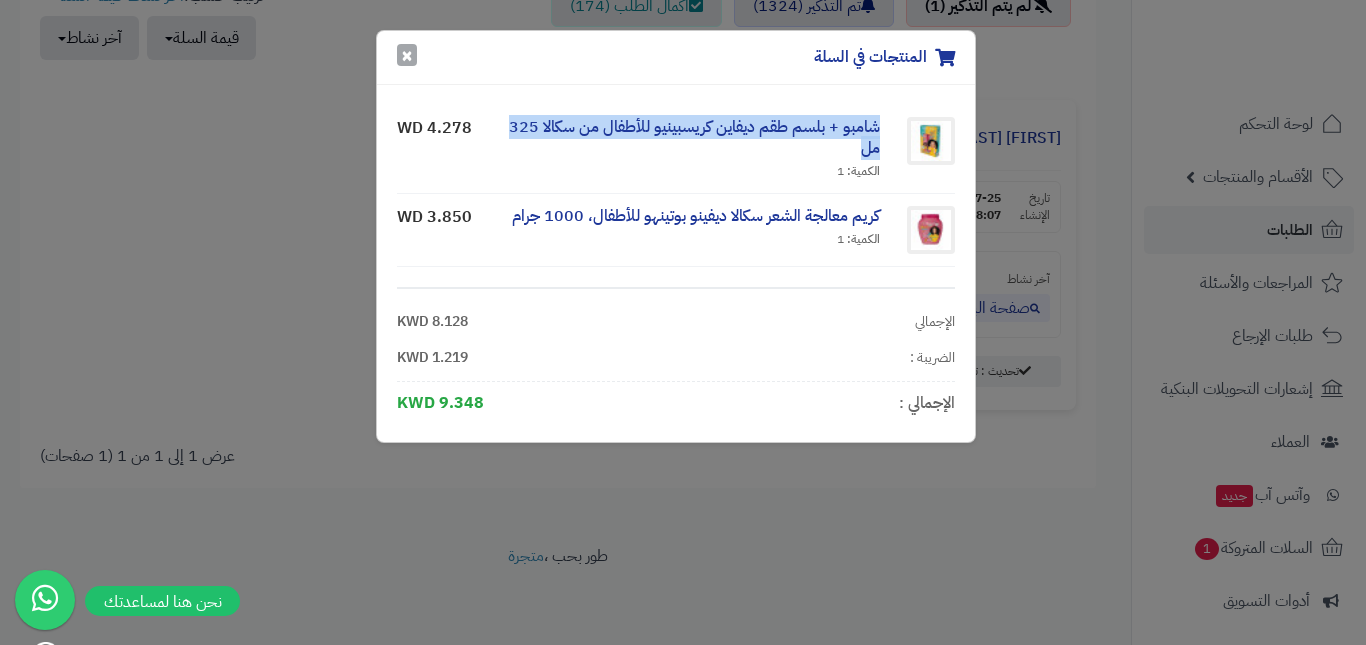 click on "×" at bounding box center [407, 55] 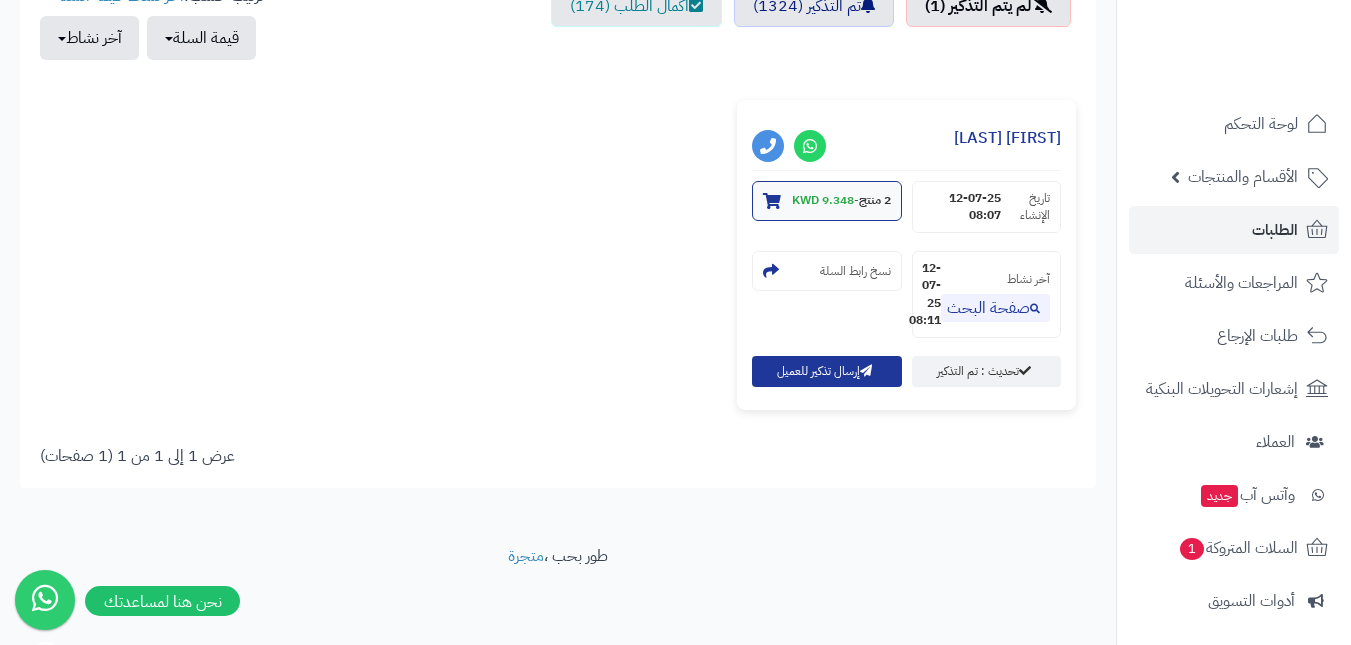 click on "2 منتج
-
9.348 KWD" at bounding box center (826, 201) 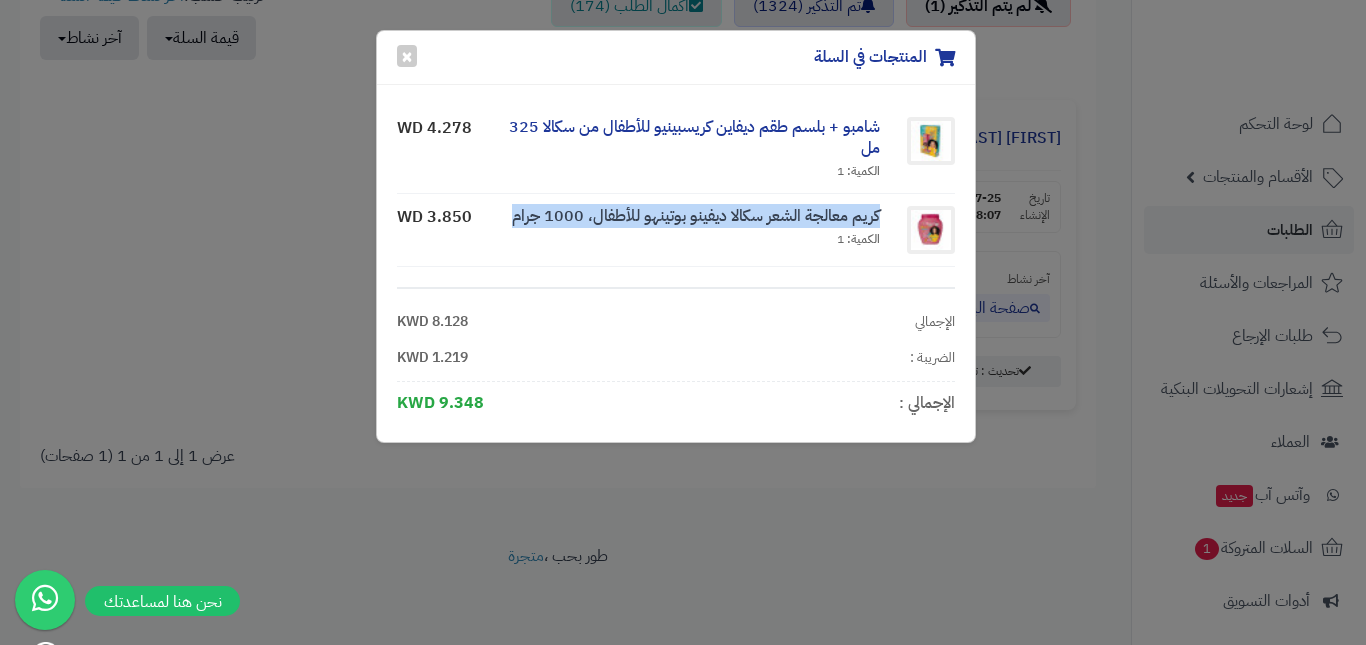 drag, startPoint x: 884, startPoint y: 213, endPoint x: 514, endPoint y: 215, distance: 370.0054 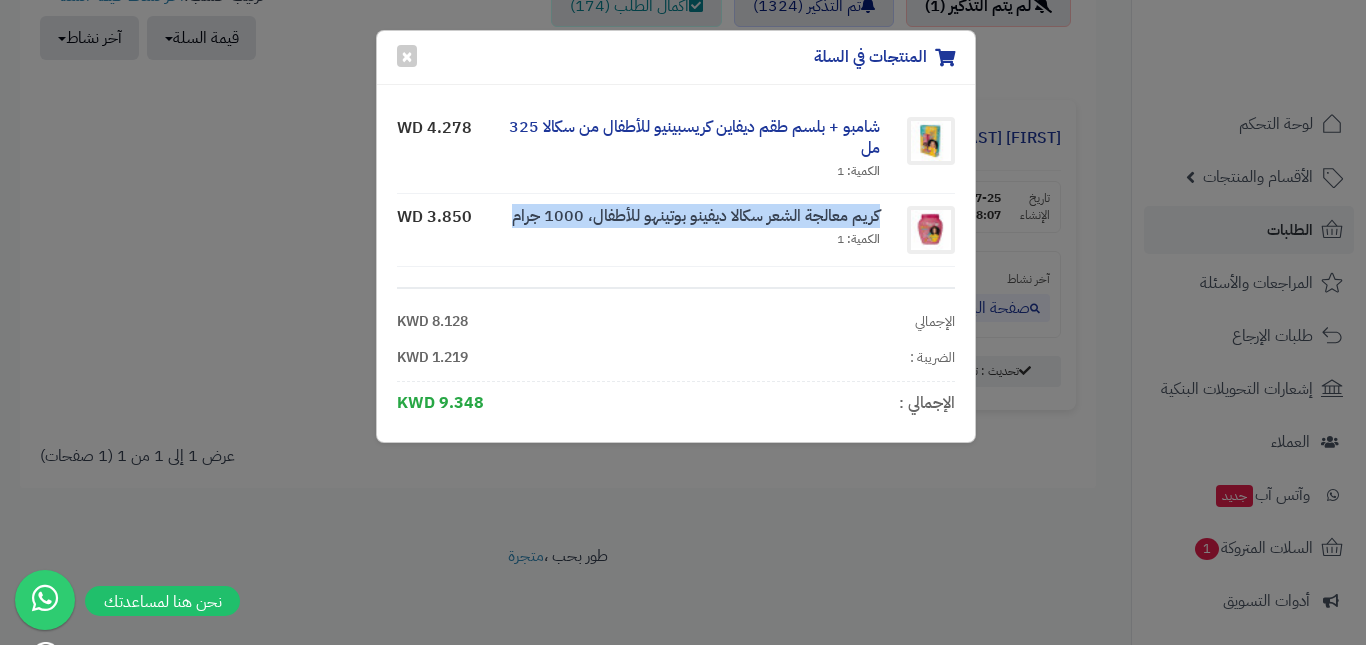 click on "كريم معالجة الشعر سكالا ديفينو بوتينهو للأطفال، 1000 جرام
الكمية:
1" at bounding box center (686, 230) 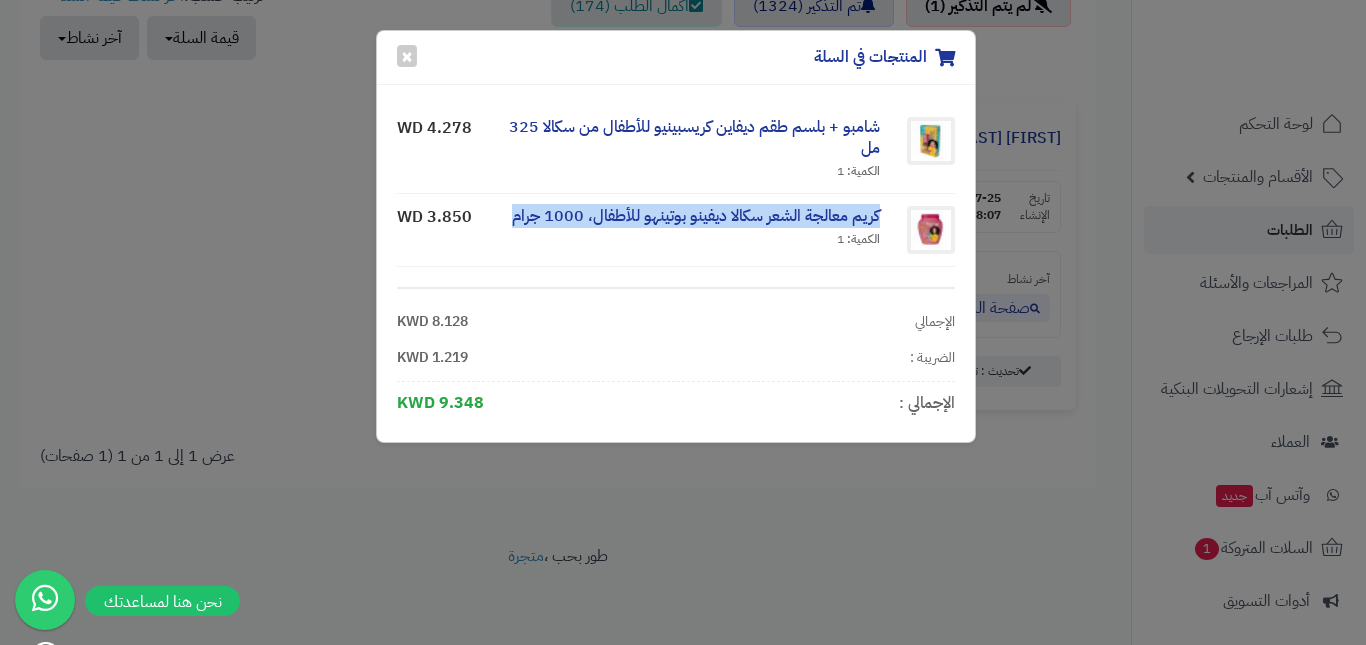 copy on "كريم معالجة الشعر سكالا ديفينو بوتينهو للأطفال، 1000 جرام" 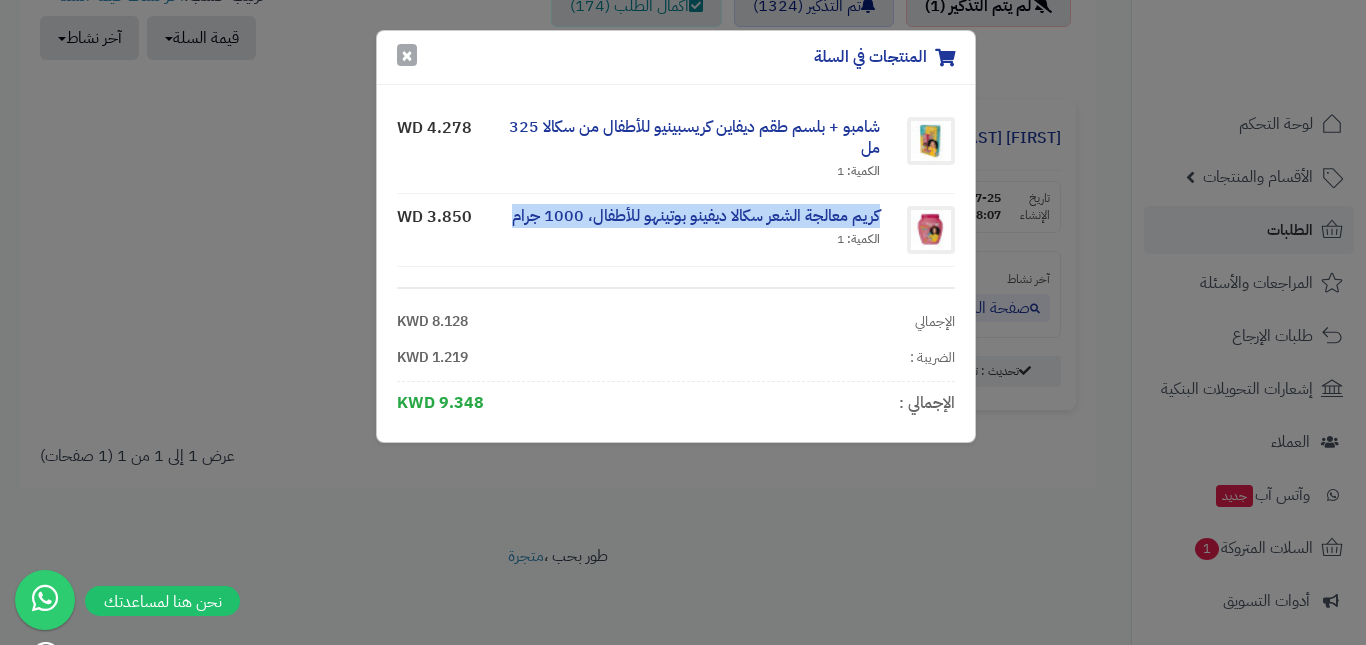 click on "×" at bounding box center (407, 55) 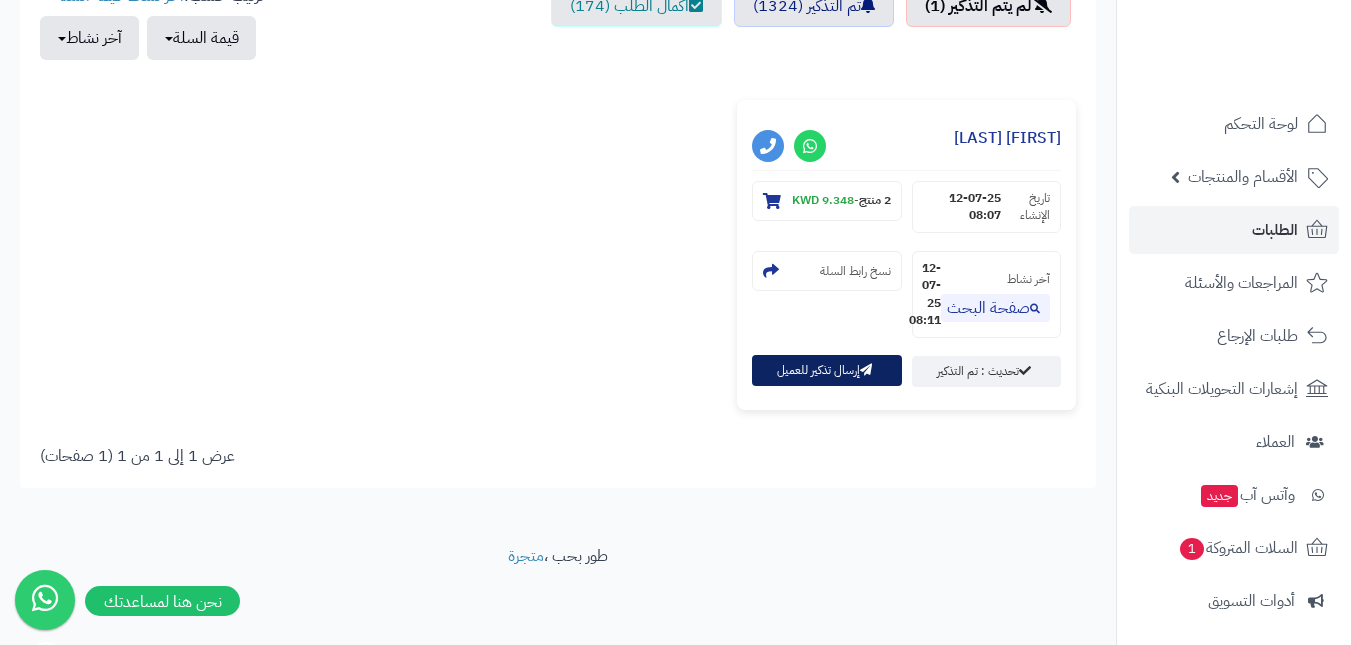 click on "إرسال تذكير للعميل" at bounding box center (826, 370) 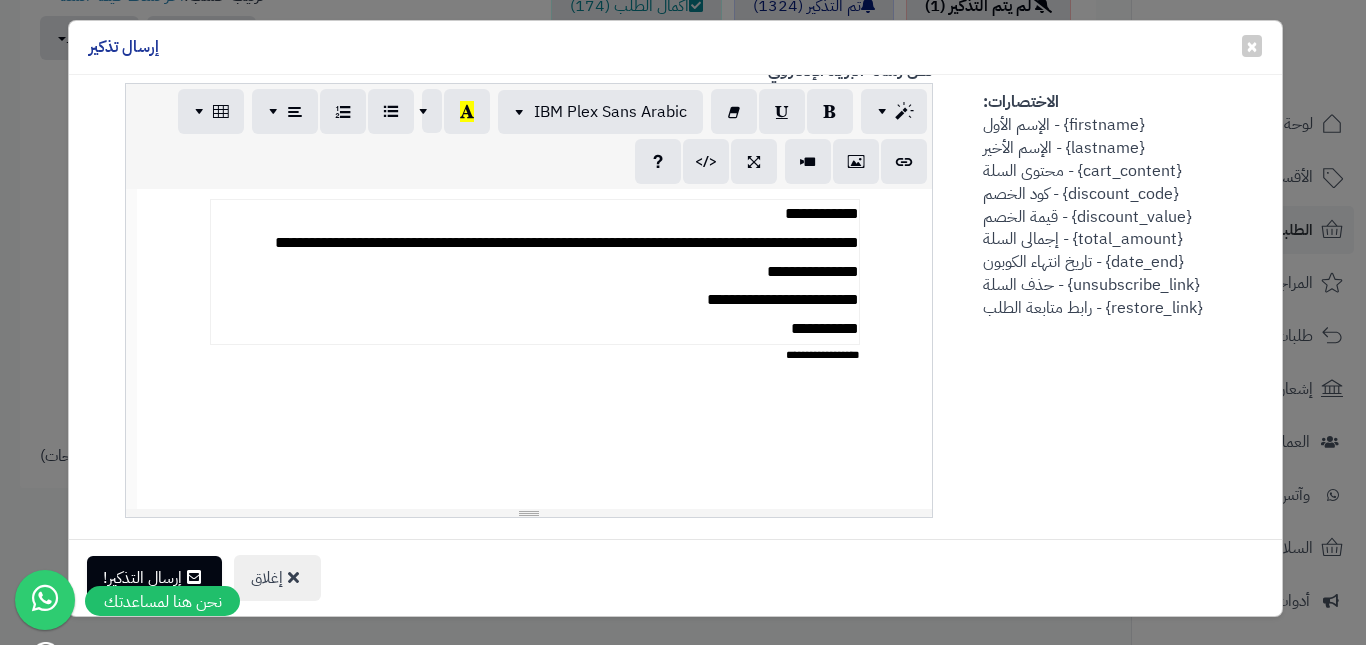 scroll, scrollTop: 600, scrollLeft: 0, axis: vertical 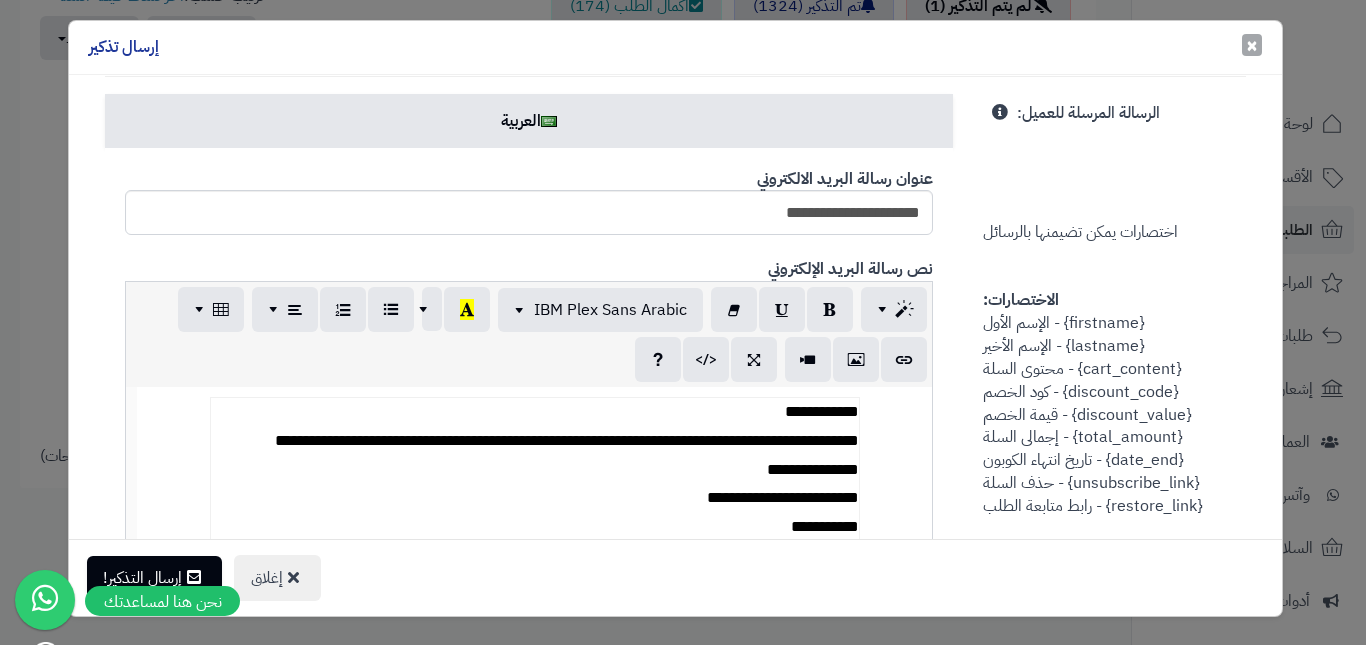 click on "×" at bounding box center [1252, 45] 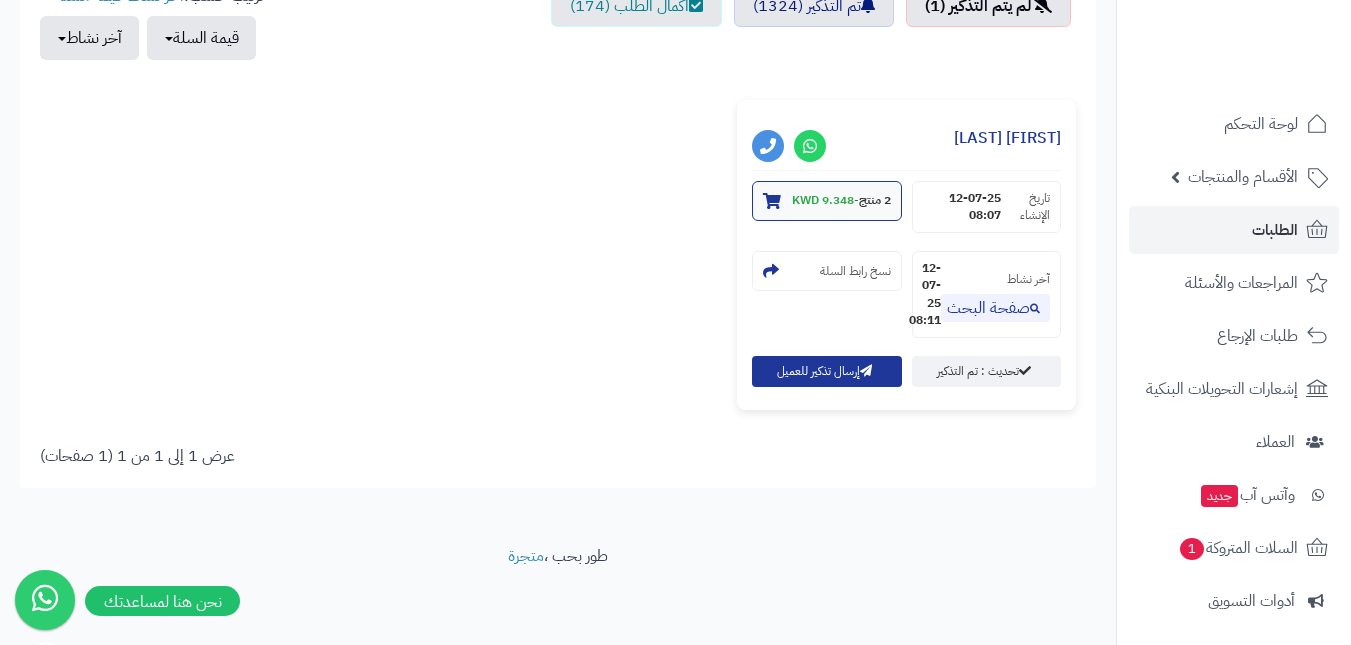 click on "2 منتج
-
9.348 KWD" at bounding box center [826, 201] 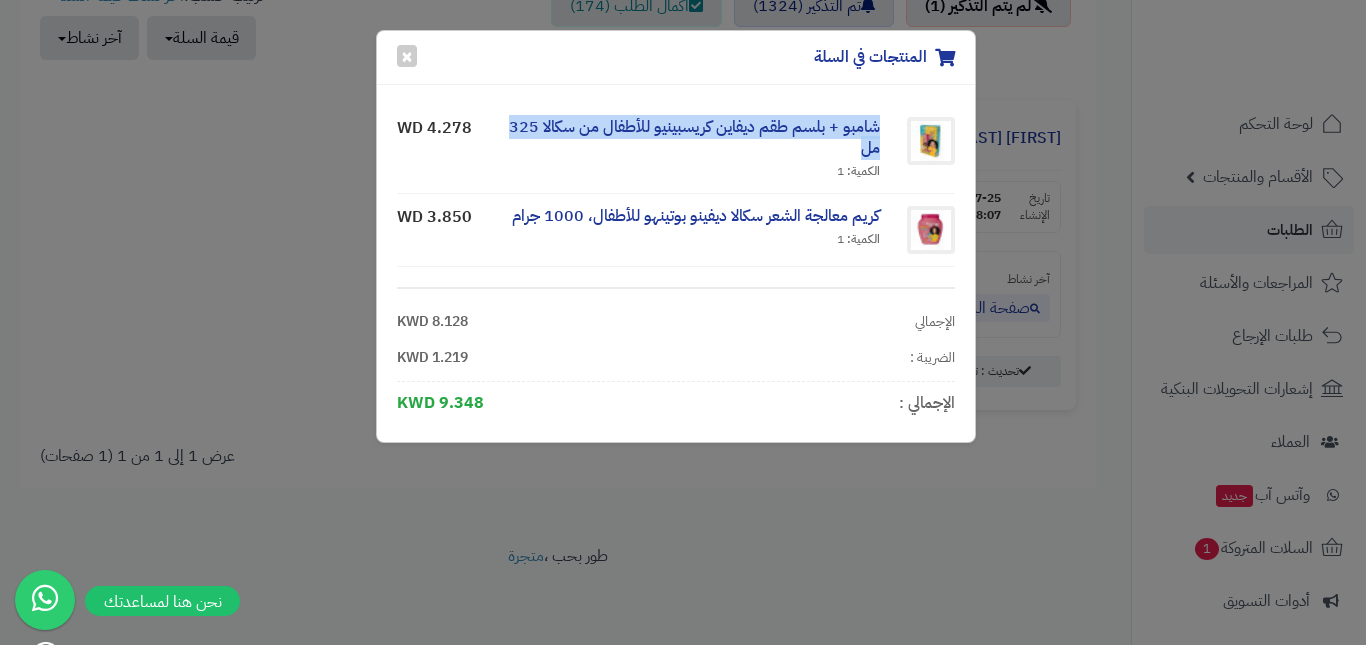 drag, startPoint x: 880, startPoint y: 125, endPoint x: 842, endPoint y: 143, distance: 42.047592 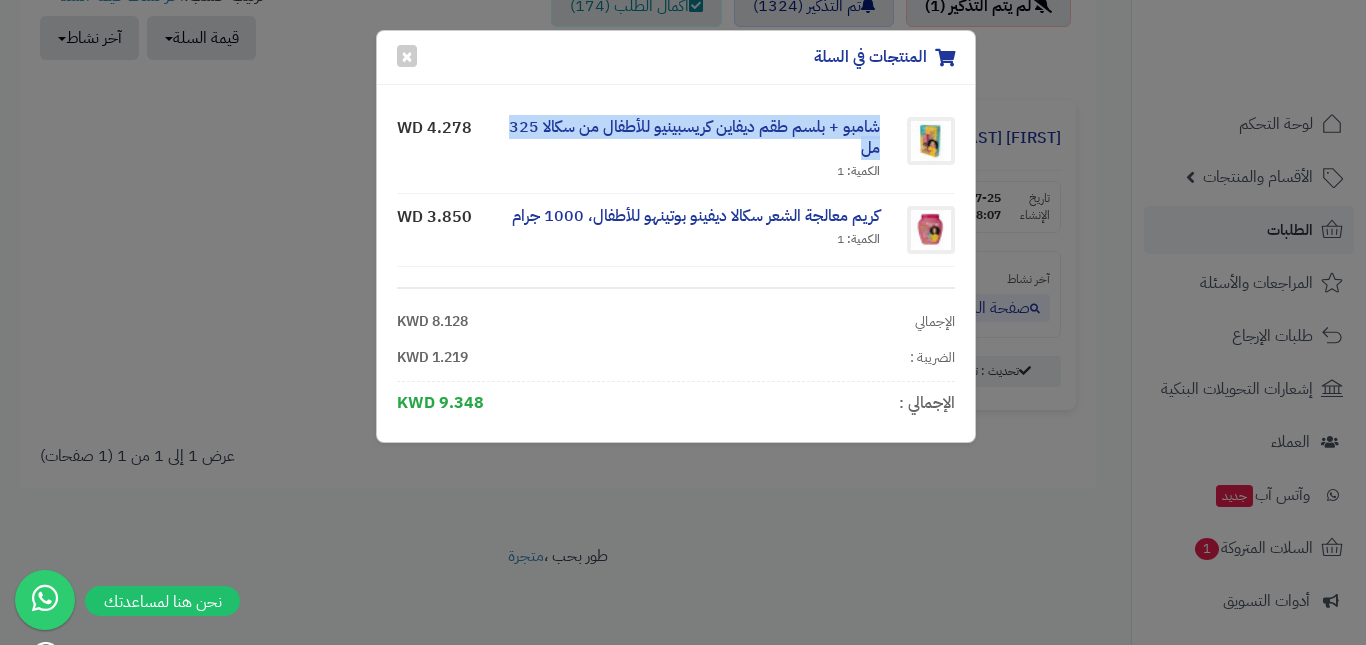 click on "شامبو + بلسم طقم ديفاين كريسبينيو للأطفال من سكالا 325 مل
الكمية:
1" at bounding box center (686, 149) 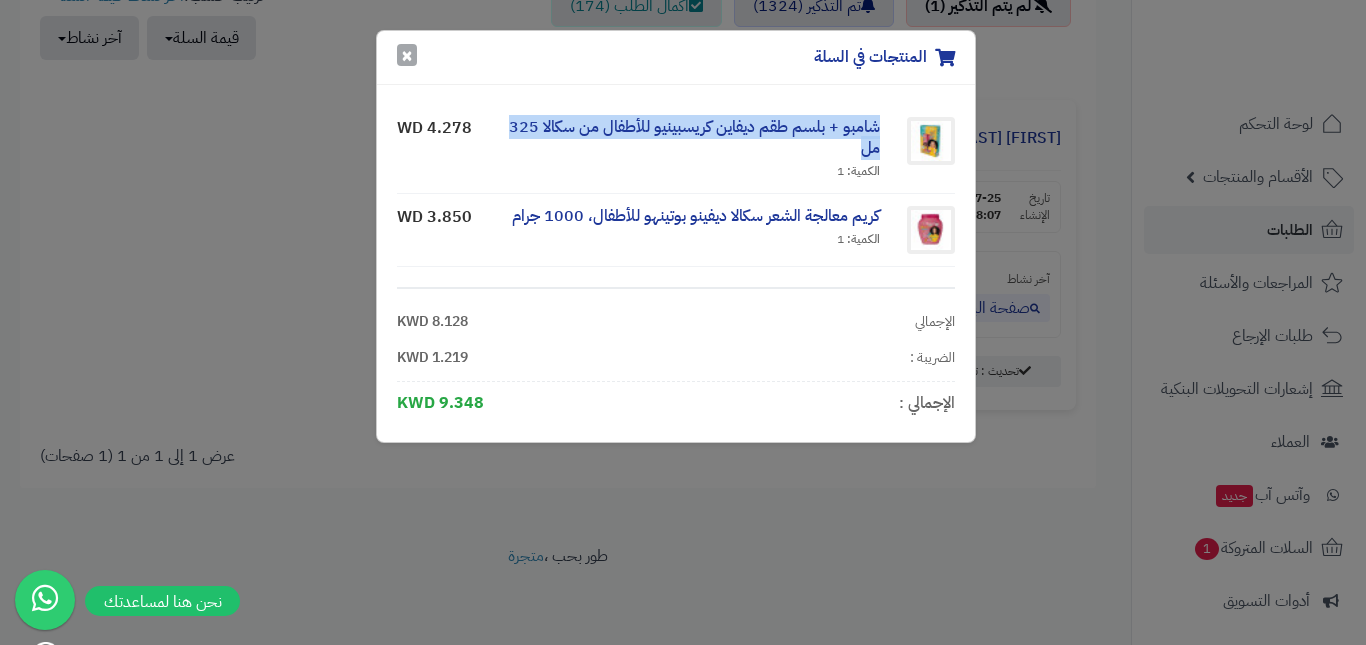 click on "×" at bounding box center [407, 55] 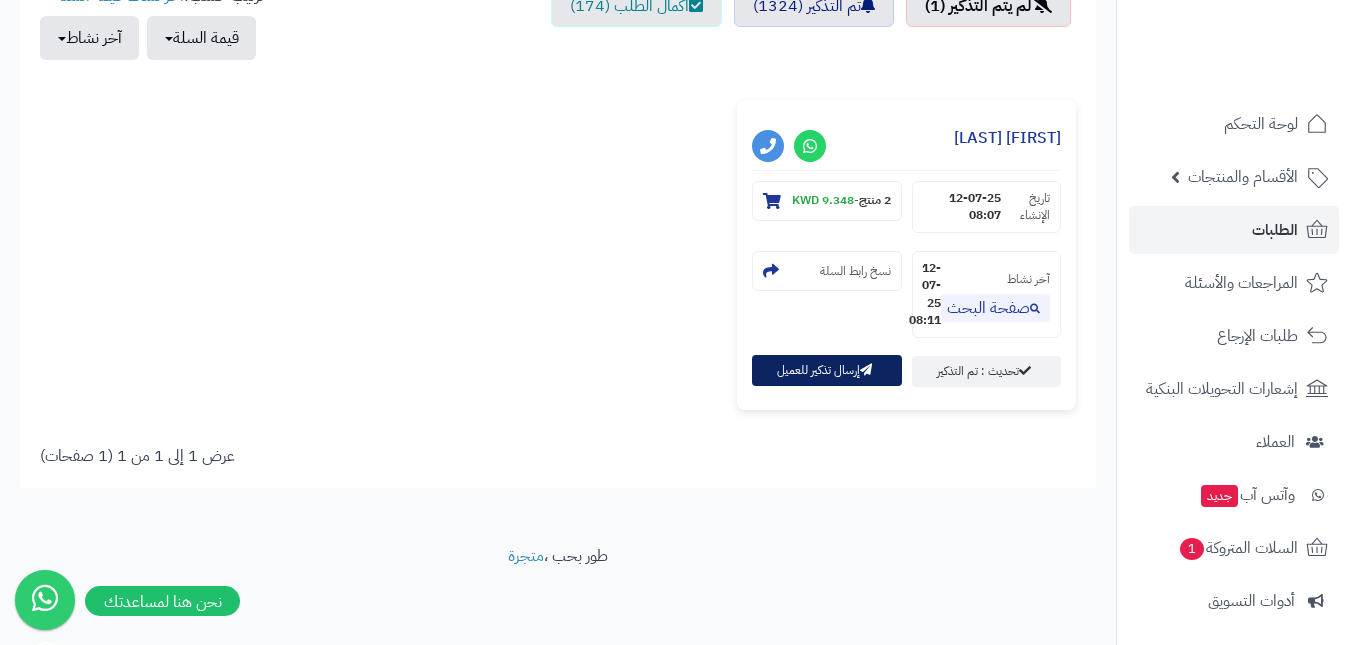 click on "إرسال تذكير للعميل" at bounding box center (826, 370) 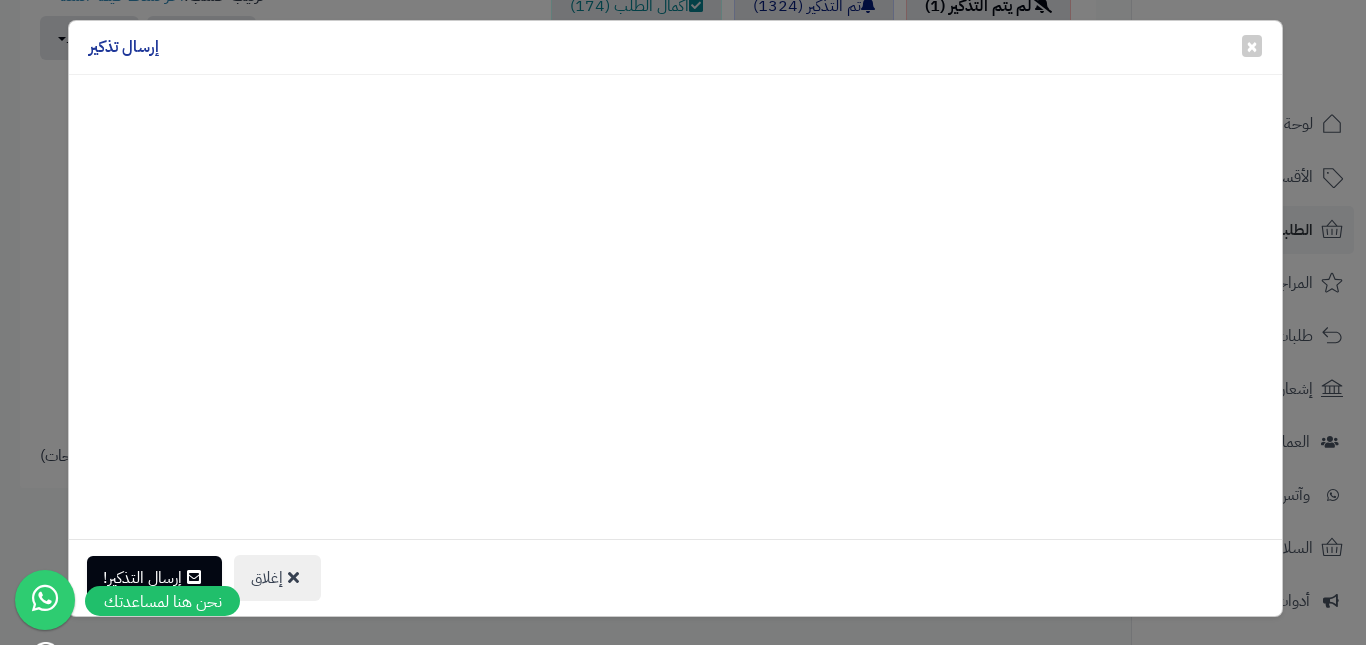 scroll, scrollTop: 0, scrollLeft: 0, axis: both 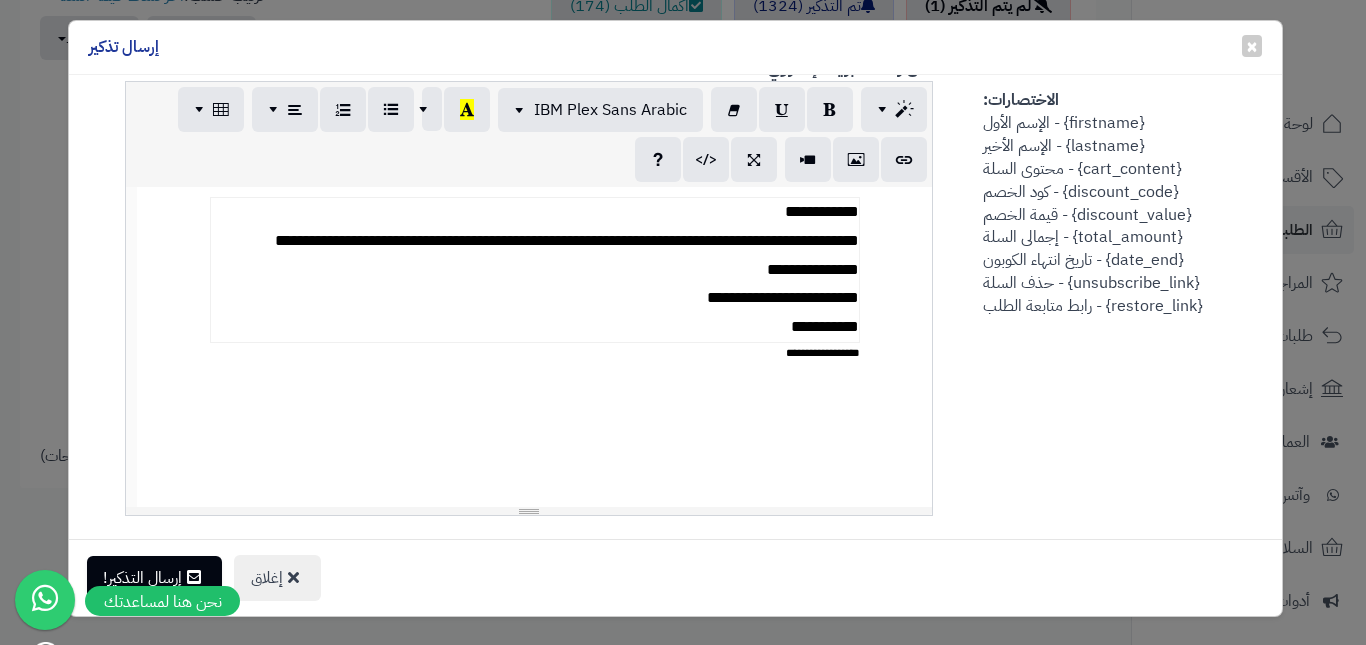 click on "**********" at bounding box center (534, 270) 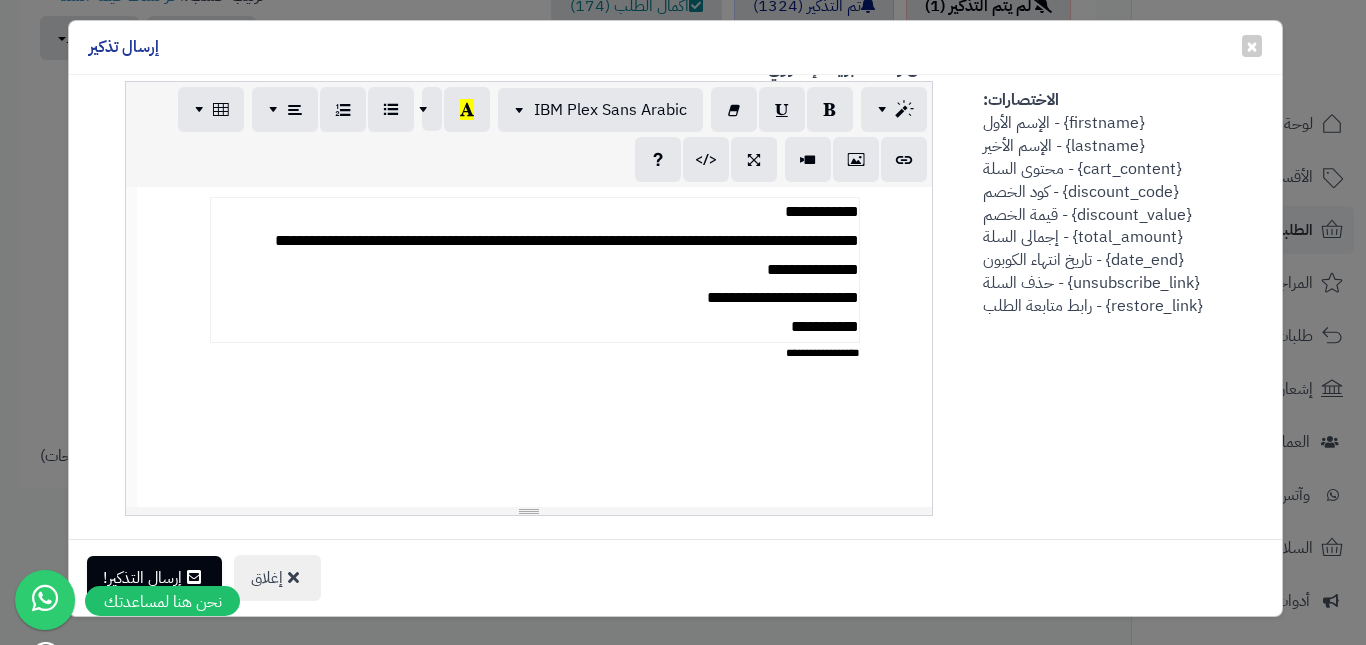 type 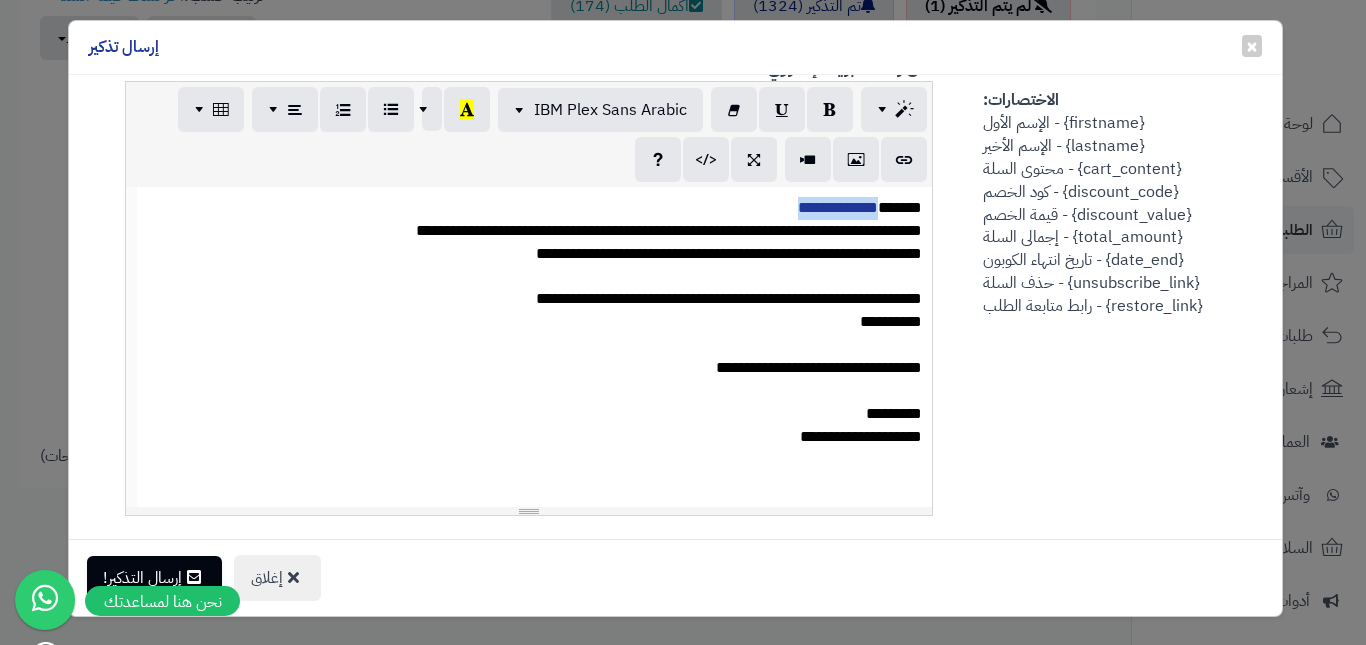 drag, startPoint x: 808, startPoint y: 209, endPoint x: 891, endPoint y: 209, distance: 83 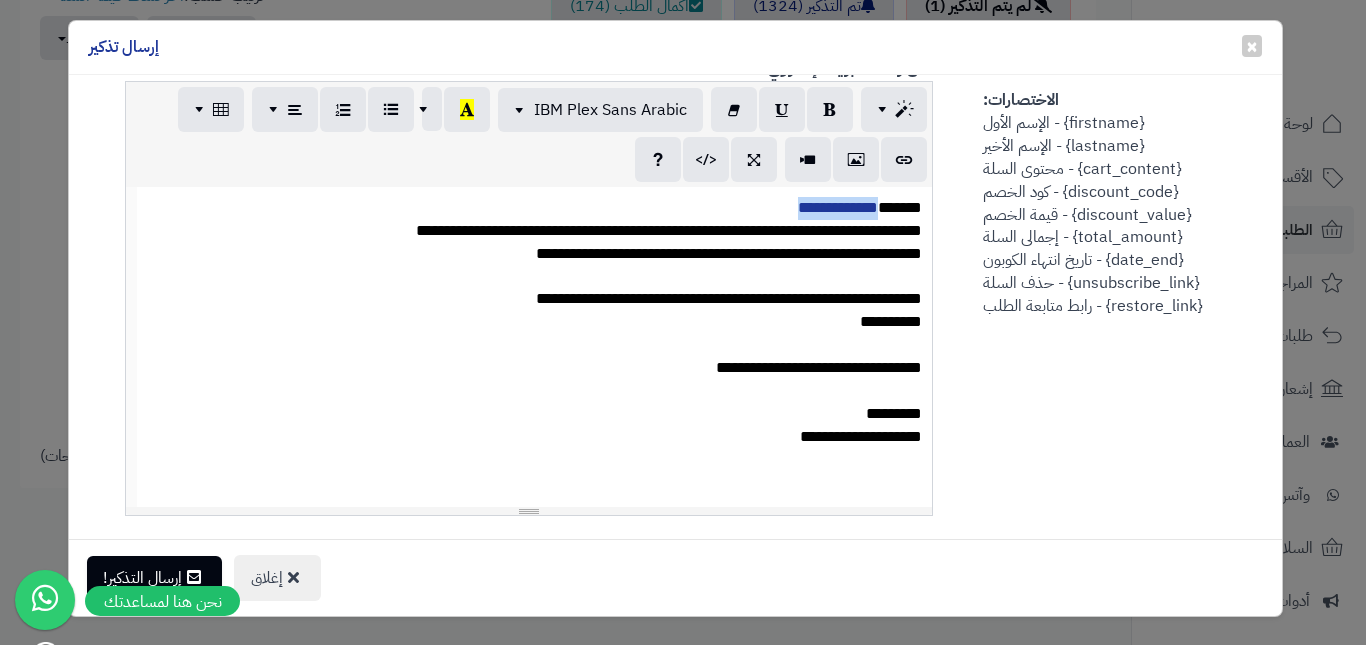 click on "**********" at bounding box center (535, 208) 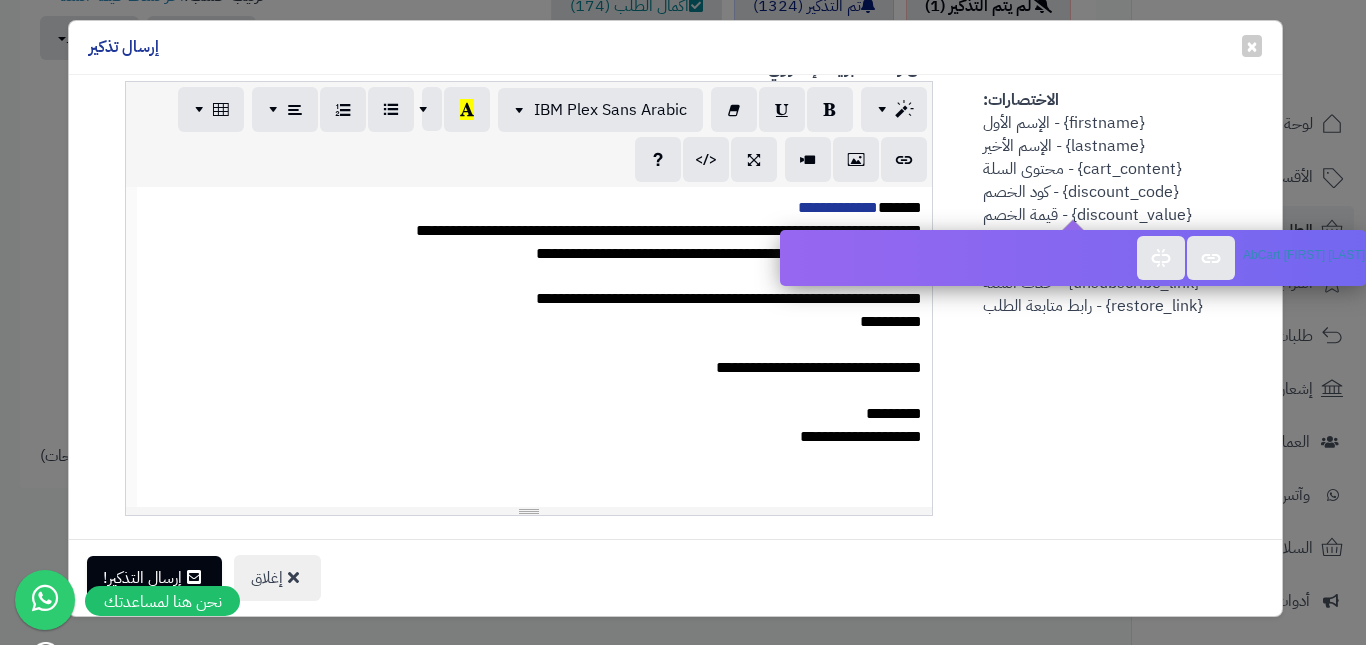 click at bounding box center (535, 277) 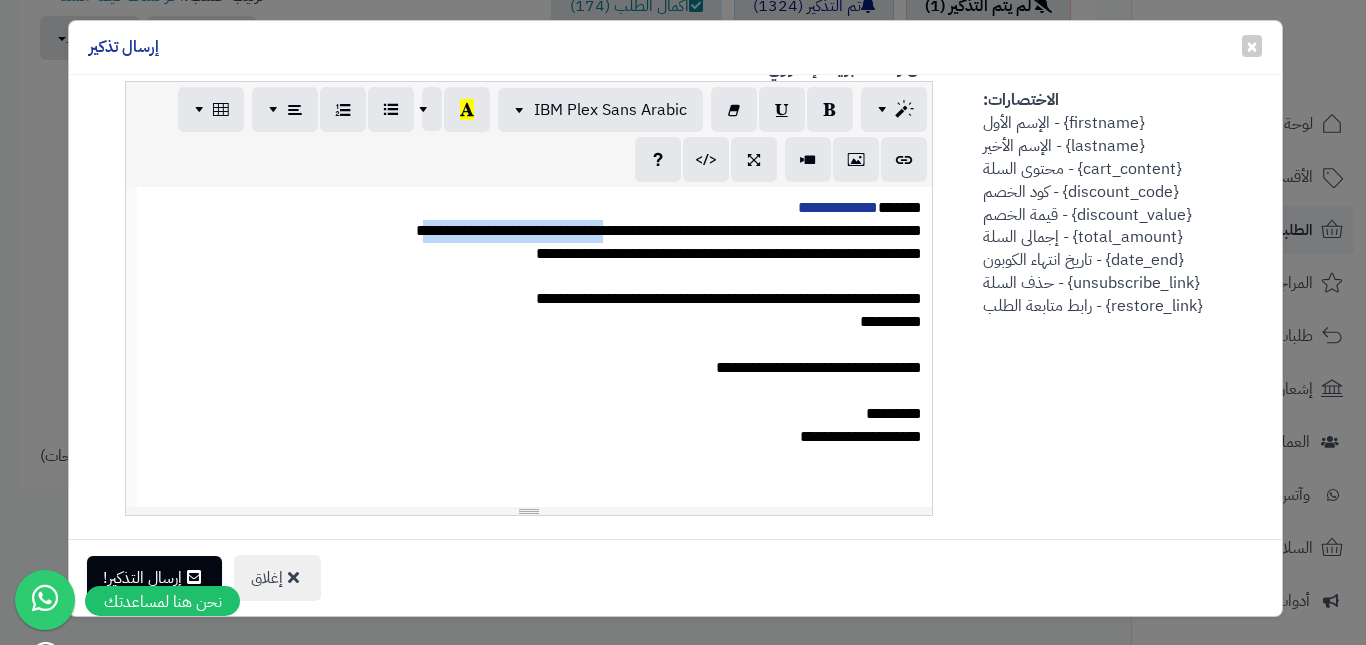 drag, startPoint x: 391, startPoint y: 229, endPoint x: 575, endPoint y: 222, distance: 184.1331 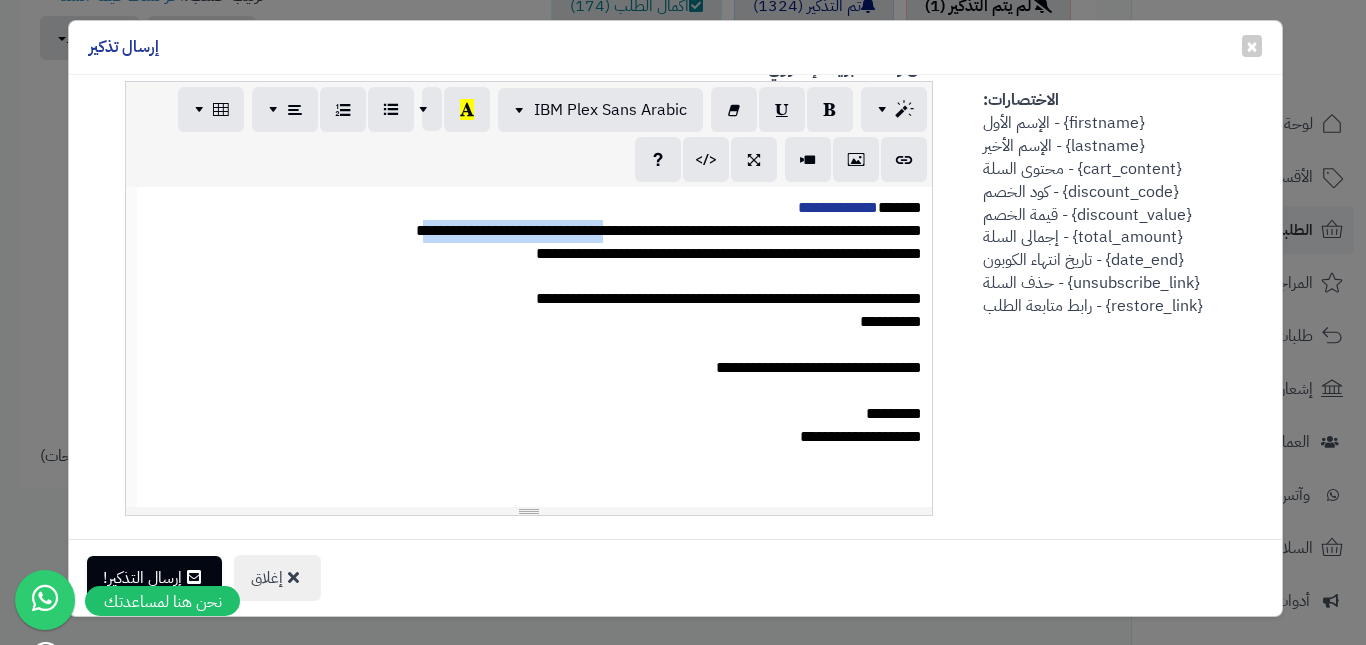 click on "**********" at bounding box center (535, 231) 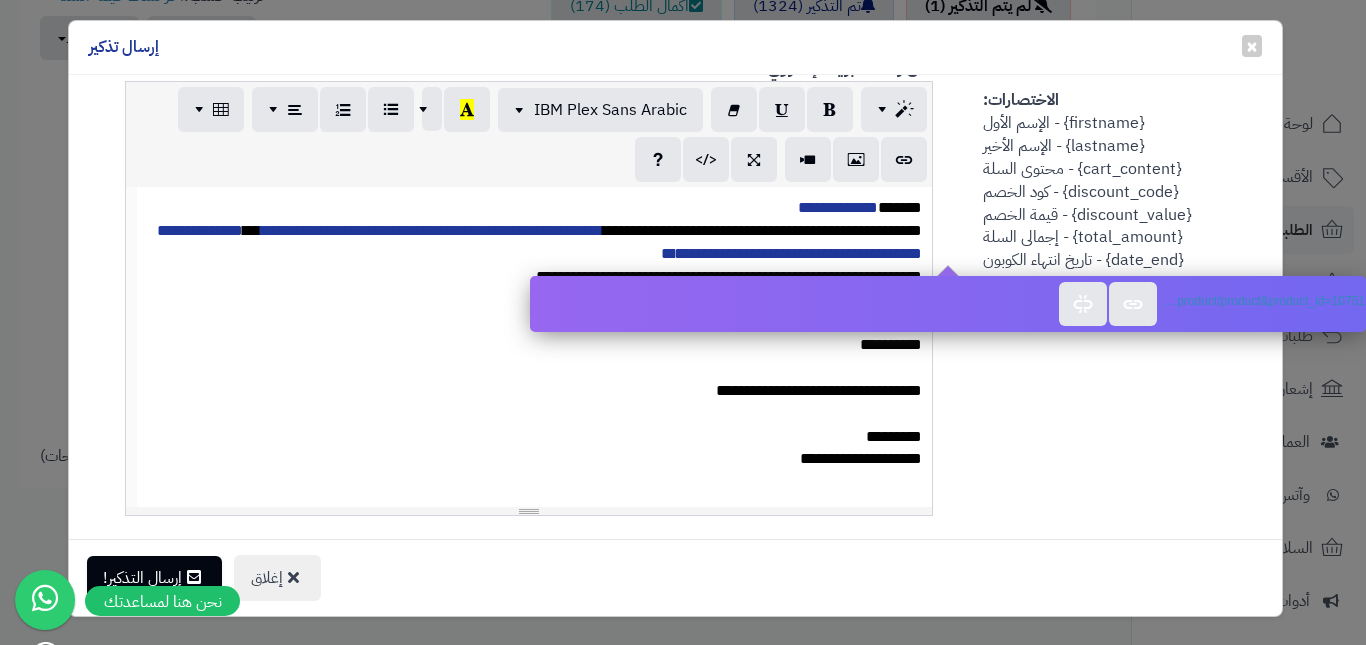 click on "**********" at bounding box center [535, 243] 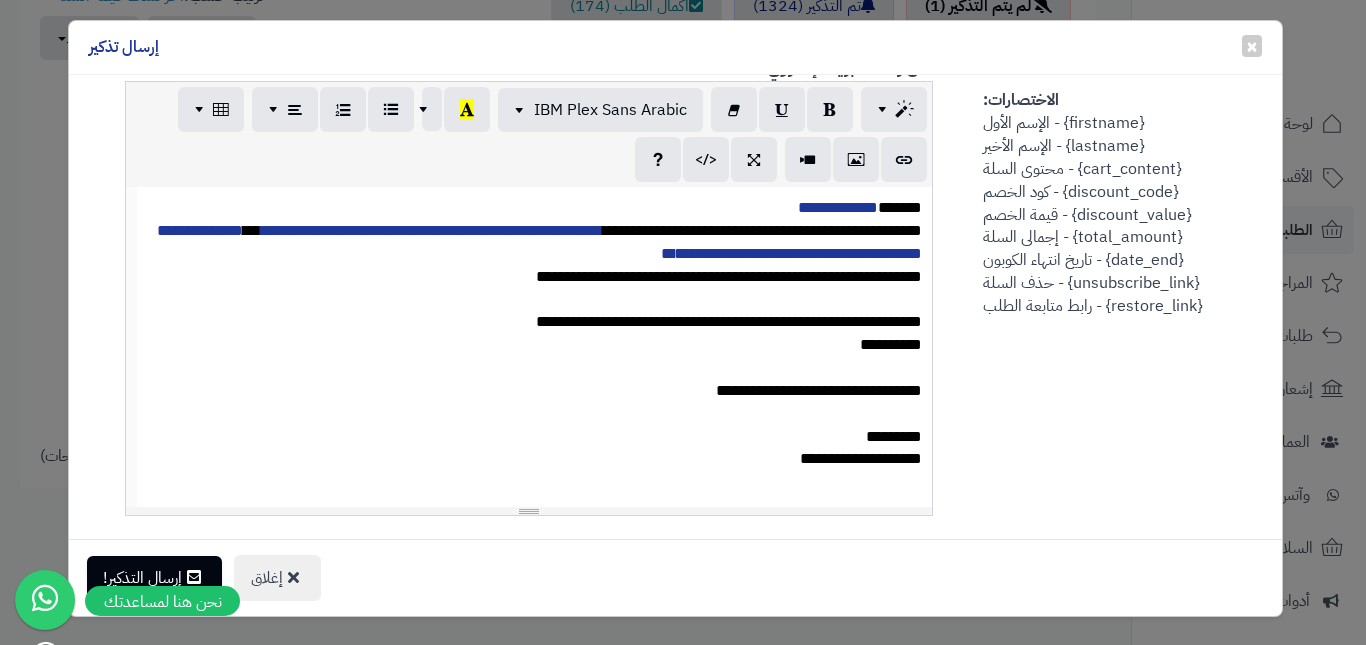 scroll, scrollTop: 900, scrollLeft: 0, axis: vertical 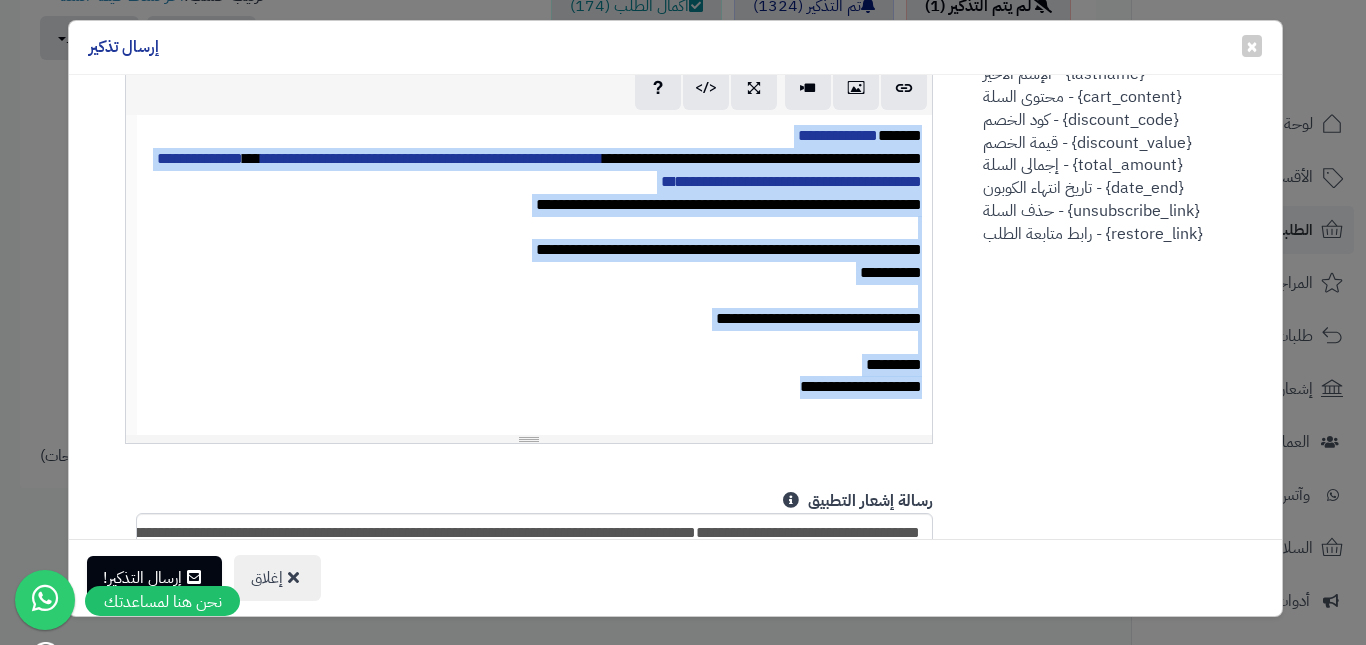 drag, startPoint x: 752, startPoint y: 338, endPoint x: 946, endPoint y: 93, distance: 312.5076 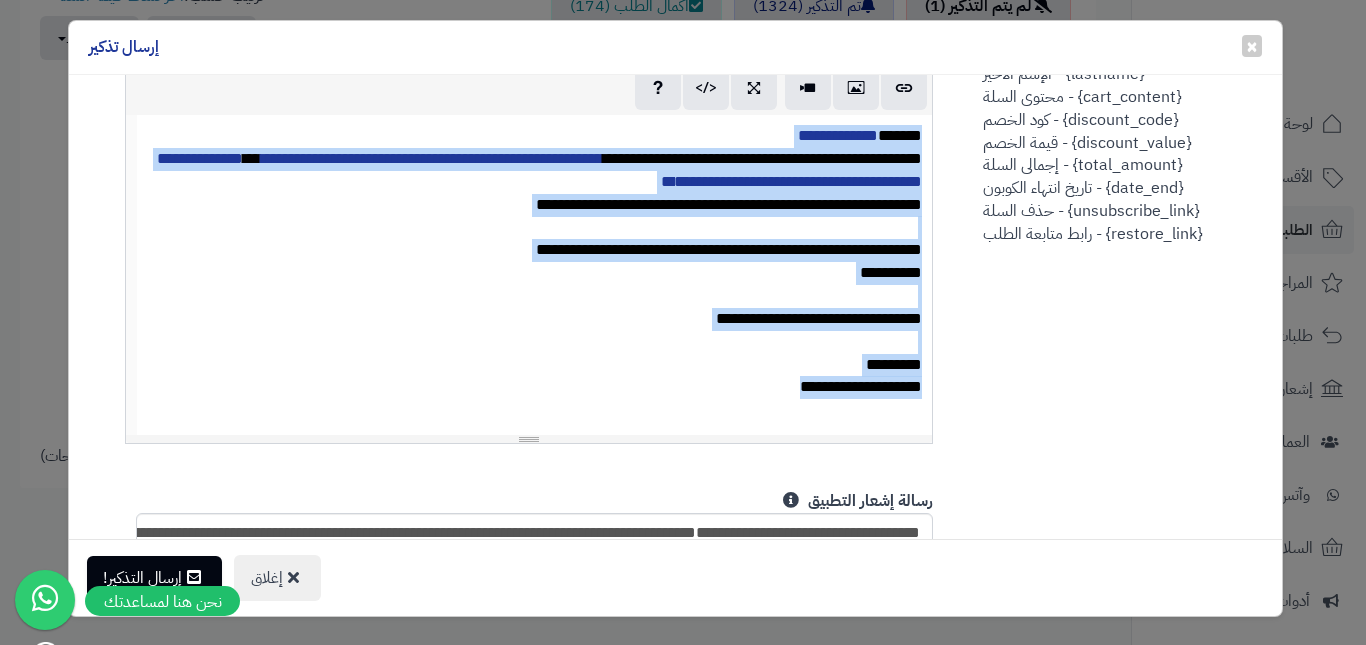 click on "**********" at bounding box center (529, 215) 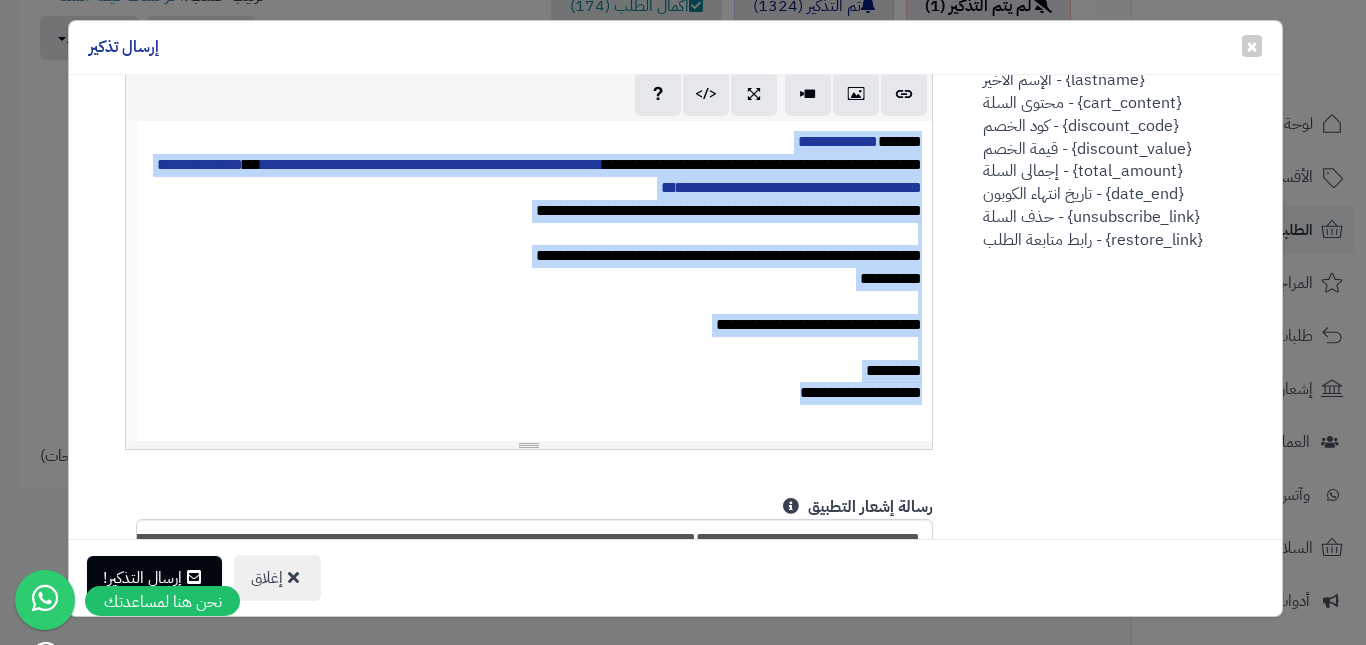 copy on "**********" 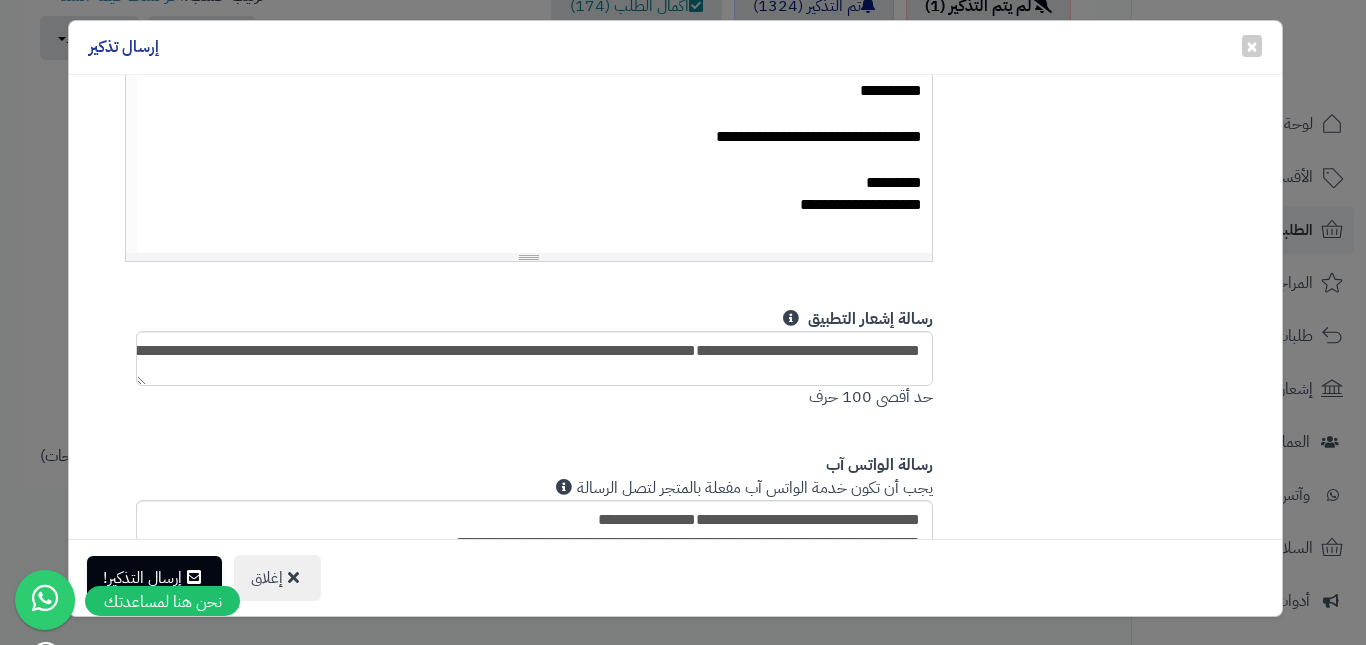 scroll, scrollTop: 866, scrollLeft: 0, axis: vertical 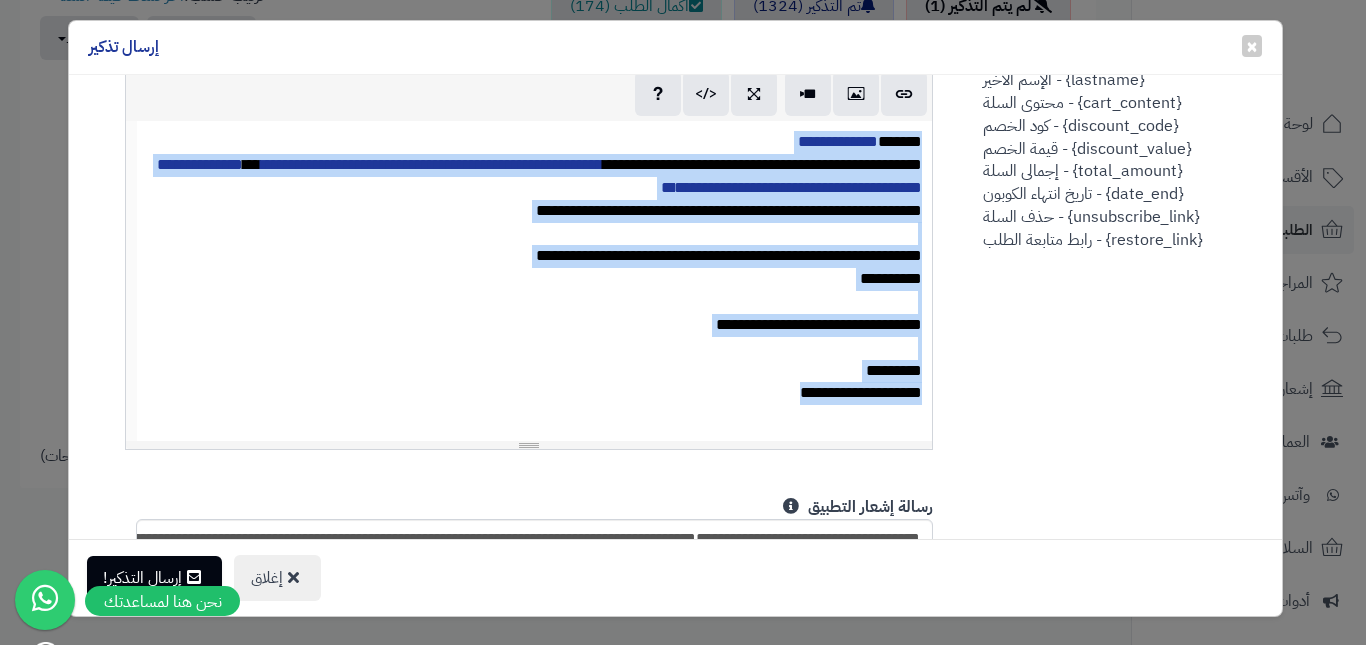 drag, startPoint x: 770, startPoint y: 396, endPoint x: 936, endPoint y: 122, distance: 320.3623 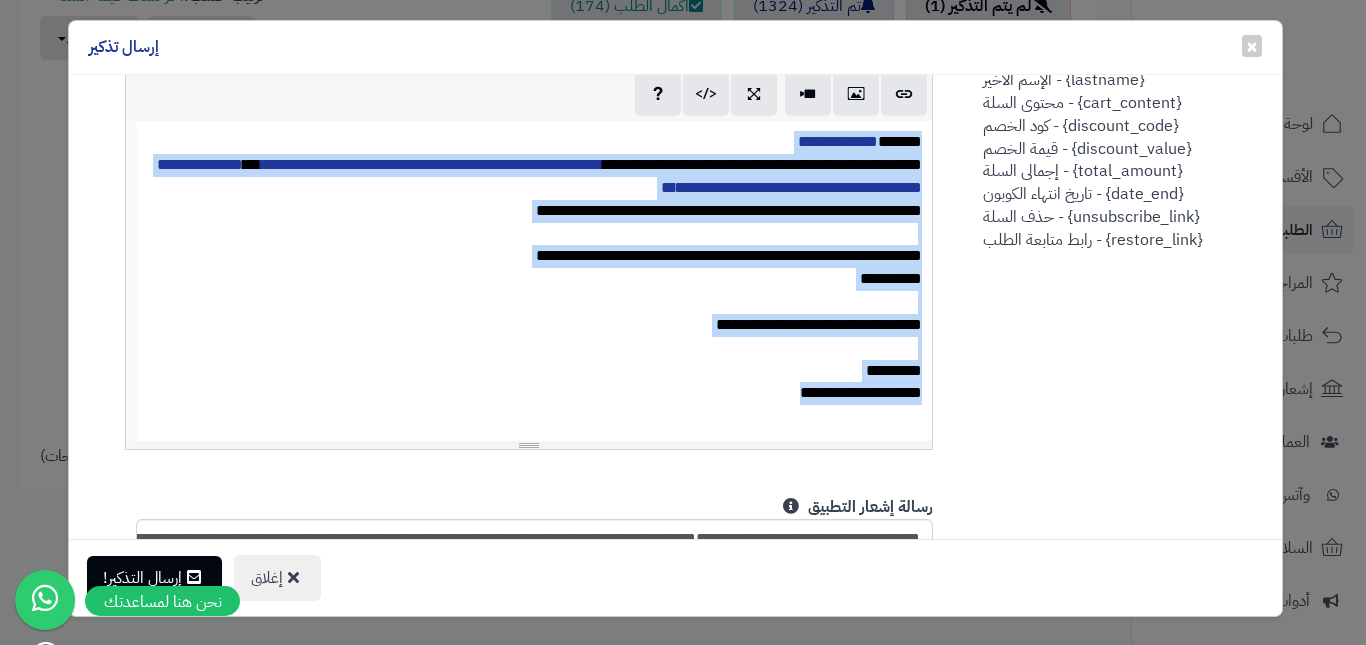 click on "**********" at bounding box center (535, 281) 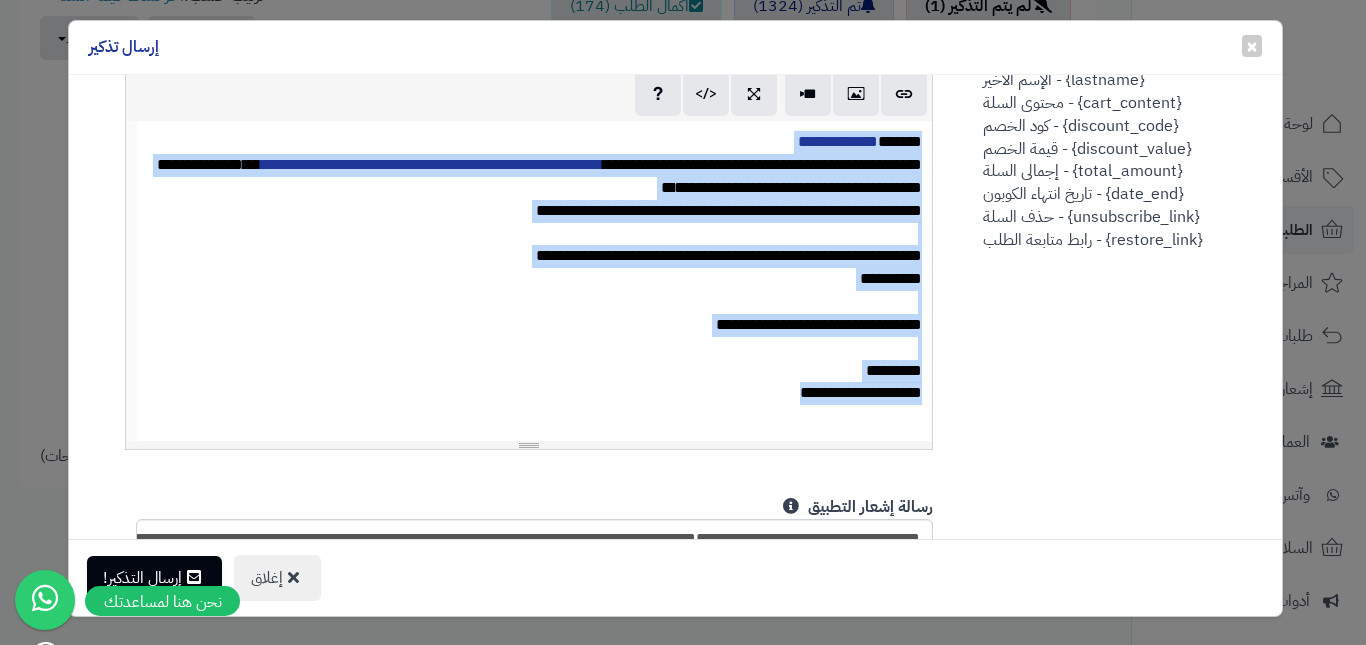 click on "**********" at bounding box center (539, 176) 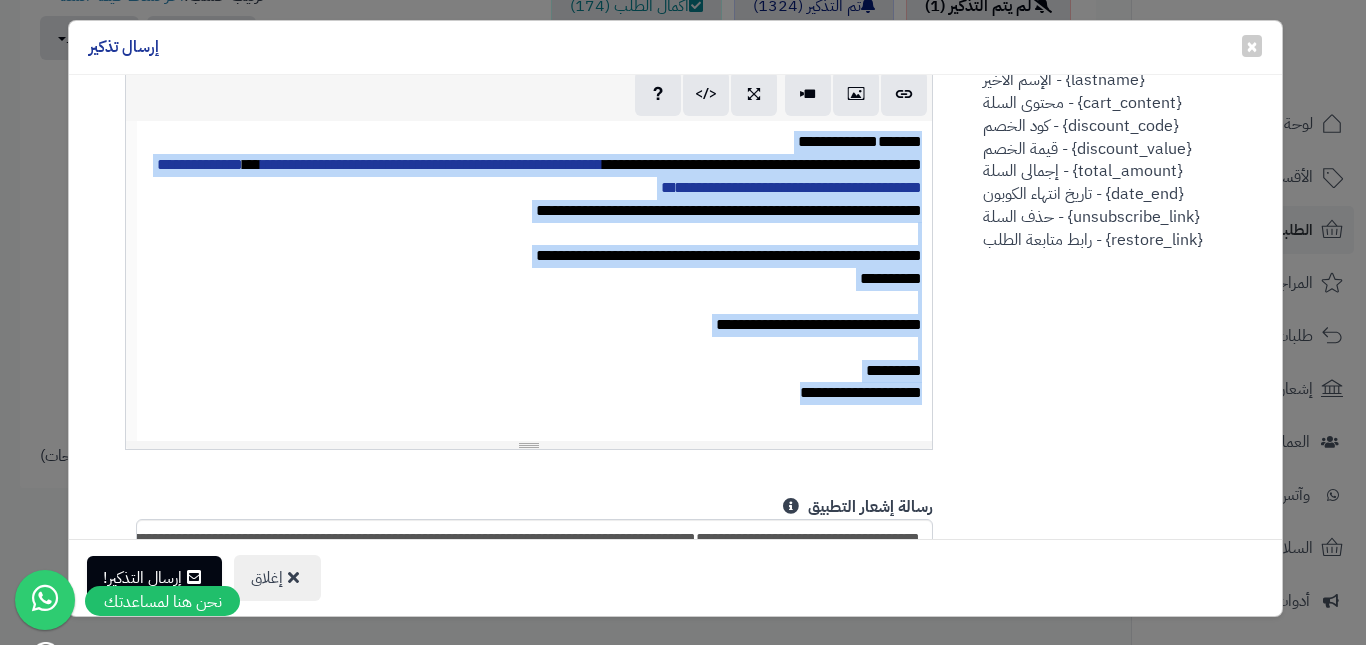 click on "**********" at bounding box center [838, 141] 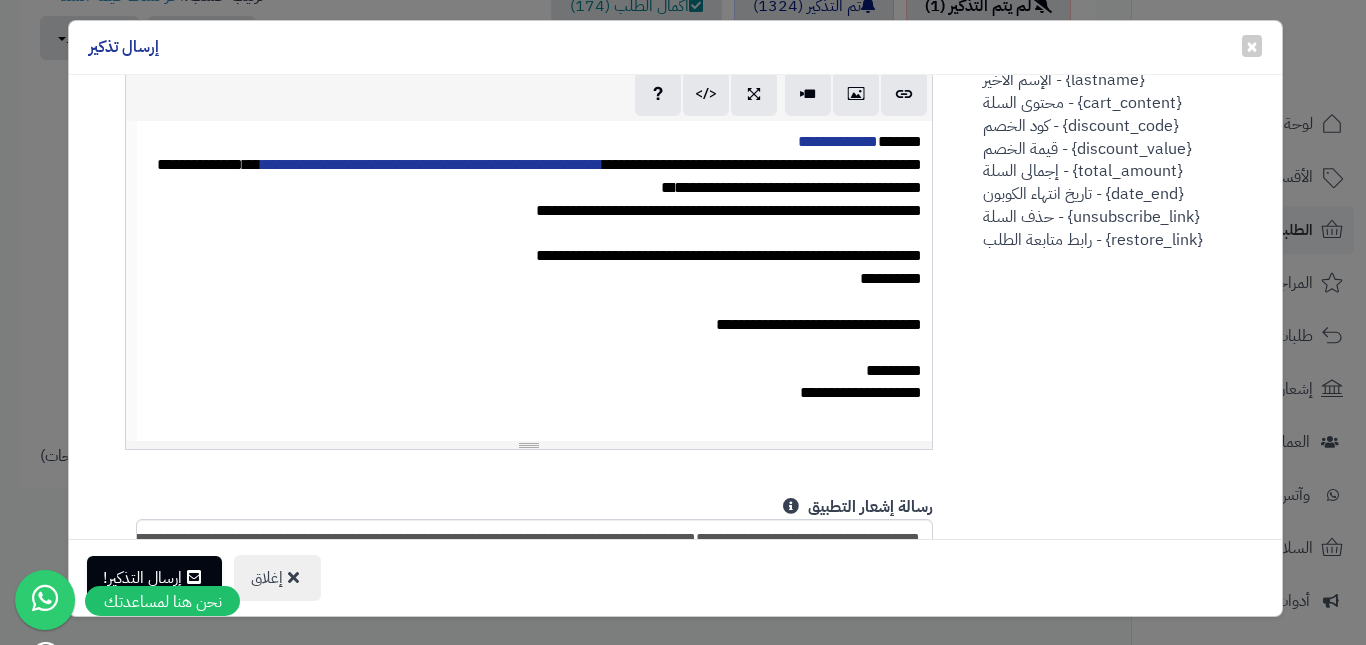 scroll, scrollTop: 1366, scrollLeft: 0, axis: vertical 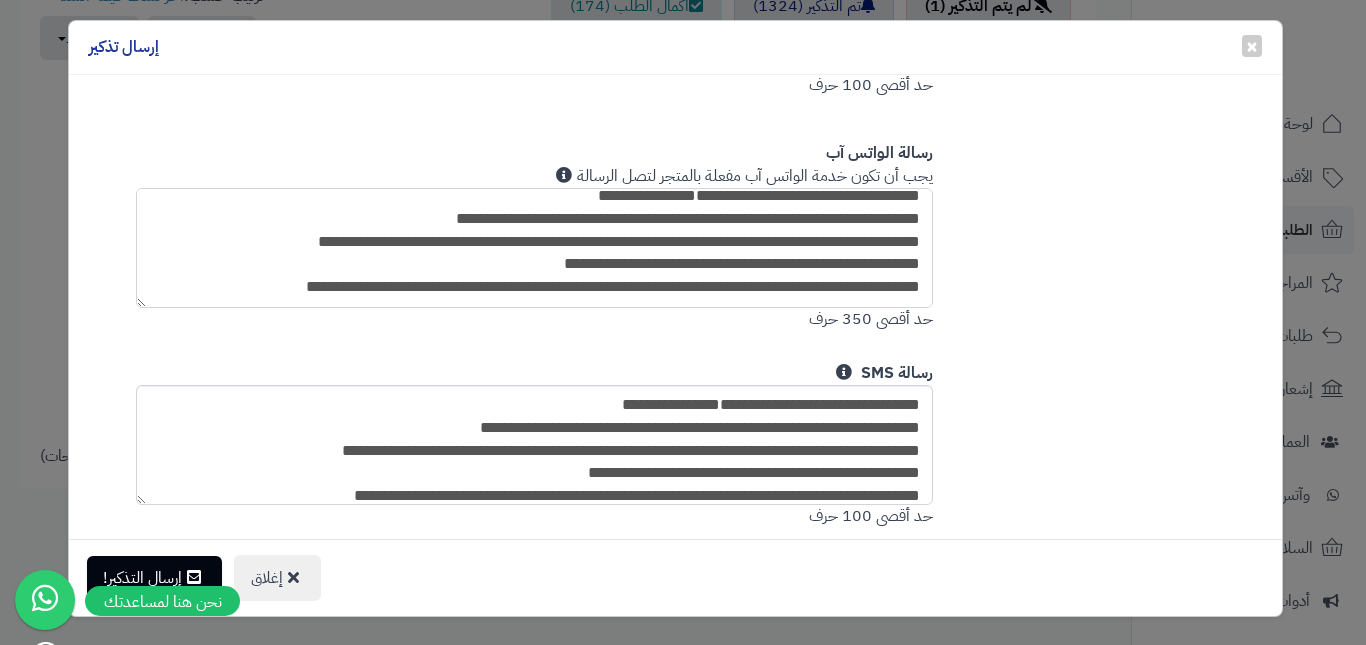 click on "**********" at bounding box center [535, 248] 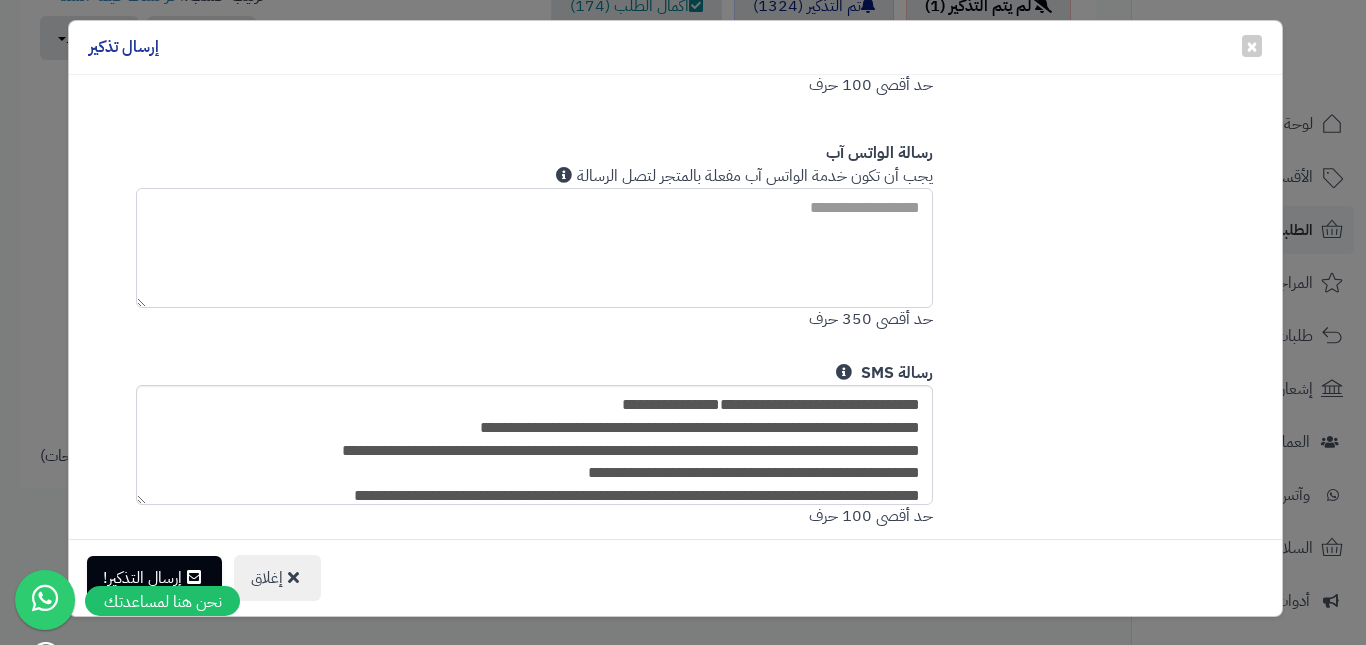 scroll, scrollTop: 0, scrollLeft: 0, axis: both 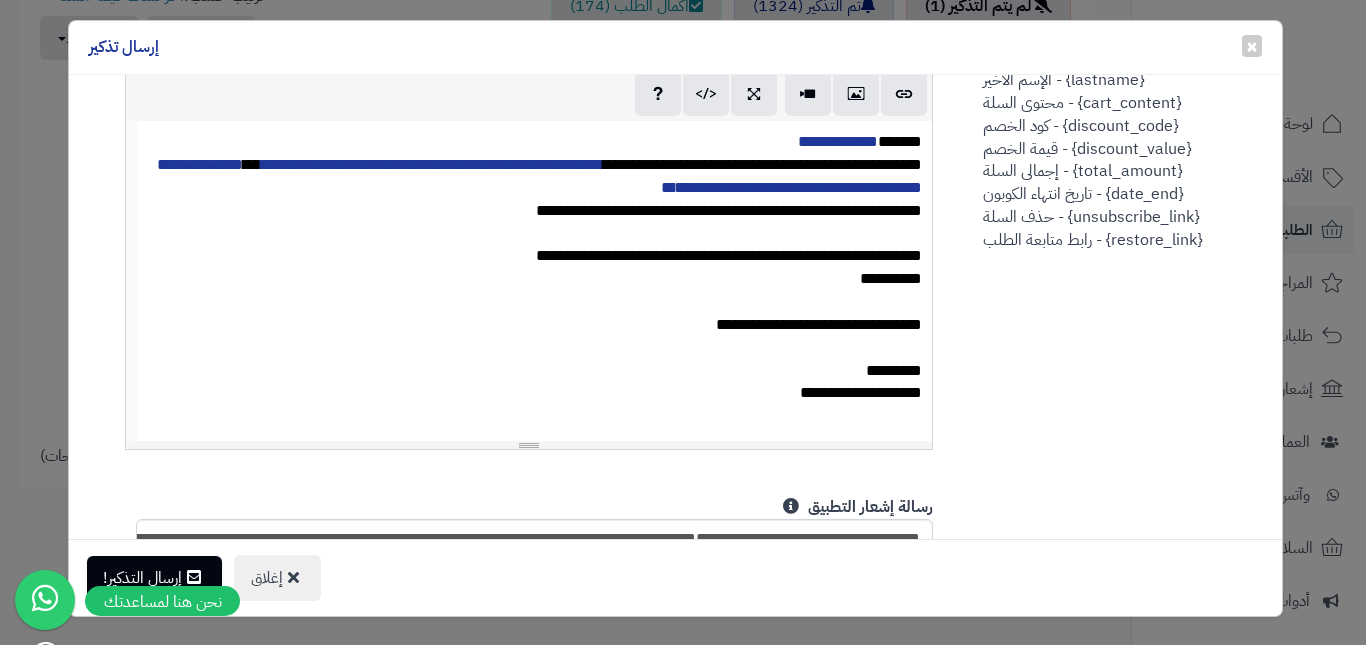 type on "**********" 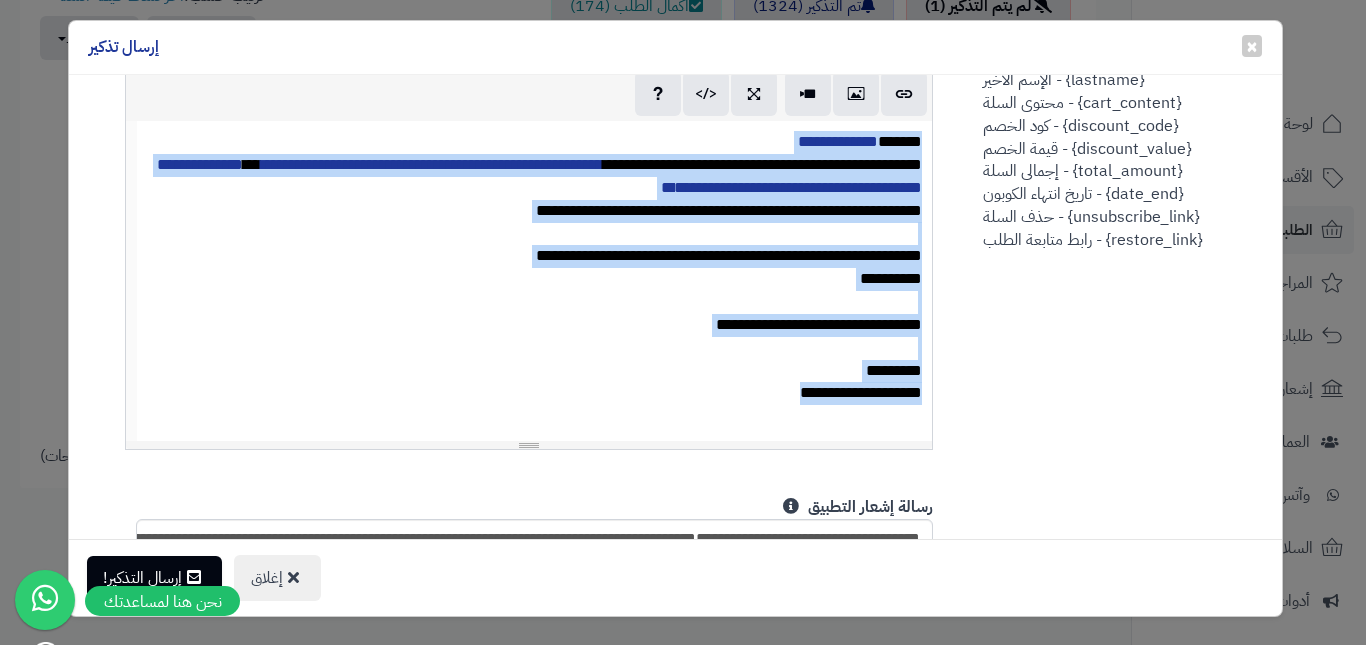 drag, startPoint x: 749, startPoint y: 387, endPoint x: 963, endPoint y: 125, distance: 338.28983 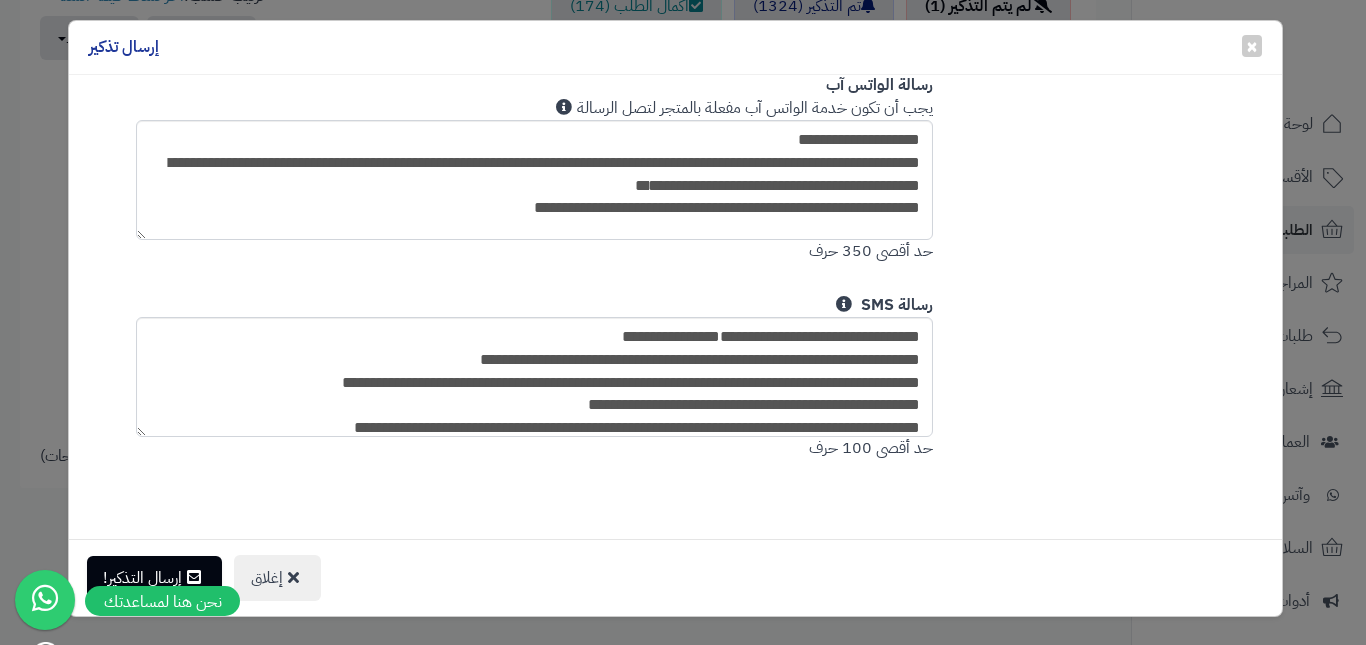 scroll, scrollTop: 1334, scrollLeft: 0, axis: vertical 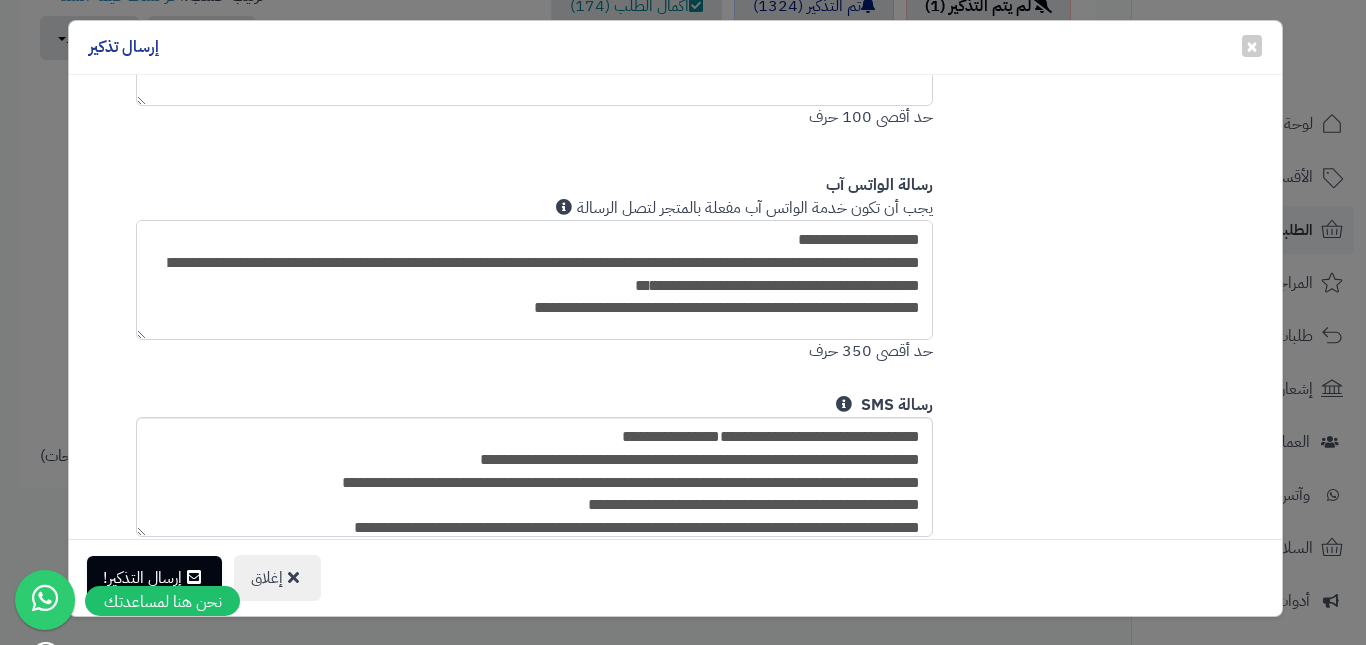 click on "**********" at bounding box center [535, 280] 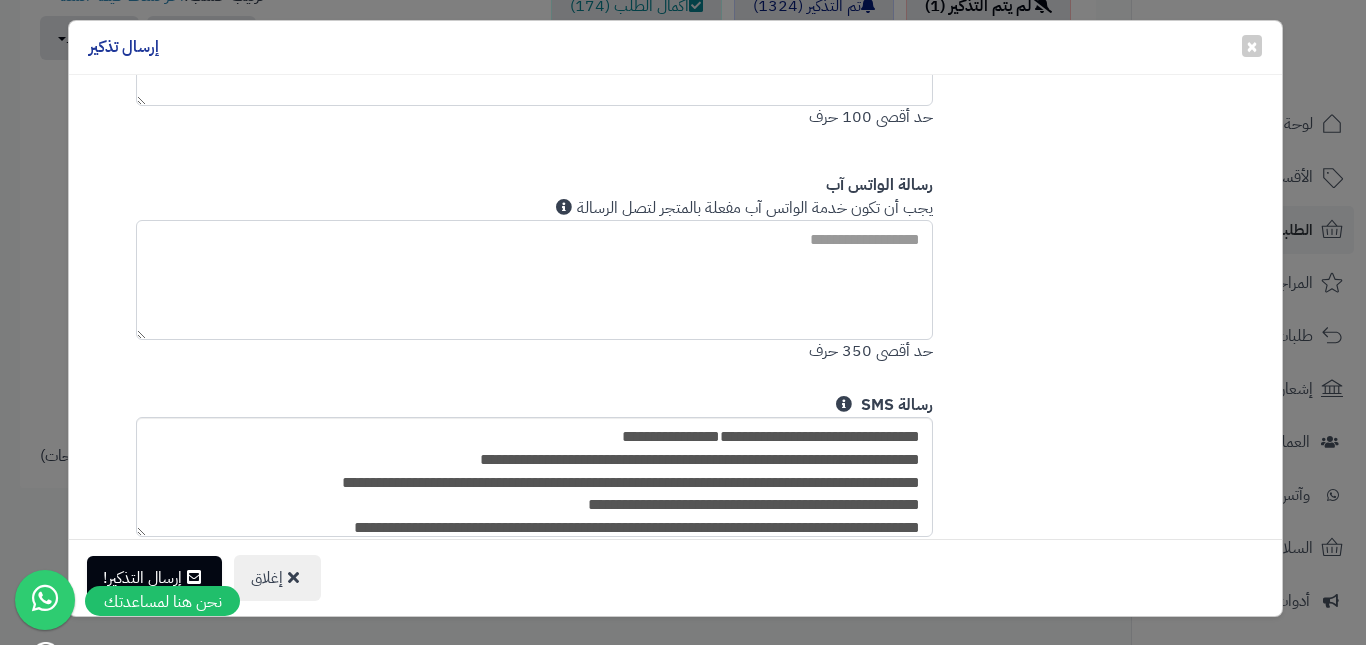 paste on "**********" 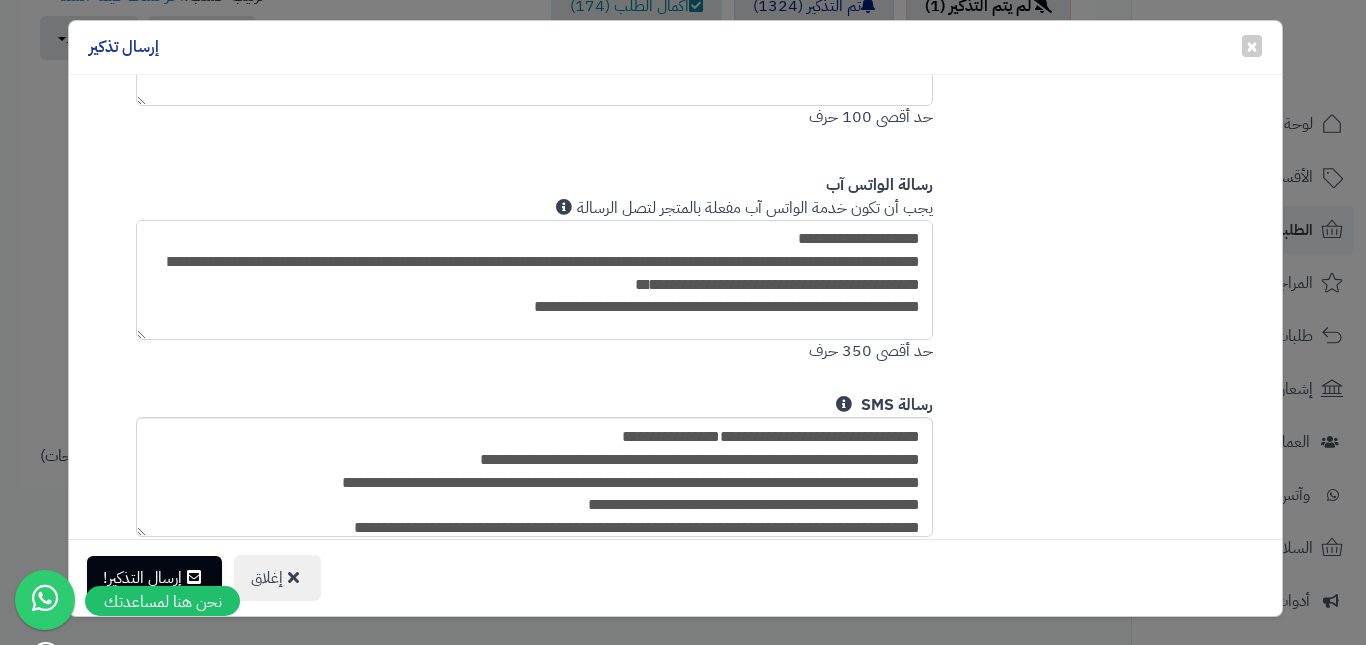 scroll, scrollTop: 0, scrollLeft: 0, axis: both 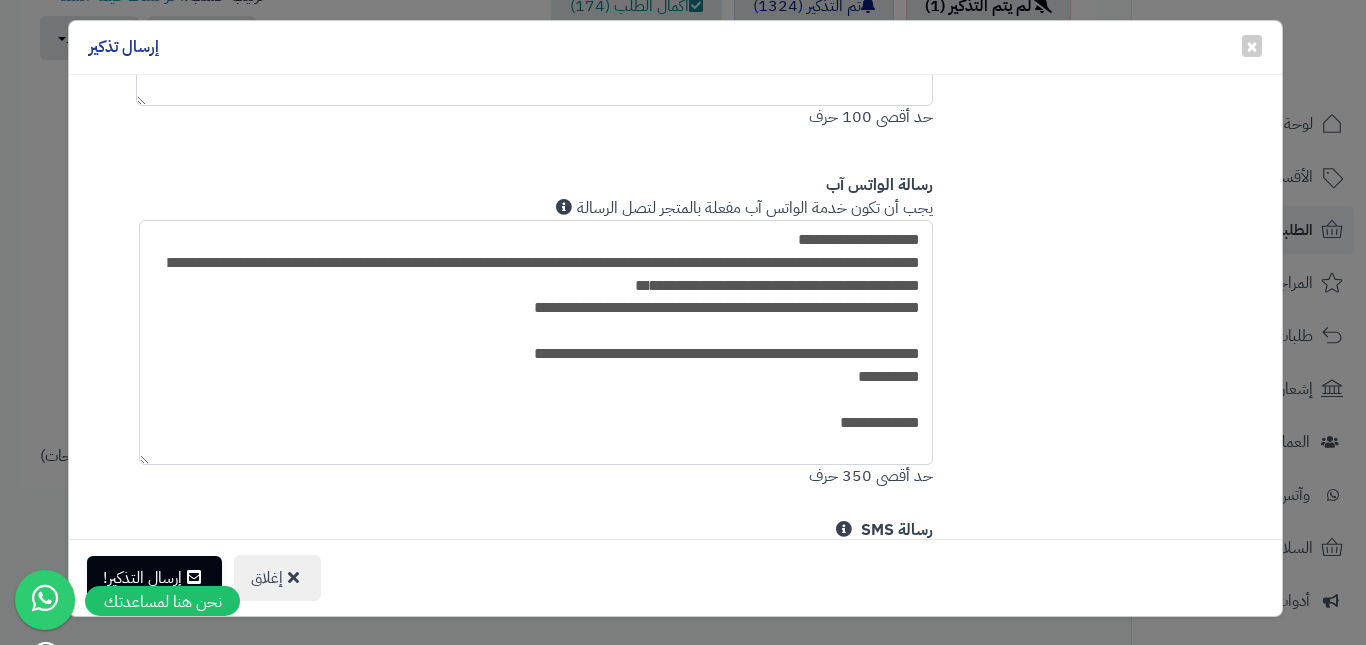 drag, startPoint x: 145, startPoint y: 334, endPoint x: 148, endPoint y: 459, distance: 125.035995 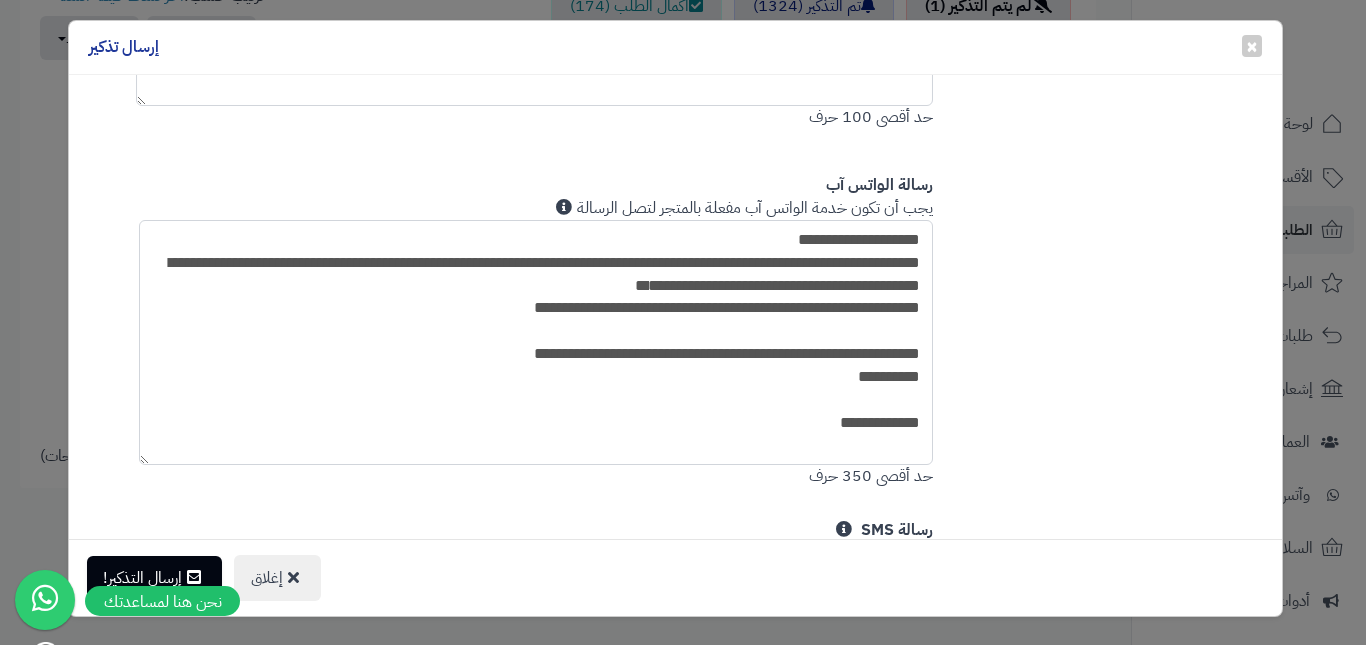 click on "**********" at bounding box center (536, 342) 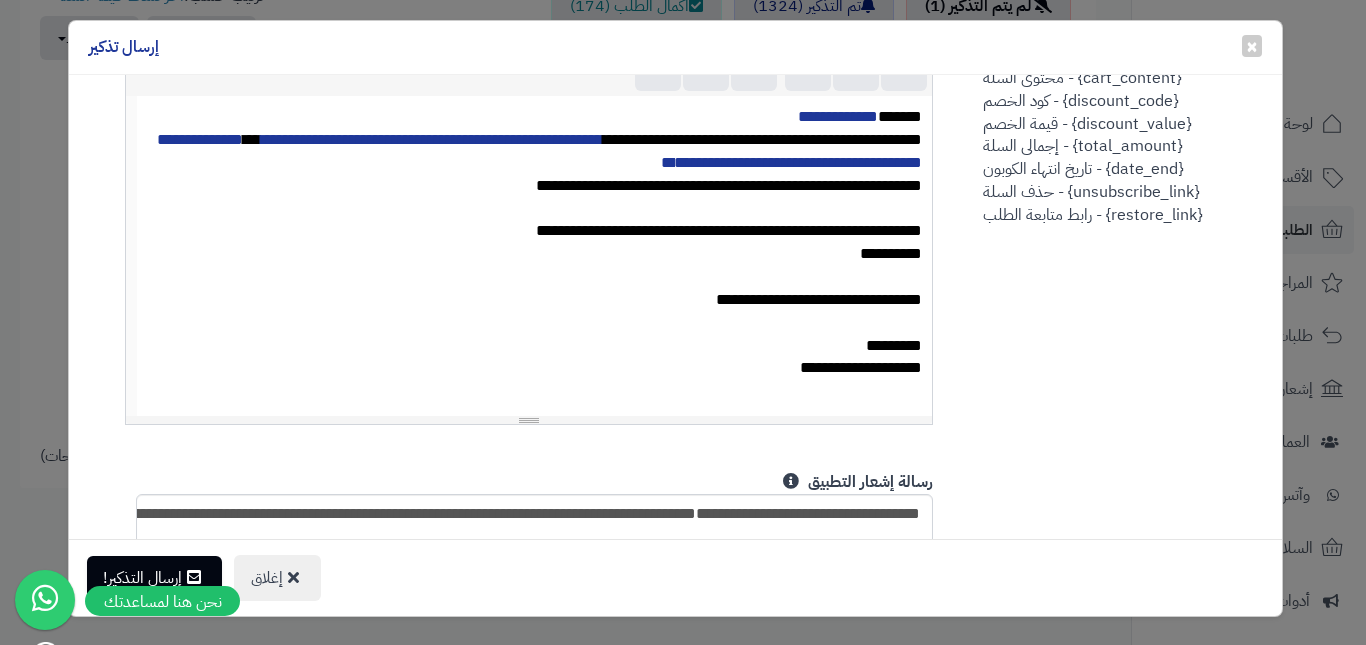 scroll, scrollTop: 934, scrollLeft: 0, axis: vertical 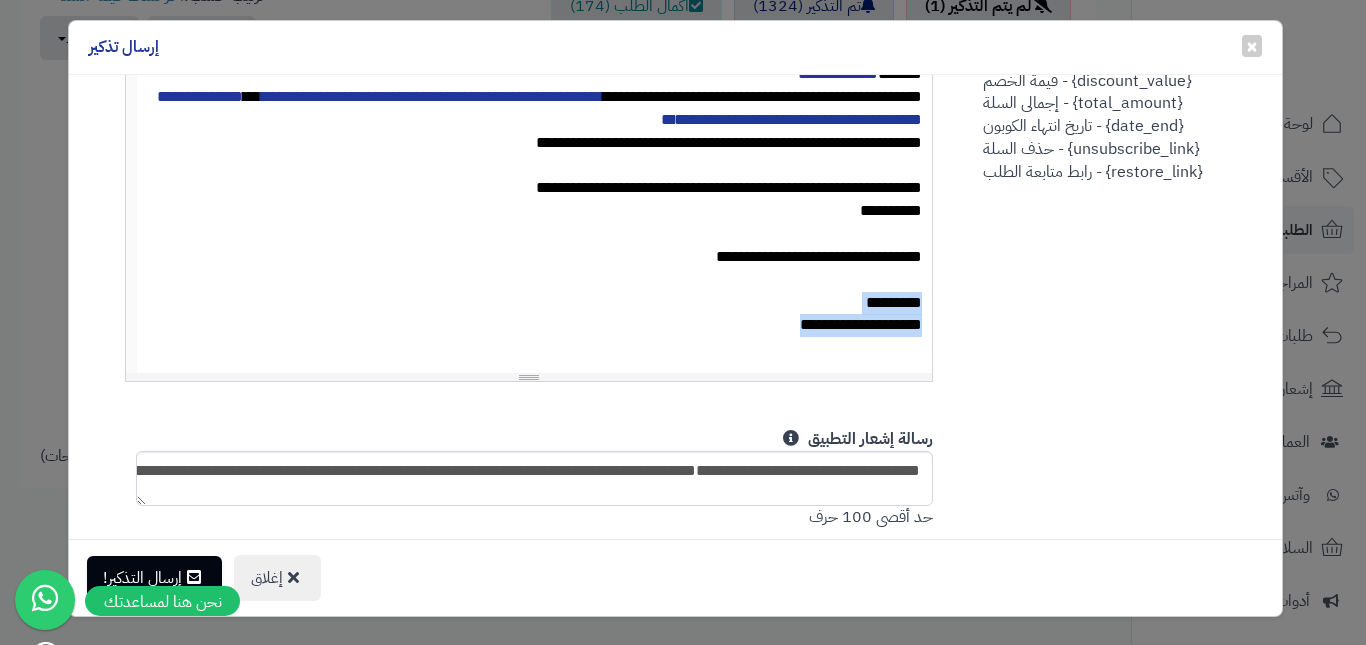 drag, startPoint x: 770, startPoint y: 321, endPoint x: 927, endPoint y: 301, distance: 158.26875 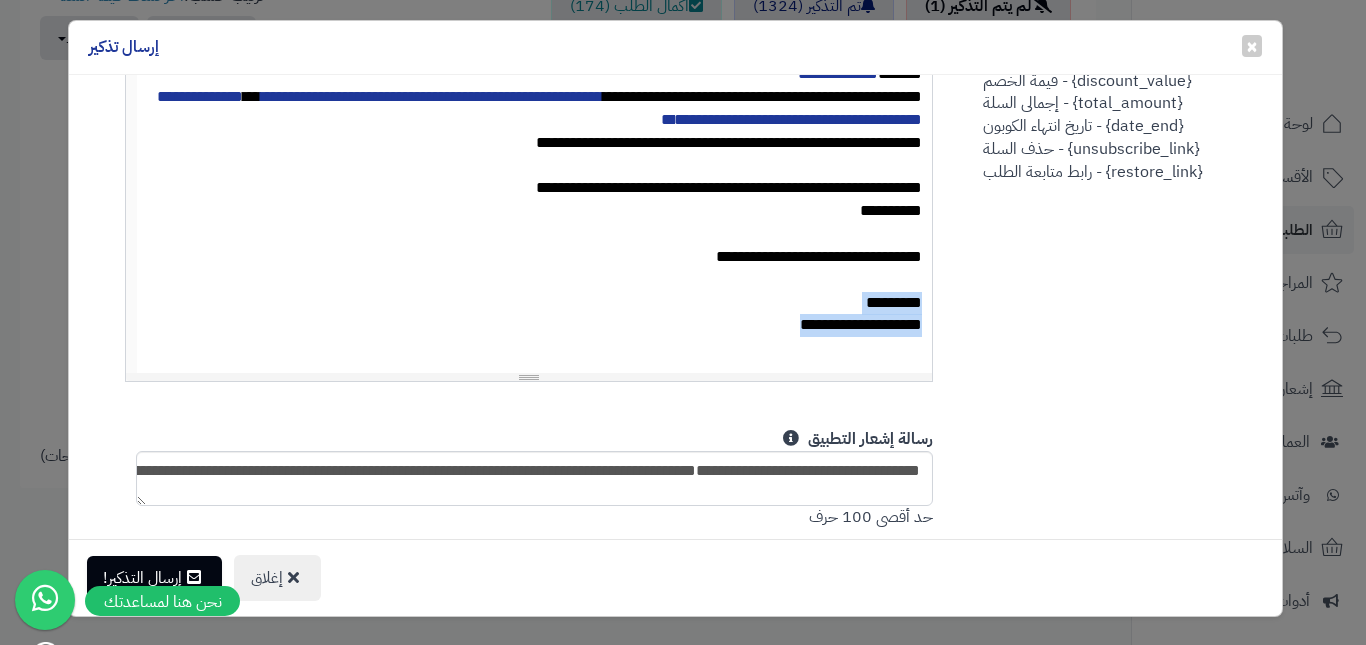 click on "**********" at bounding box center [535, 213] 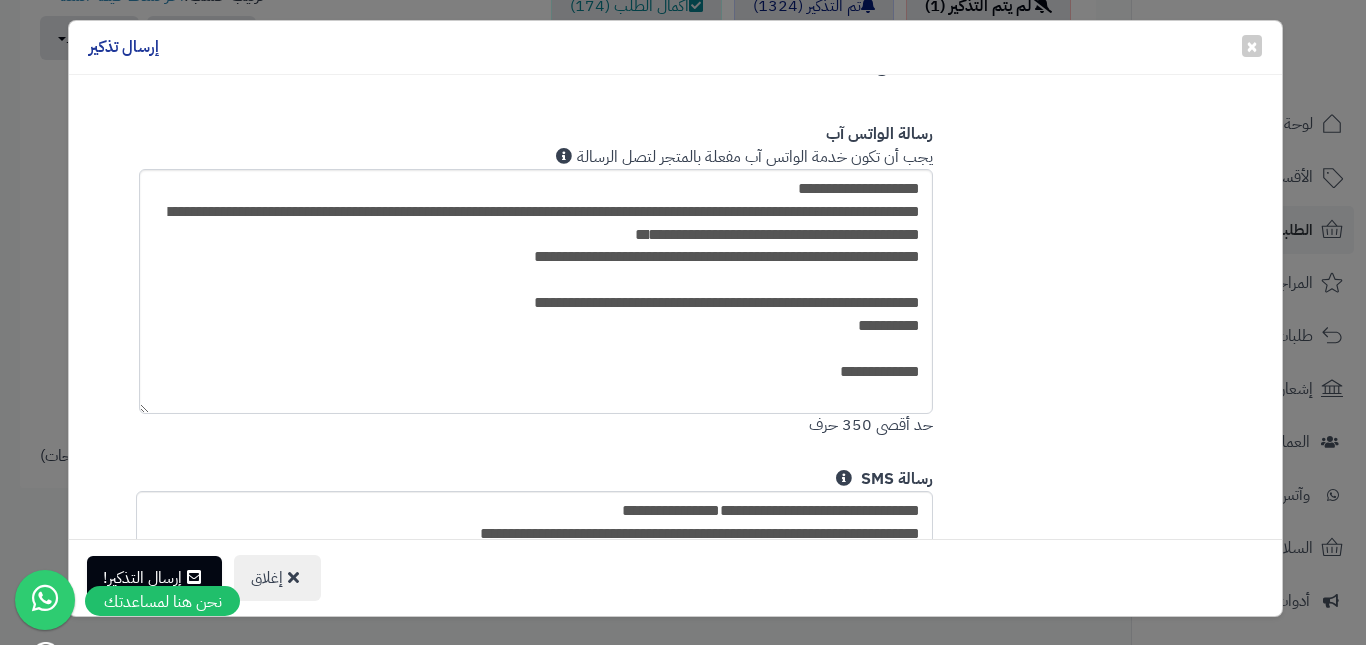 scroll, scrollTop: 1434, scrollLeft: 0, axis: vertical 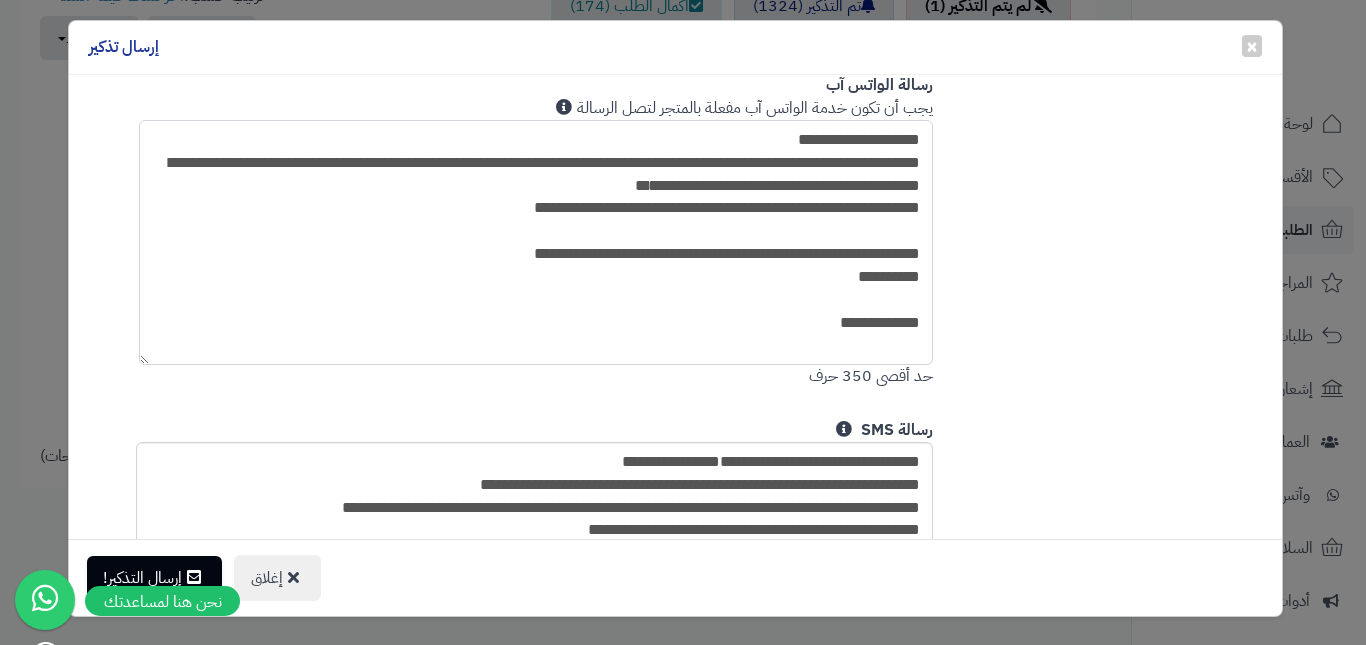 drag, startPoint x: 828, startPoint y: 323, endPoint x: 944, endPoint y: 310, distance: 116.72617 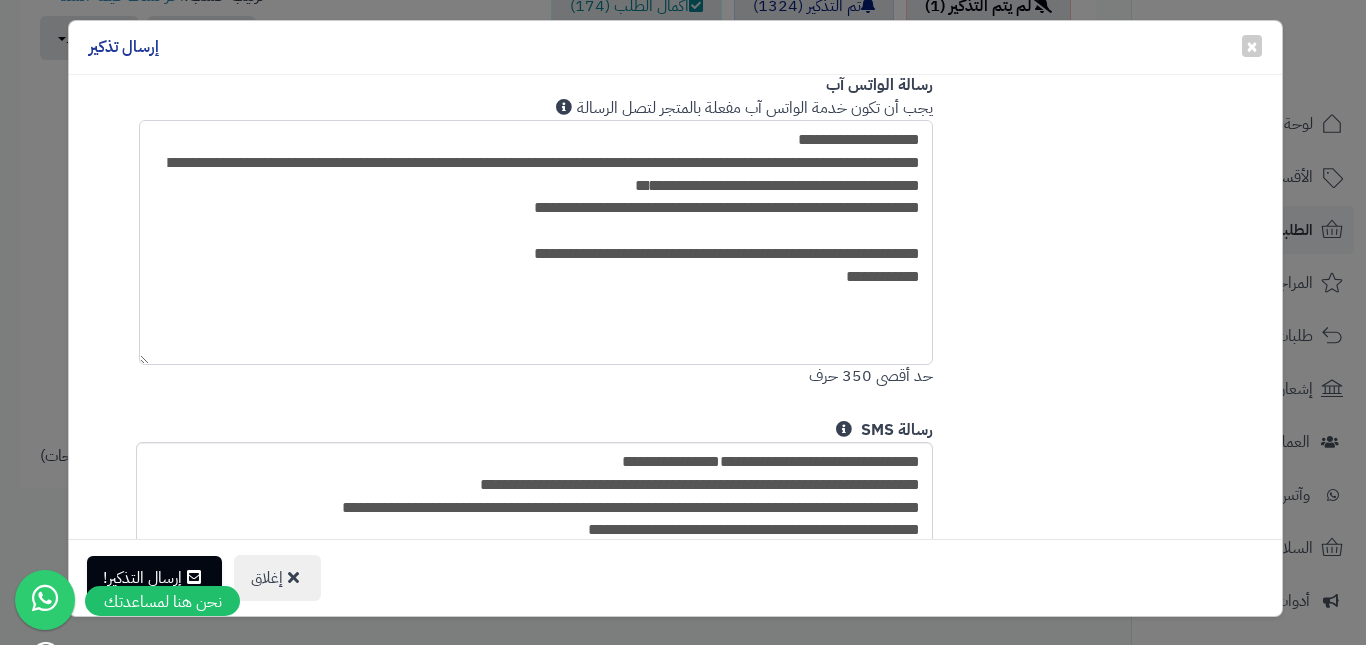 paste on "*********
***" 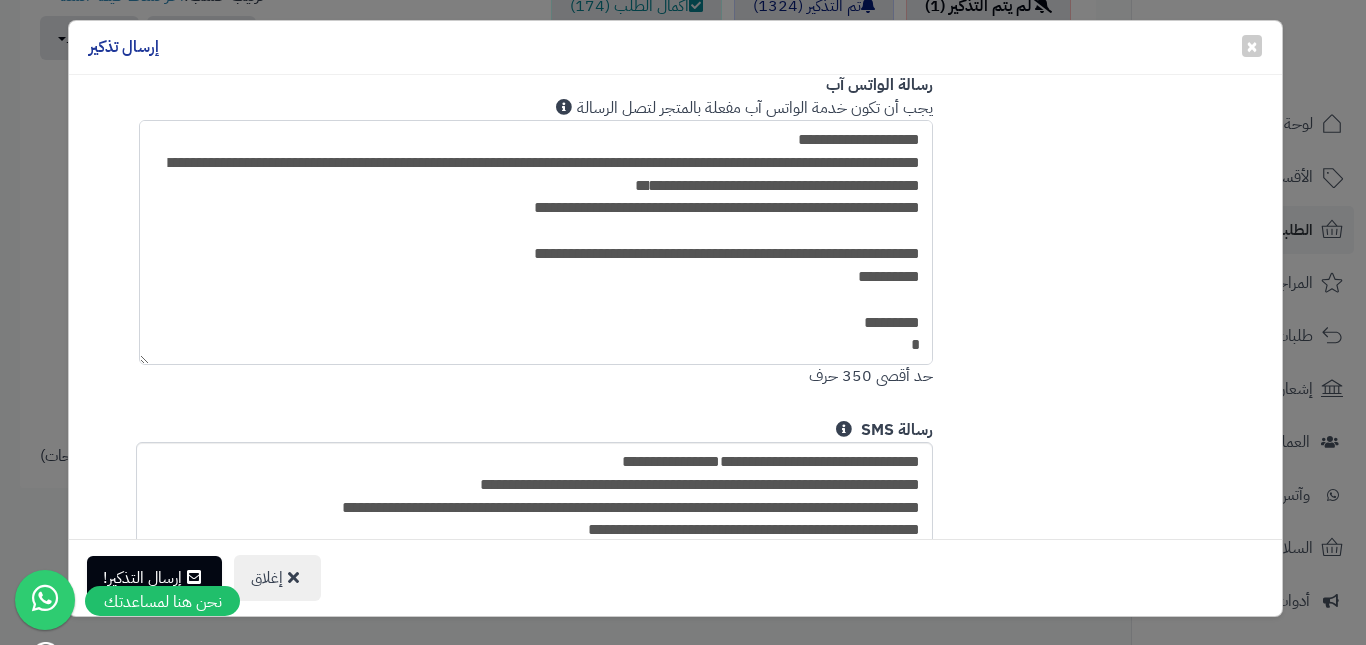 drag, startPoint x: 704, startPoint y: 257, endPoint x: 737, endPoint y: 254, distance: 33.13608 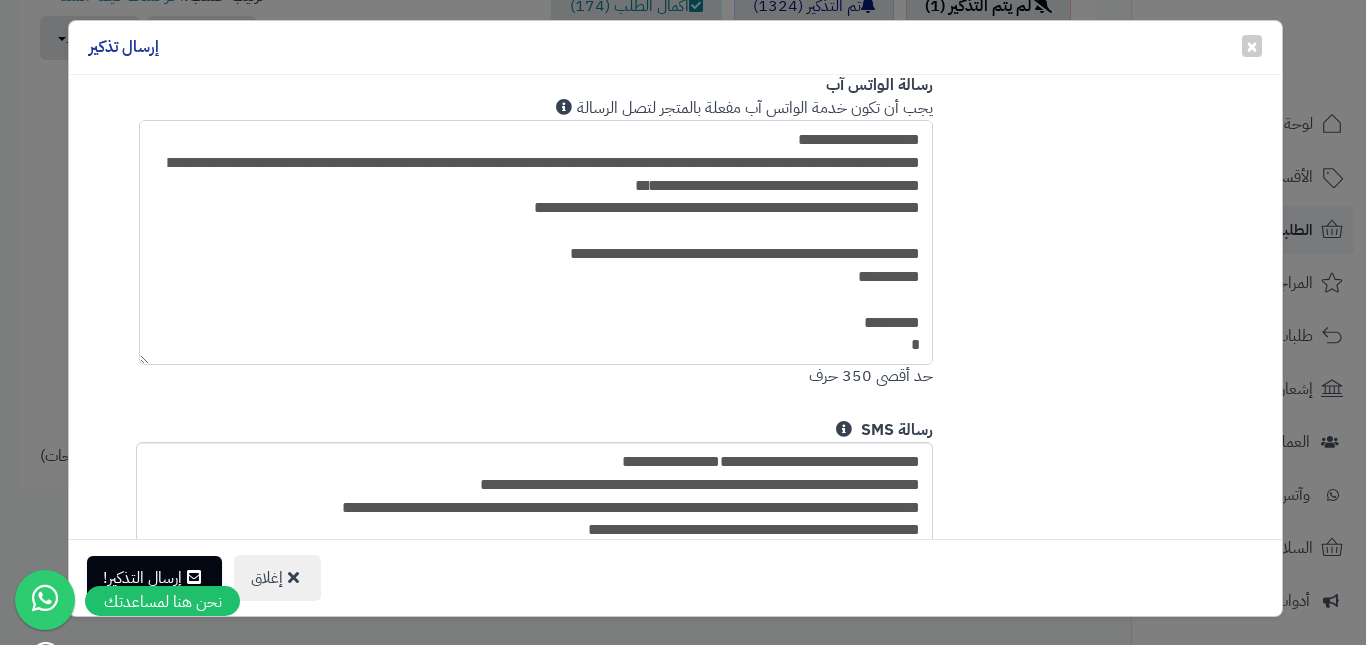 click on "**********" at bounding box center (536, 242) 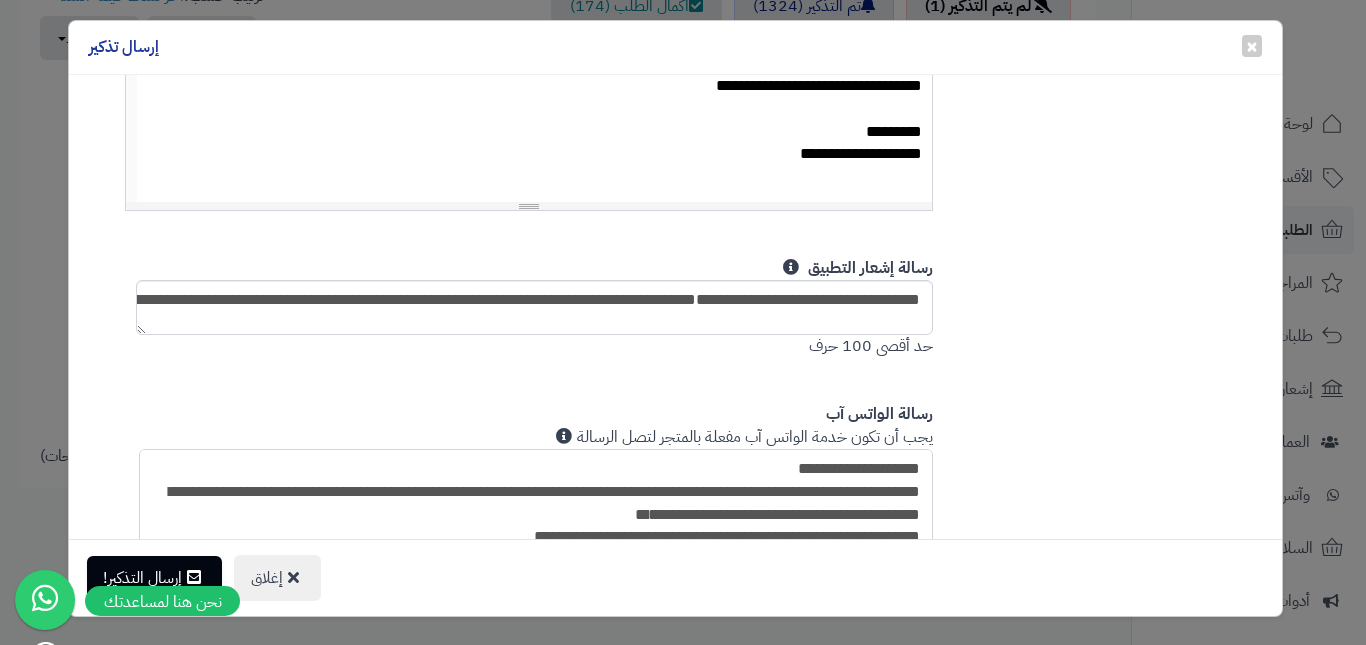 scroll, scrollTop: 934, scrollLeft: 0, axis: vertical 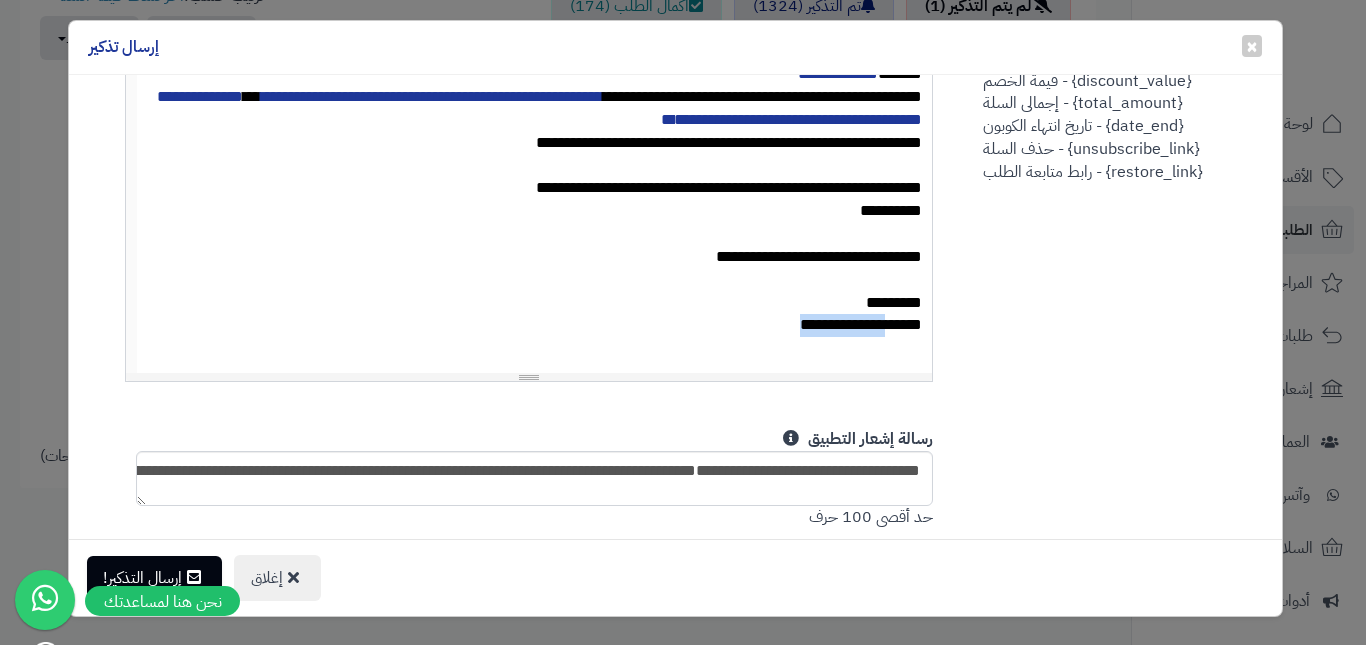 drag, startPoint x: 796, startPoint y: 330, endPoint x: 879, endPoint y: 334, distance: 83.09633 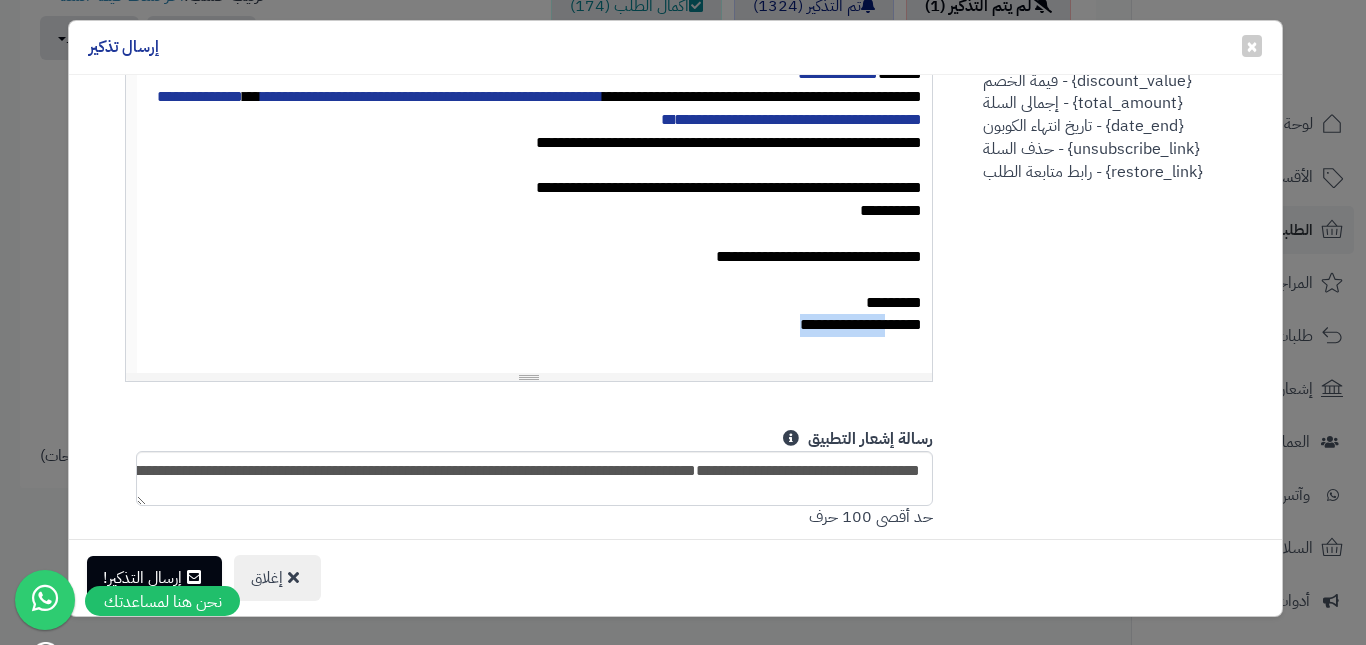 click on "**********" at bounding box center [535, 325] 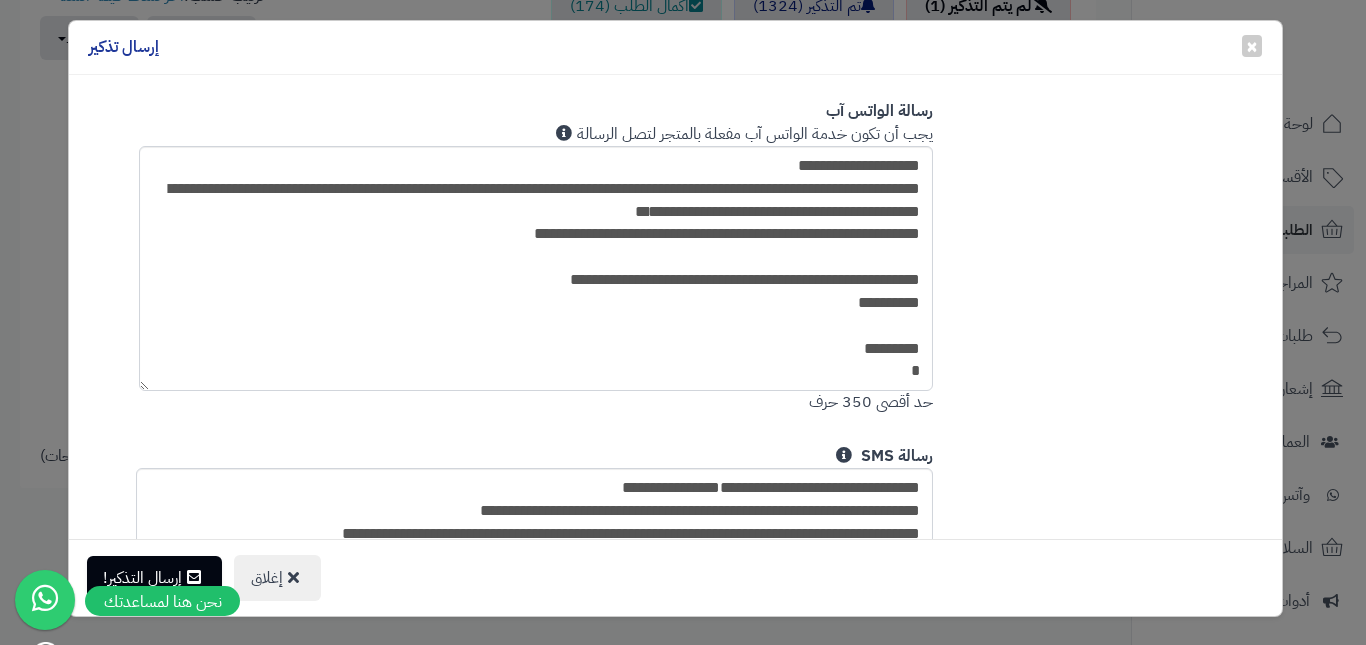 scroll, scrollTop: 1534, scrollLeft: 0, axis: vertical 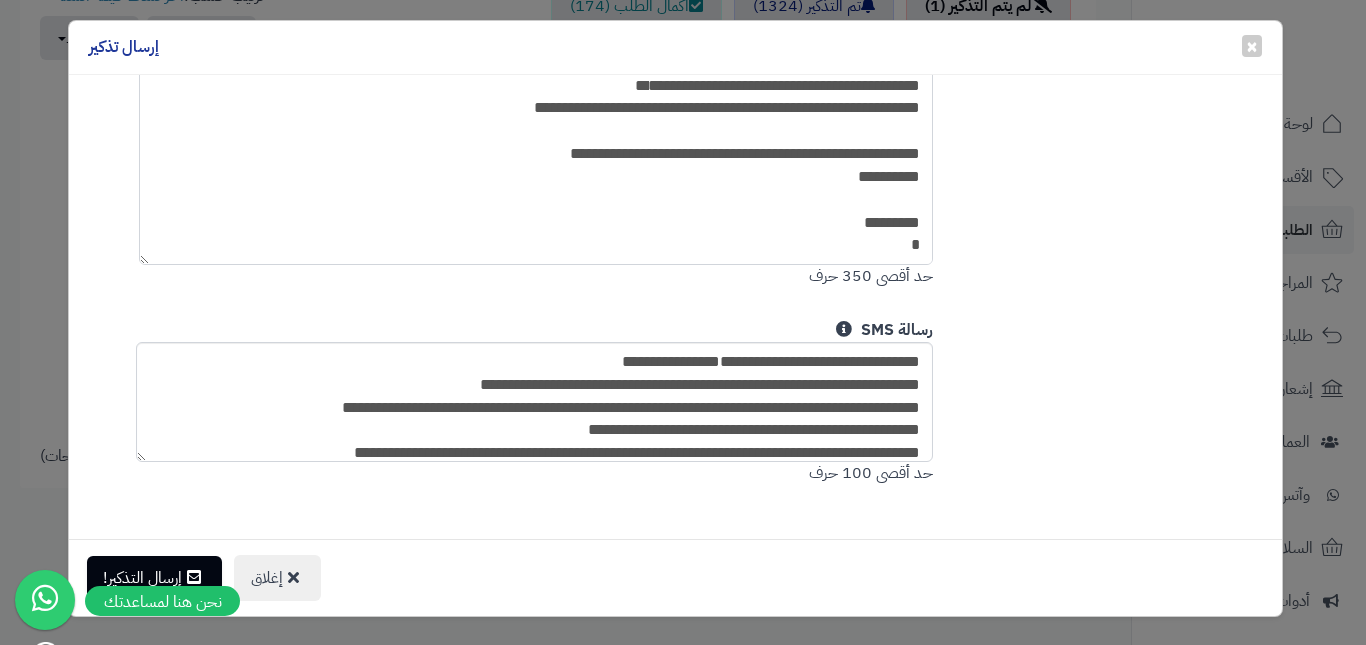 click on "**********" at bounding box center [536, 142] 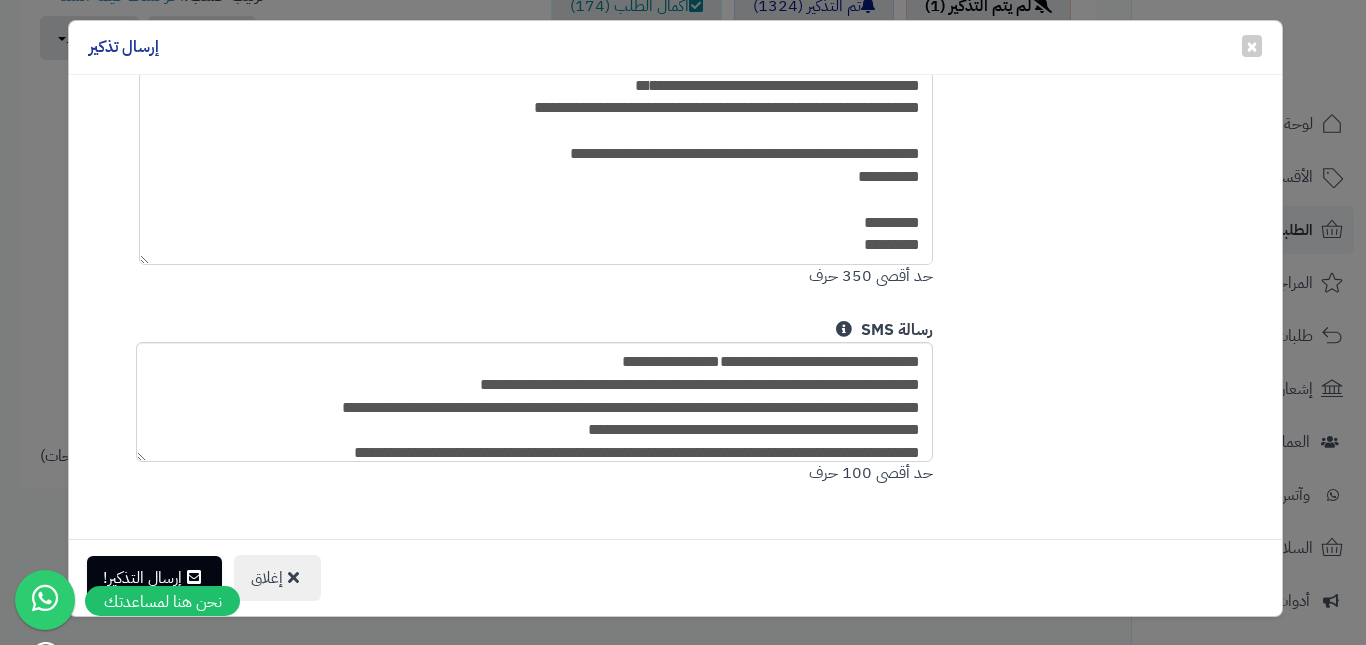 scroll, scrollTop: 1334, scrollLeft: 0, axis: vertical 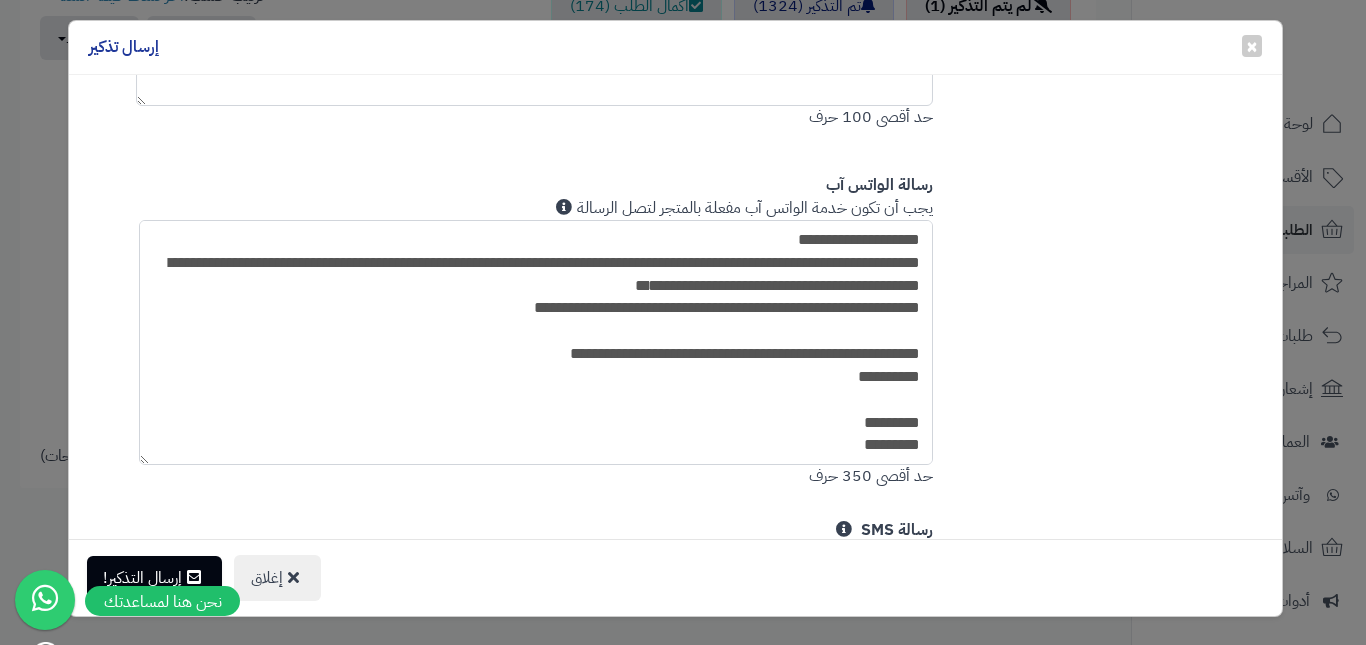 drag, startPoint x: 849, startPoint y: 438, endPoint x: 934, endPoint y: 438, distance: 85 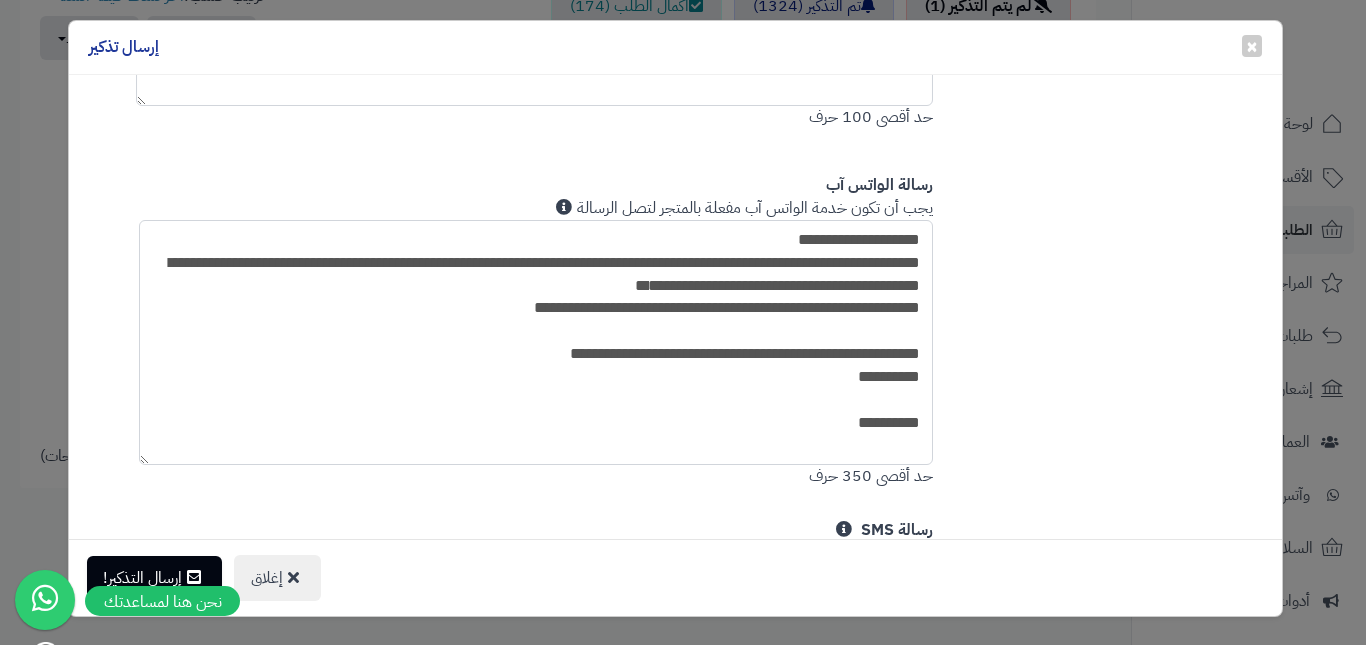 click on "**********" at bounding box center [536, 342] 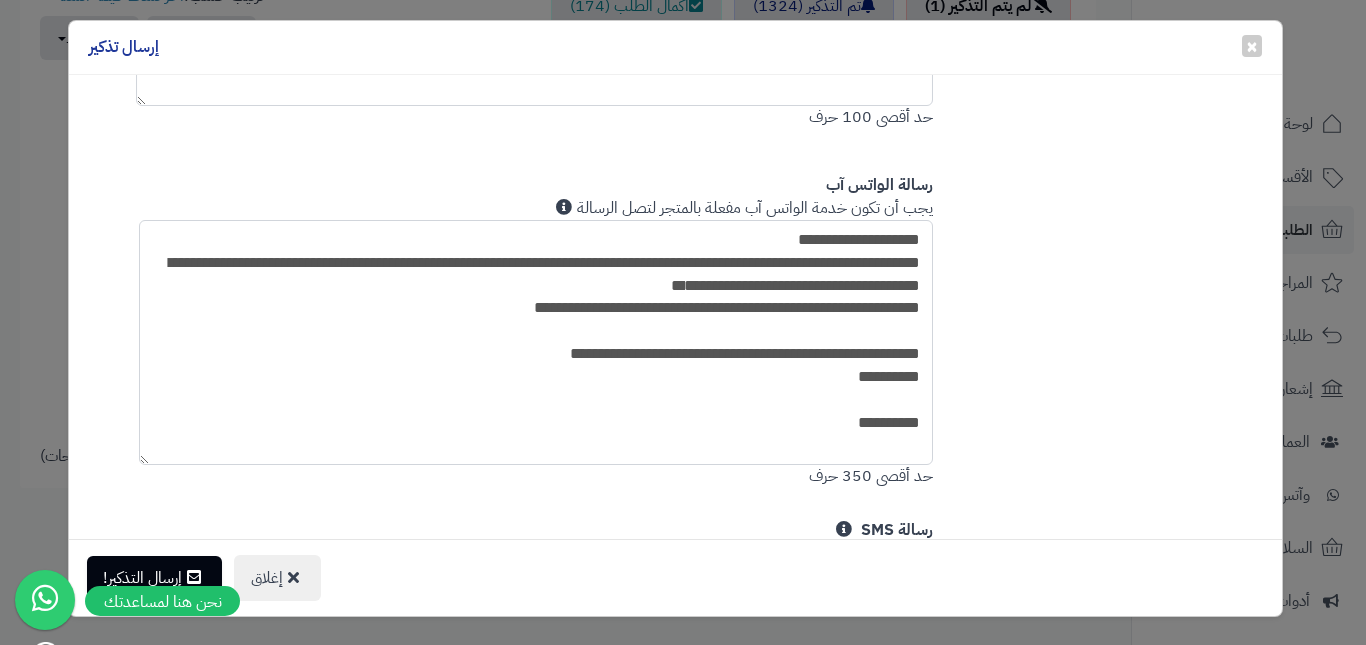 drag, startPoint x: 597, startPoint y: 284, endPoint x: 674, endPoint y: 286, distance: 77.02597 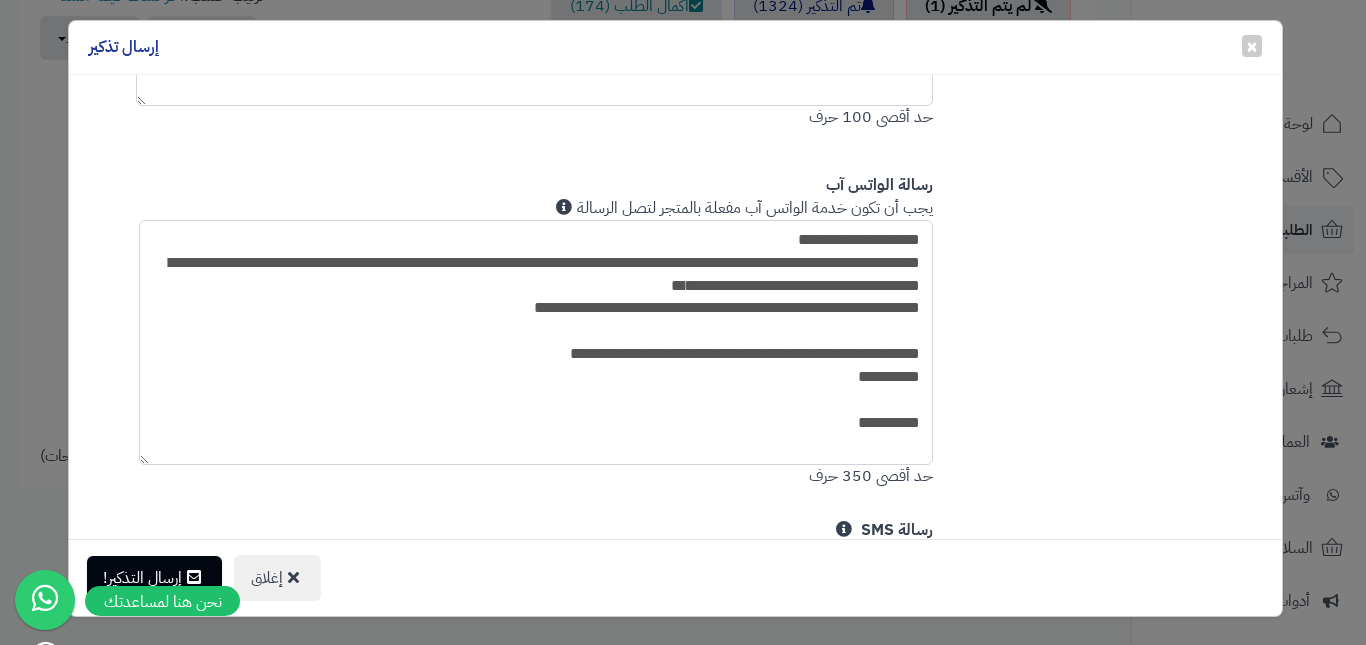 click on "**********" at bounding box center (536, 342) 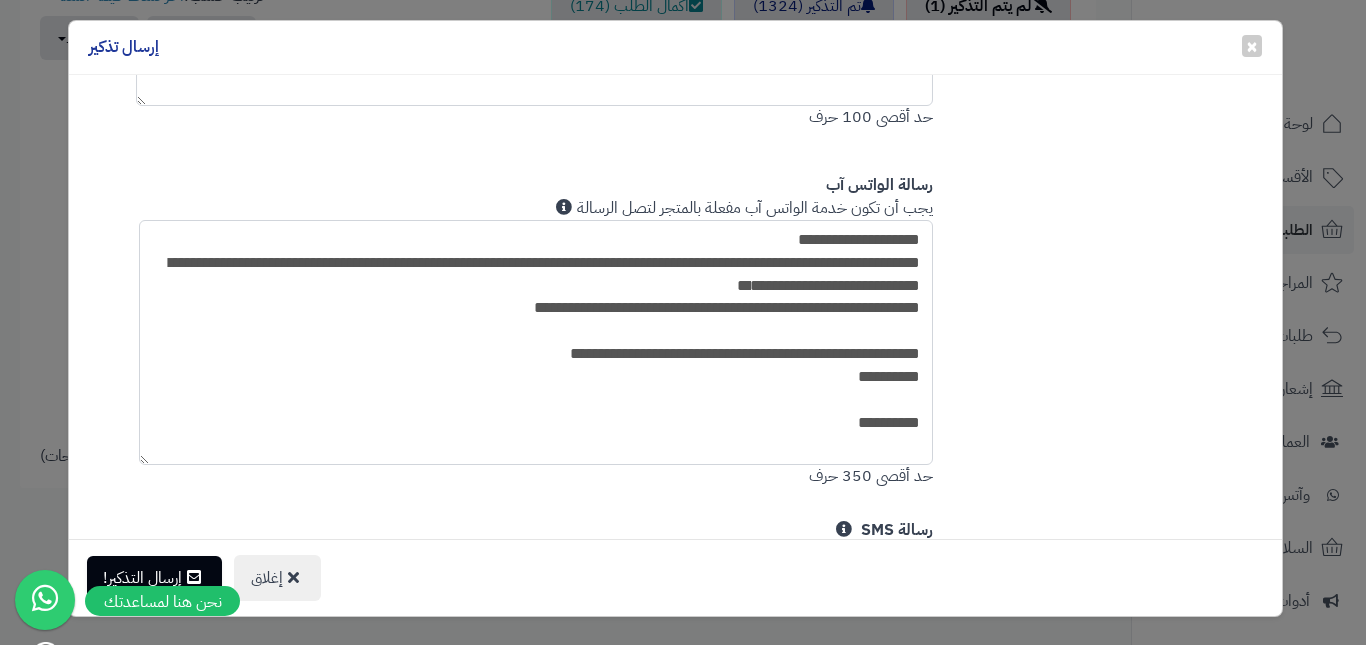 scroll, scrollTop: 1, scrollLeft: 0, axis: vertical 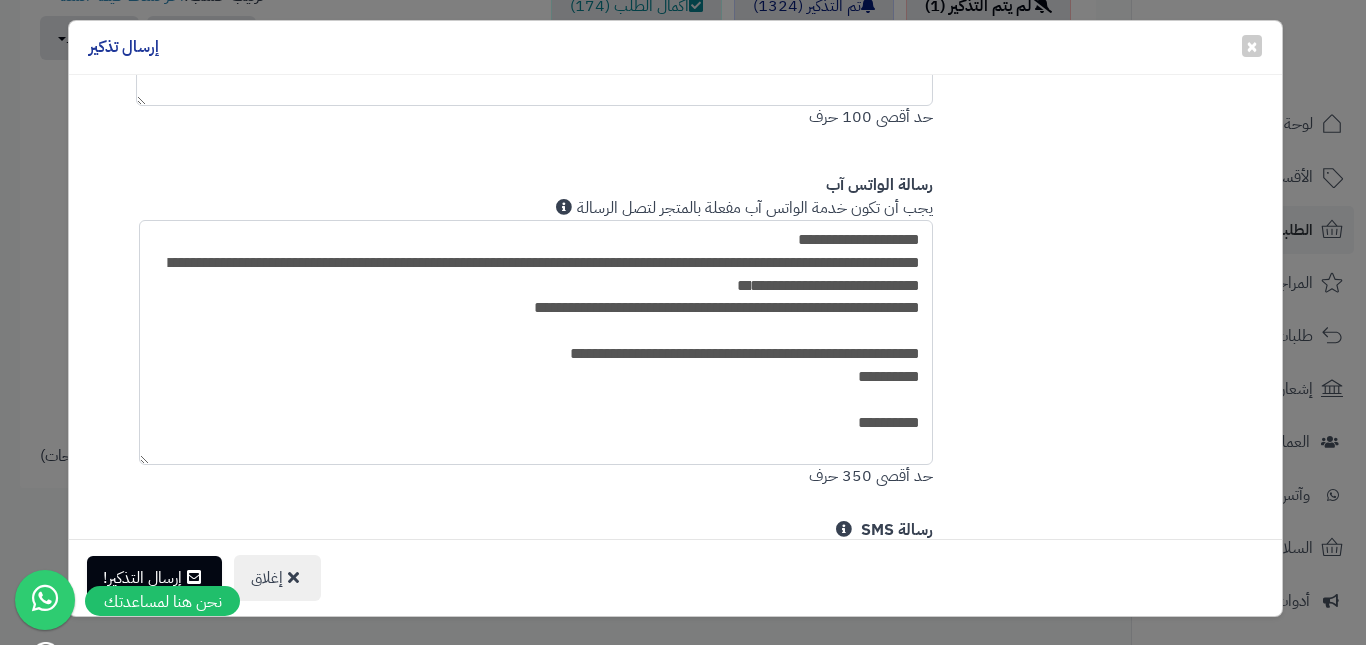 click on "**********" at bounding box center [536, 342] 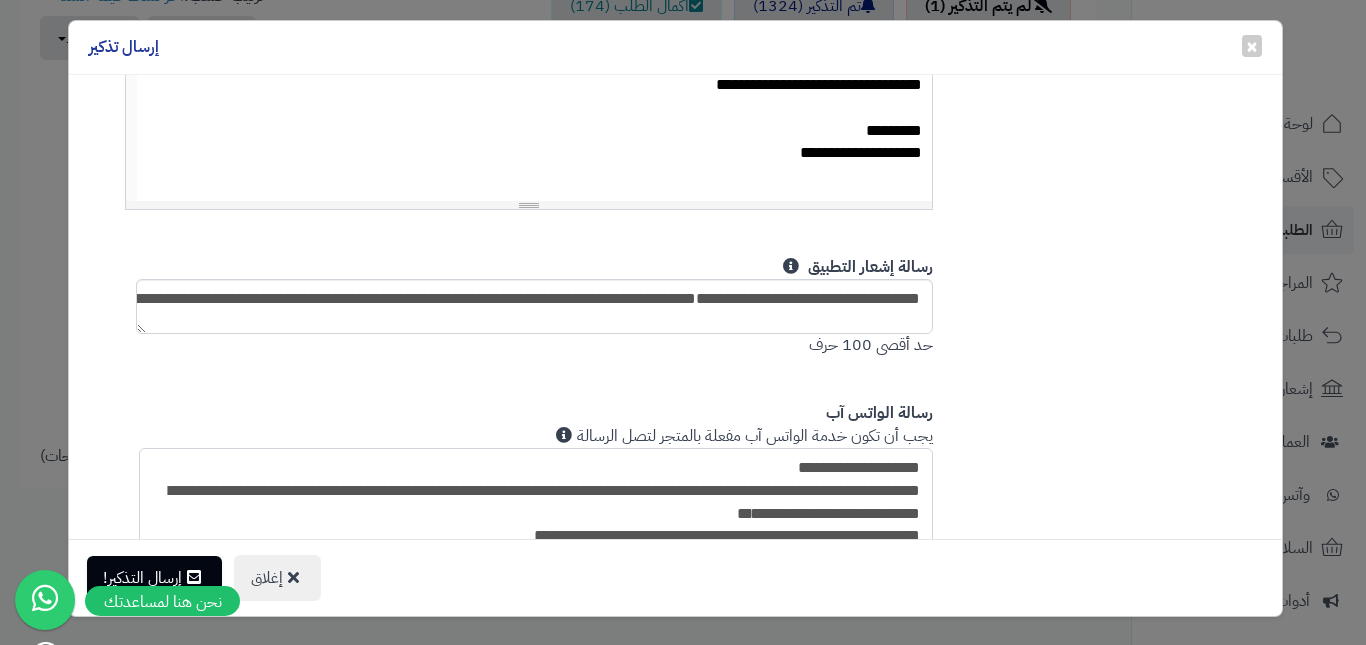 scroll, scrollTop: 1034, scrollLeft: 0, axis: vertical 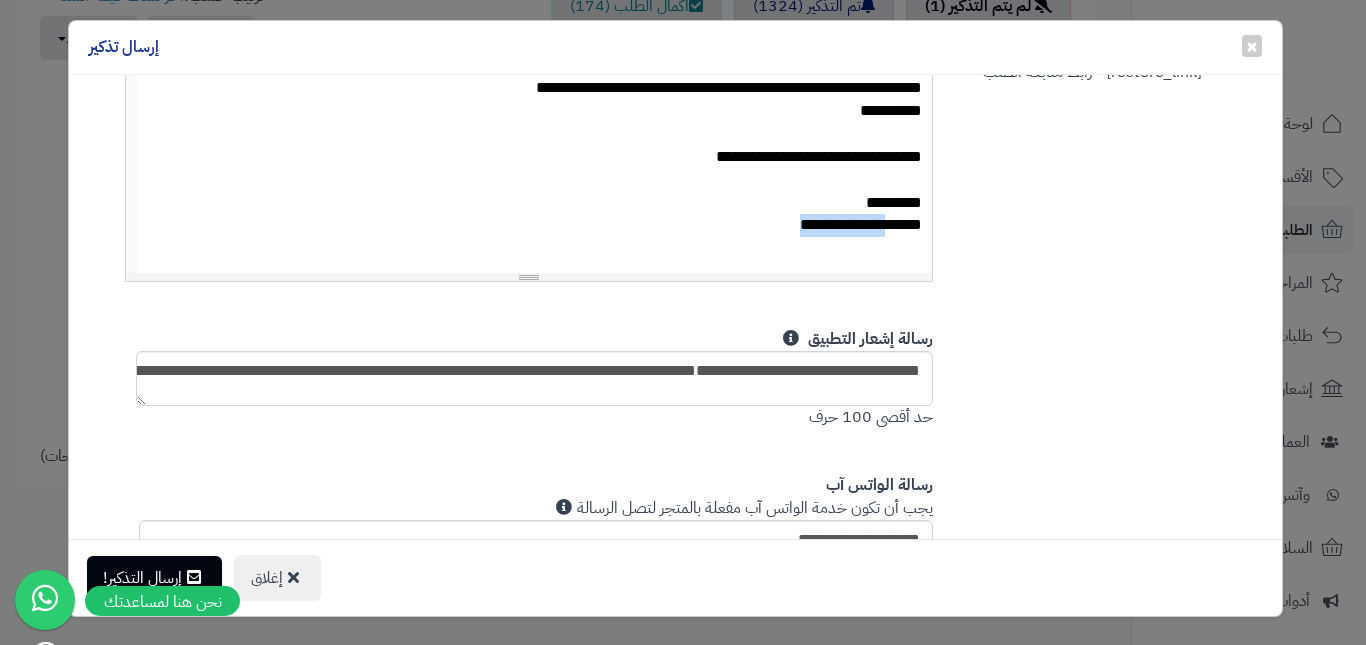 drag, startPoint x: 774, startPoint y: 227, endPoint x: 877, endPoint y: 227, distance: 103 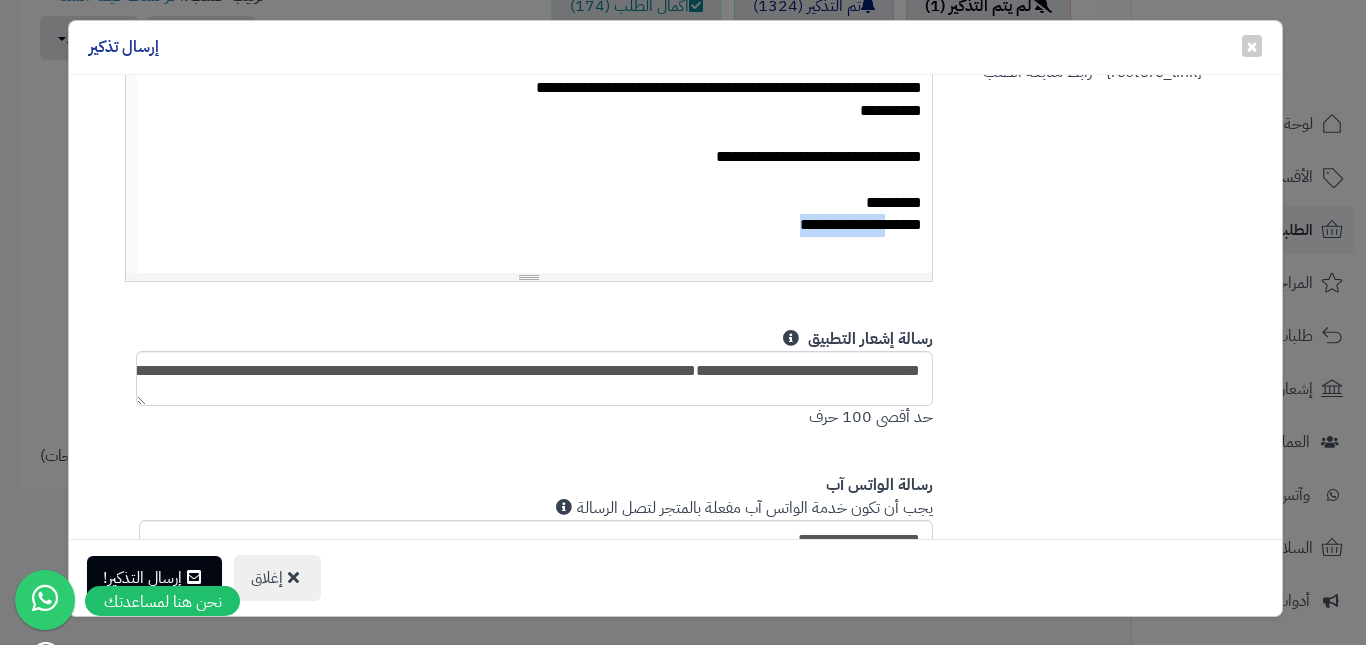click on "**********" at bounding box center [535, 225] 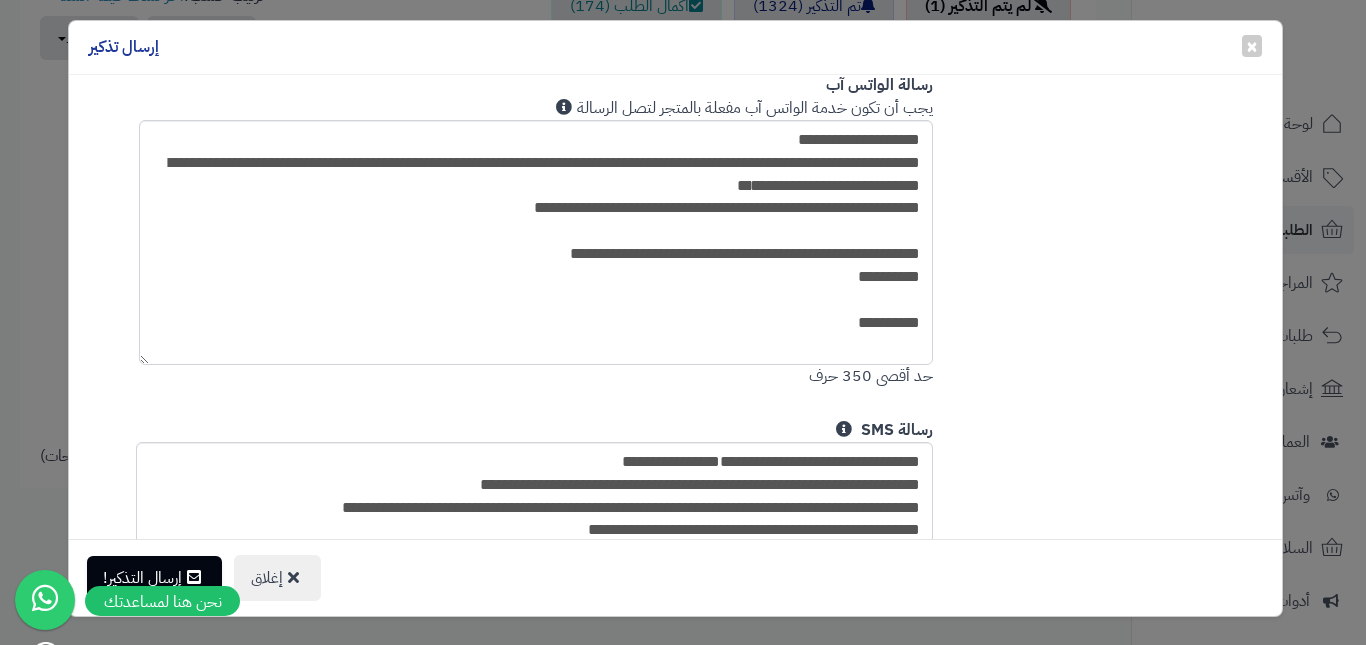 scroll, scrollTop: 1534, scrollLeft: 0, axis: vertical 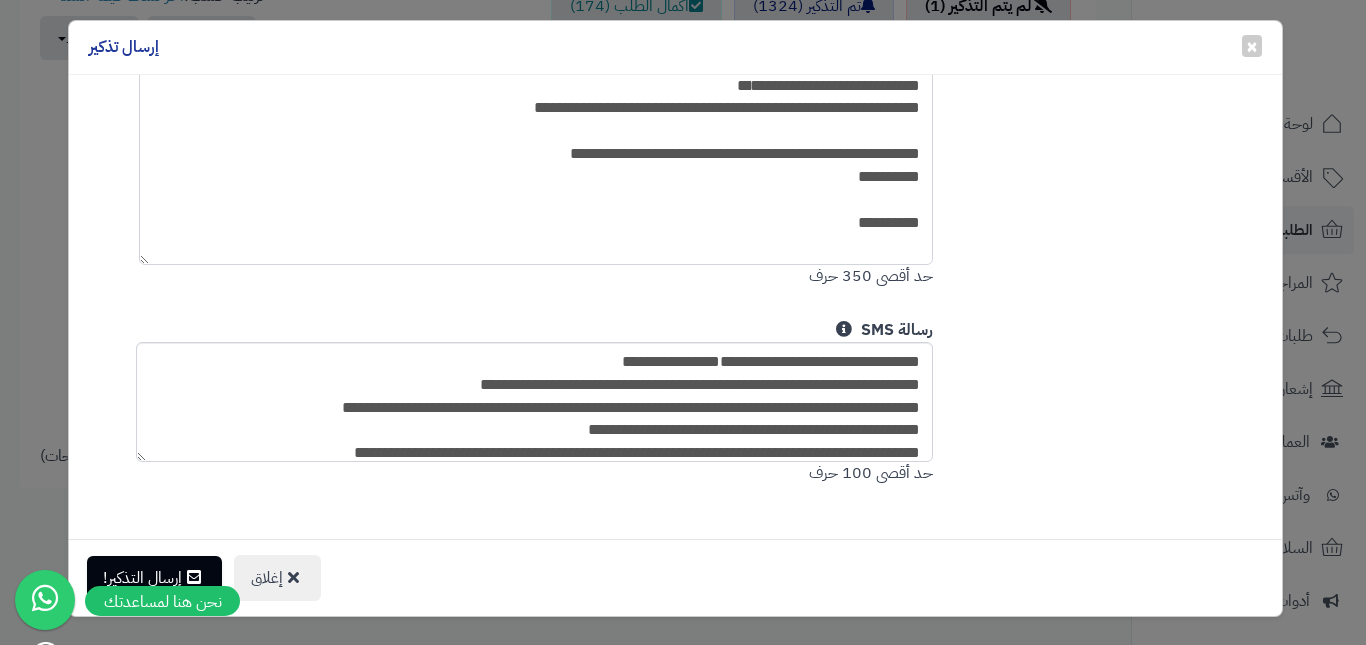 click on "**********" at bounding box center (536, 142) 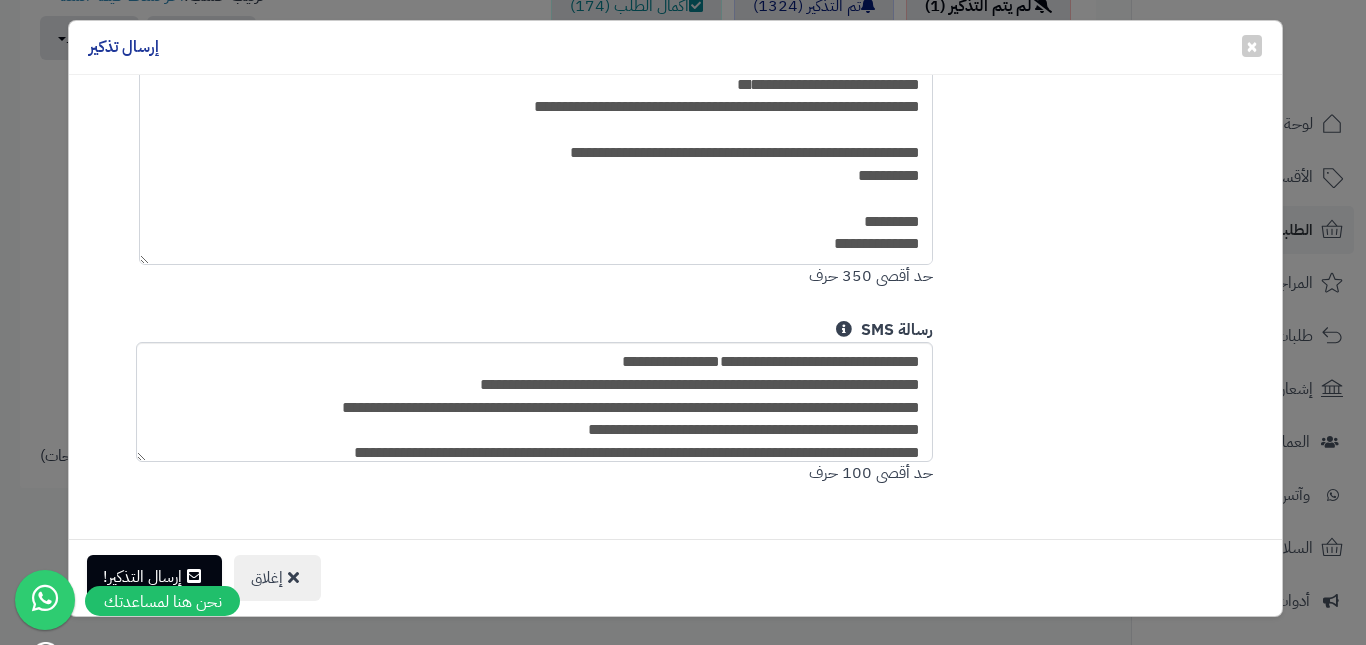 type on "**********" 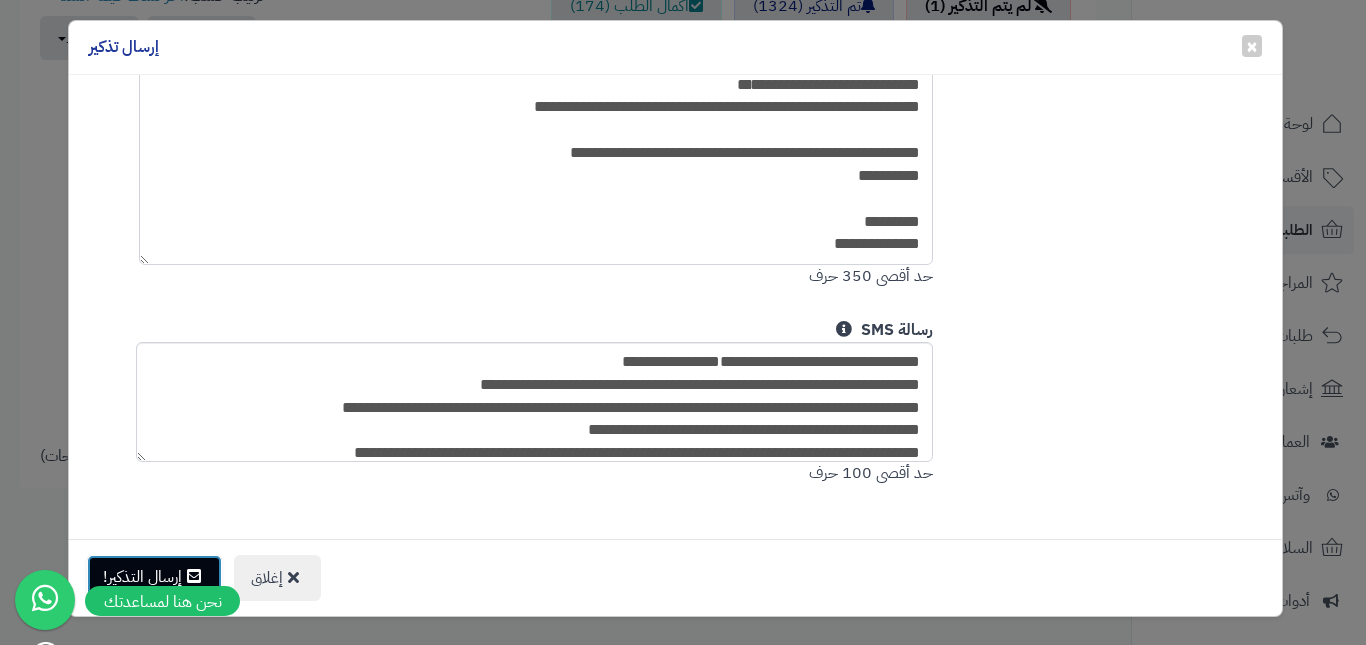 click on "إرسال التذكير!" at bounding box center [154, 577] 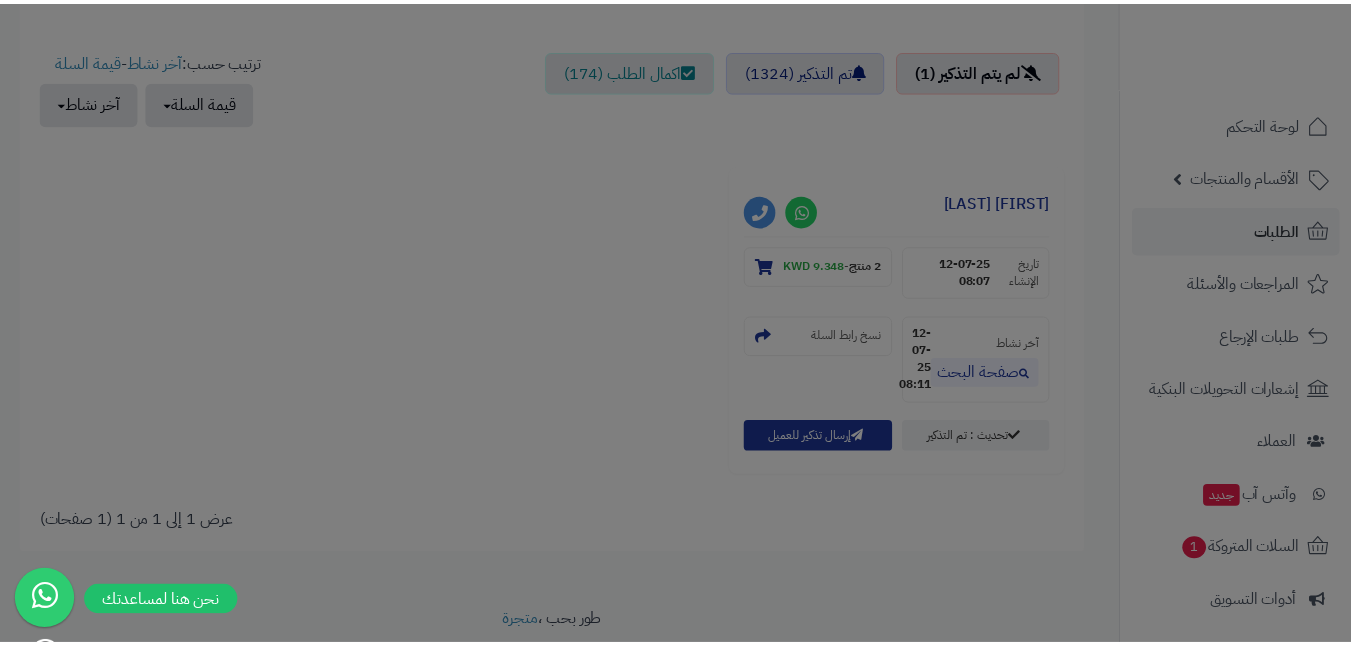 scroll, scrollTop: 832, scrollLeft: 0, axis: vertical 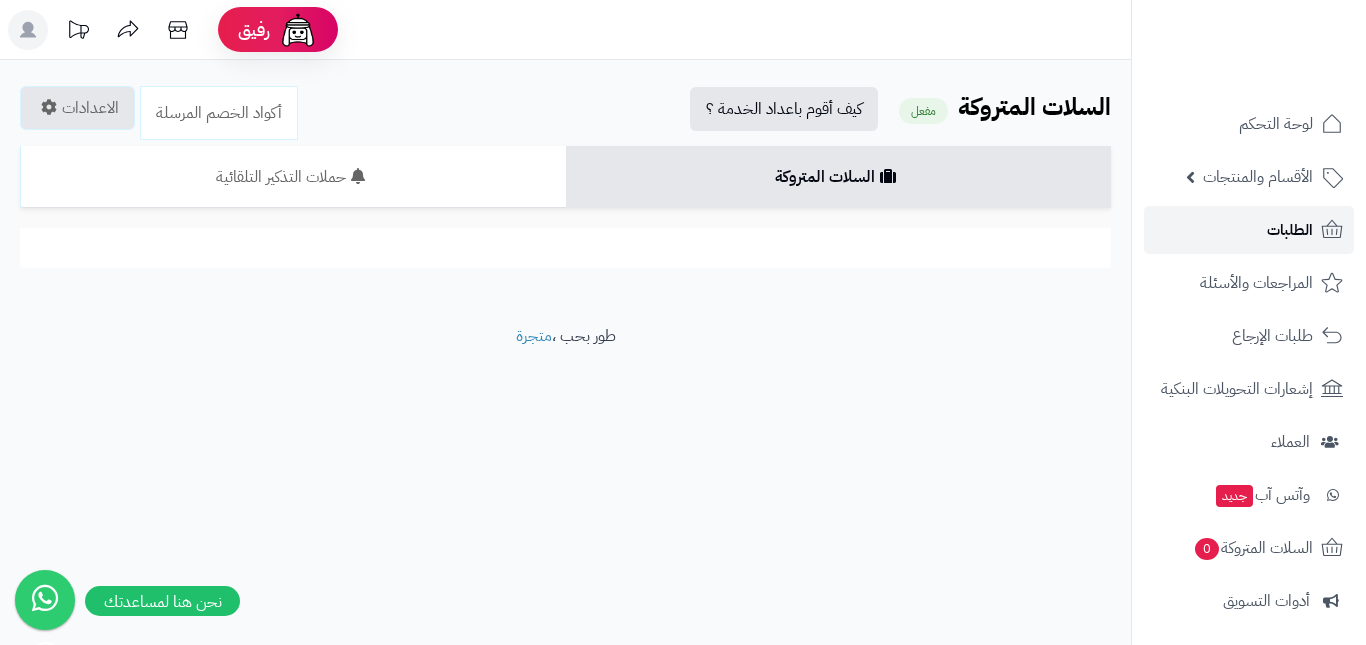 click on "الطلبات" at bounding box center [1249, 230] 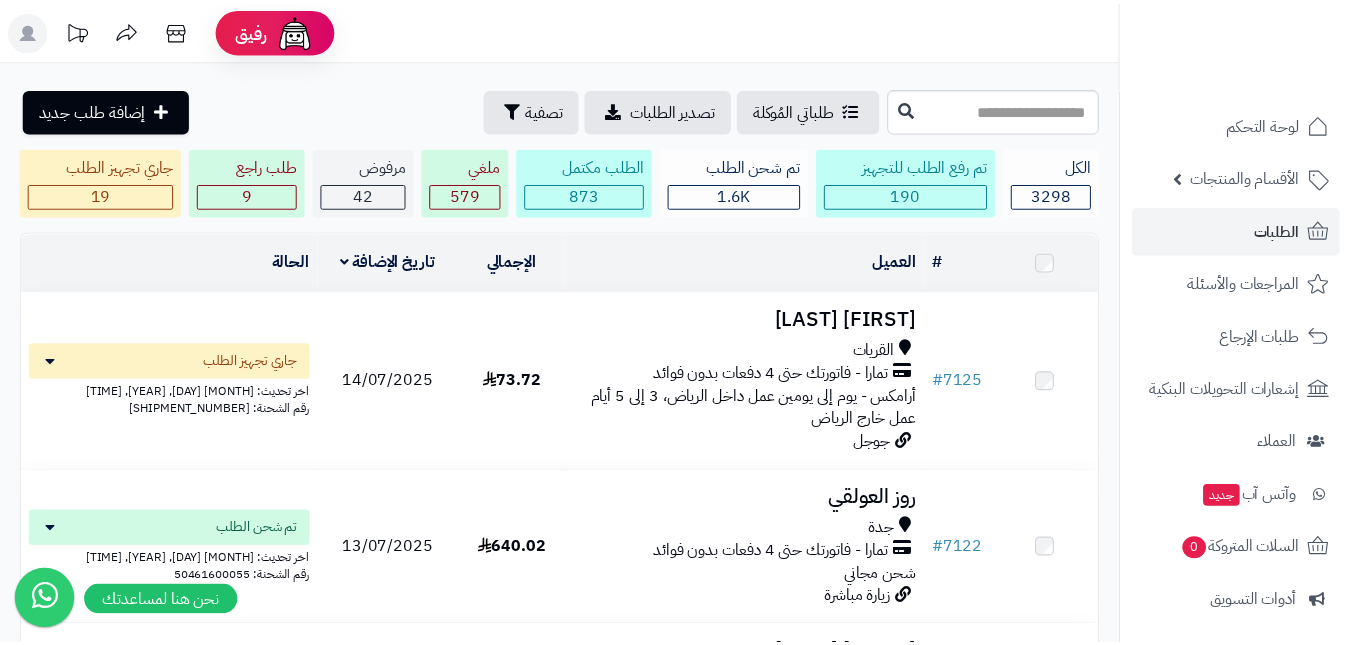 scroll, scrollTop: 0, scrollLeft: 0, axis: both 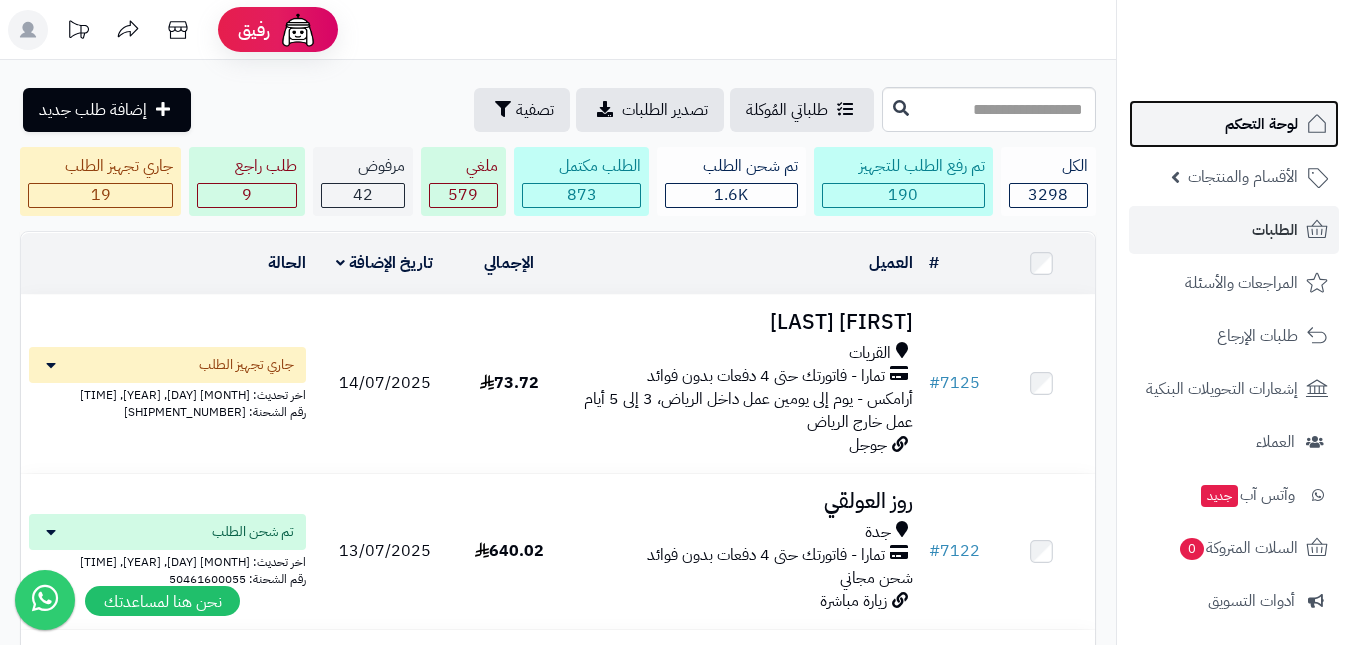 click on "لوحة التحكم" at bounding box center [1261, 124] 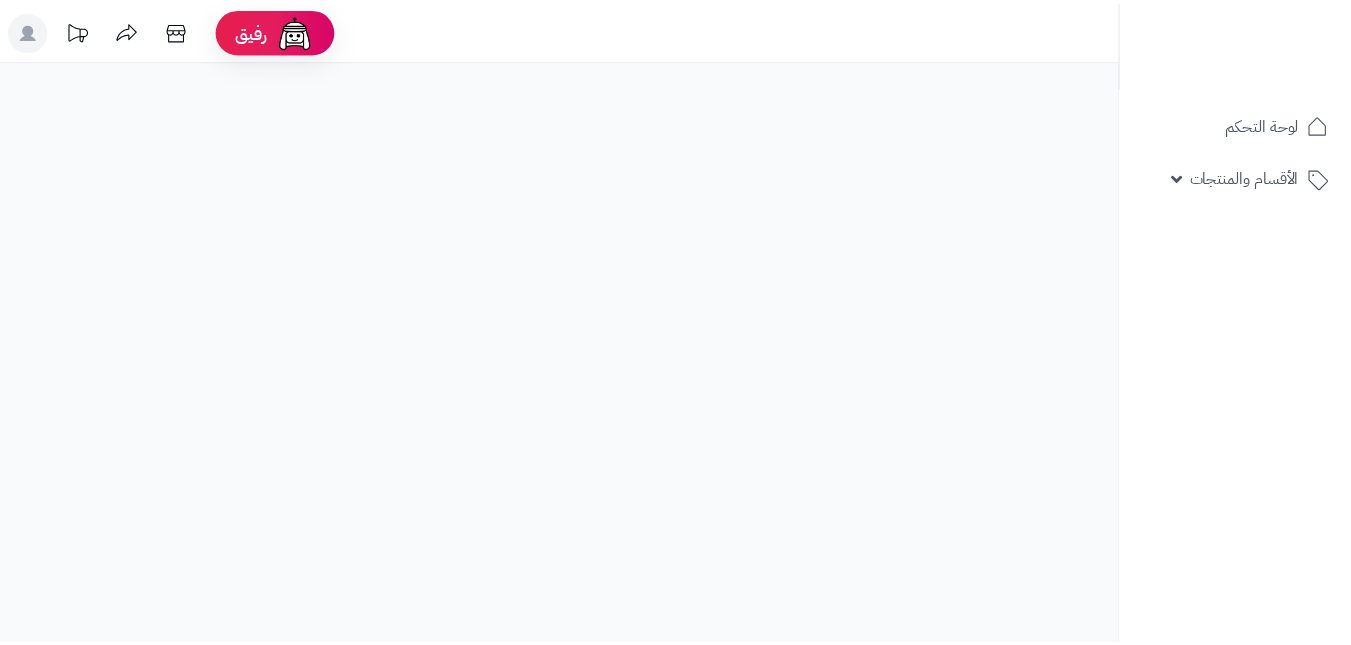 scroll, scrollTop: 0, scrollLeft: 0, axis: both 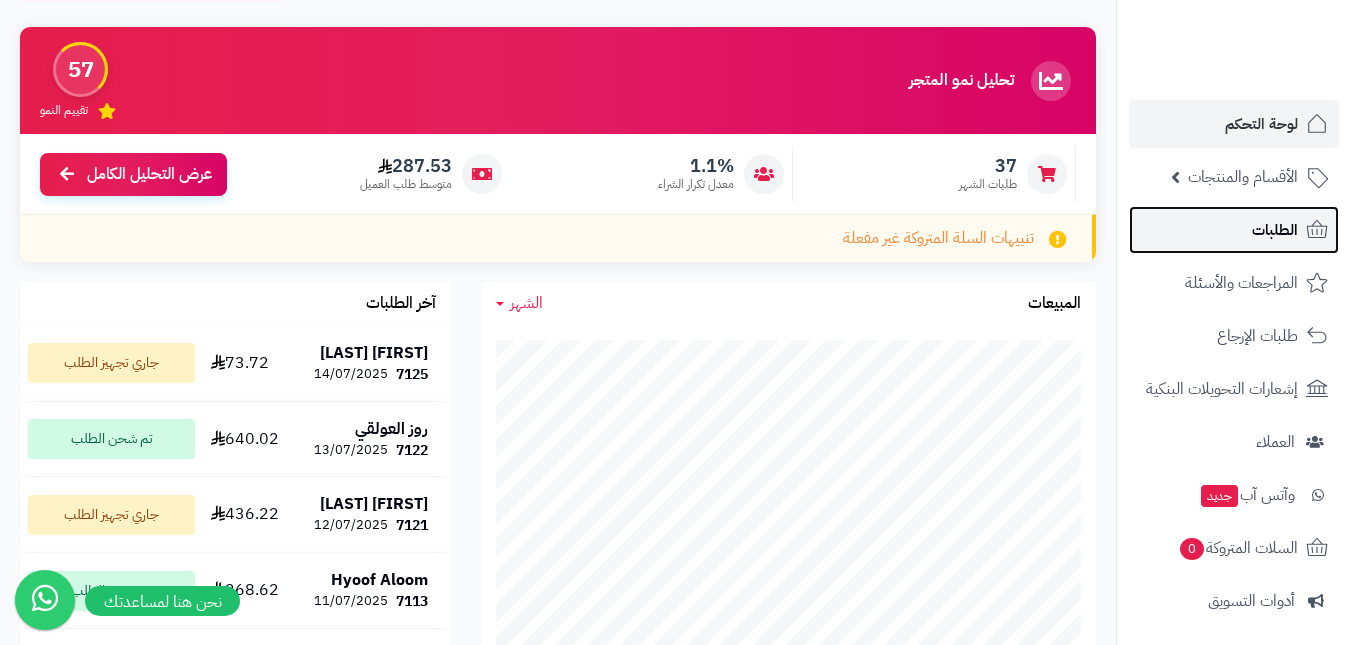 click on "الطلبات" at bounding box center [1275, 230] 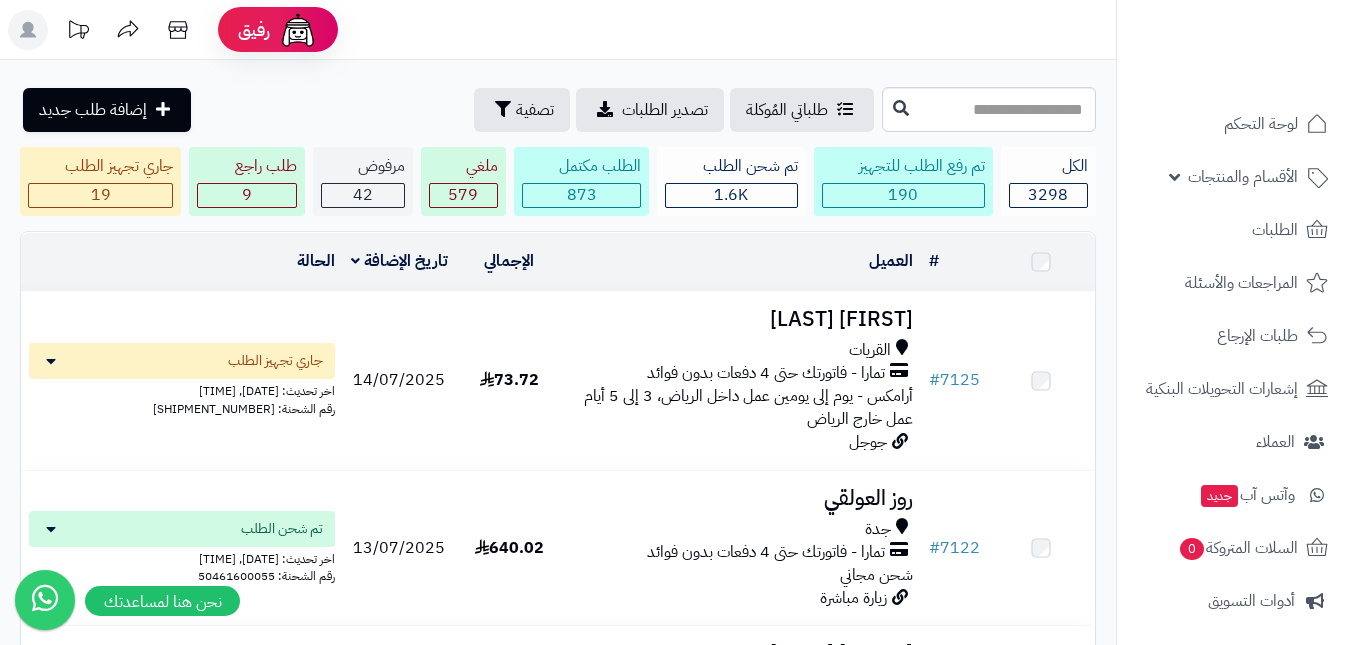 scroll, scrollTop: 0, scrollLeft: 0, axis: both 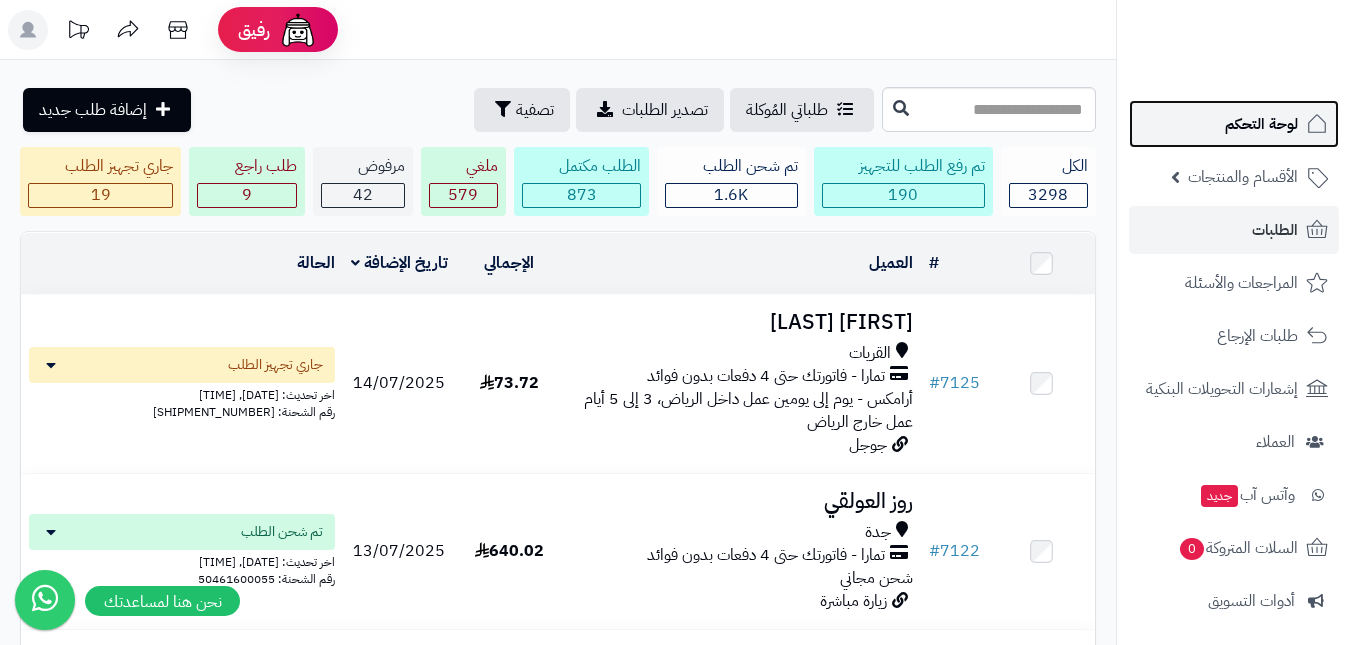 click on "لوحة التحكم" at bounding box center (1261, 124) 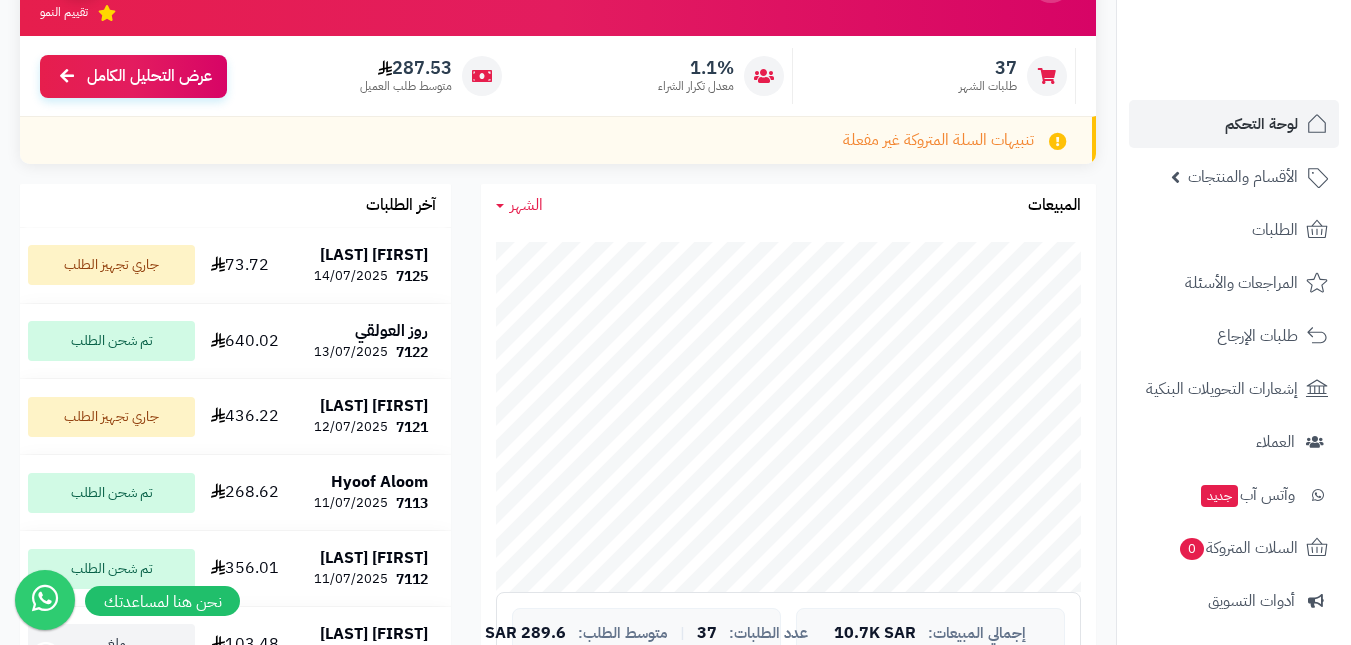scroll, scrollTop: 0, scrollLeft: 0, axis: both 